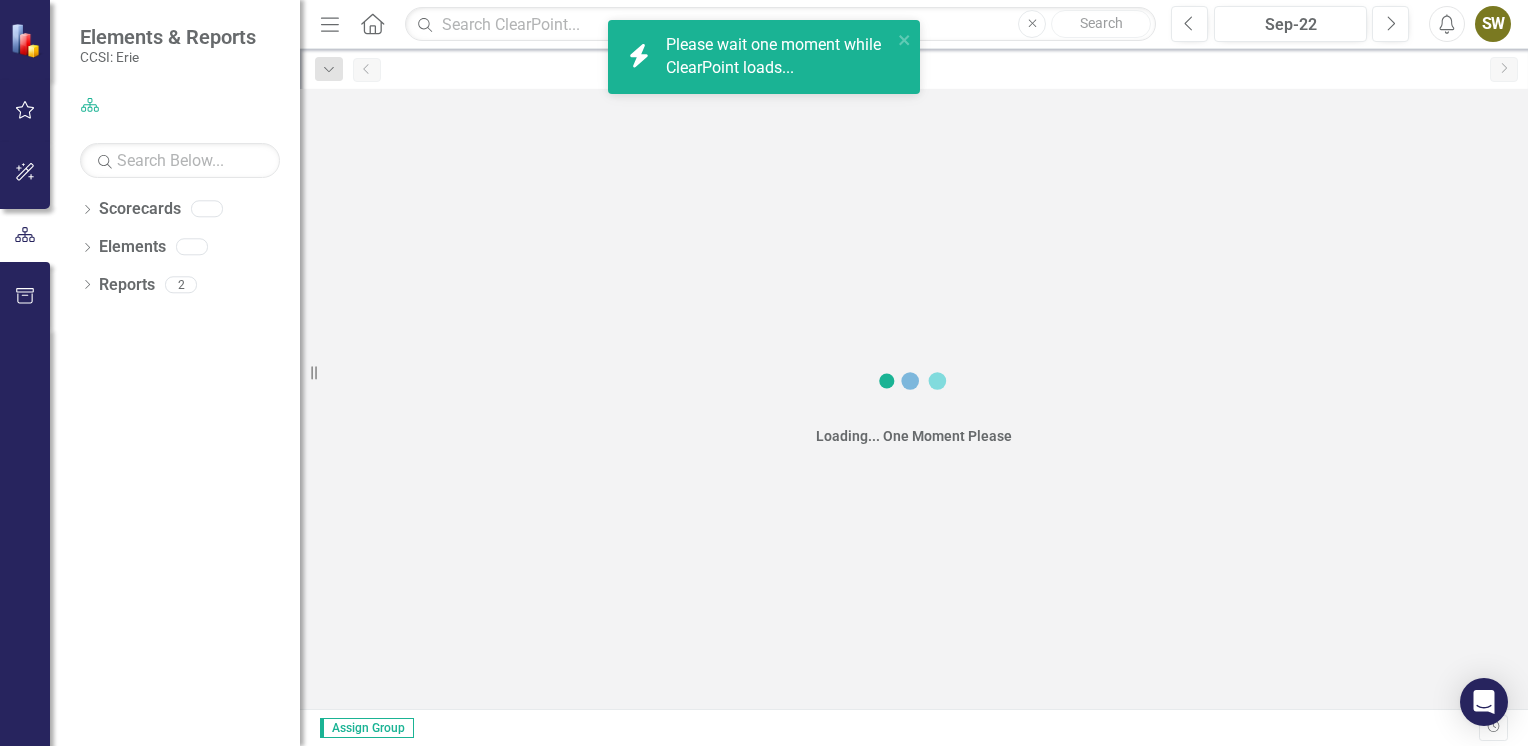scroll, scrollTop: 0, scrollLeft: 0, axis: both 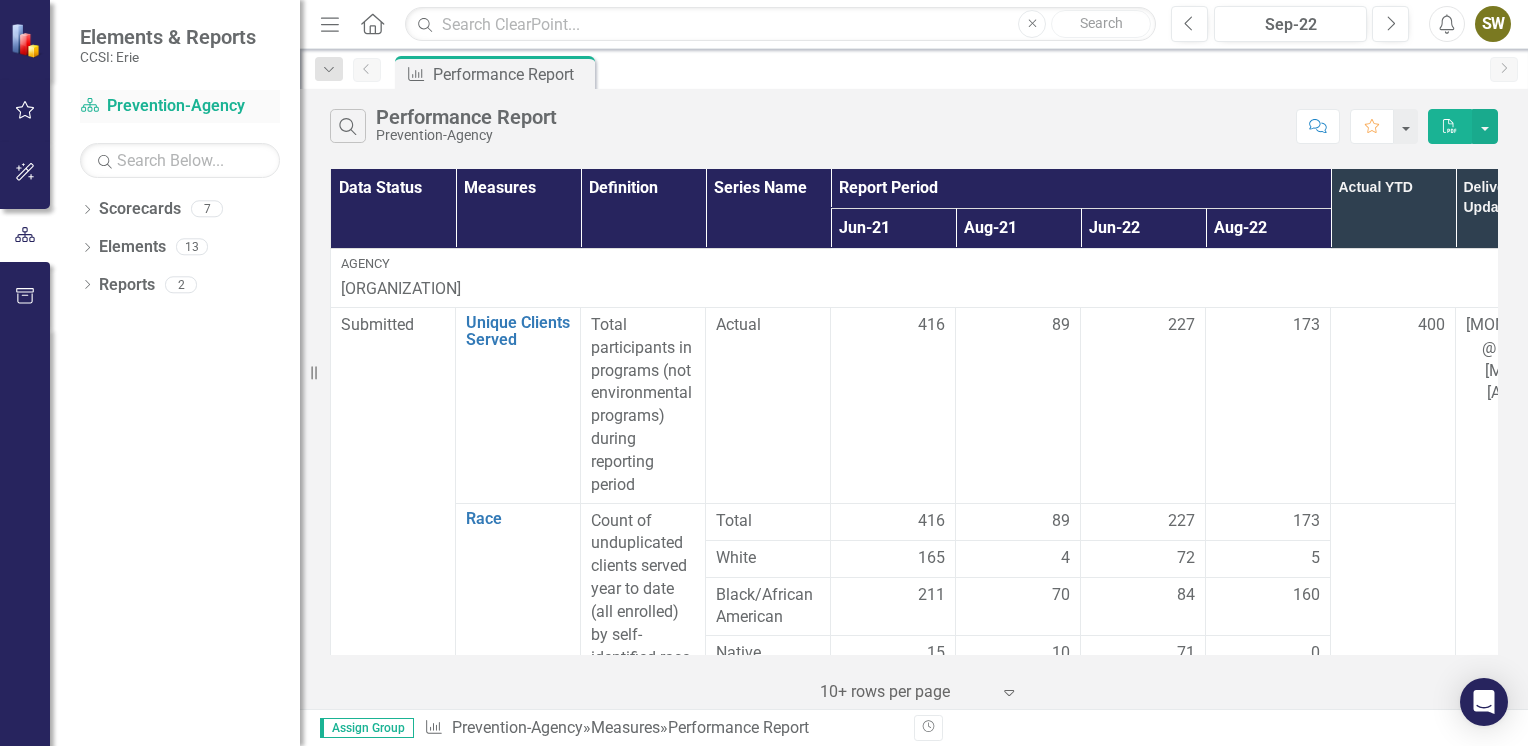 click on "Scorecard Prevention-Agency" at bounding box center (180, 106) 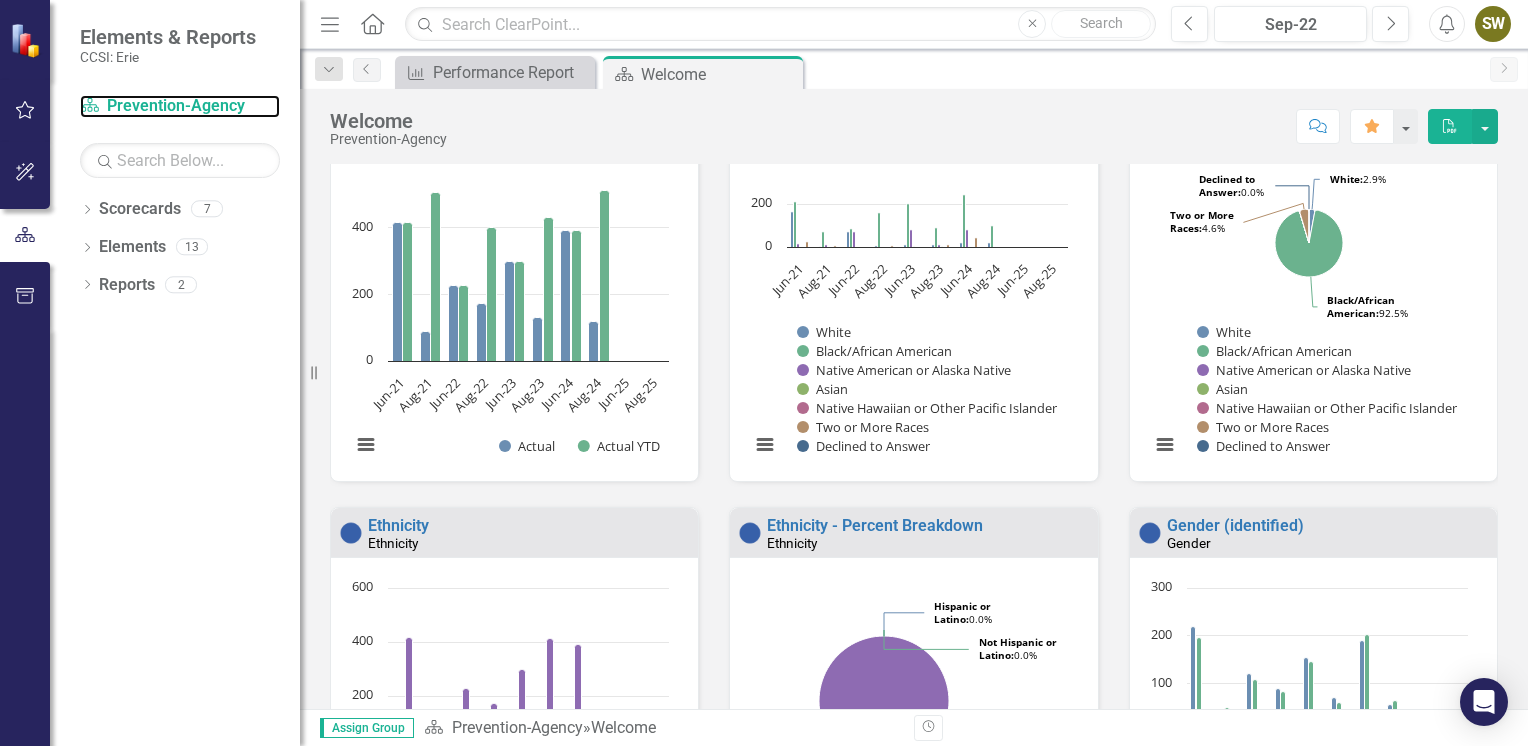 scroll, scrollTop: 500, scrollLeft: 0, axis: vertical 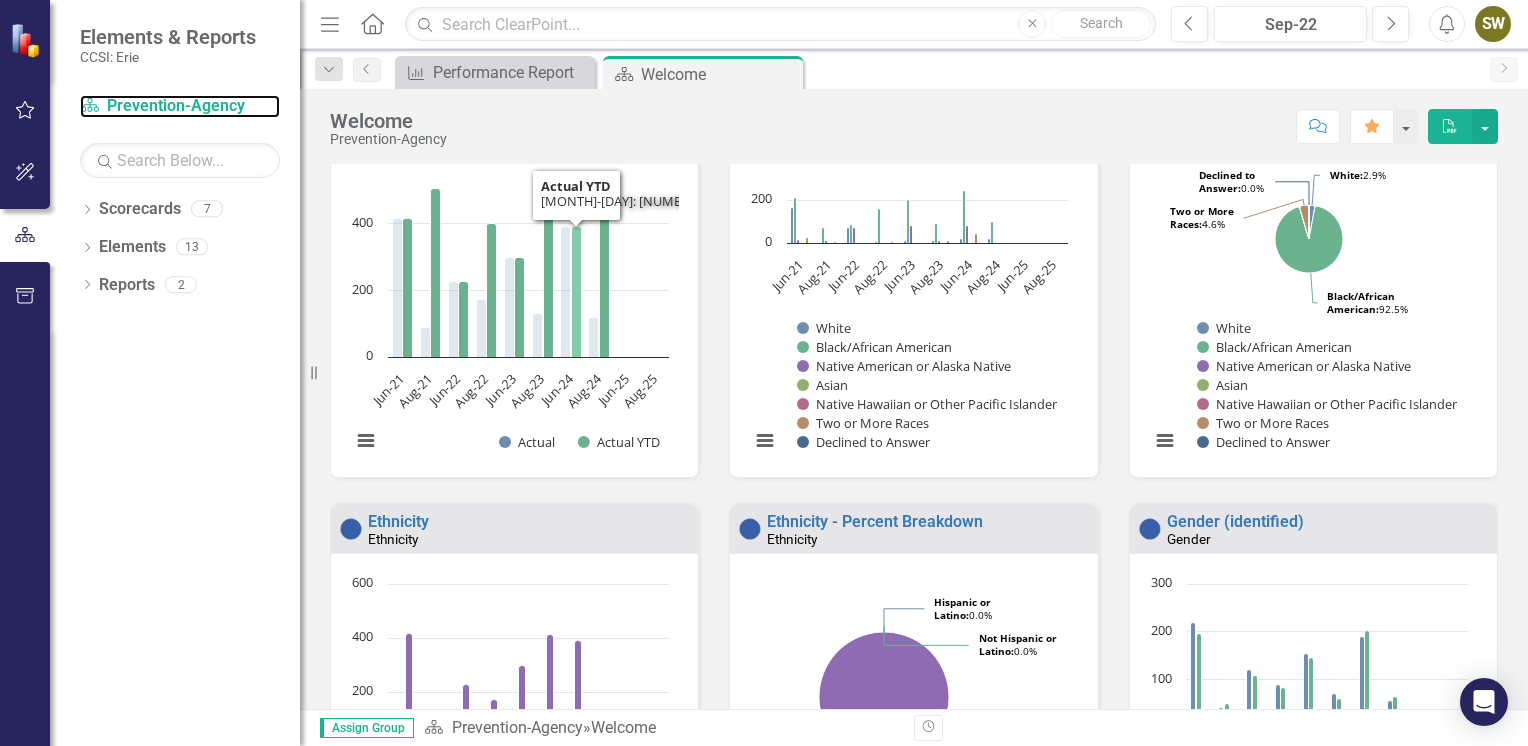 click 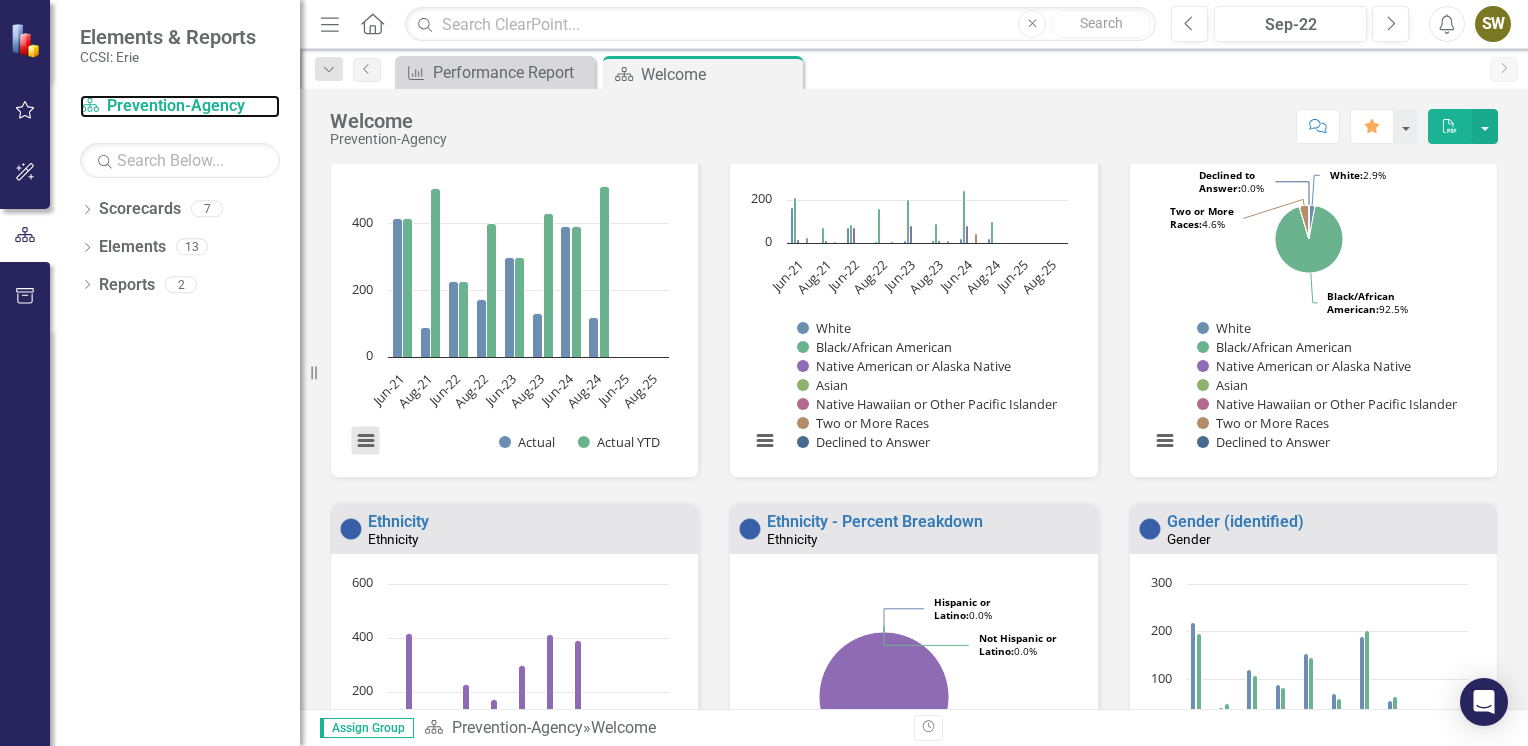 click at bounding box center (366, 441) 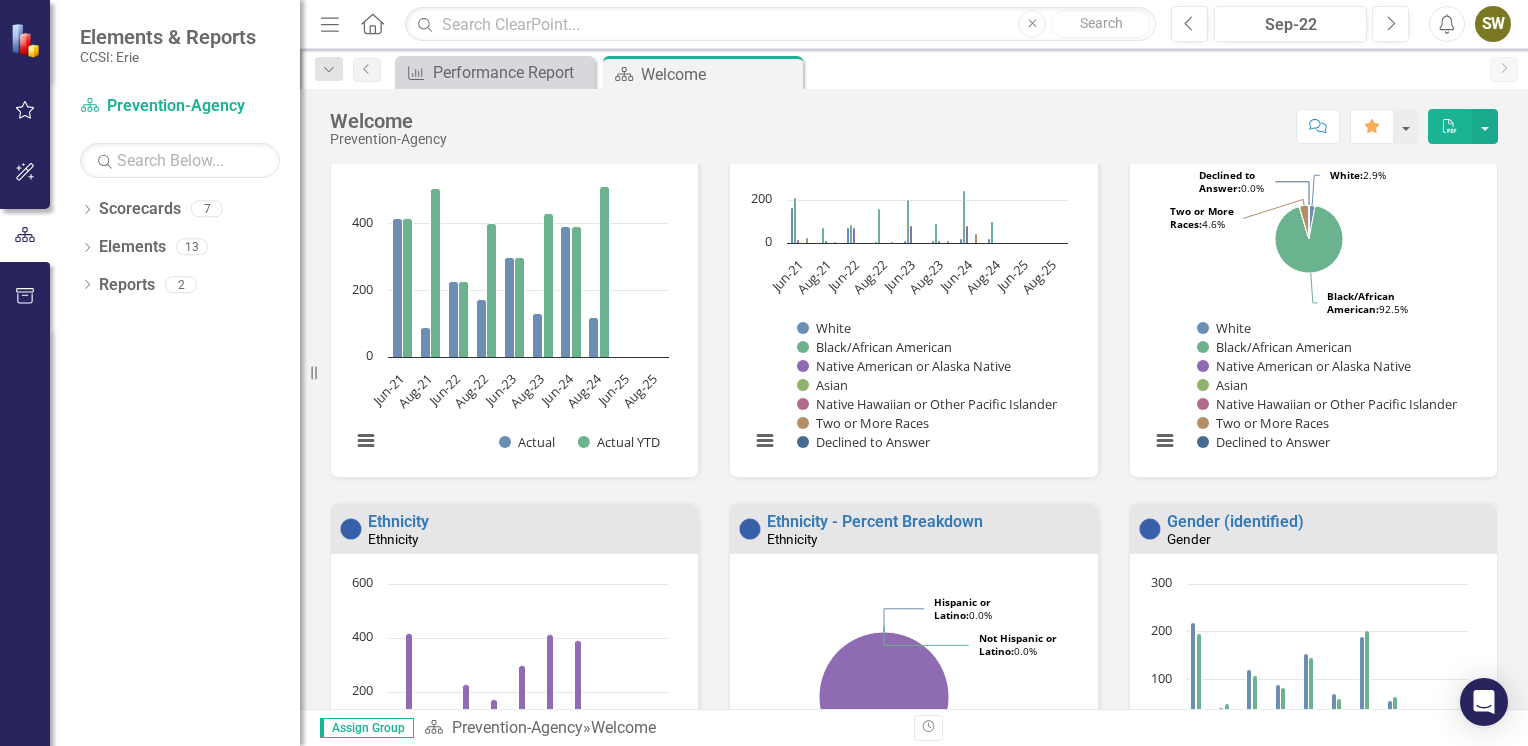 click on "Unique Clients Served Unique Clients Served Loading... Chart Bar chart with 2 data series. Unique Clients Served (Chart Type: Column)
Plot Bands
Jun-[YEAR]
Actual: [NUMBER]	Actual YTD: [NUMBER]
Aug-[YEAR]
Actual: [NUMBER]	Actual YTD: [NUMBER]
Jun-[YEAR]
Actual: [NUMBER]	Actual YTD: [NUMBER]
Aug-[YEAR]
Actual: [NUMBER]	Actual YTD: [NUMBER]
Jun-[YEAR]
Actual: [NUMBER]	Actual YTD: [NUMBER]
Aug-[YEAR]
Actual: [NUMBER]	Actual YTD: [NUMBER]
Jun-[YEAR]
Actual: [NUMBER]	Actual YTD: [NUMBER]
Aug-[YEAR]
Actual: [NUMBER]	Actual YTD: [NUMBER]
Jun-[YEAR]
Actual: No Value	Actual YTD: No Value
Aug-[YEAR]
Actual: No Value	Actual YTD: No Value The chart has 1 X axis displaying categories.  The chart has 1 Y axis displaying values. Data ranges from 89 to 512. Created with Highcharts 11.4.8 Chart context menu Actual Actual YTD Jun-[YEAR] Aug-[YEAR] Jun-[YEAR] Aug-[YEAR] Jun-[YEAR] Aug-[YEAR] Jun-[YEAR] Aug-[YEAR] Jun-[YEAR] Aug-[YEAR] 0 200 400 600 Actual YTD ​ Jun-[YEAR]: [NUMBER] ​ Download PNG image Download JPEG image Download PDF document Download SVG vector image End of interactive chart." at bounding box center (514, 290) 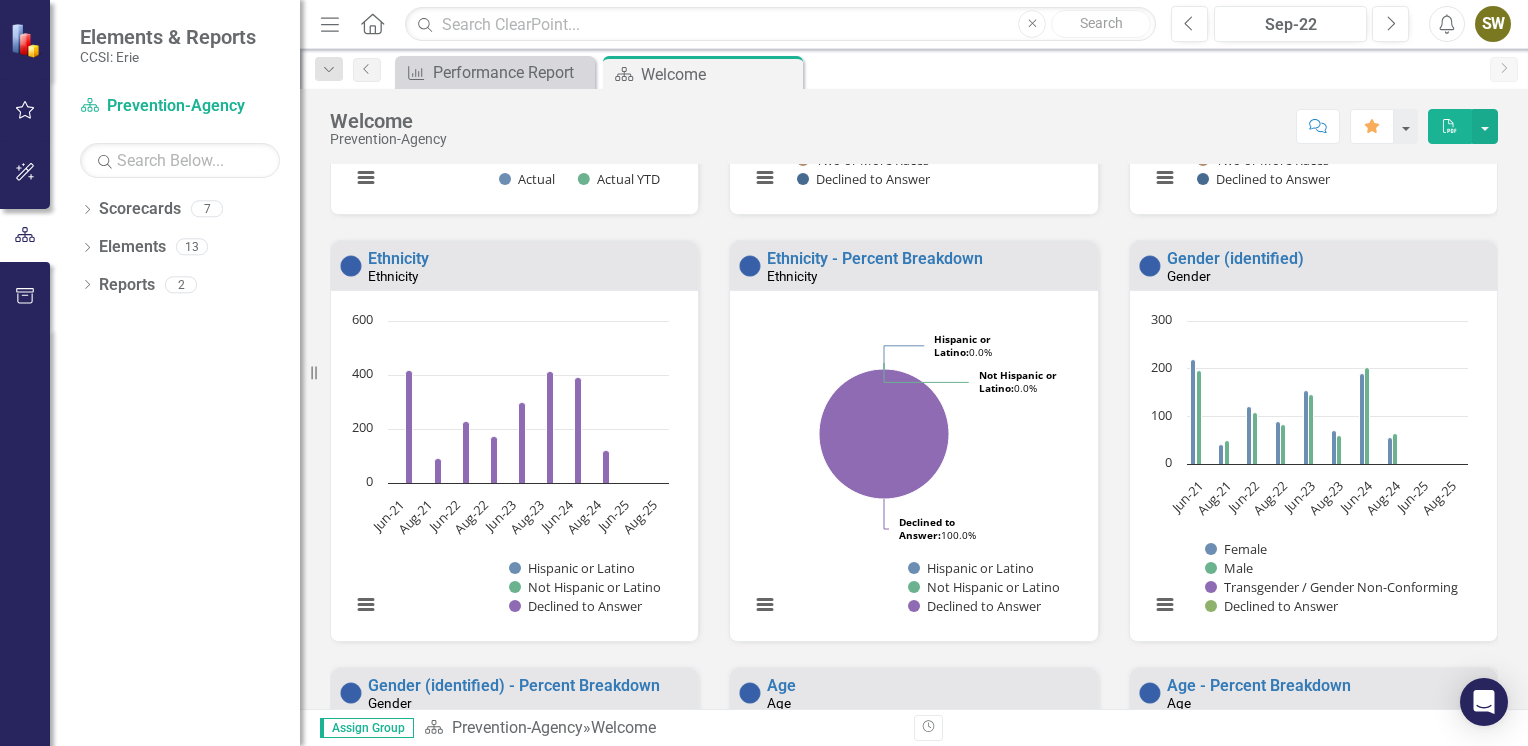 scroll, scrollTop: 769, scrollLeft: 0, axis: vertical 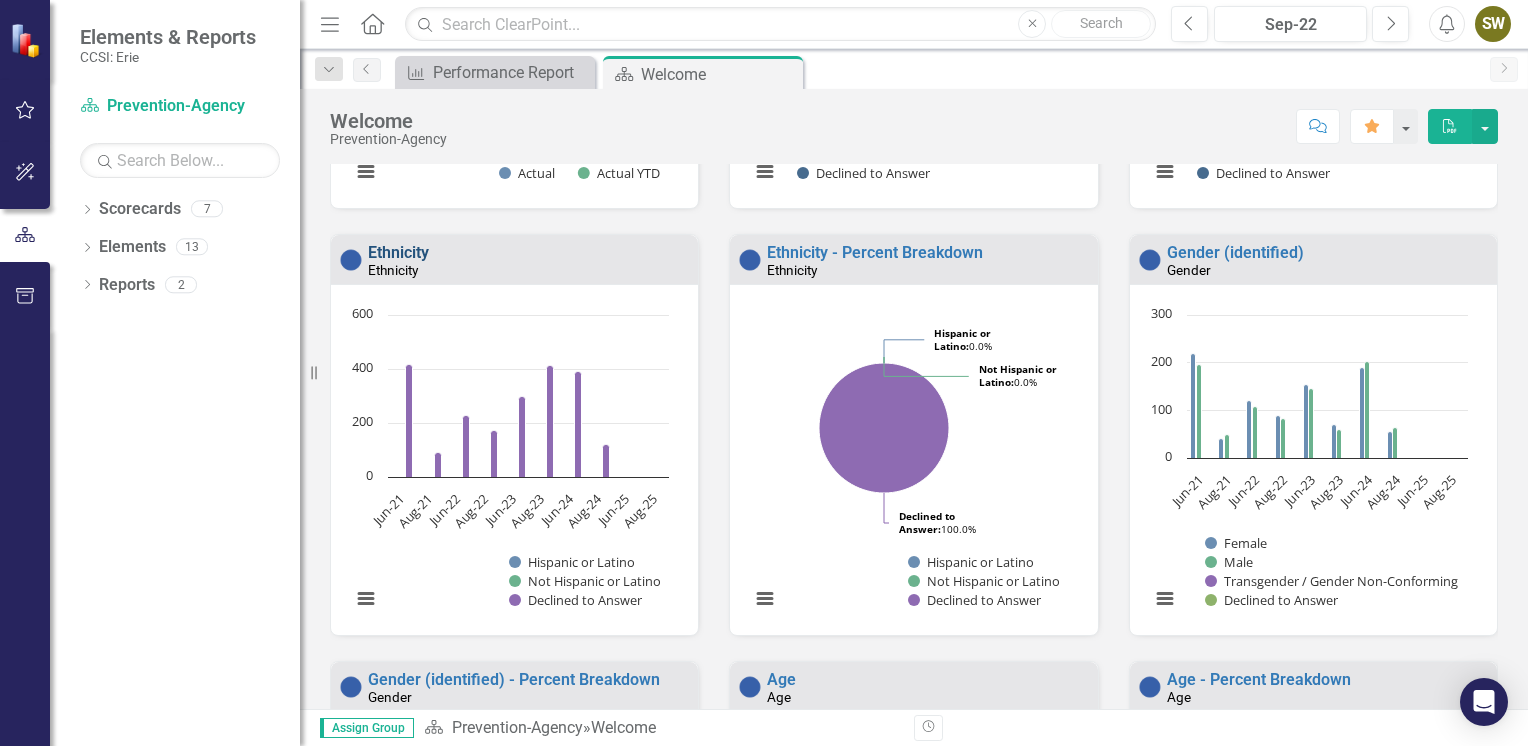click on "Ethnicity" at bounding box center (398, 252) 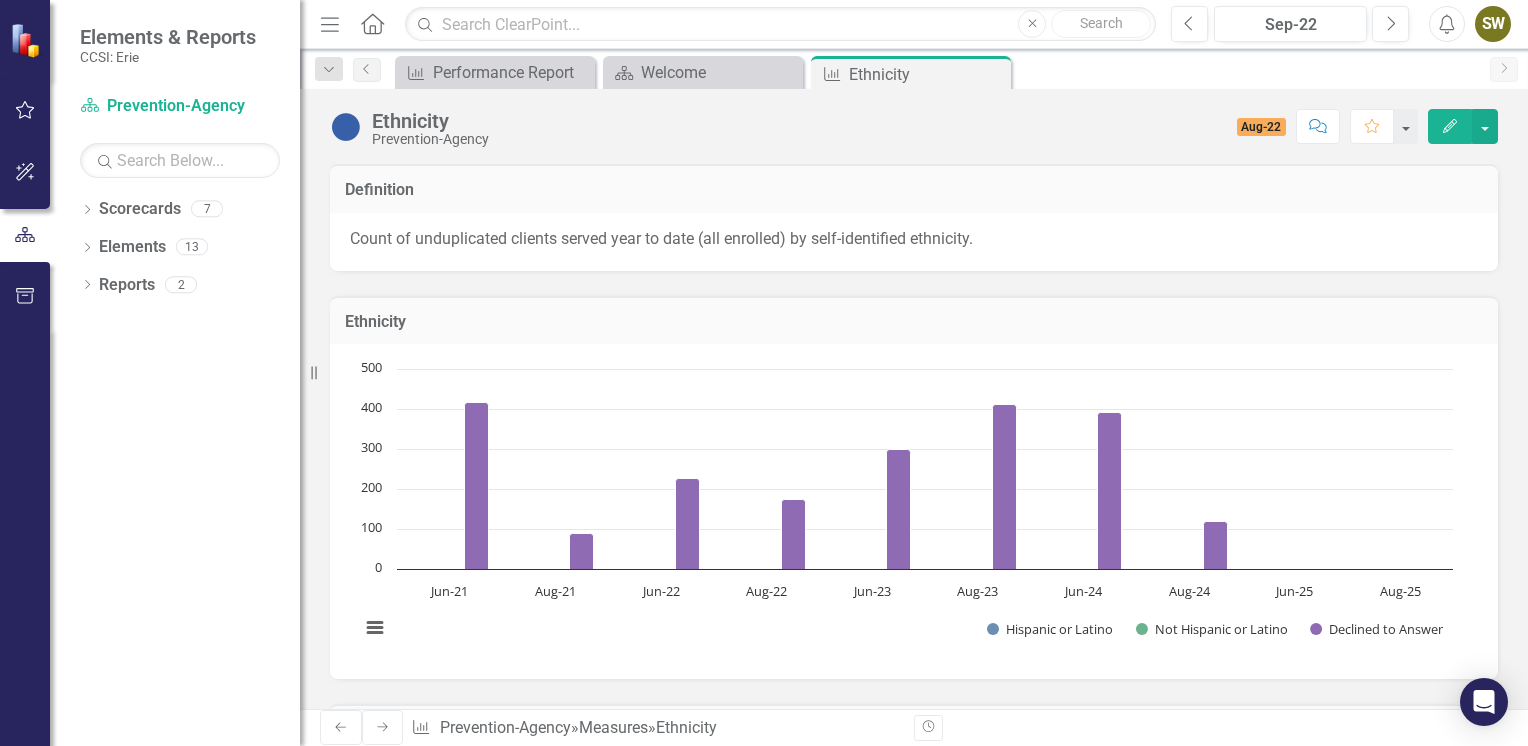 click on "Edit" at bounding box center [1450, 126] 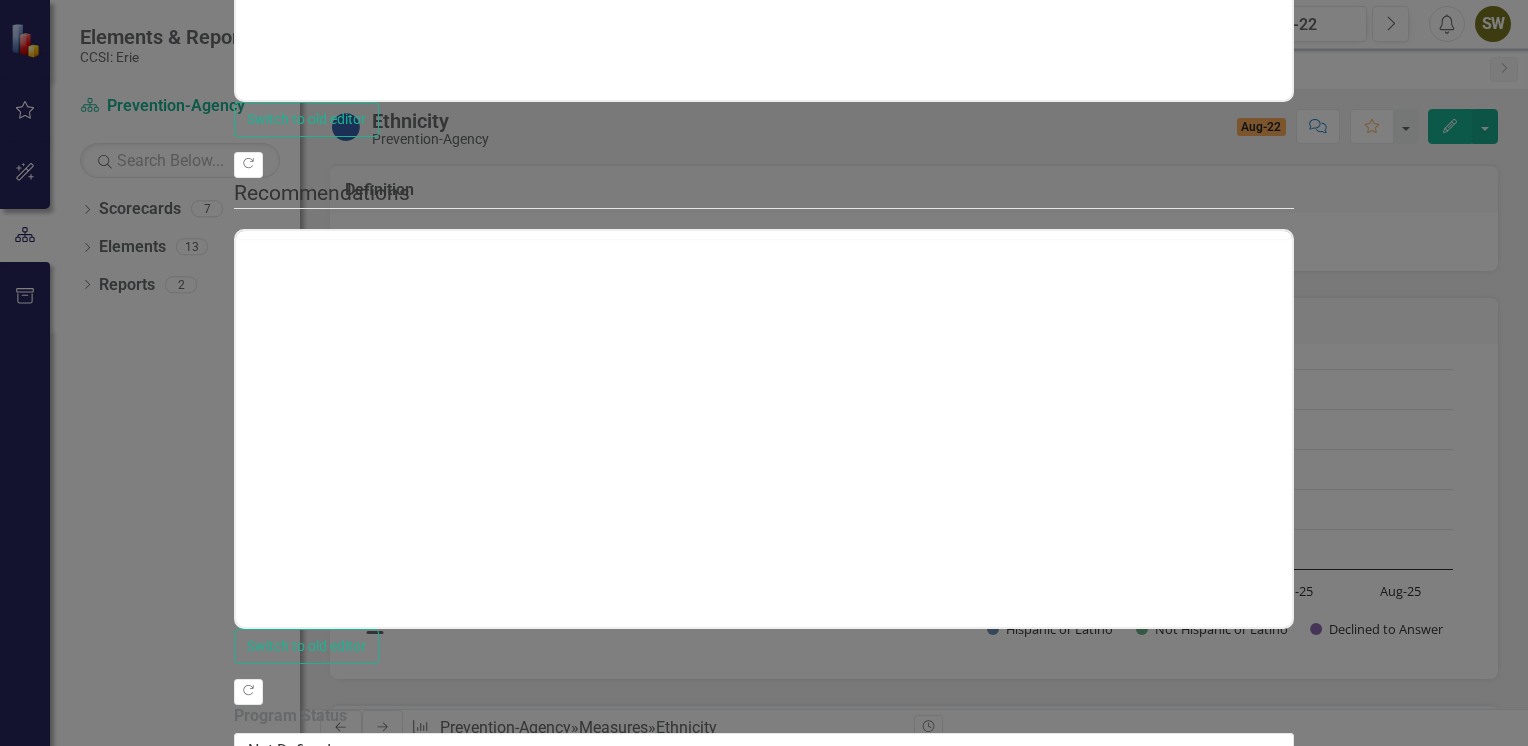 scroll, scrollTop: 0, scrollLeft: 0, axis: both 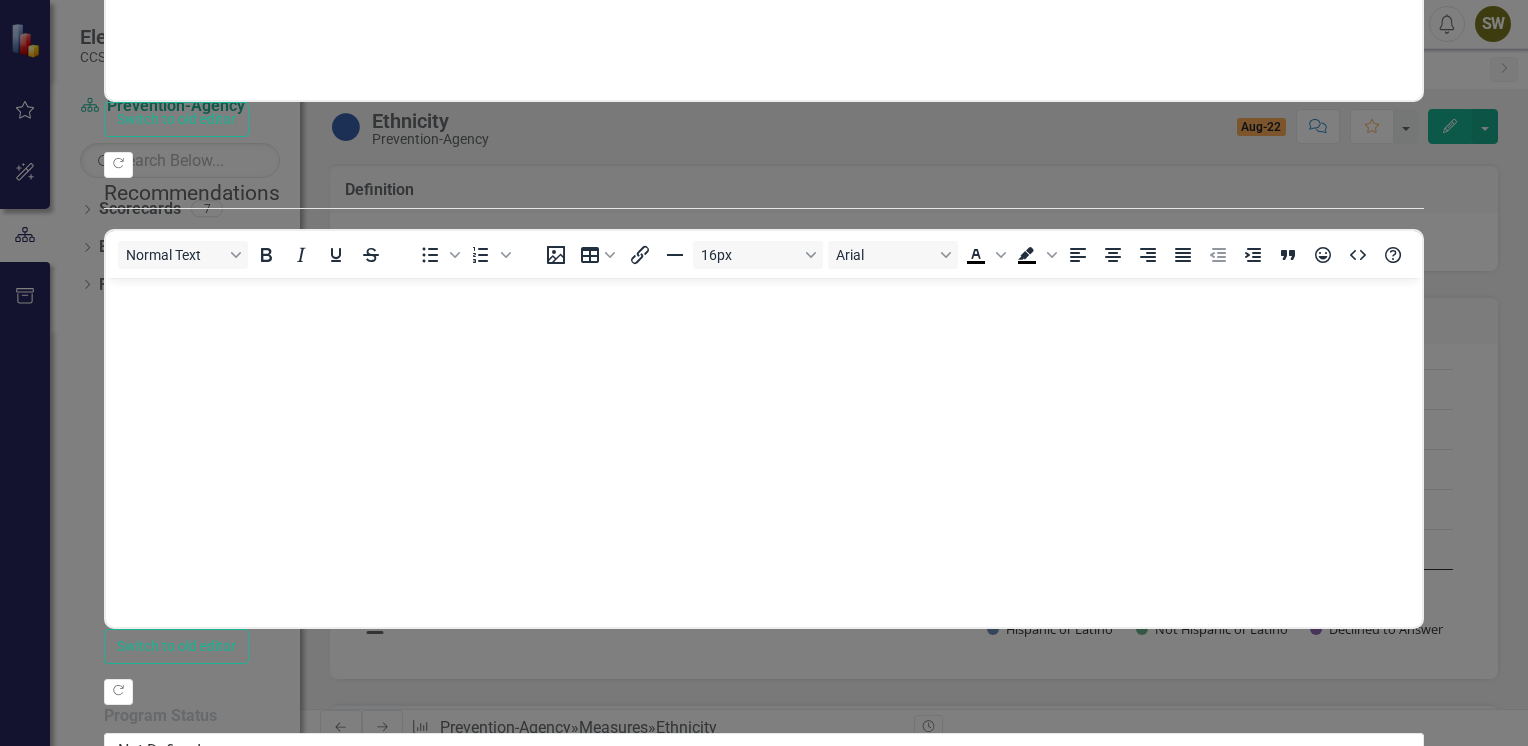 click on "0" at bounding box center (547, 1030) 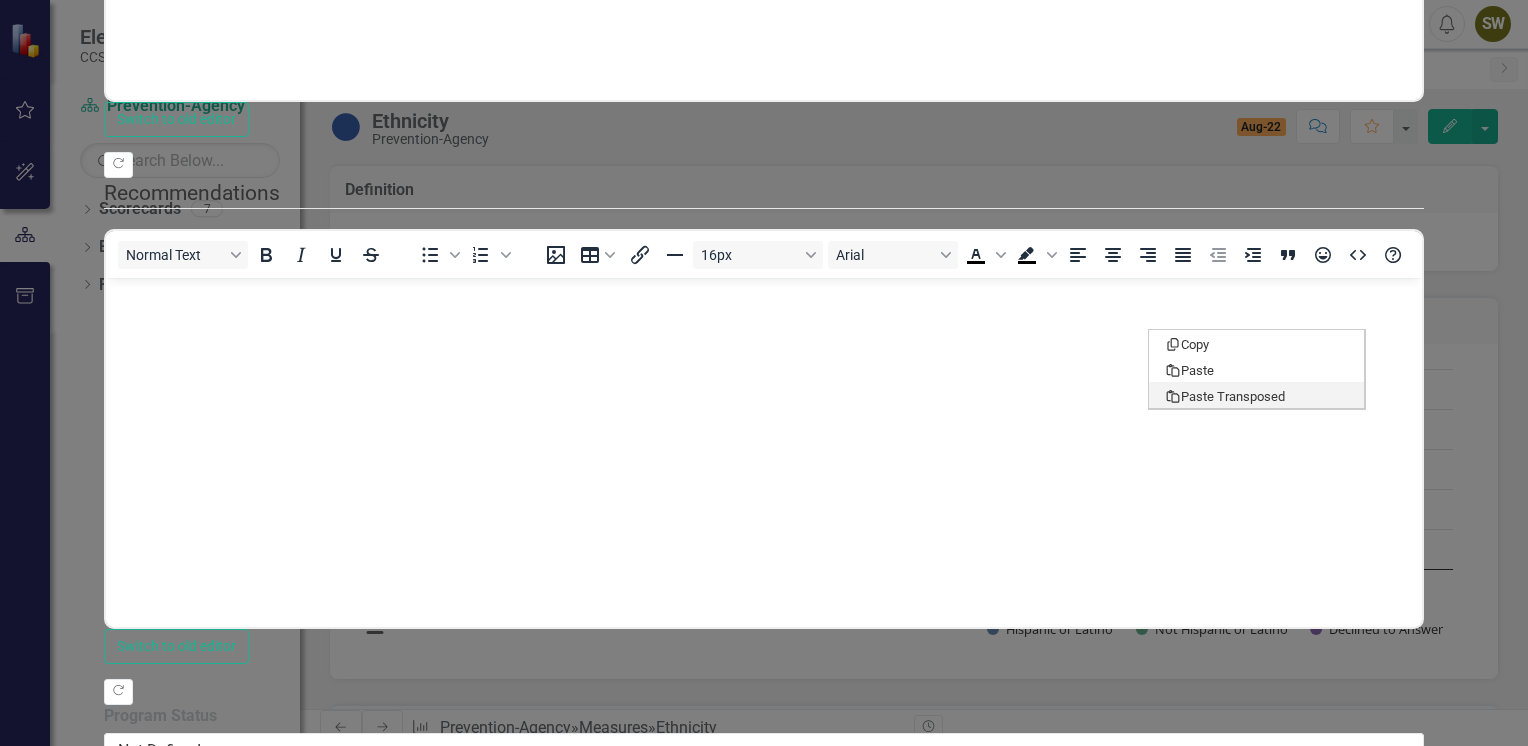 click on "Period Status Total Hispanic or Latino Percent Served - Hispanic or Latino Not Hispanic or Latino Percent Served - Not Hispanic or Latino Declined to Answer Percent Served - Declined to Answer [MONTH]-[DAY] Not Defined [NUMBER] [NUMBER] [NUMBER]% [NUMBER] [NUMBER]% [NUMBER] [NUMBER]%
[MONTH]-[DAY] Not Defined [NUMBER] [NUMBER] [NUMBER]% [NUMBER] [NUMBER]% [NUMBER] [NUMBER]%
[MONTH]-[DAY] Not Defined [NUMBER] [NUMBER] [NUMBER]% [NUMBER] [NUMBER]% [NUMBER] [NUMBER]%
[MONTH]-[DAY] Not Applicable [NUMBER] [NUMBER] [NUMBER]% [NUMBER] [NUMBER]% [NUMBER] [NUMBER]%
[MONTH]-[DAY] Not Defined [NUMBER] [NUMBER] [NUMBER]% [NUMBER] [NUMBER]% [NUMBER] [NUMBER]%
[MONTH]-[DAY] Not Defined [NUMBER] [NUMBER] [NUMBER]% [NUMBER] [NUMBER]% [NUMBER] [NUMBER]%
[MONTH]-[DAY] Not Defined [NUMBER] [NUMBER] [NUMBER]% [NUMBER] [NUMBER]% [NUMBER] [NUMBER]%
[MONTH]-[DAY] Not Defined [NUMBER] [NUMBER] [NUMBER]% [NUMBER] [NUMBER]% [NUMBER] [NUMBER]%
[MONTH]-[DAY] Not Defined [NUMBER] [NUMBER] [NUMBER]
[MONTH]-[DAY] Not Defined [NUMBER]" at bounding box center [634, 1091] 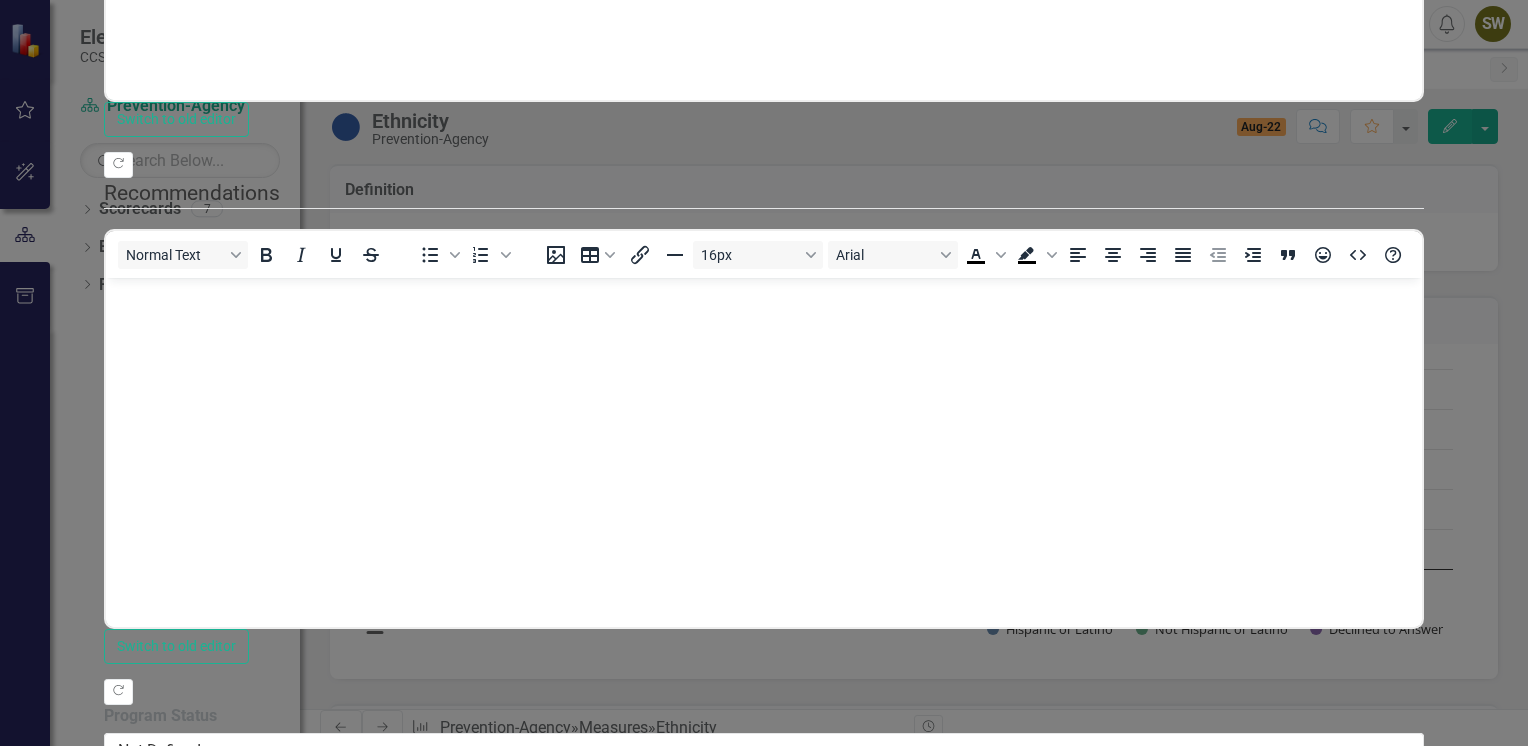 click at bounding box center (995, 1053) 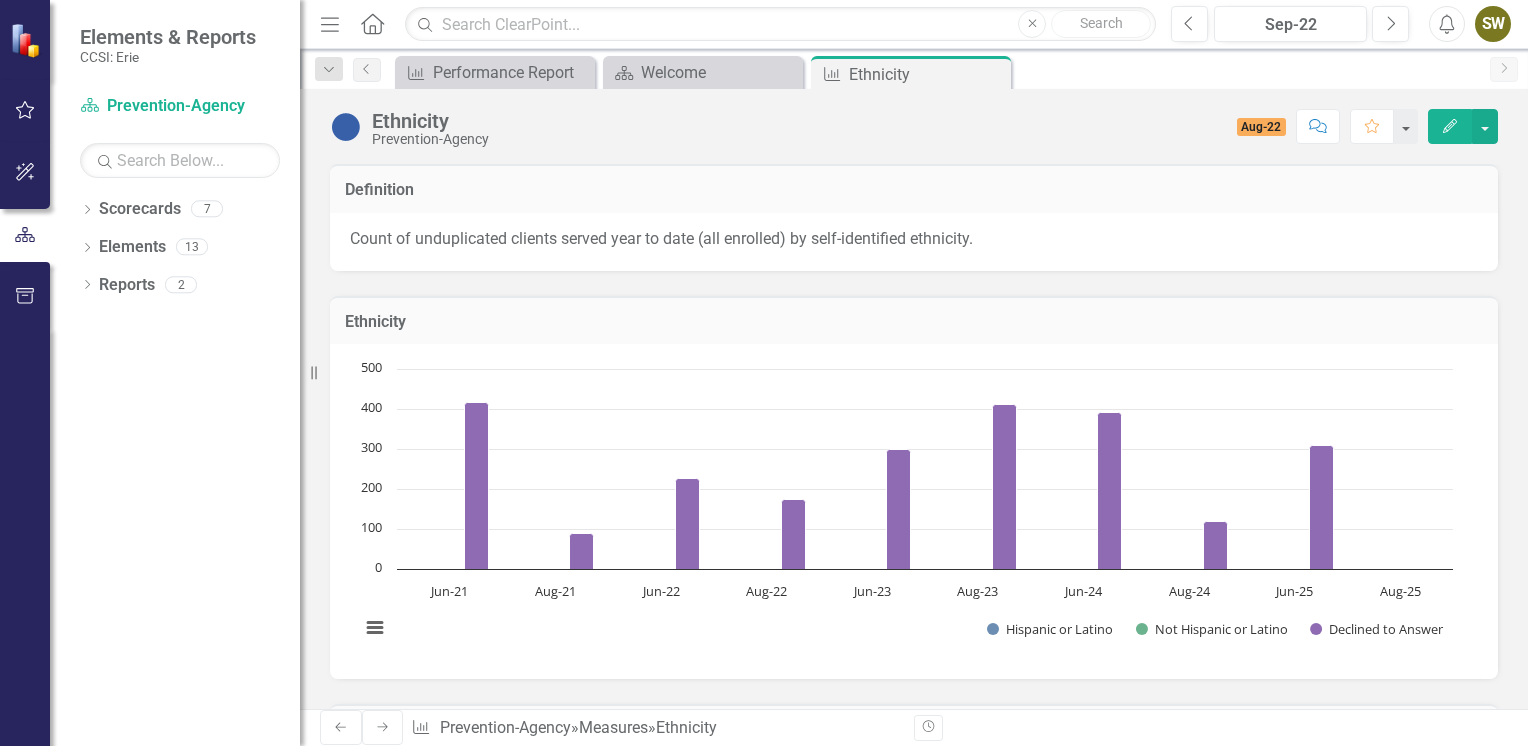 scroll, scrollTop: 477, scrollLeft: 0, axis: vertical 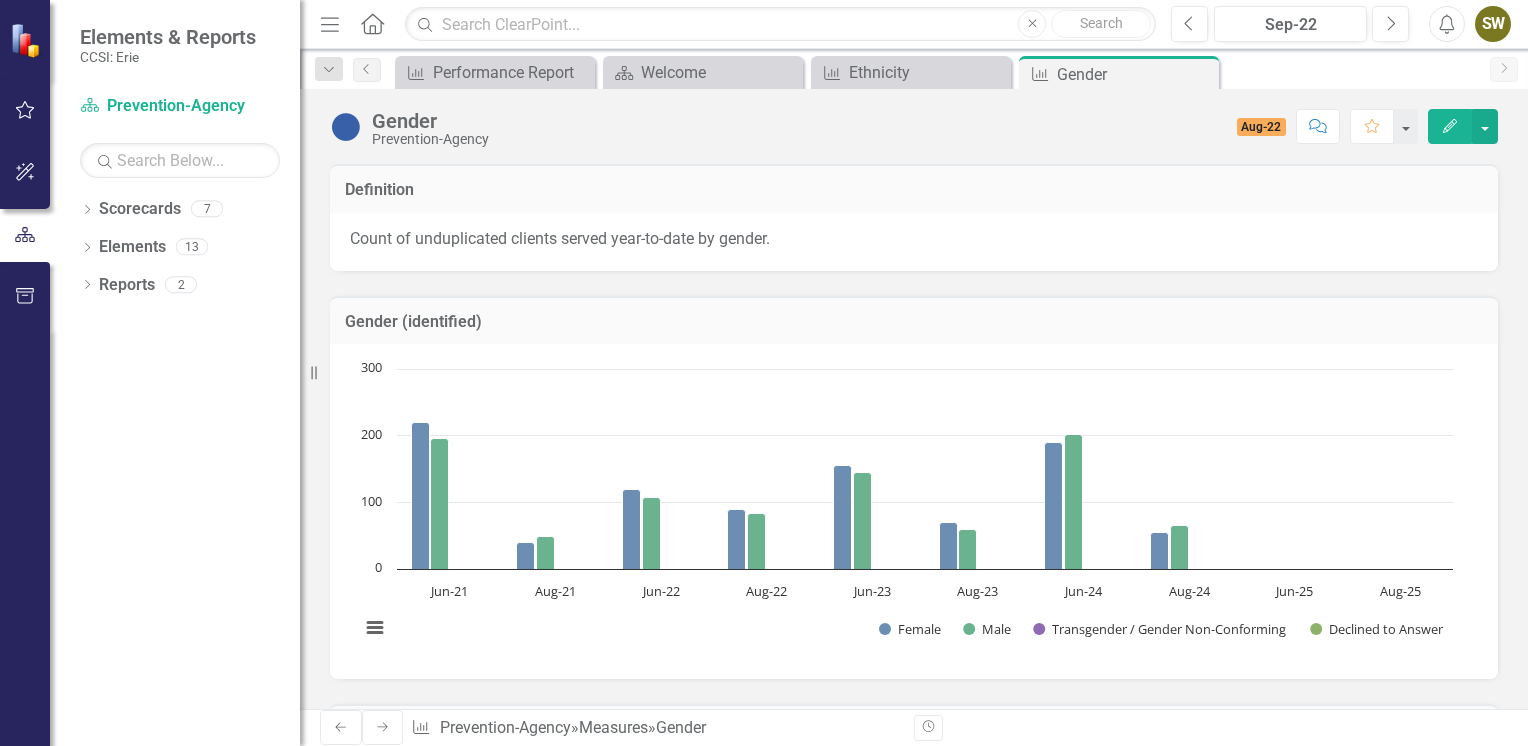 click on "Edit" 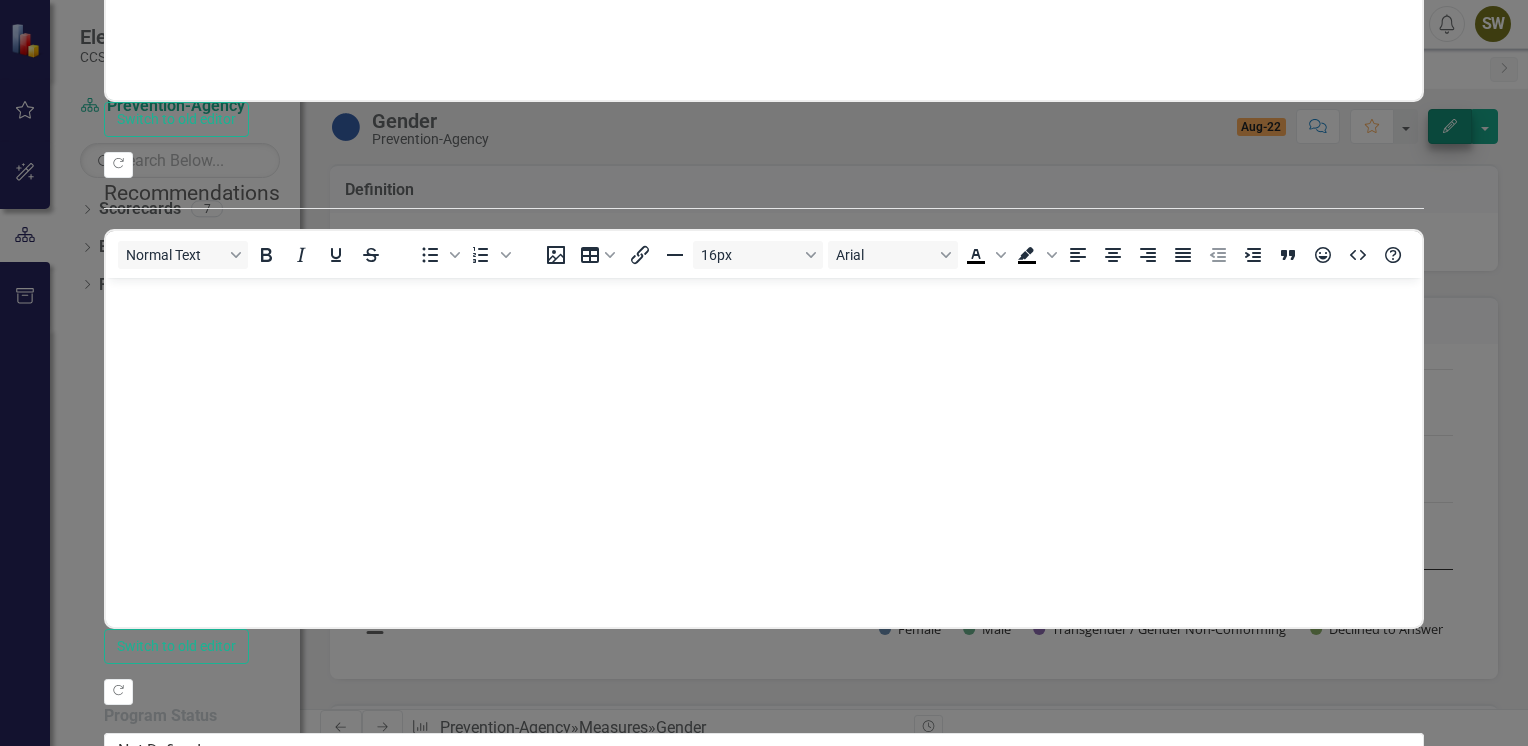 scroll, scrollTop: 0, scrollLeft: 0, axis: both 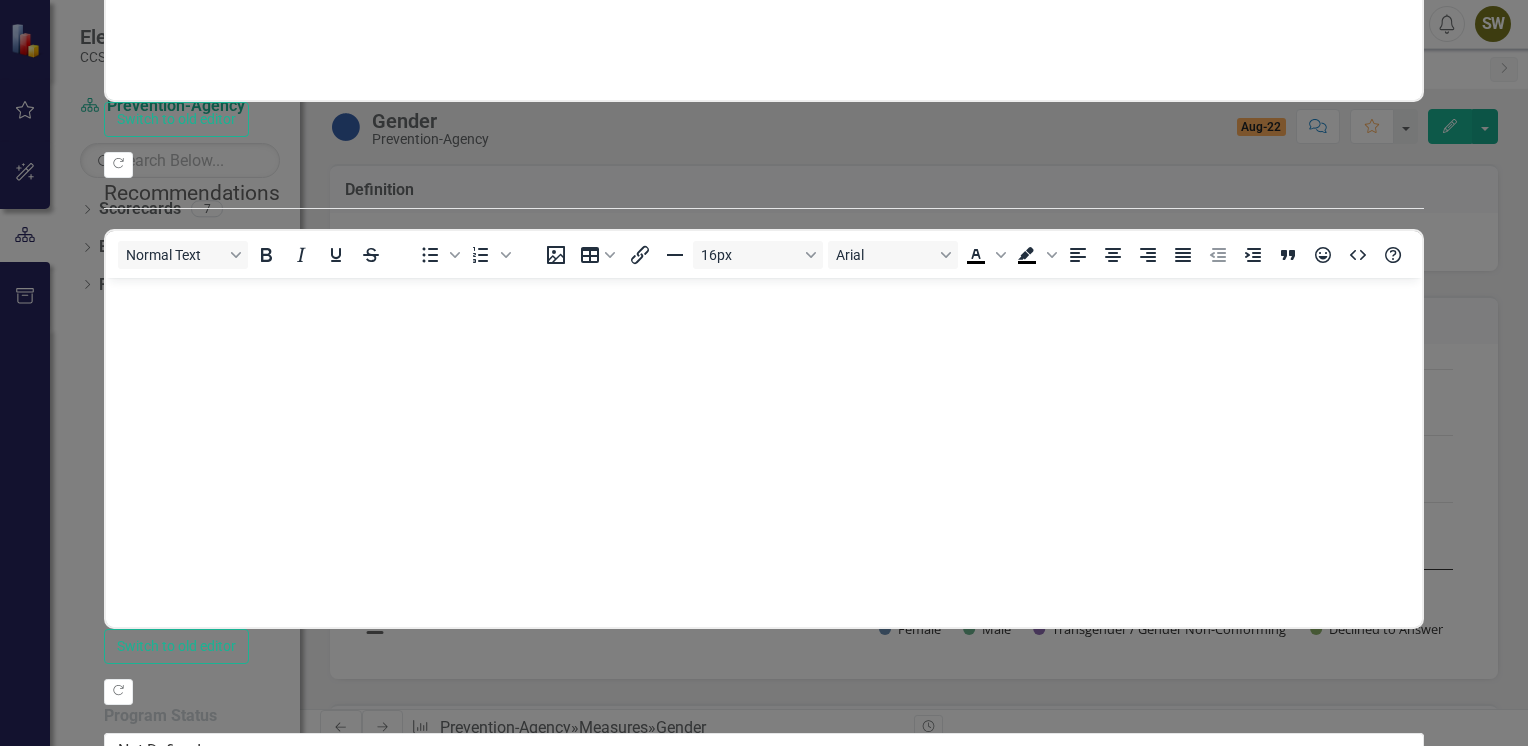 click at bounding box center [529, 1071] 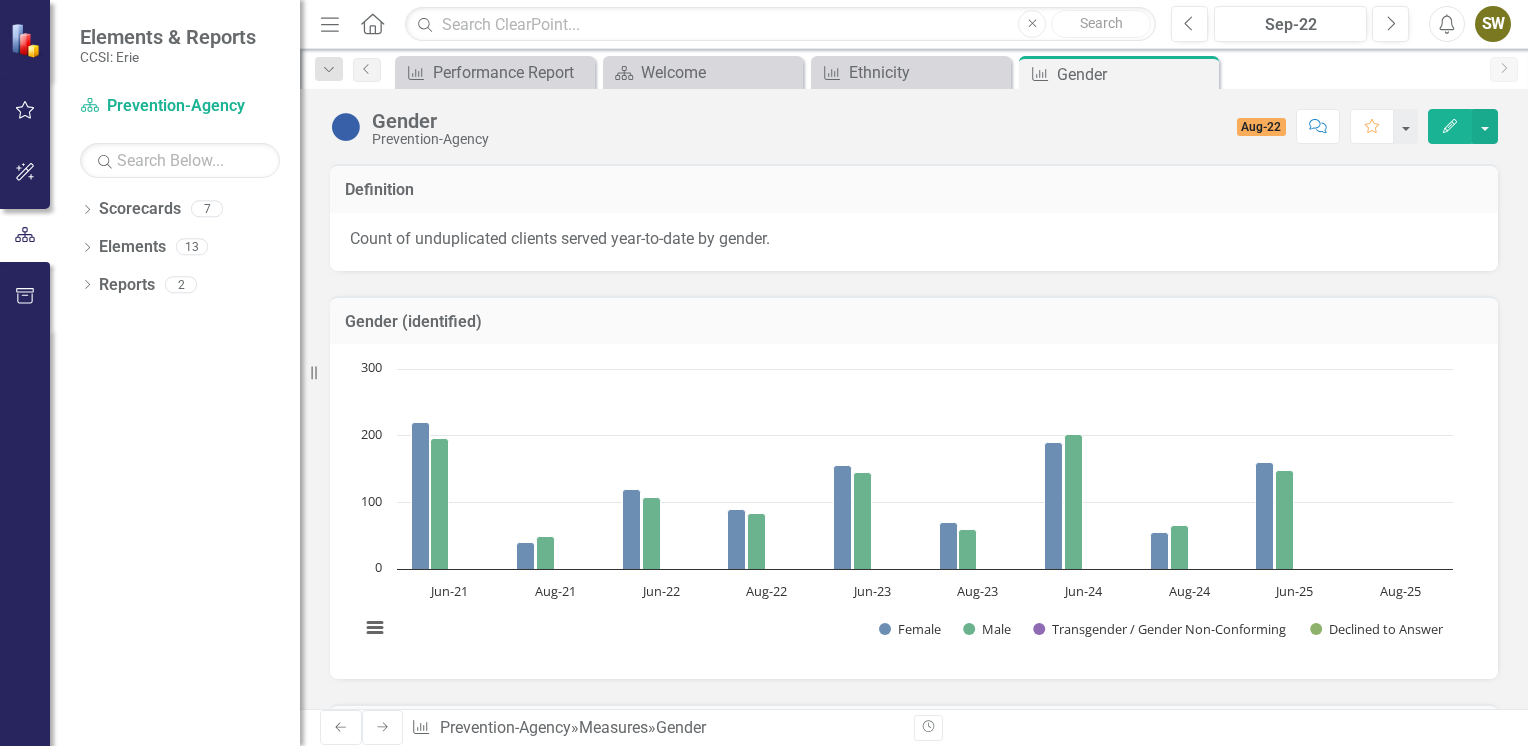 click on "Next" 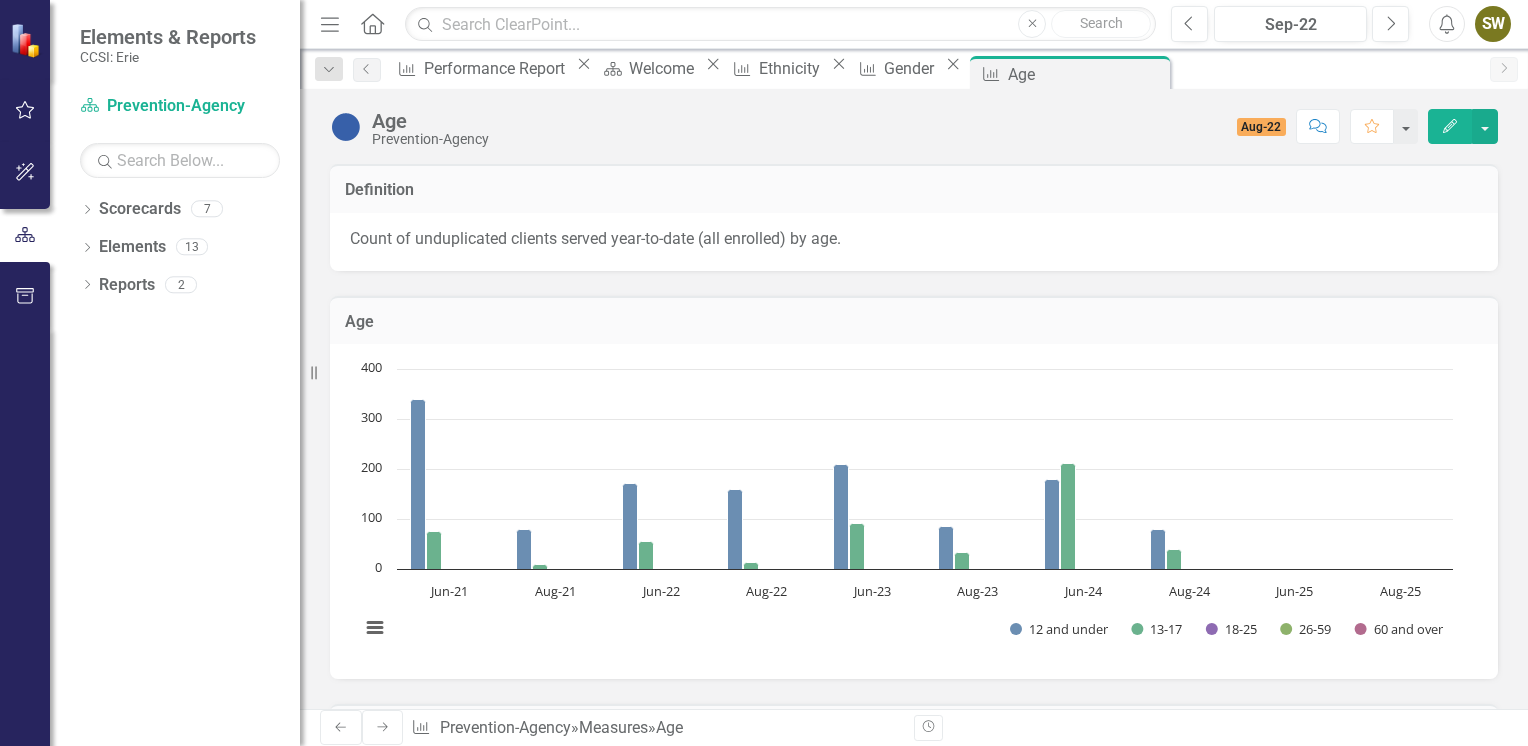 click on "Edit" at bounding box center [1450, 126] 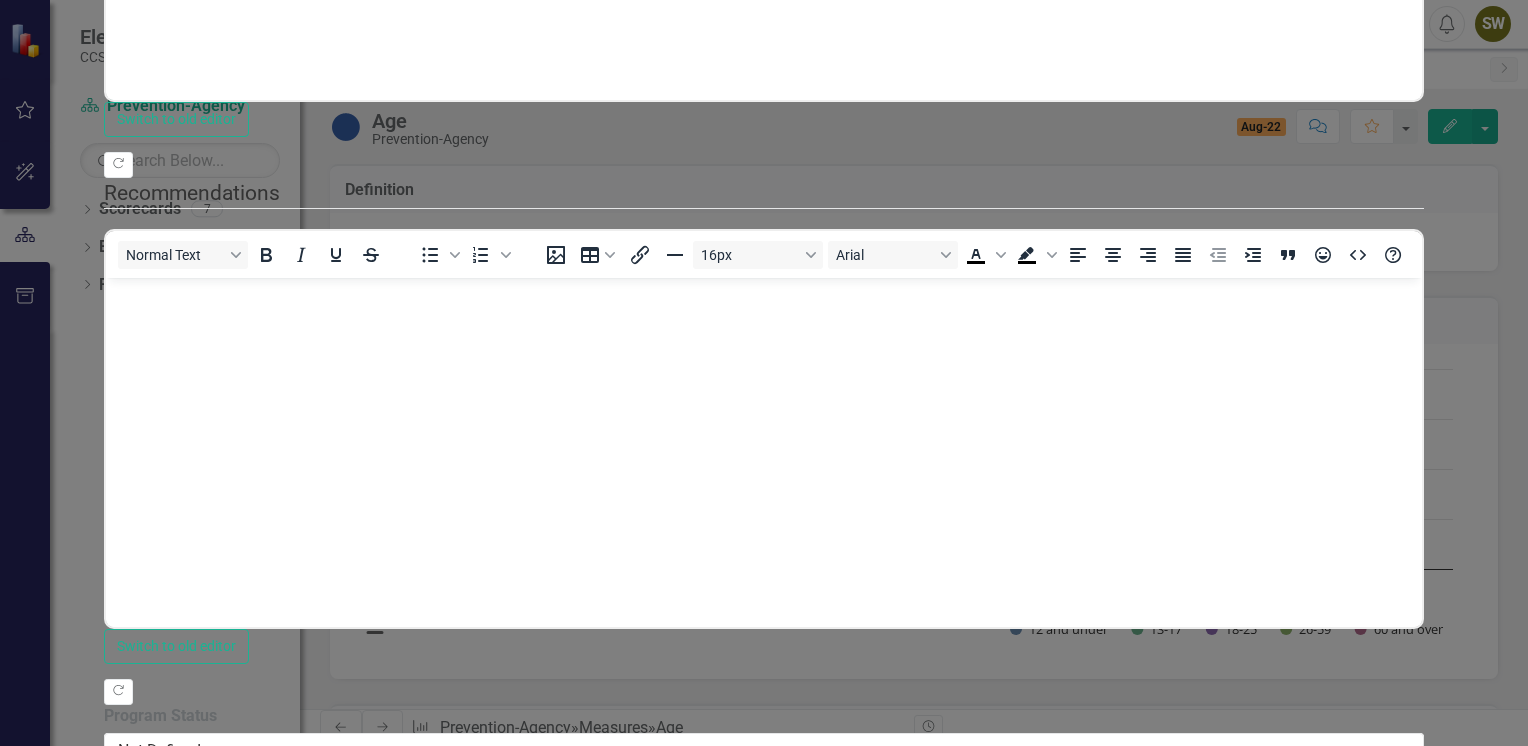 scroll, scrollTop: 0, scrollLeft: 0, axis: both 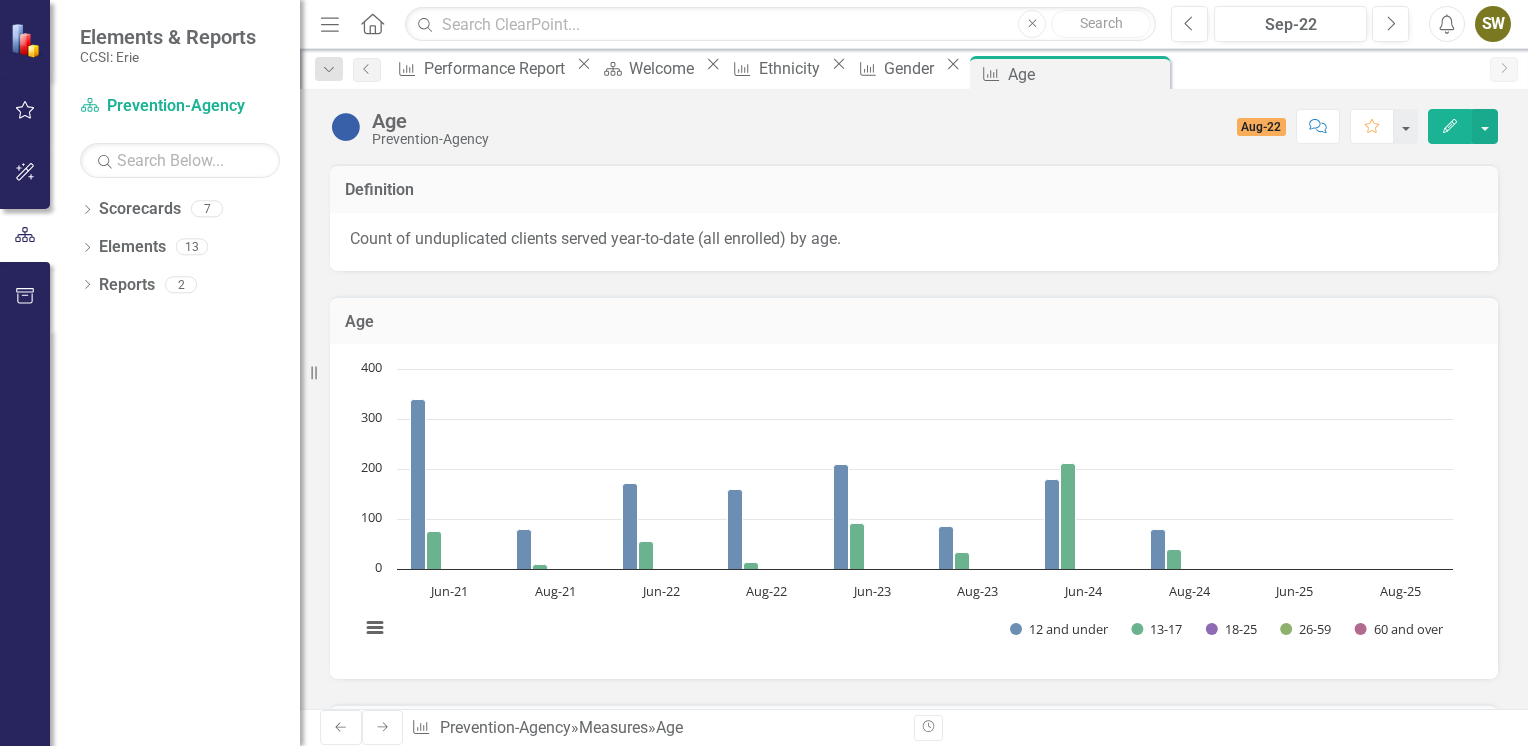 click on "Next" 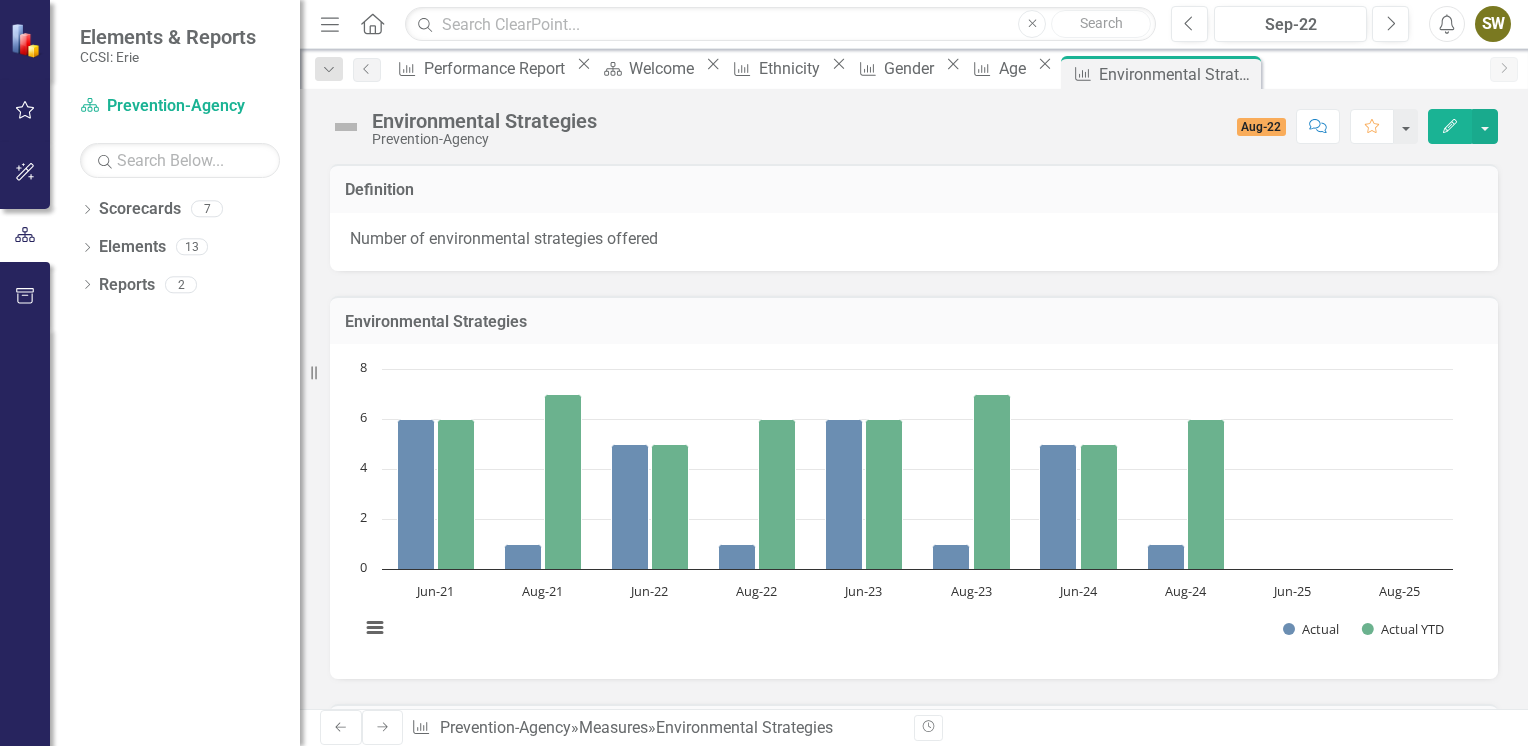 click on "Edit" 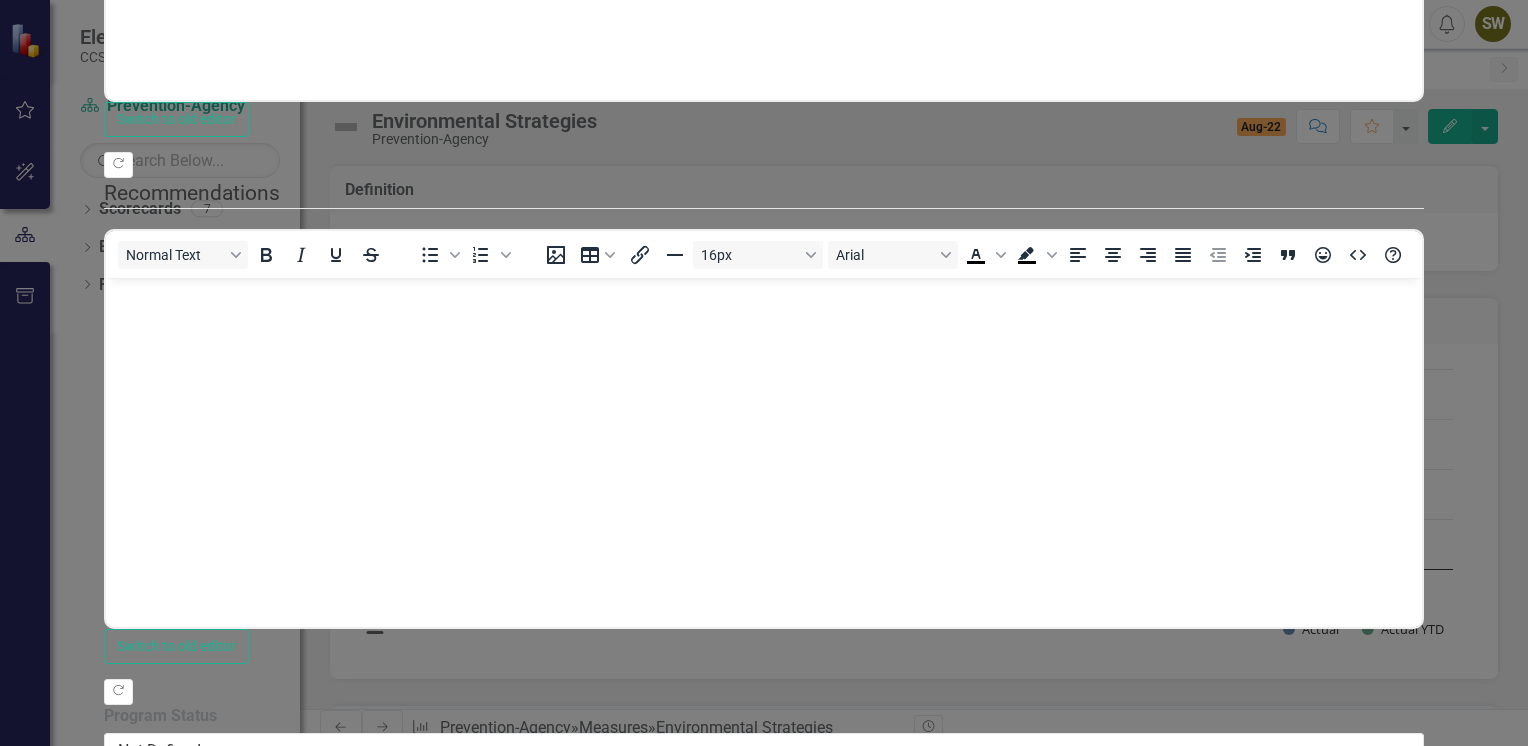 scroll, scrollTop: 0, scrollLeft: 0, axis: both 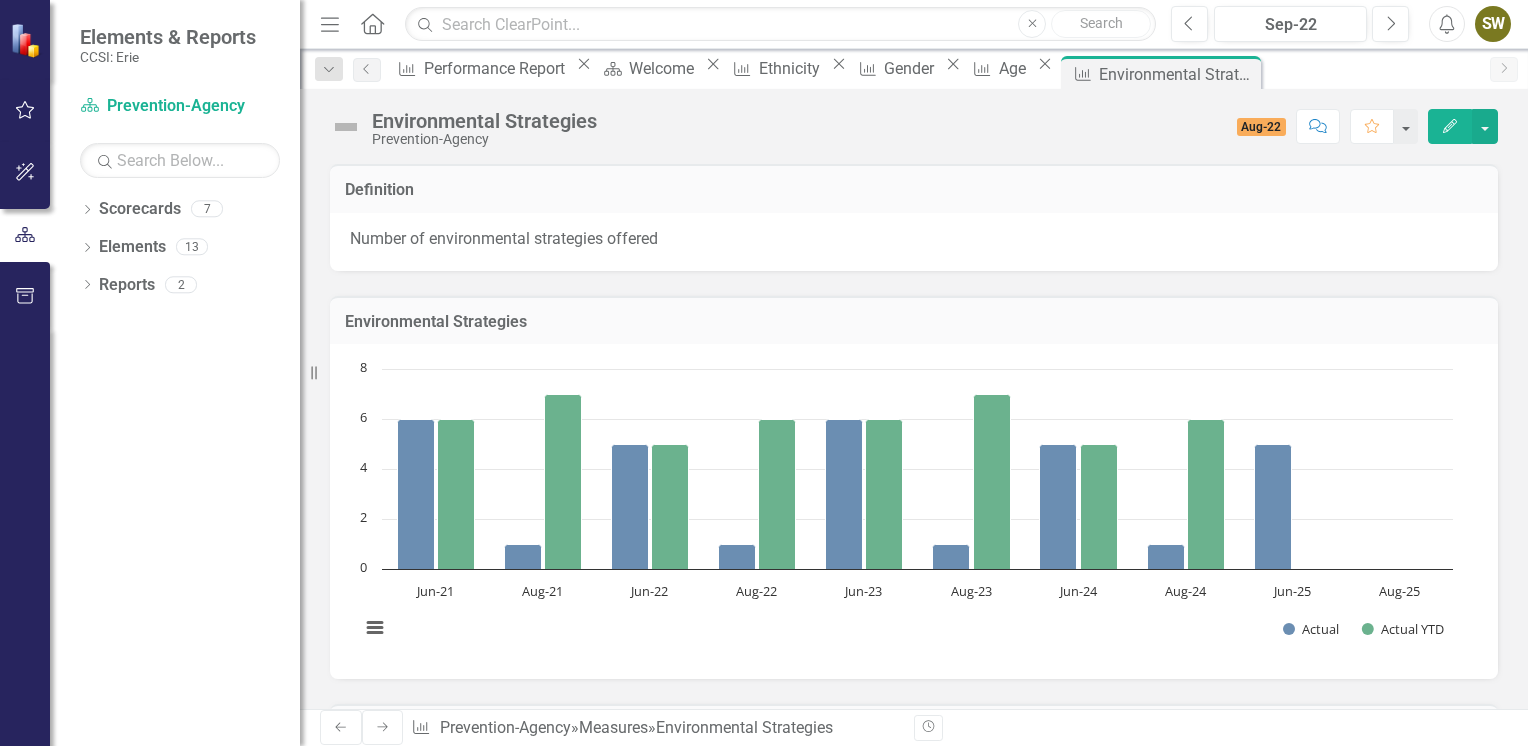 click on "Next" 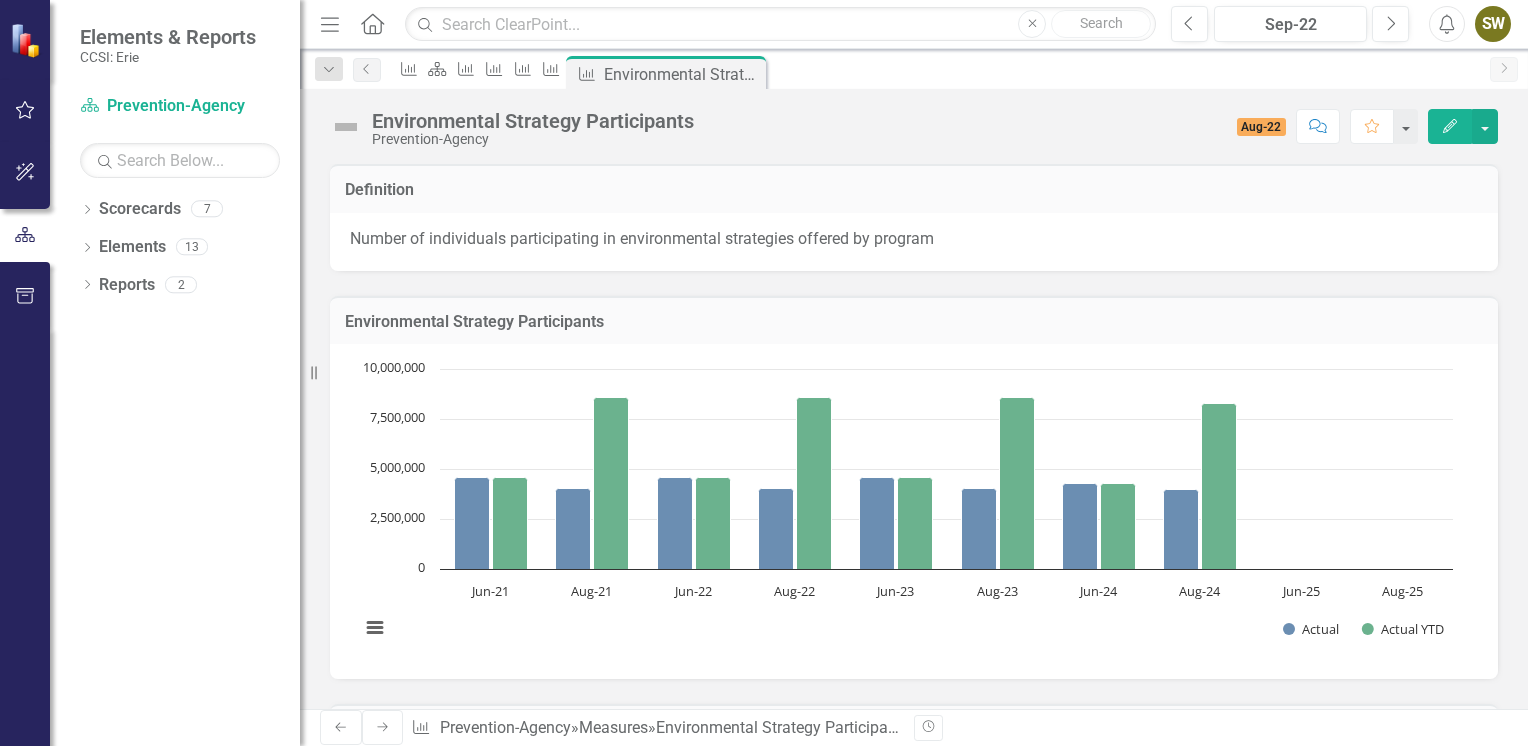 click on "Edit" 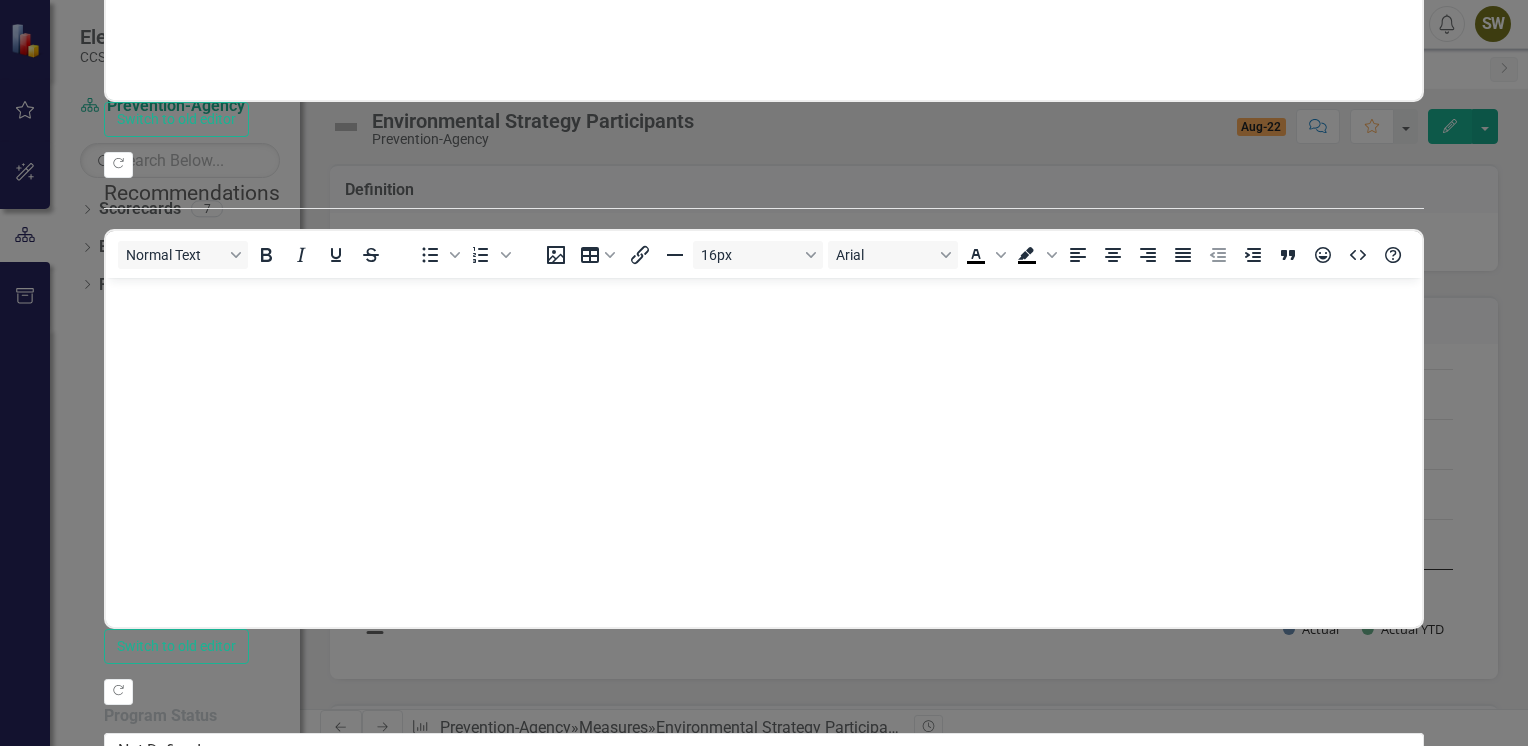 scroll, scrollTop: 0, scrollLeft: 0, axis: both 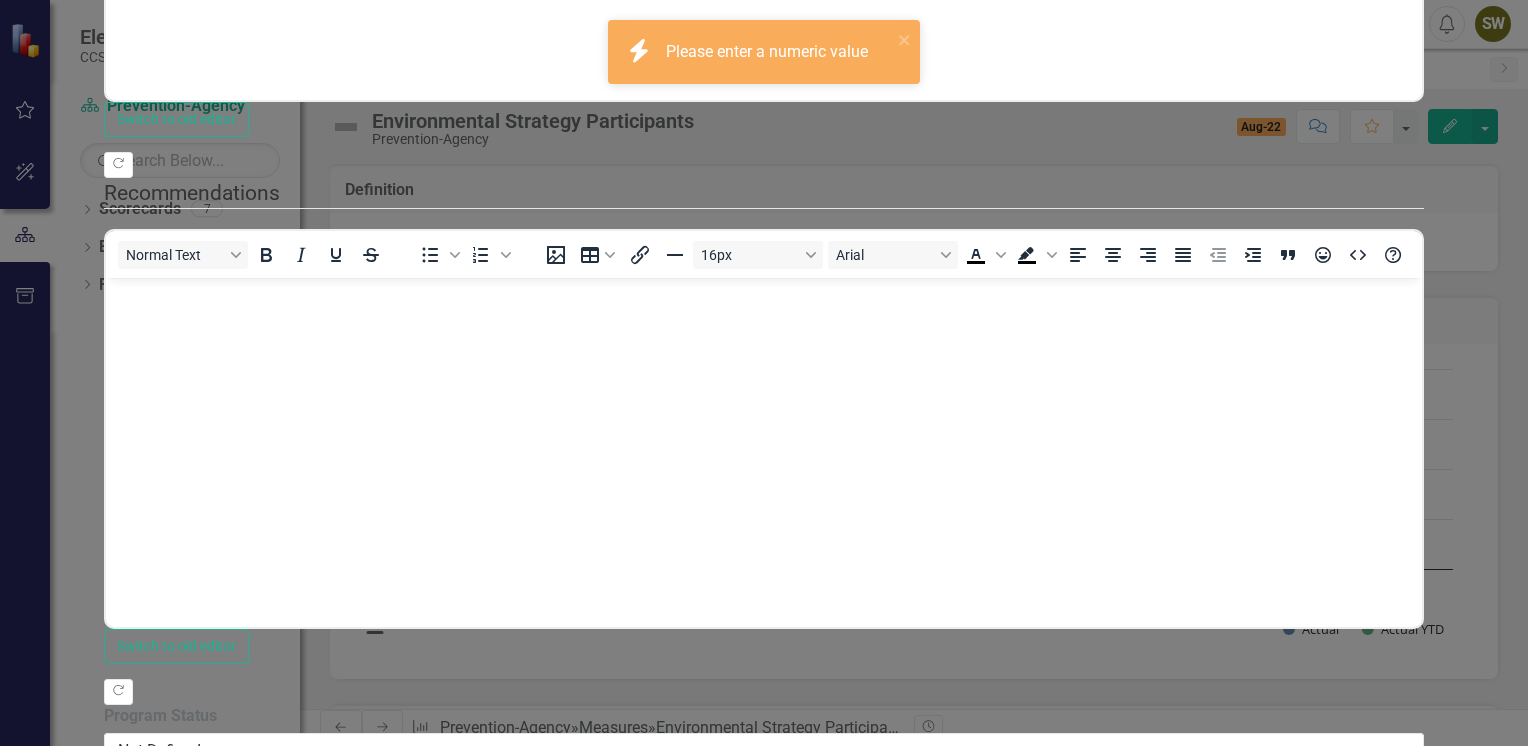 click on "Period Status Actual Actual YTD Jun-[YEAR] Not Defined [NUMBER] [NUMBER] Aug-[YEAR] Not Defined [NUMBER] [NUMBER] Jun-[YEAR] Not Defined [NUMBER] [NUMBER] Aug-[YEAR] Not Defined [NUMBER] [NUMBER] Jun-[YEAR] Not Defined [NUMBER] [NUMBER] Aug-[YEAR] Not Defined [NUMBER] [NUMBER] Jun-[YEAR] Not Defined [NUMBER] [NUMBER] Aug-[YEAR] Not Defined [NUMBER] [NUMBER] Jun-[YEAR] Not Defined [NUMBER] [NUMBER] Aug-[YEAR] Not Defined [NUMBER] [NUMBER]" at bounding box center [634, 1091] 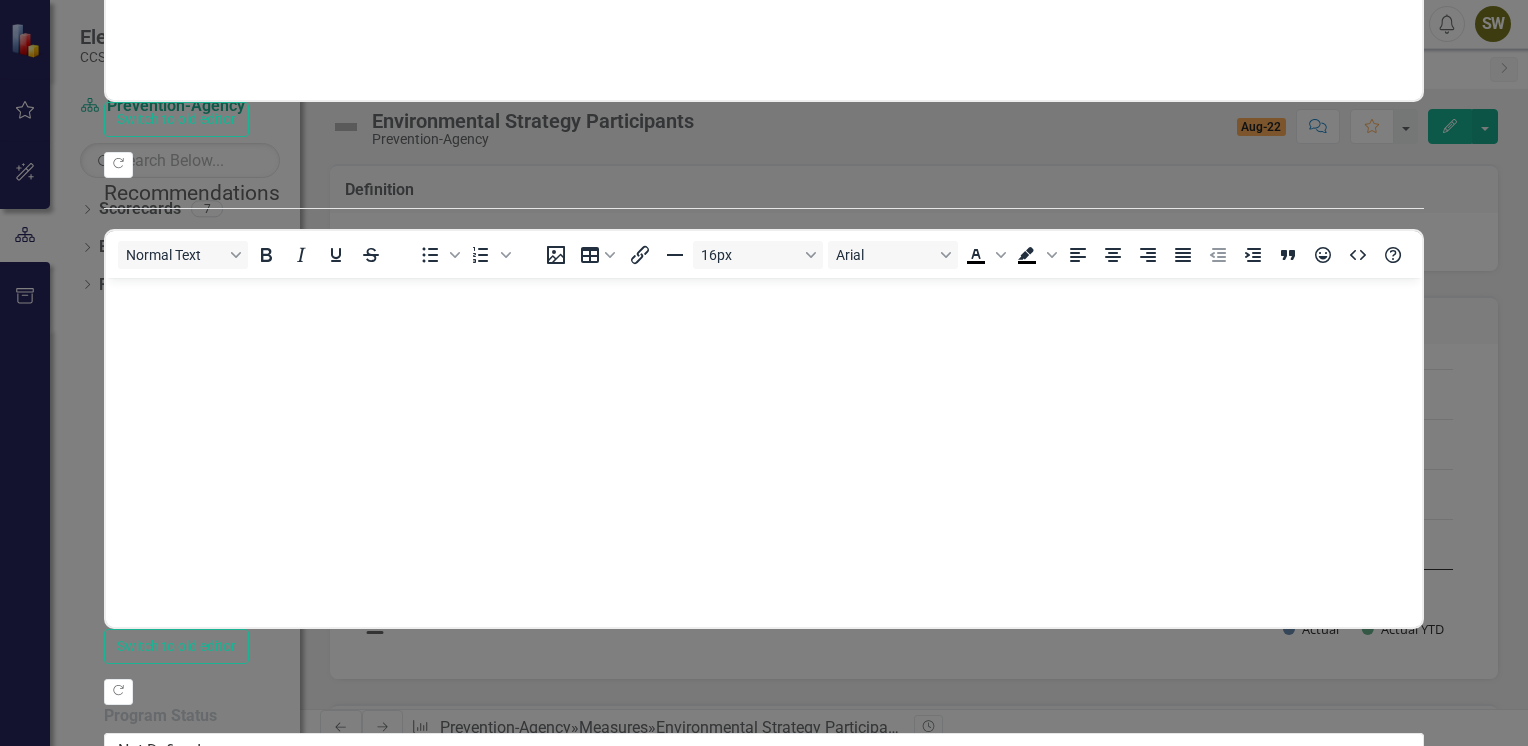 type on "4300000" 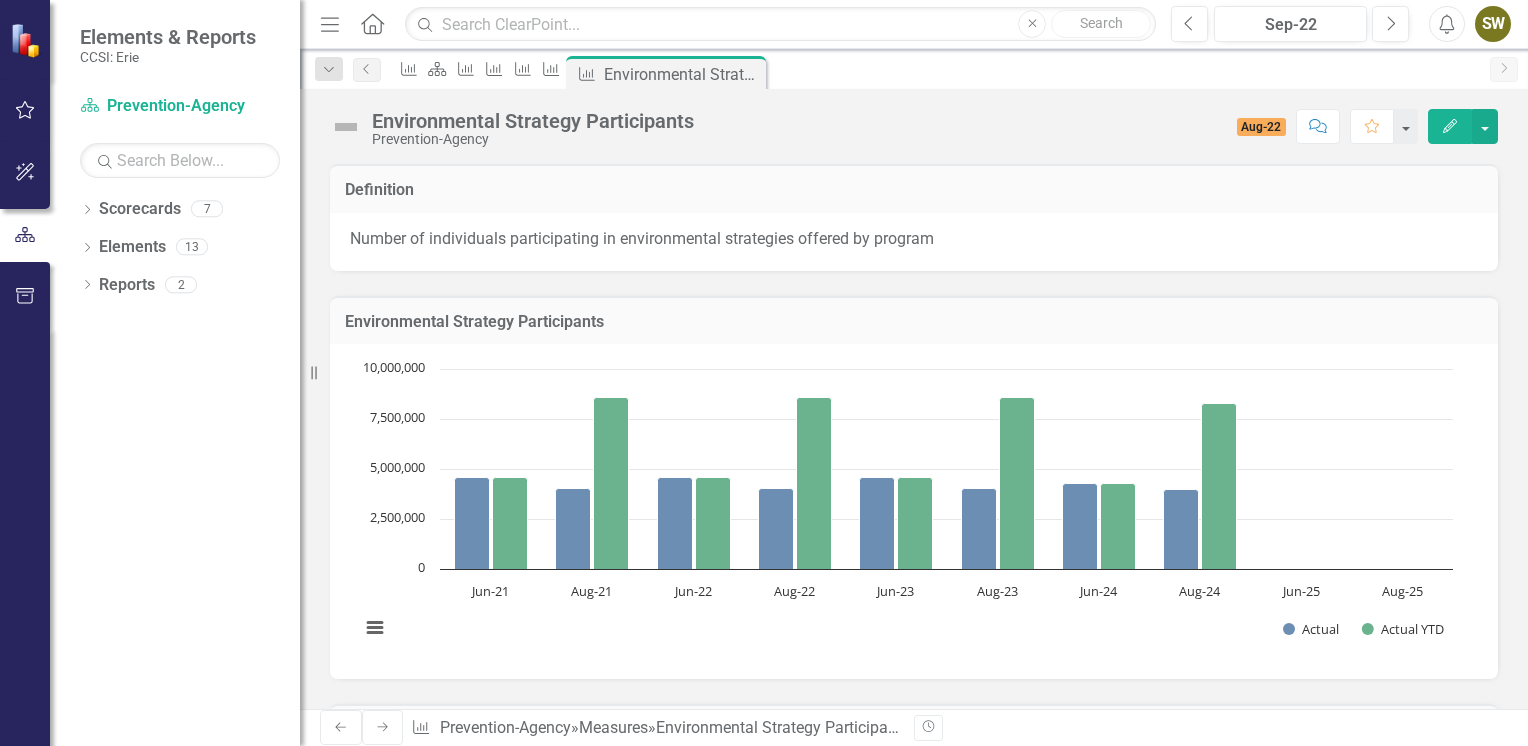 click 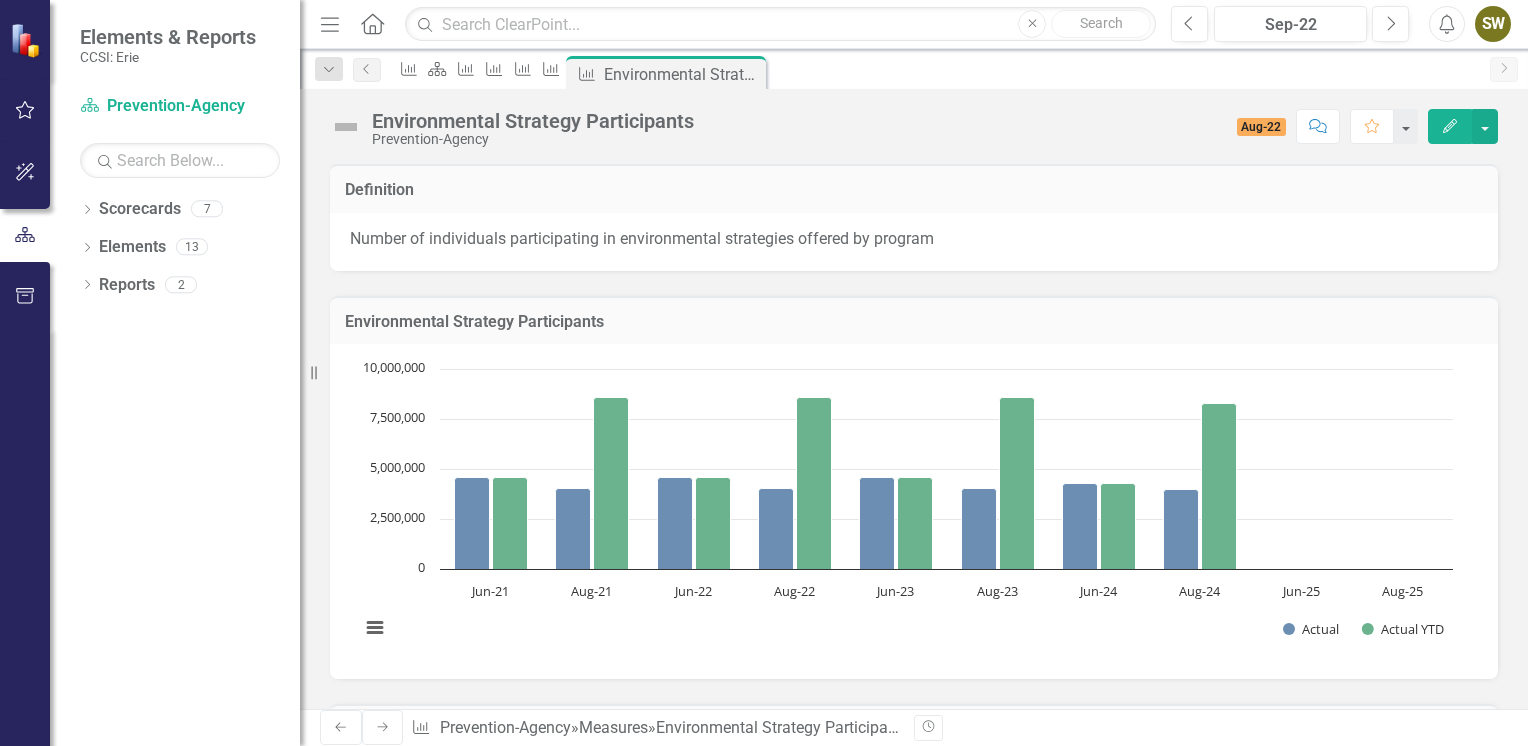 click on "Edit" at bounding box center (1450, 126) 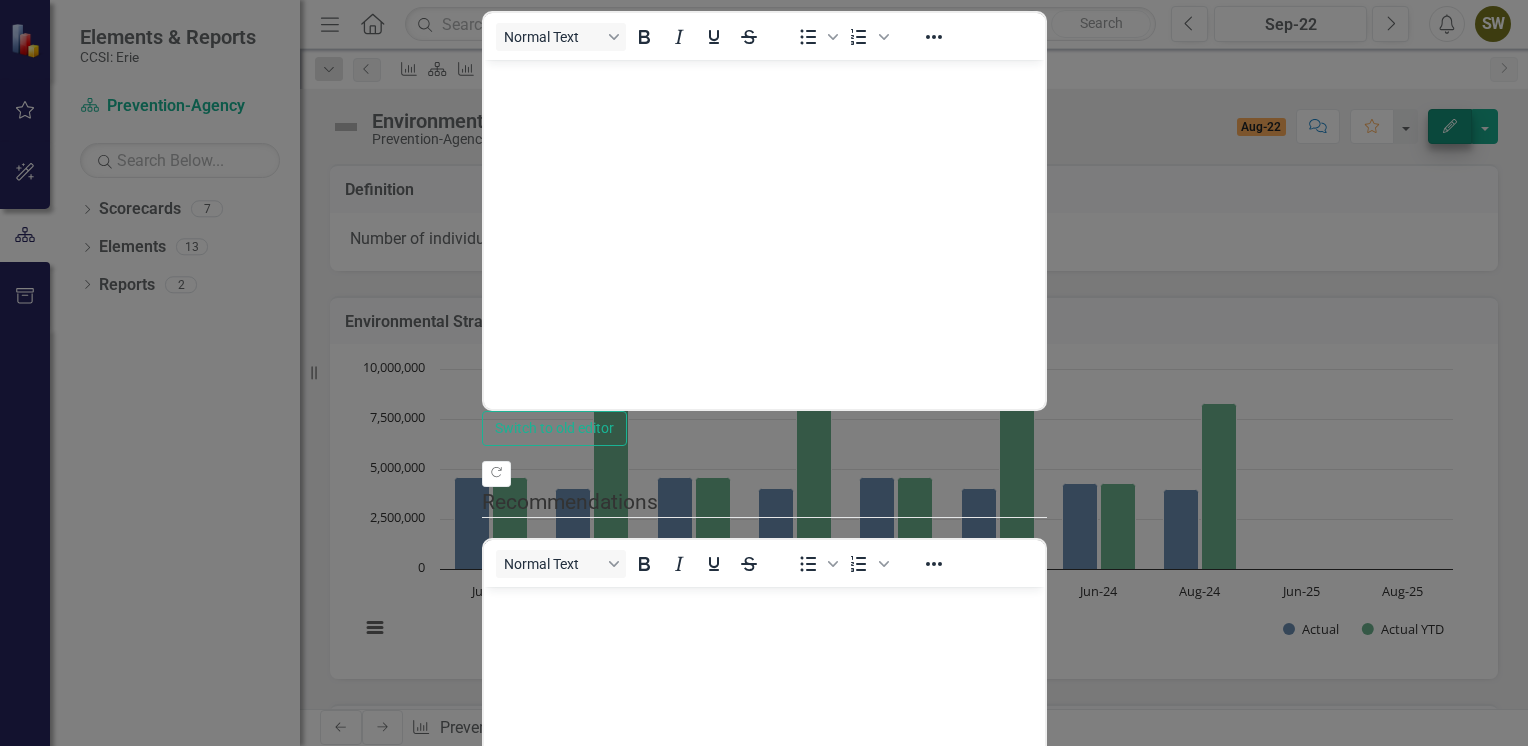 scroll, scrollTop: 0, scrollLeft: 0, axis: both 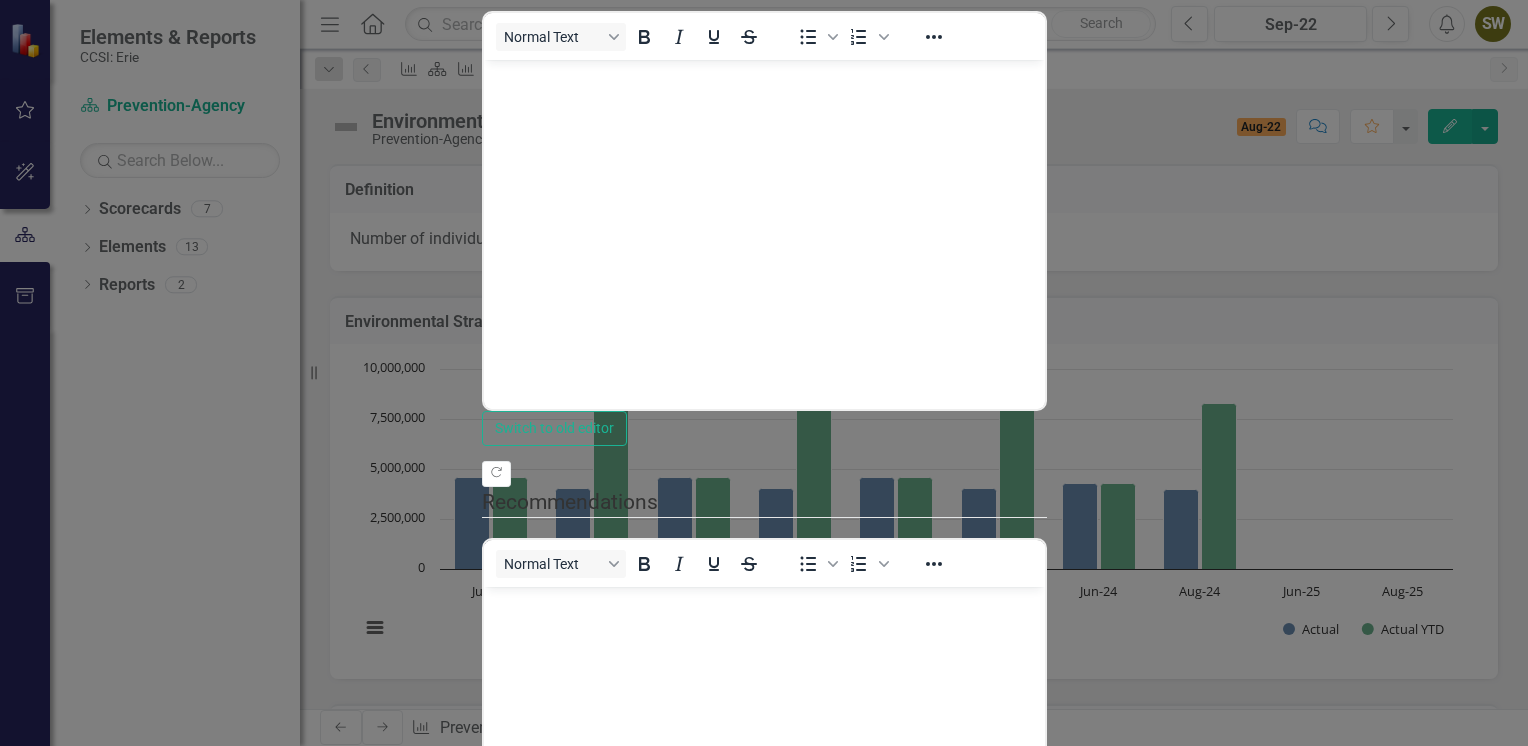 click on "Update  Data" at bounding box center (625, -278) 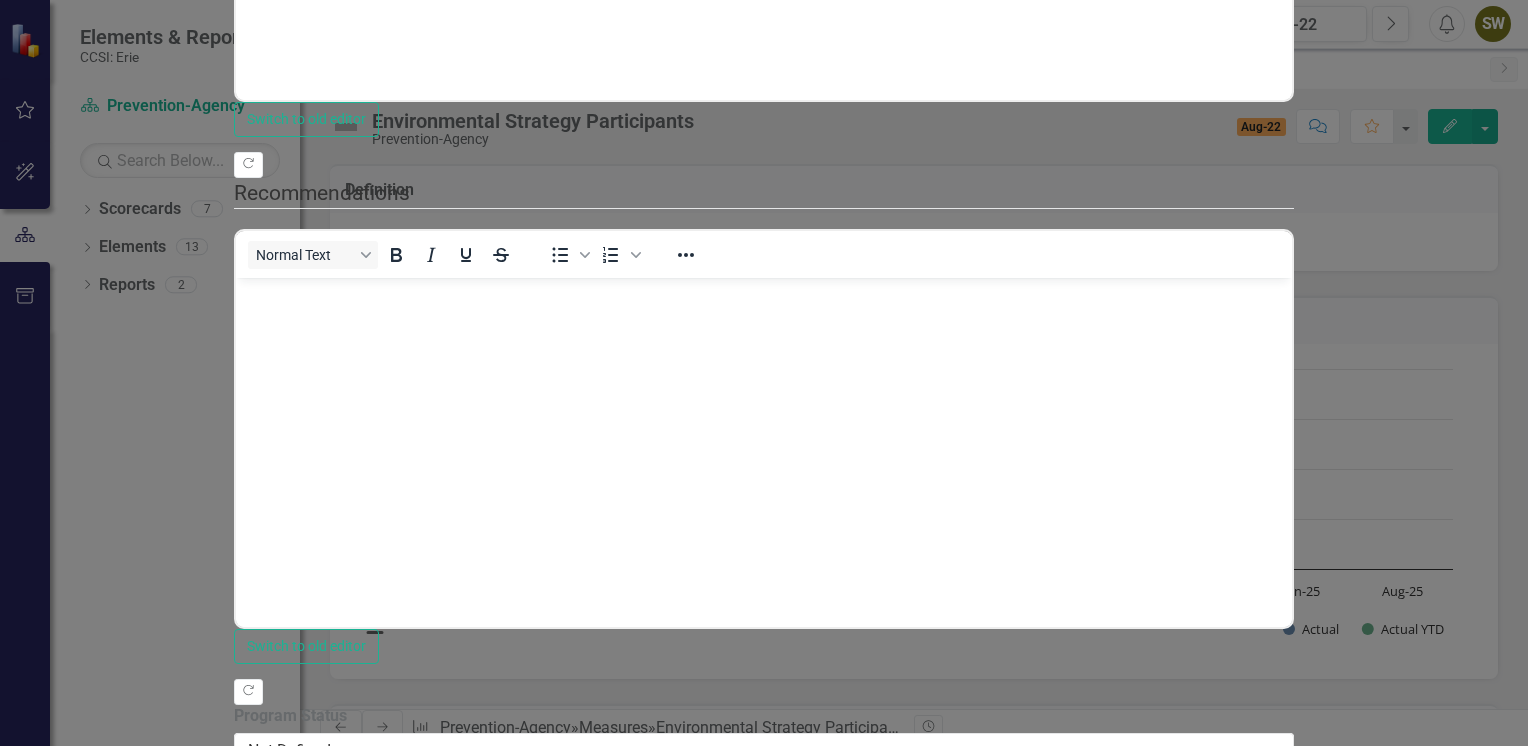 click at bounding box center (705, 1001) 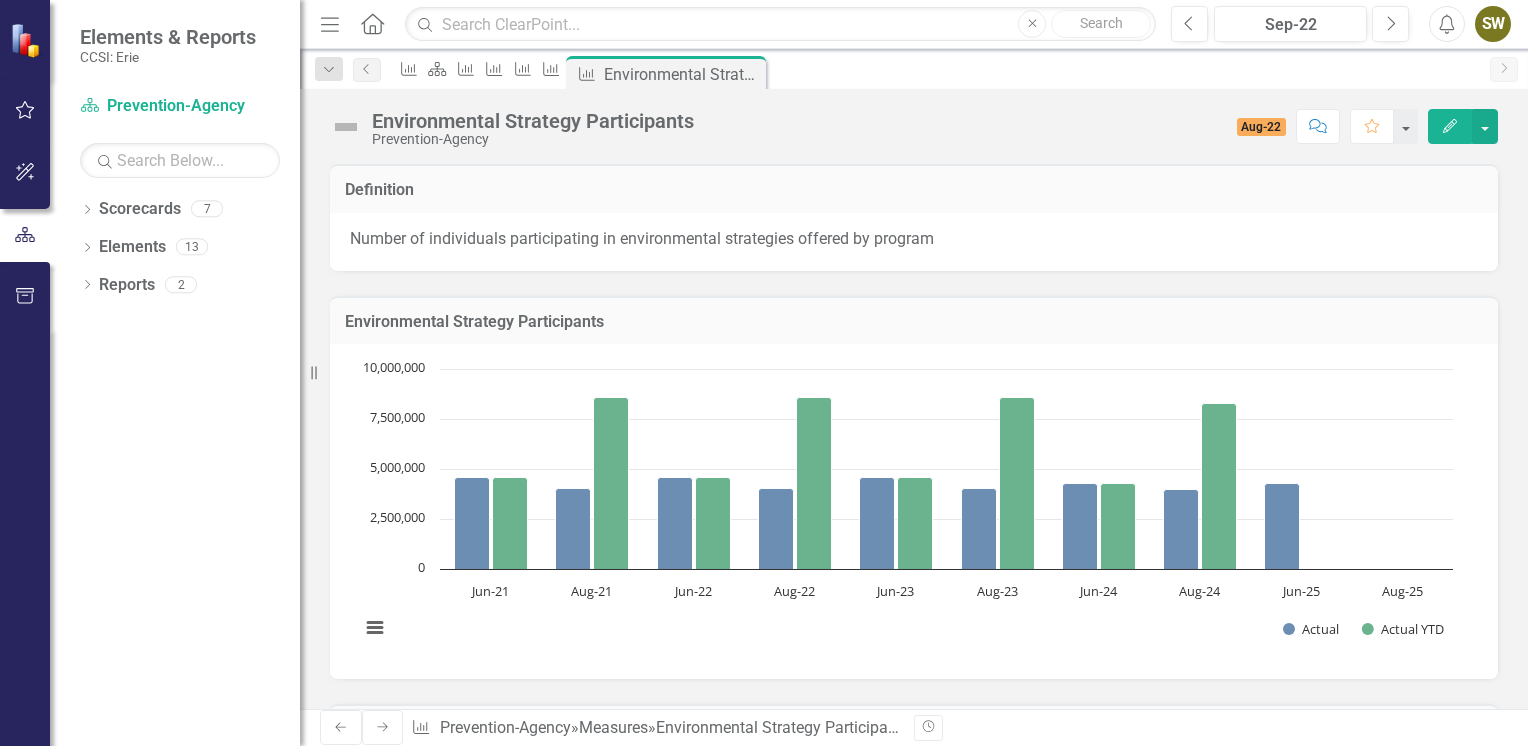 click on "Next" 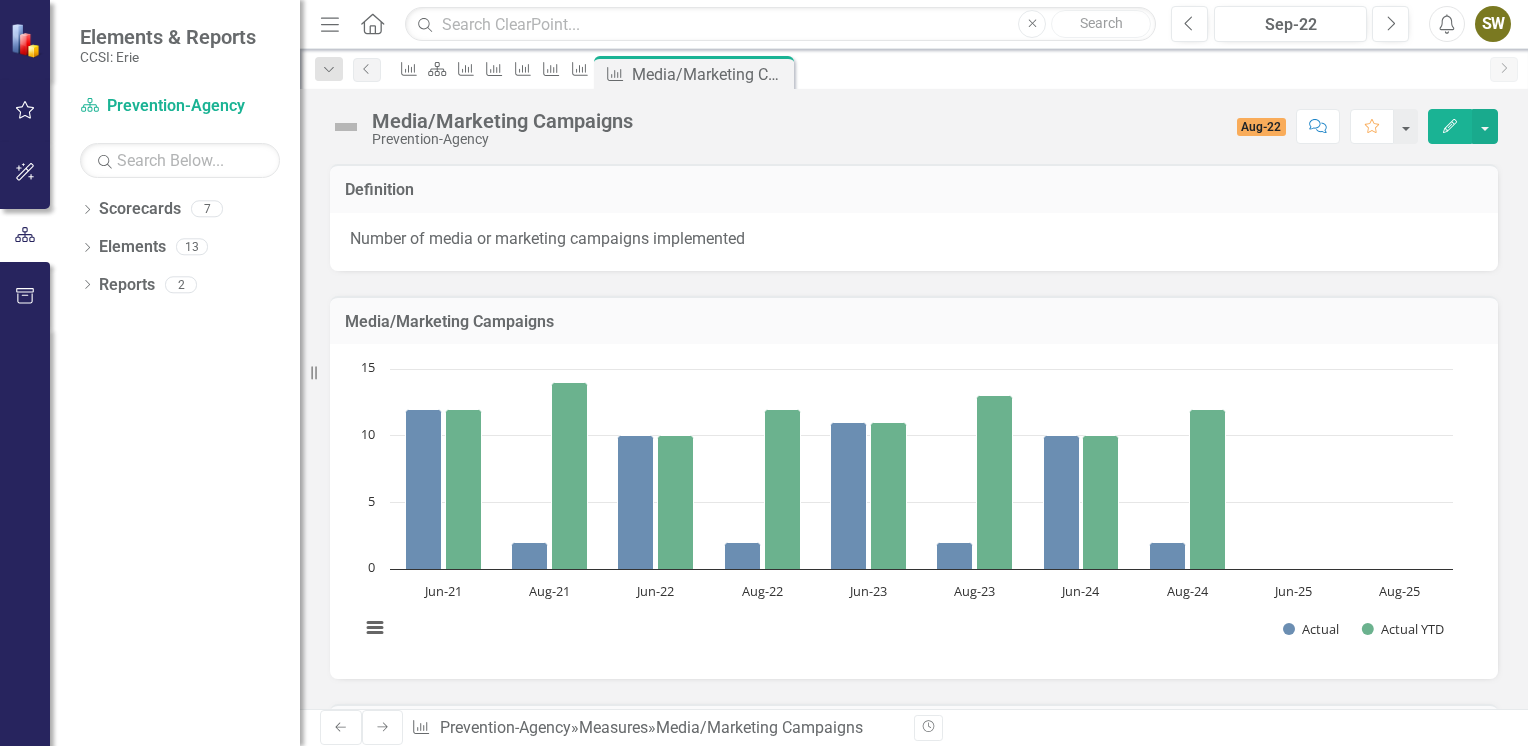 click on "Edit" at bounding box center [1450, 126] 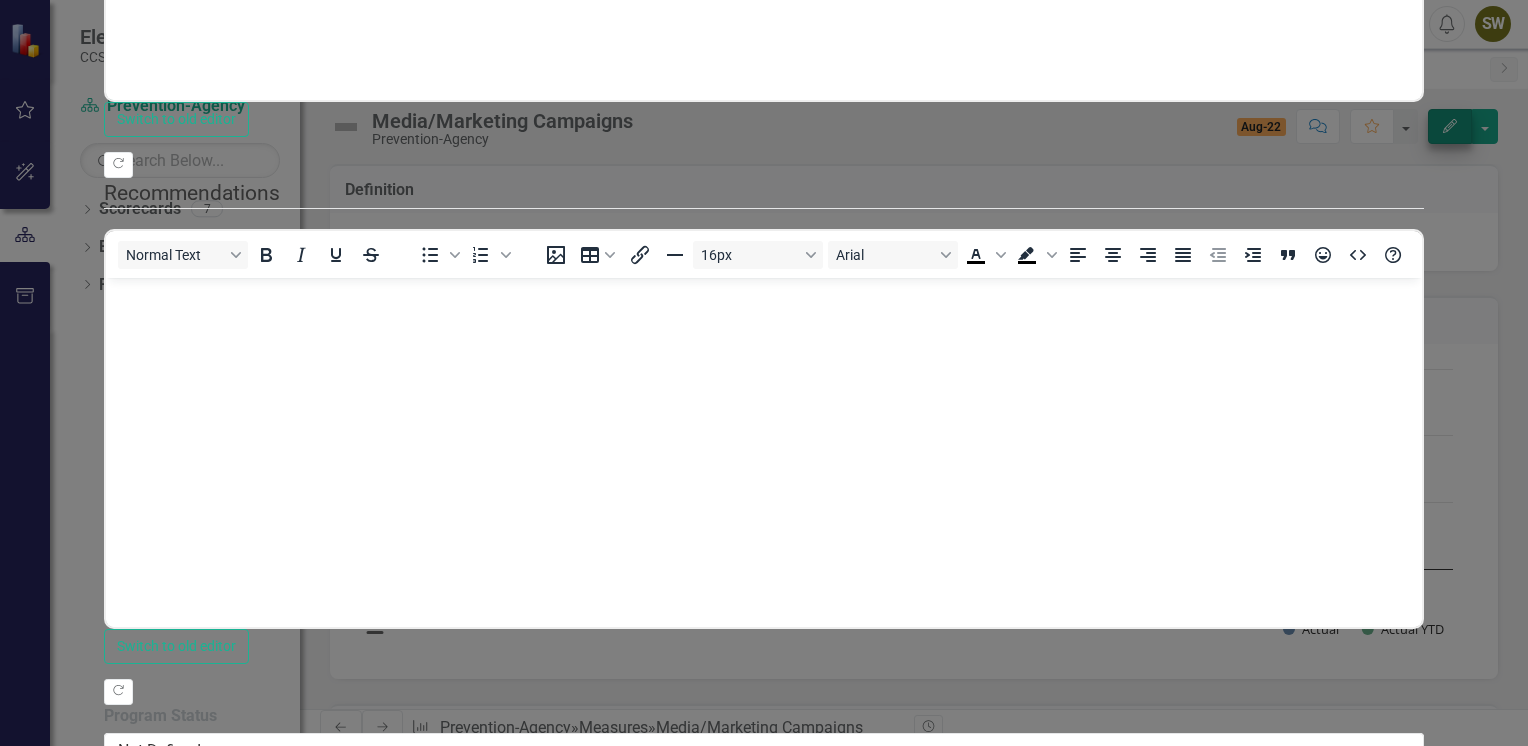 scroll, scrollTop: 0, scrollLeft: 0, axis: both 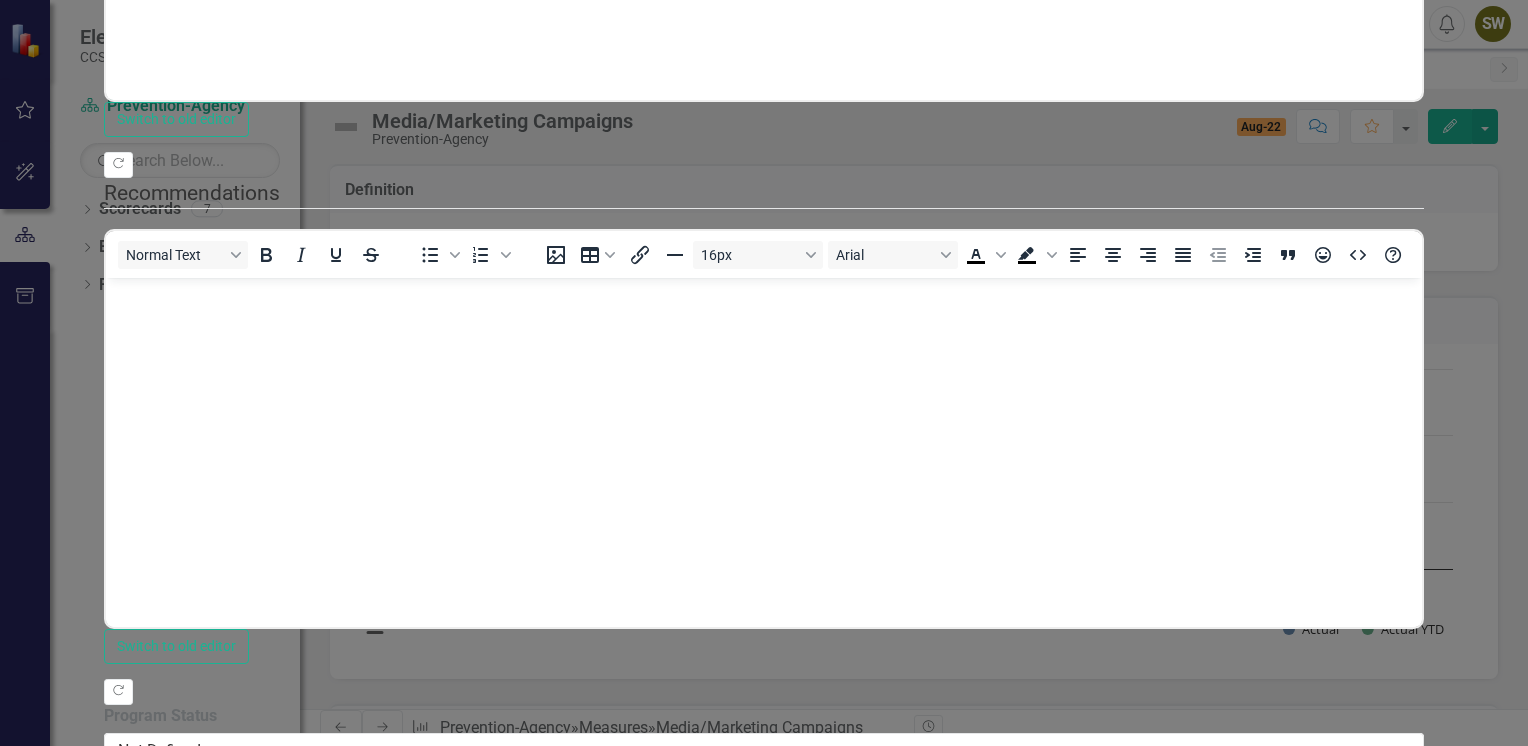 click at bounding box center (575, 1001) 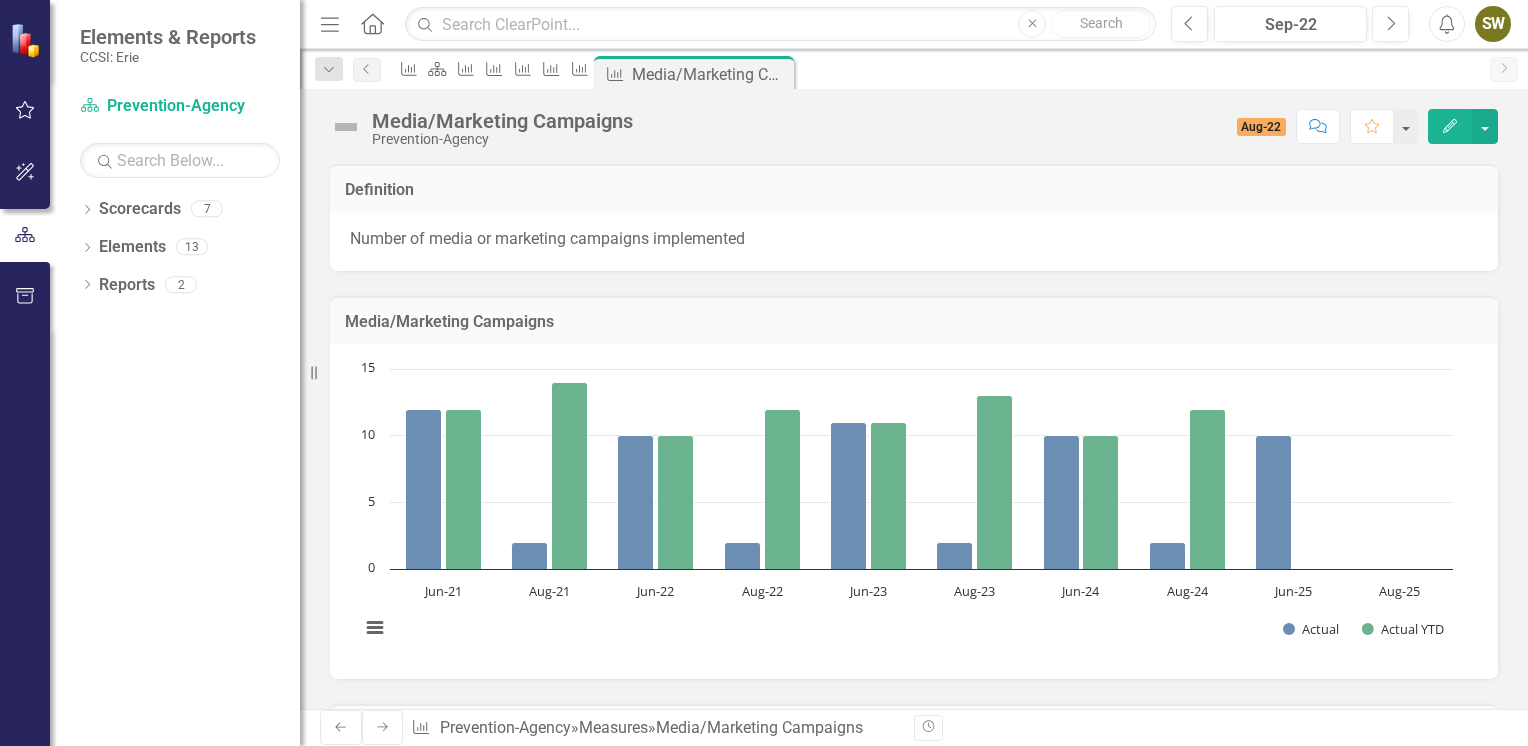 click 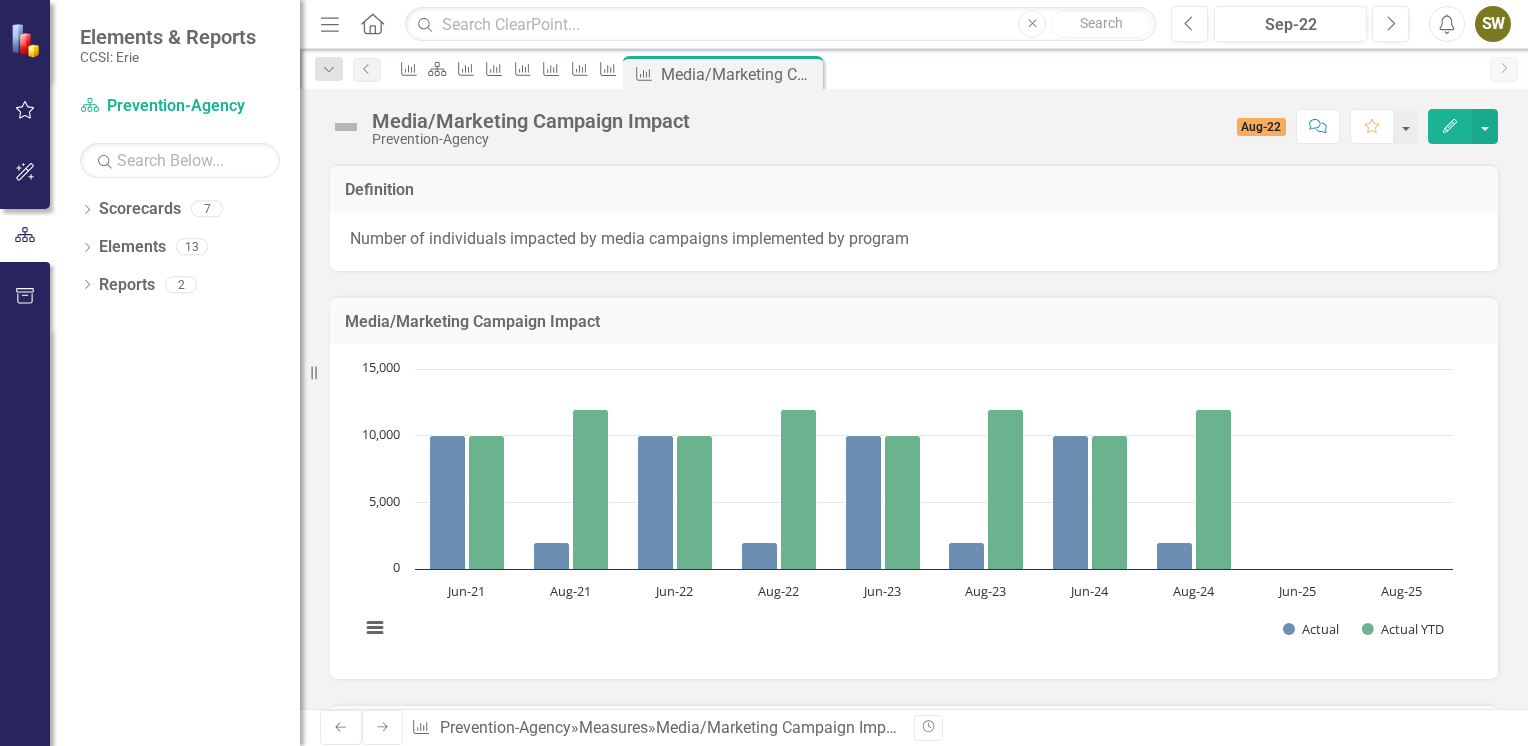 click on "Edit" 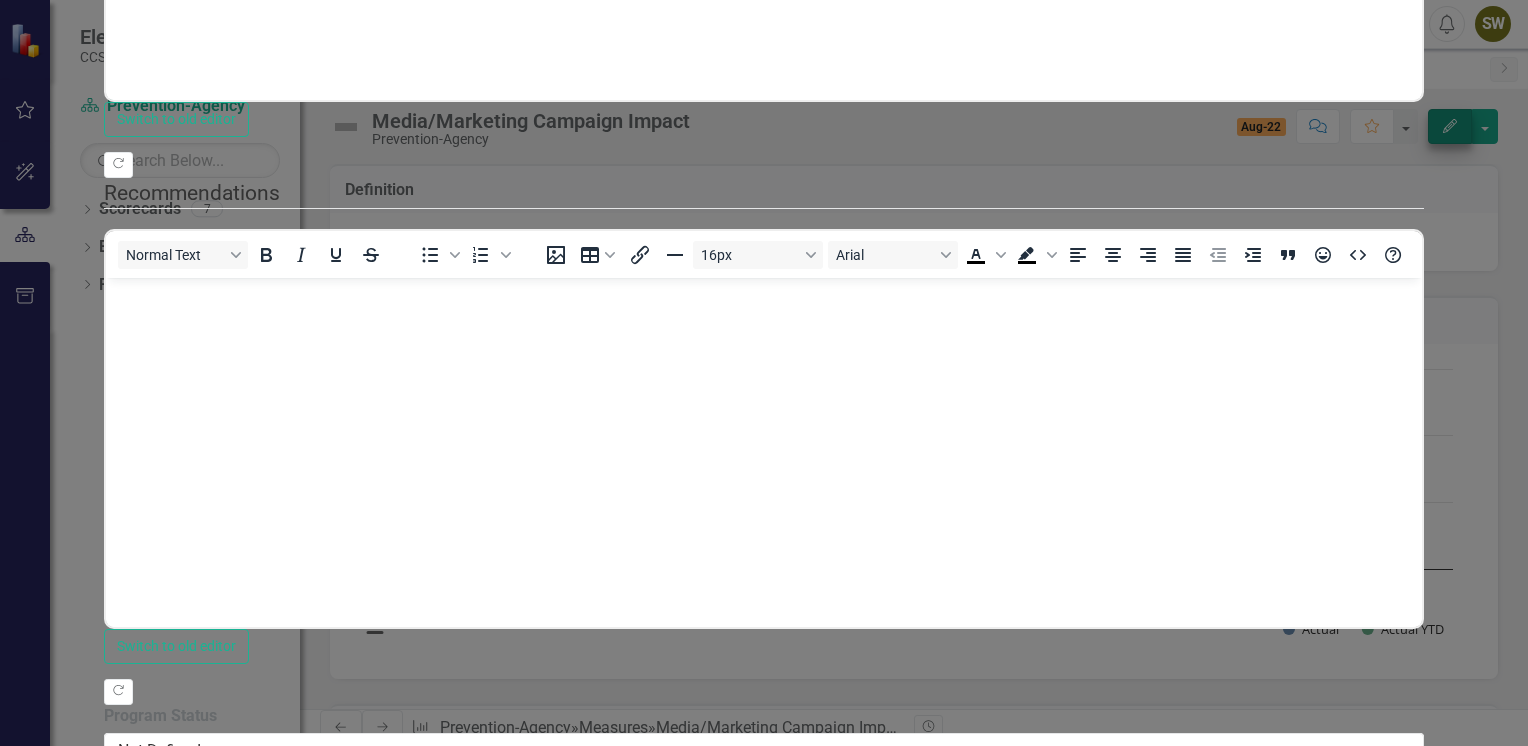 scroll, scrollTop: 0, scrollLeft: 0, axis: both 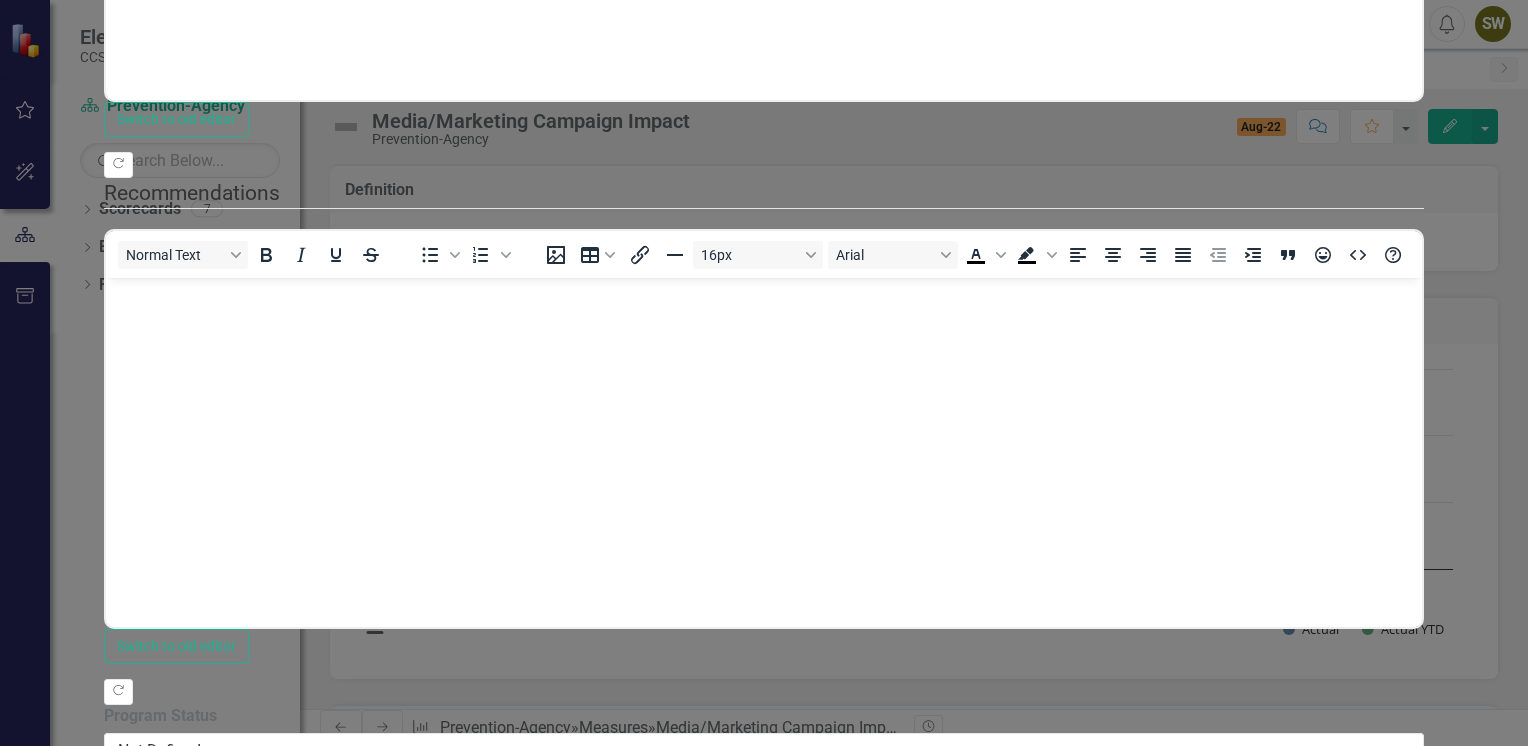 click on "Period Status Actual Actual YTD [MONTH]-[DAY] Not Defined [NUMBER] [NUMBER] [MONTH]-[DAY] Not Defined [NUMBER] [NUMBER] [MONTH]-[DAY] Not Defined [NUMBER] [NUMBER] [MONTH]-[DAY] Not Defined [NUMBER] [NUMBER] [MONTH]-[DAY] Not Defined [NUMBER] [NUMBER] [MONTH]-[DAY] Not Defined [NUMBER] [NUMBER] [MONTH]-[DAY] Not Defined [NUMBER] [NUMBER] [MONTH]-[DAY] Not Defined [NUMBER] [NUMBER] [MONTH]-[DAY] Not Defined [NUMBER] [NUMBER] [MONTH]-[DAY] Not Defined [NUMBER] [NUMBER] [MONTH]-[DAY] Not Defined [NUMBER] [NUMBER]" at bounding box center (104, 909) 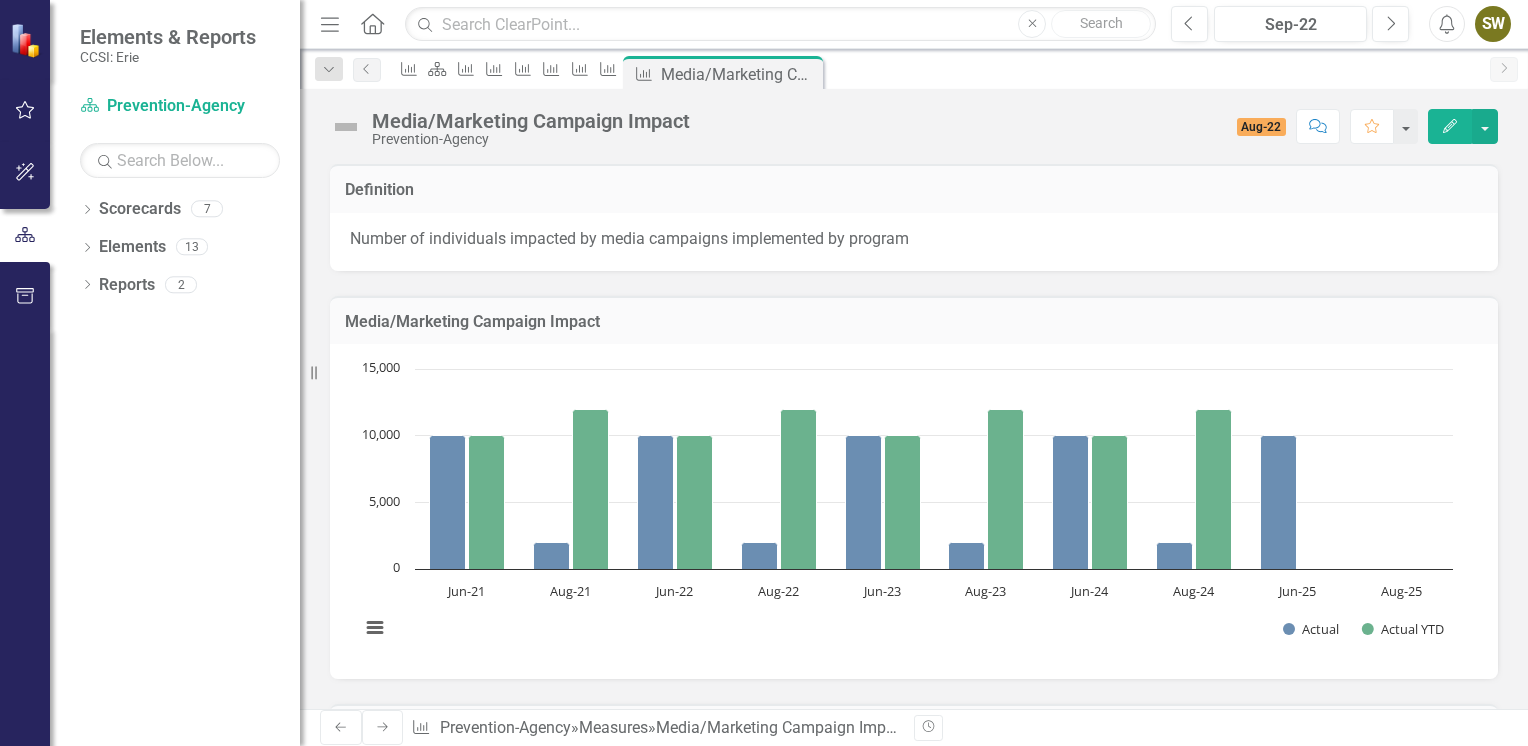 click on "Next" 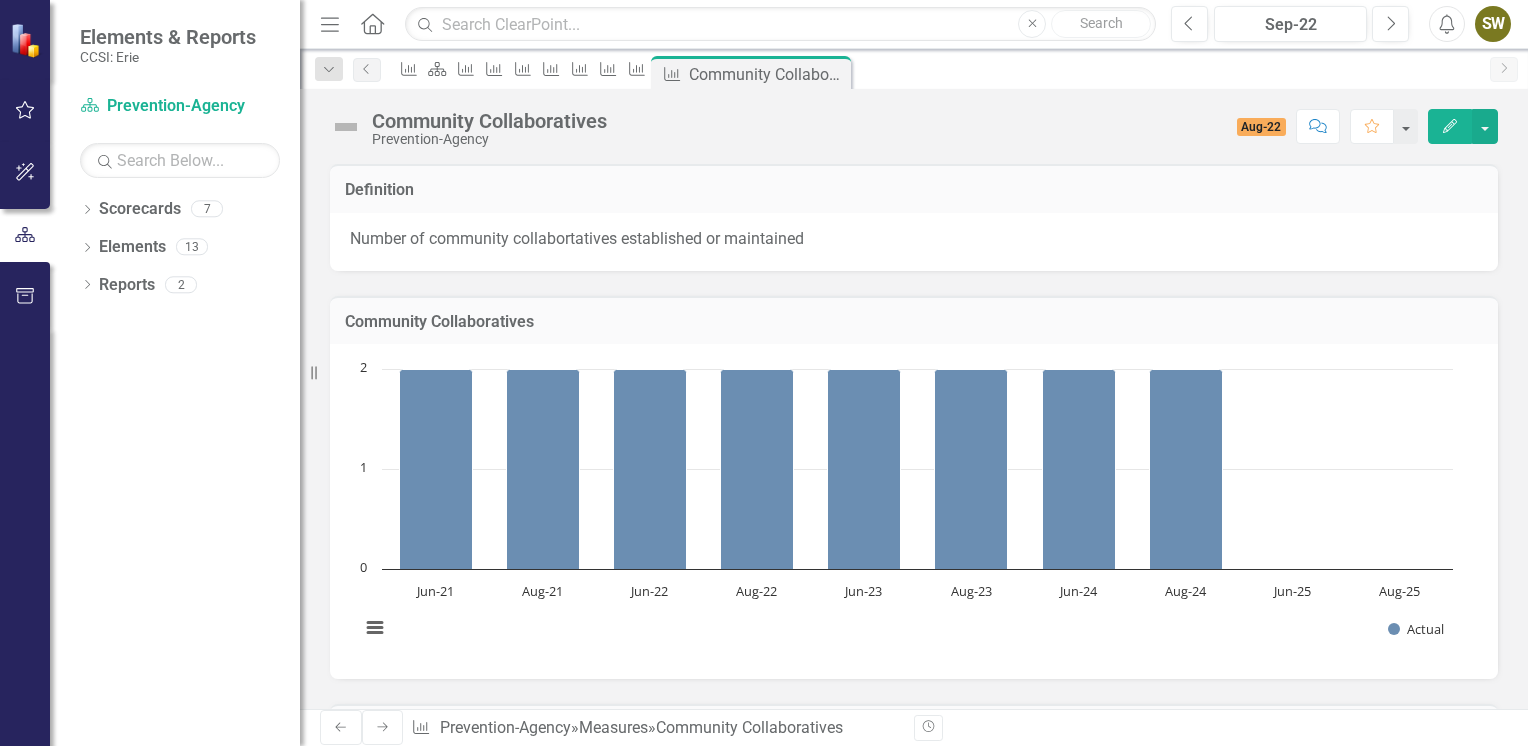 click on "Edit" 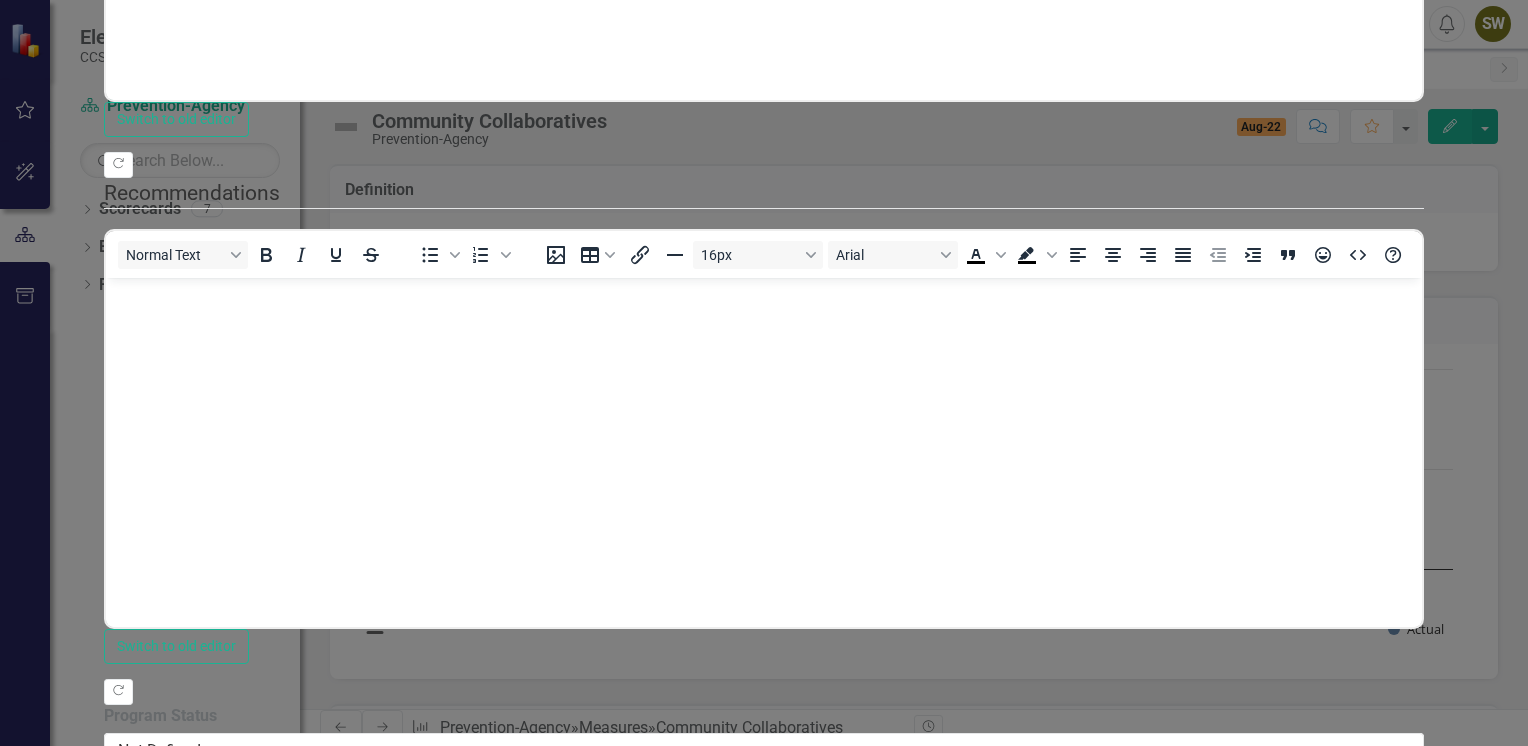 scroll, scrollTop: 0, scrollLeft: 0, axis: both 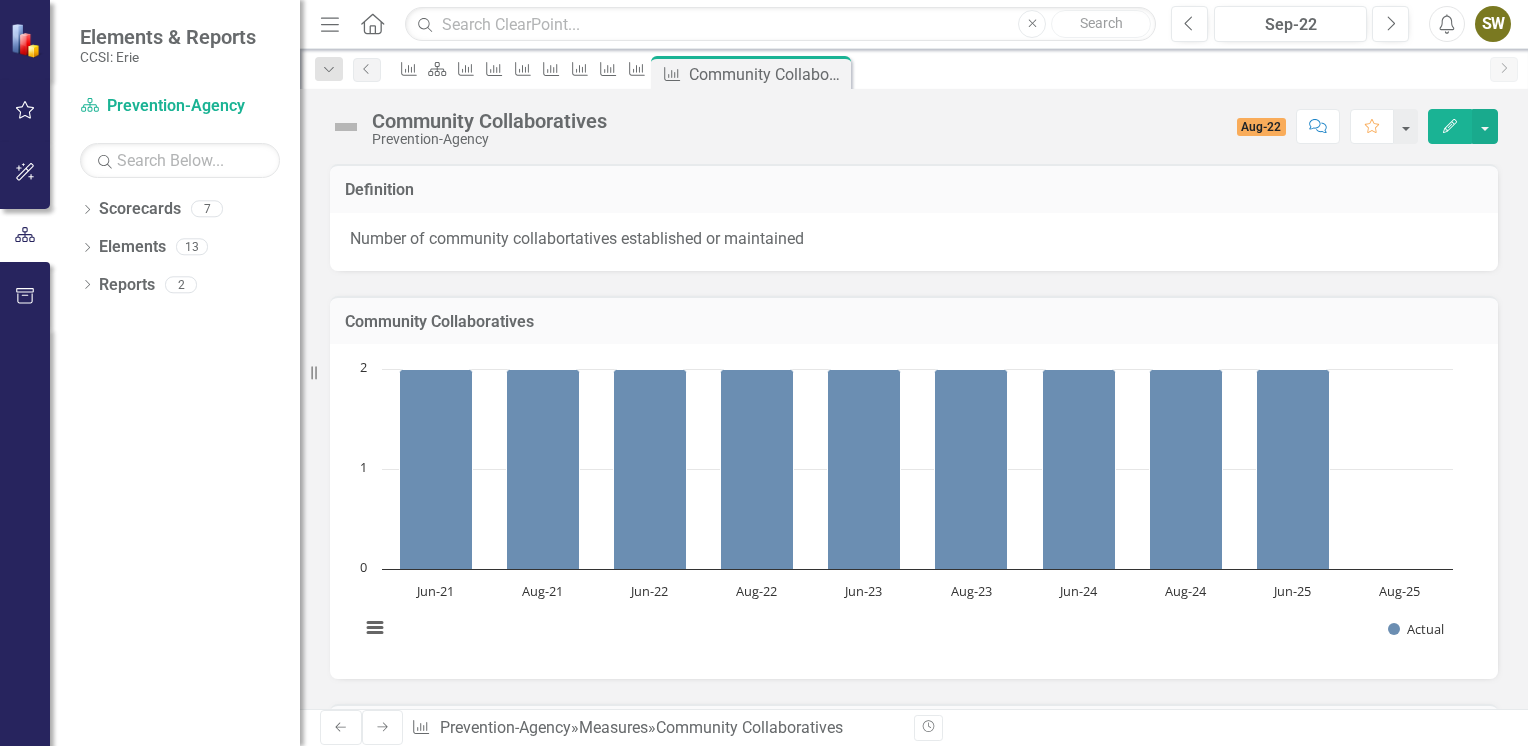 click on "Next" 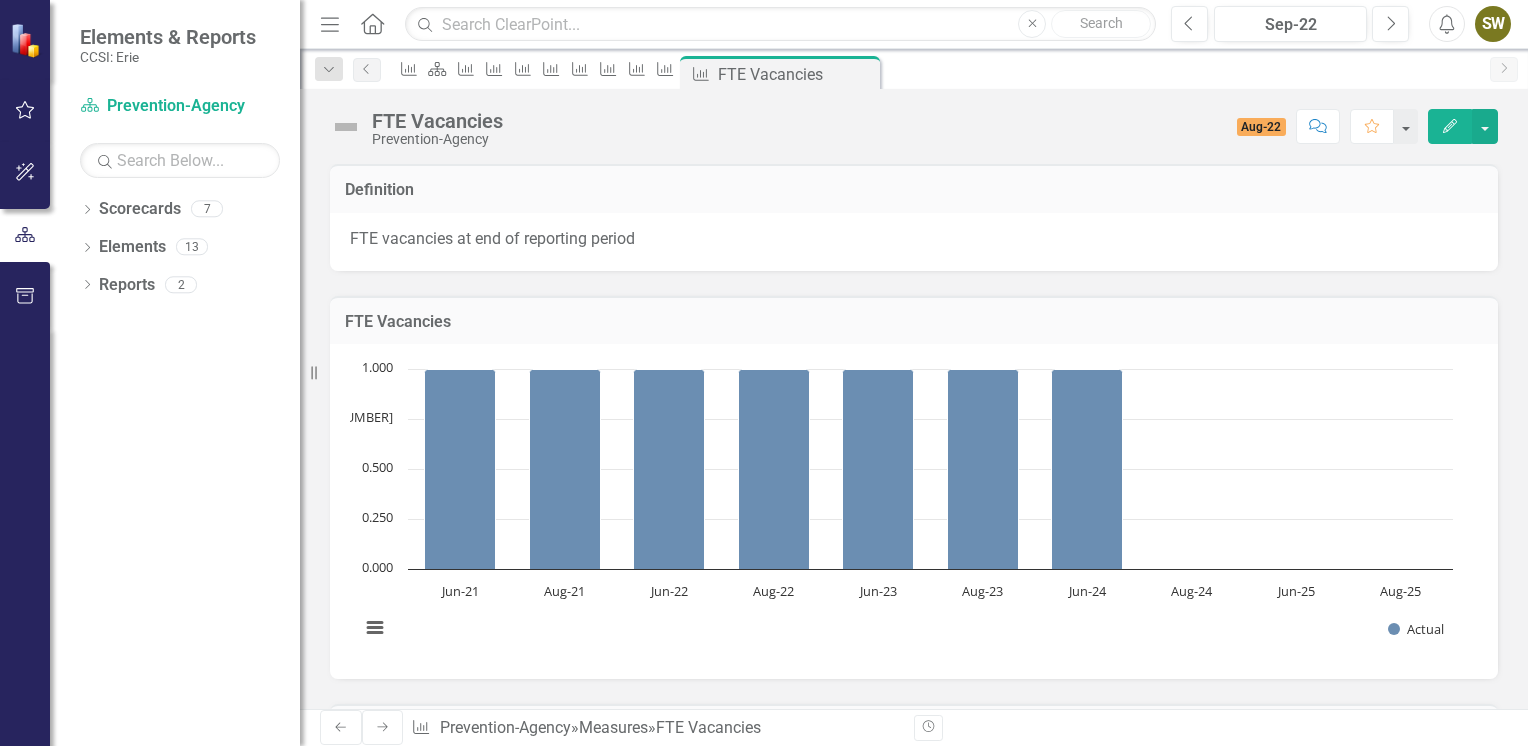 scroll, scrollTop: 360, scrollLeft: 0, axis: vertical 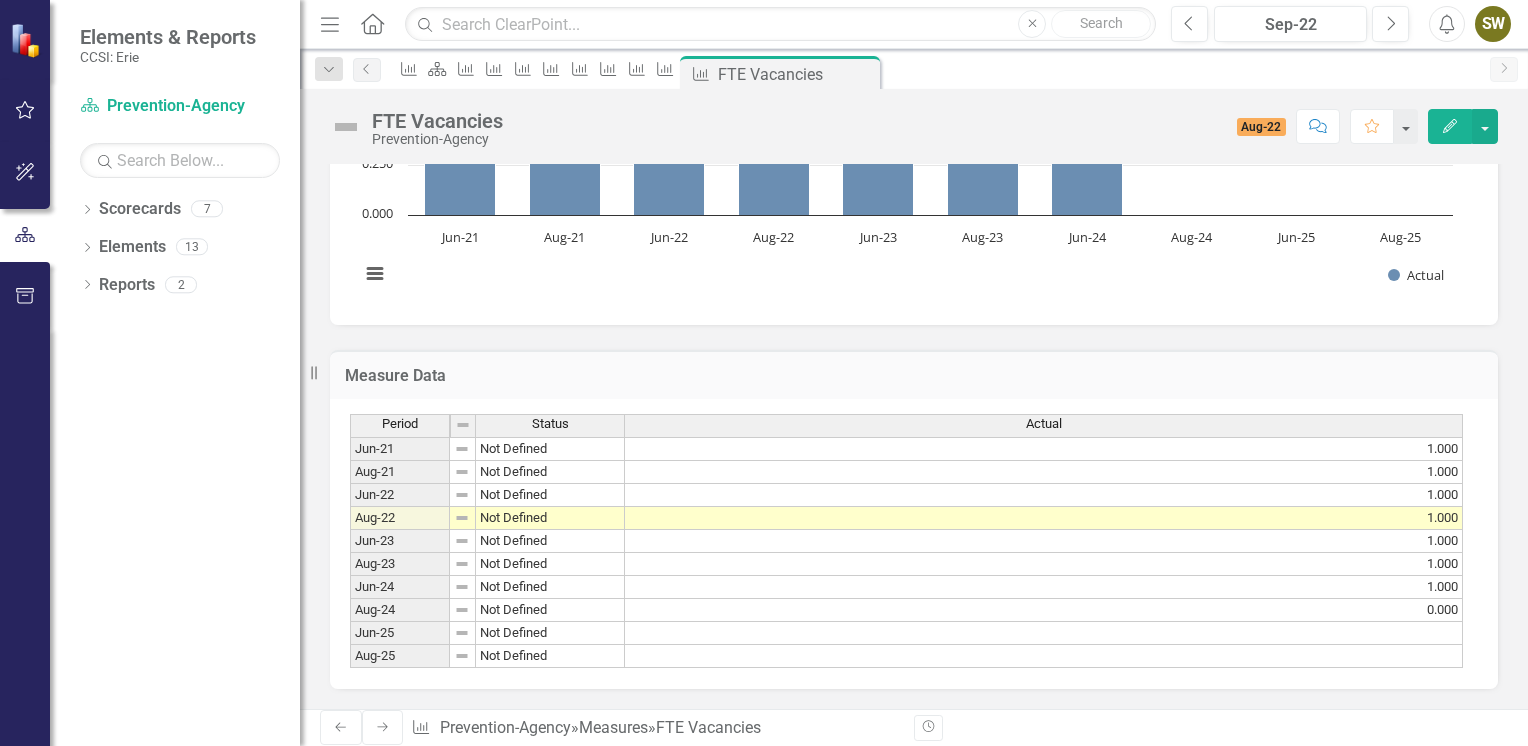 click on "Edit" 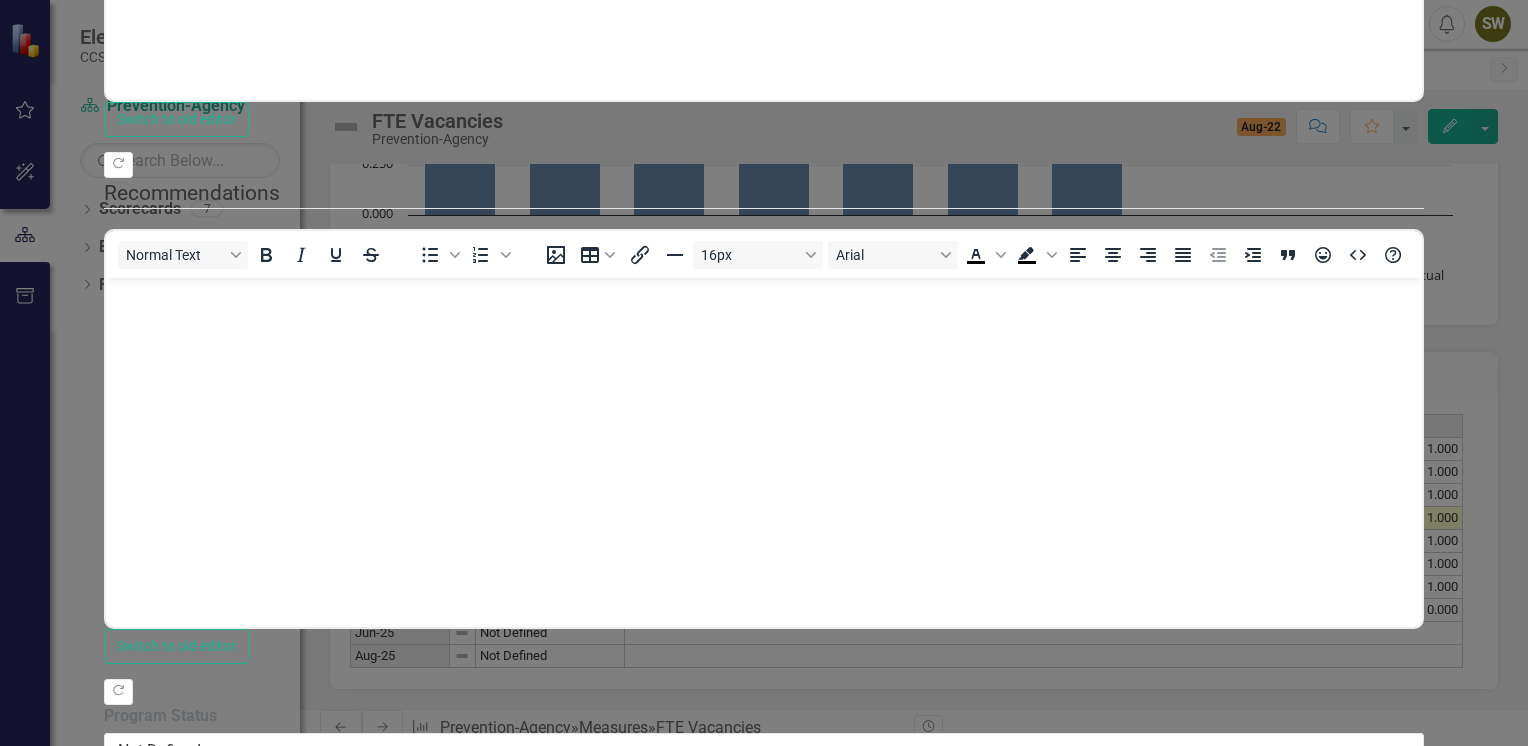 scroll, scrollTop: 0, scrollLeft: 0, axis: both 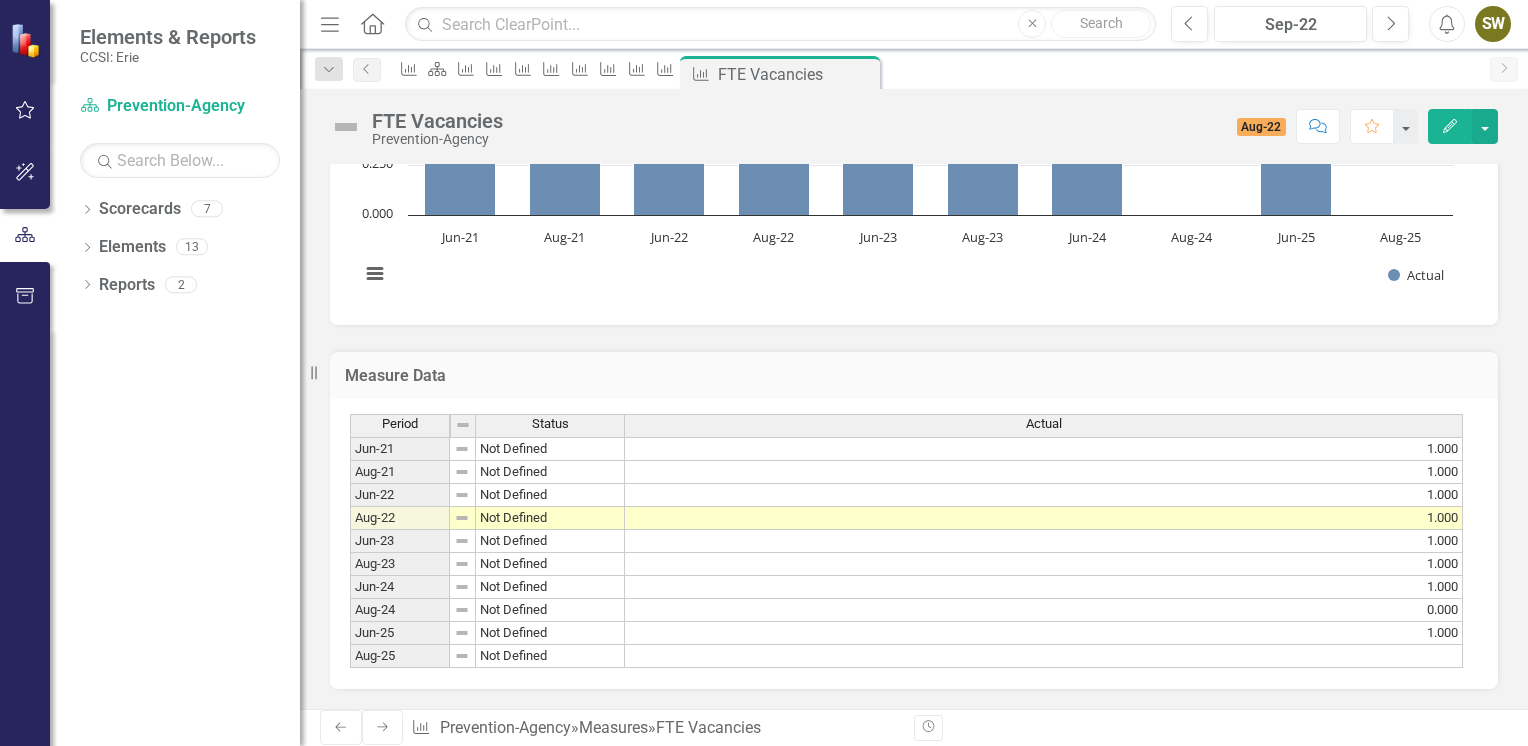 click on "Next" 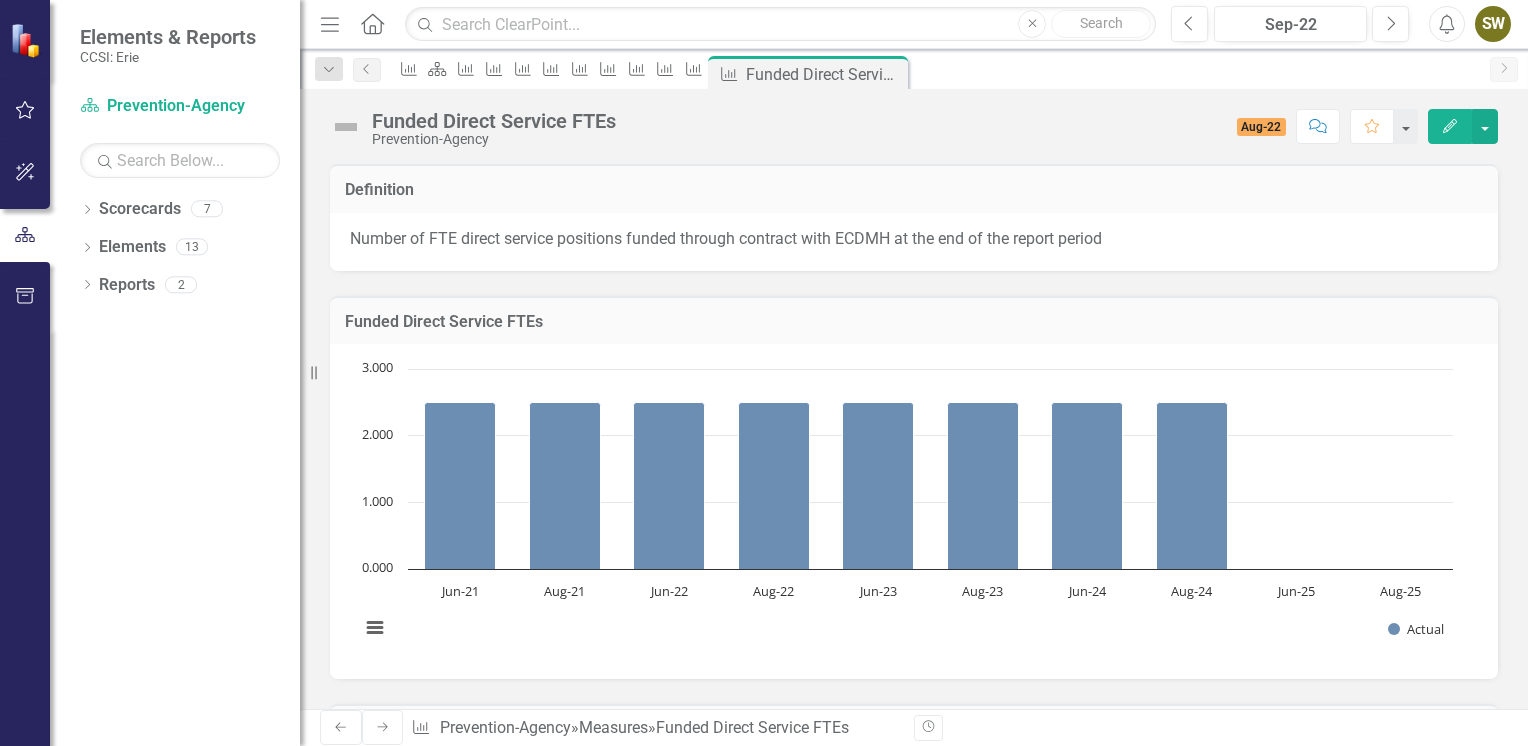 click on "Edit" 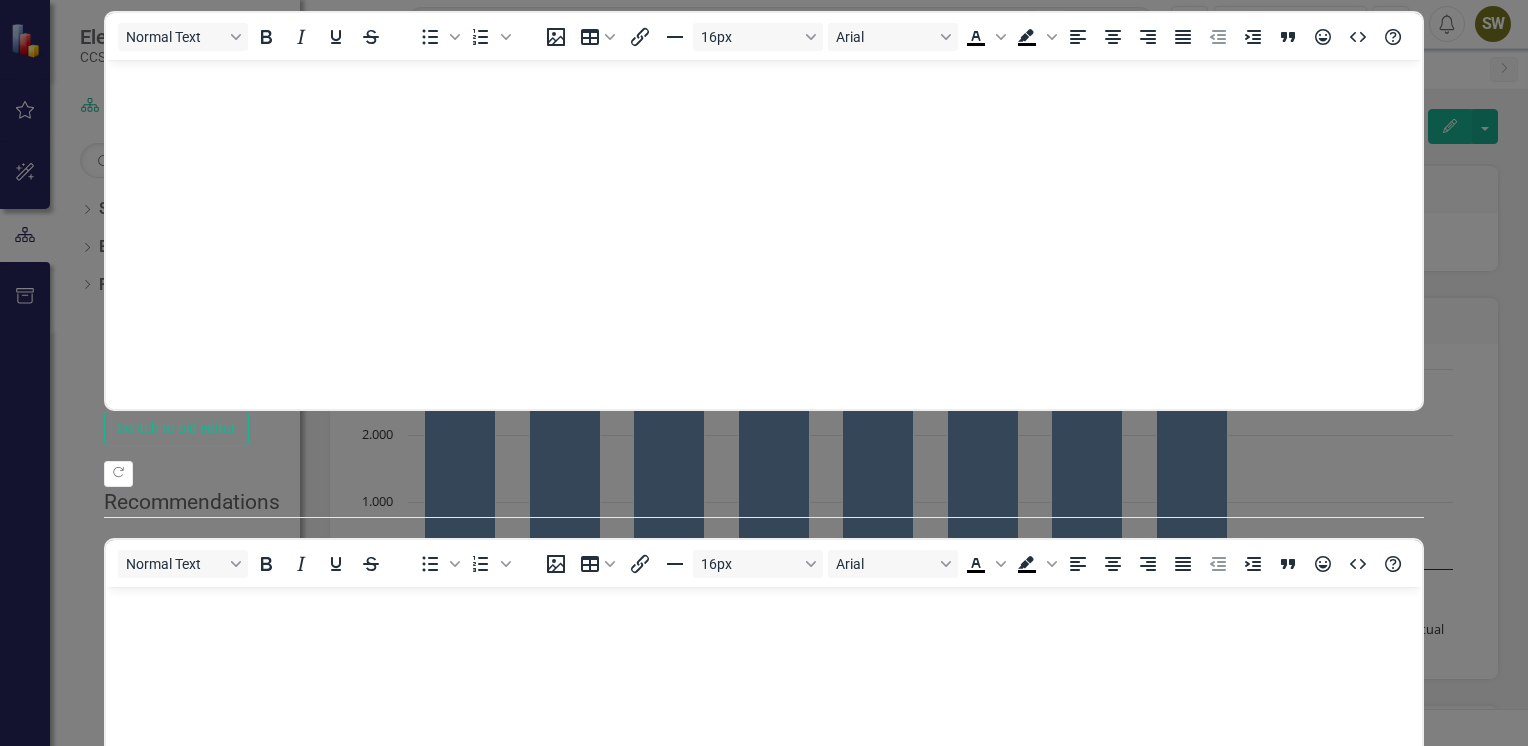 scroll, scrollTop: 0, scrollLeft: 0, axis: both 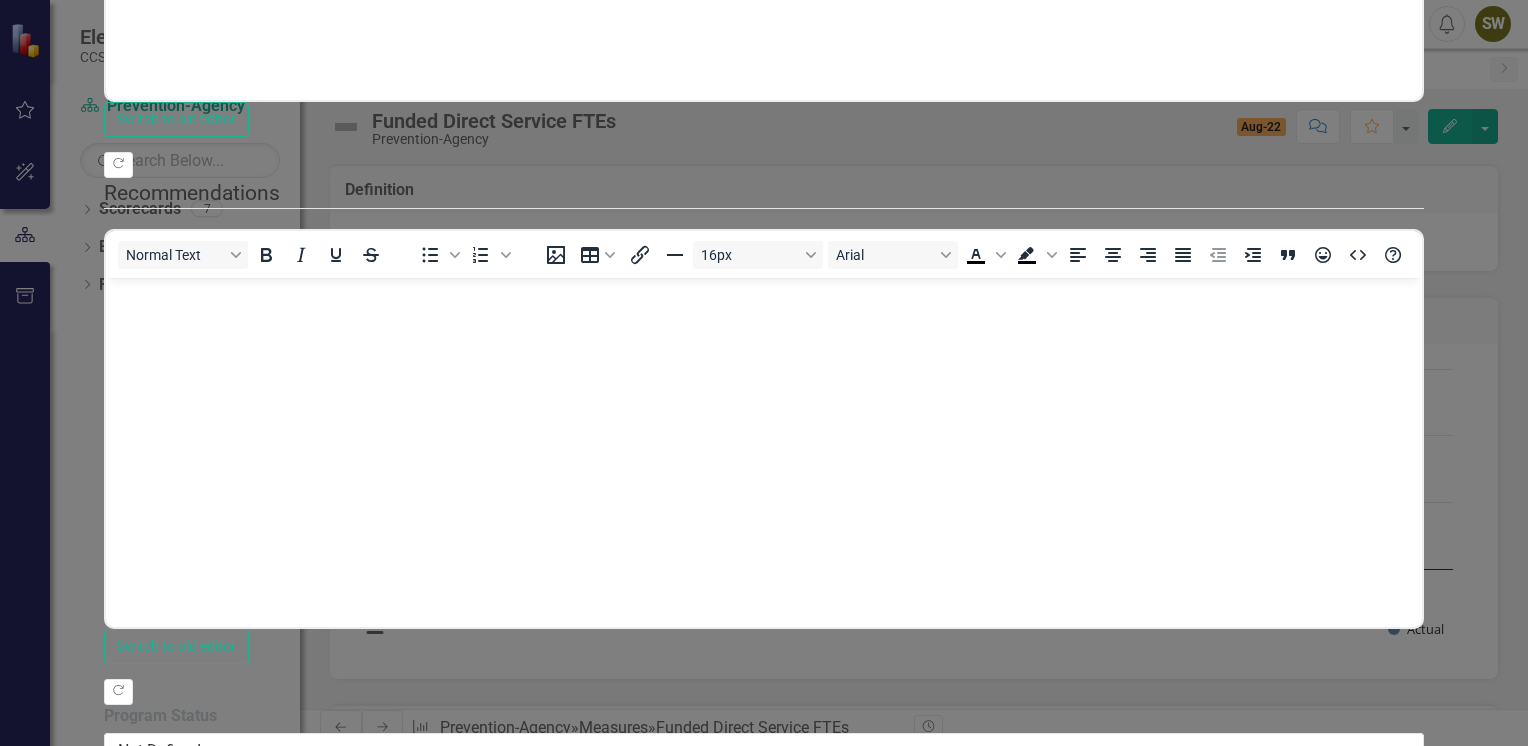 click at bounding box center [771, 1001] 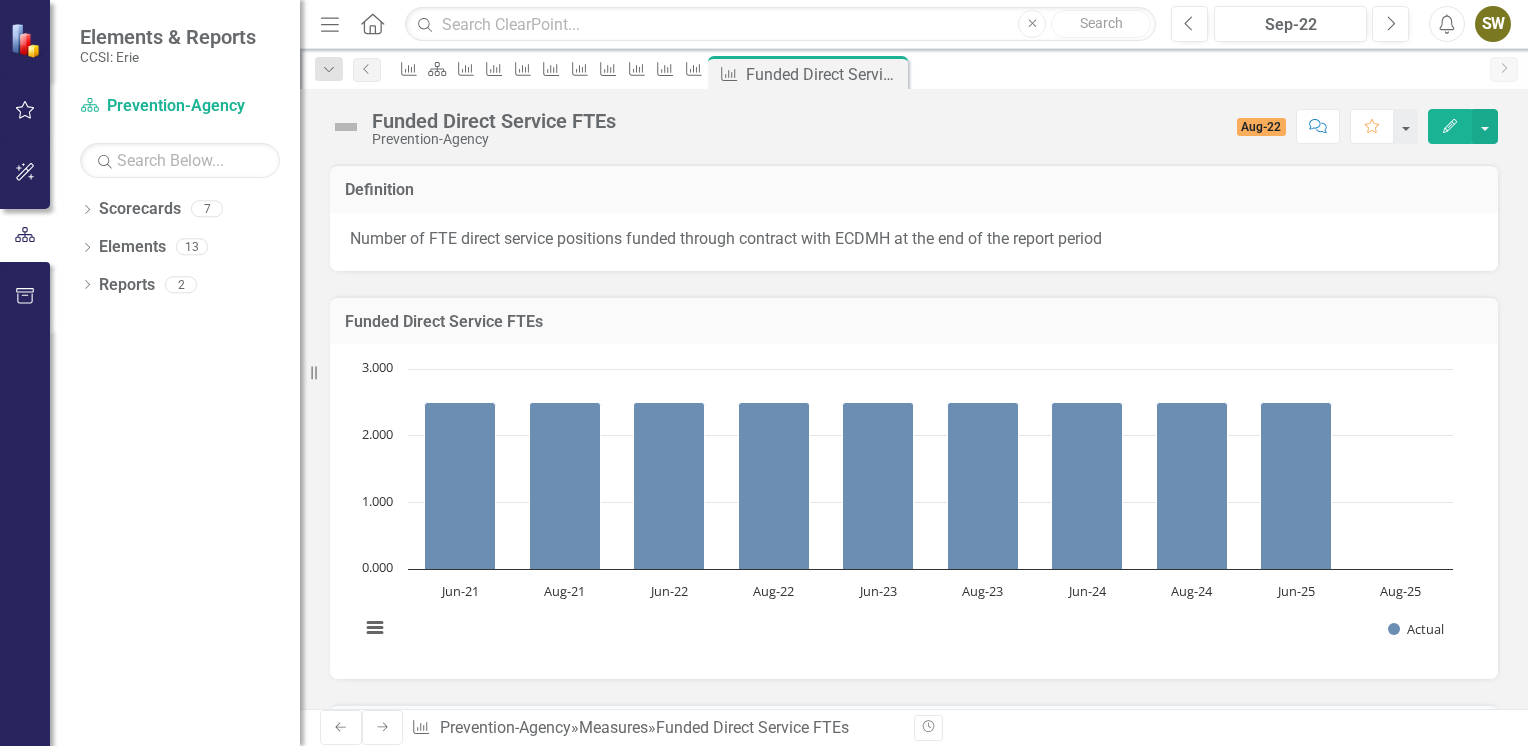 click on "Next" 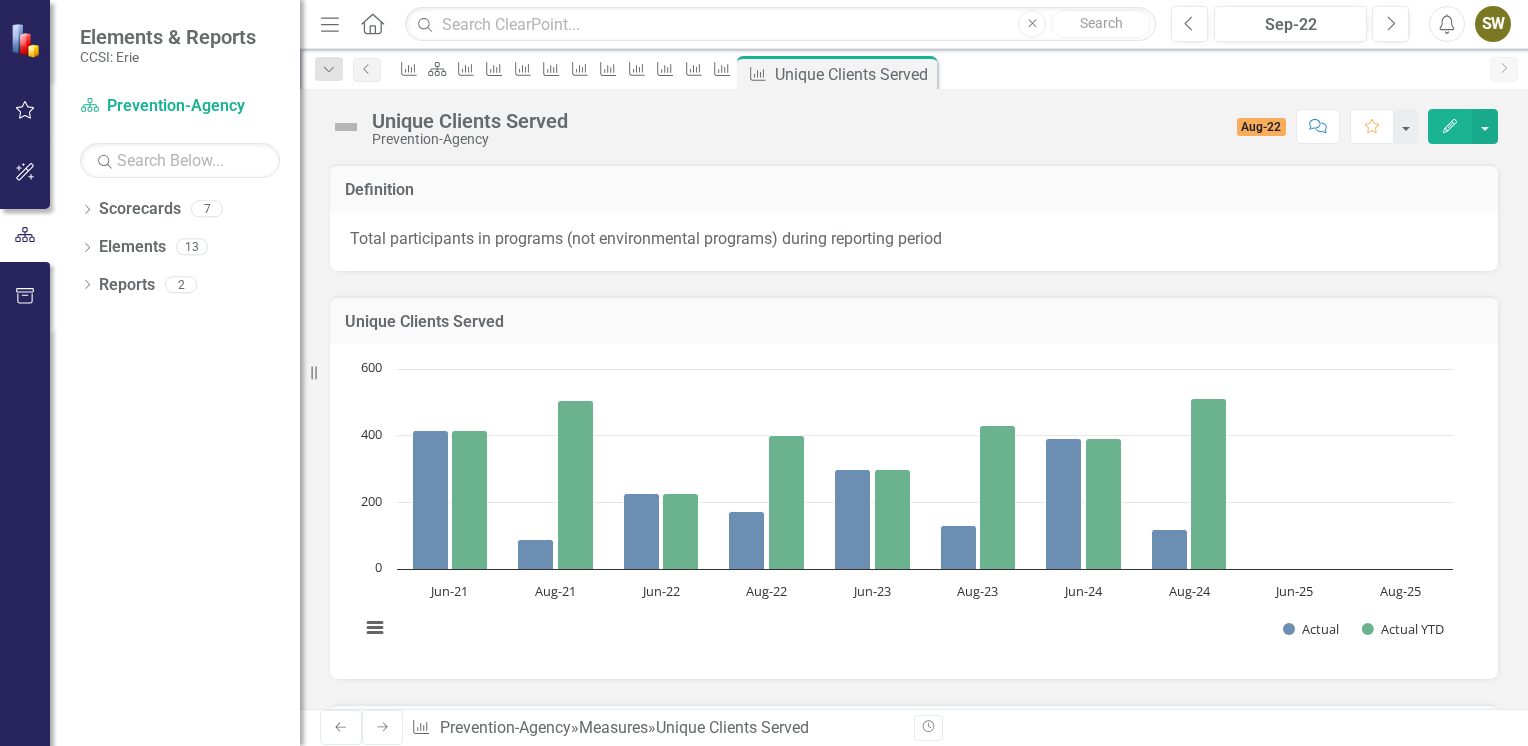 click on "Edit" 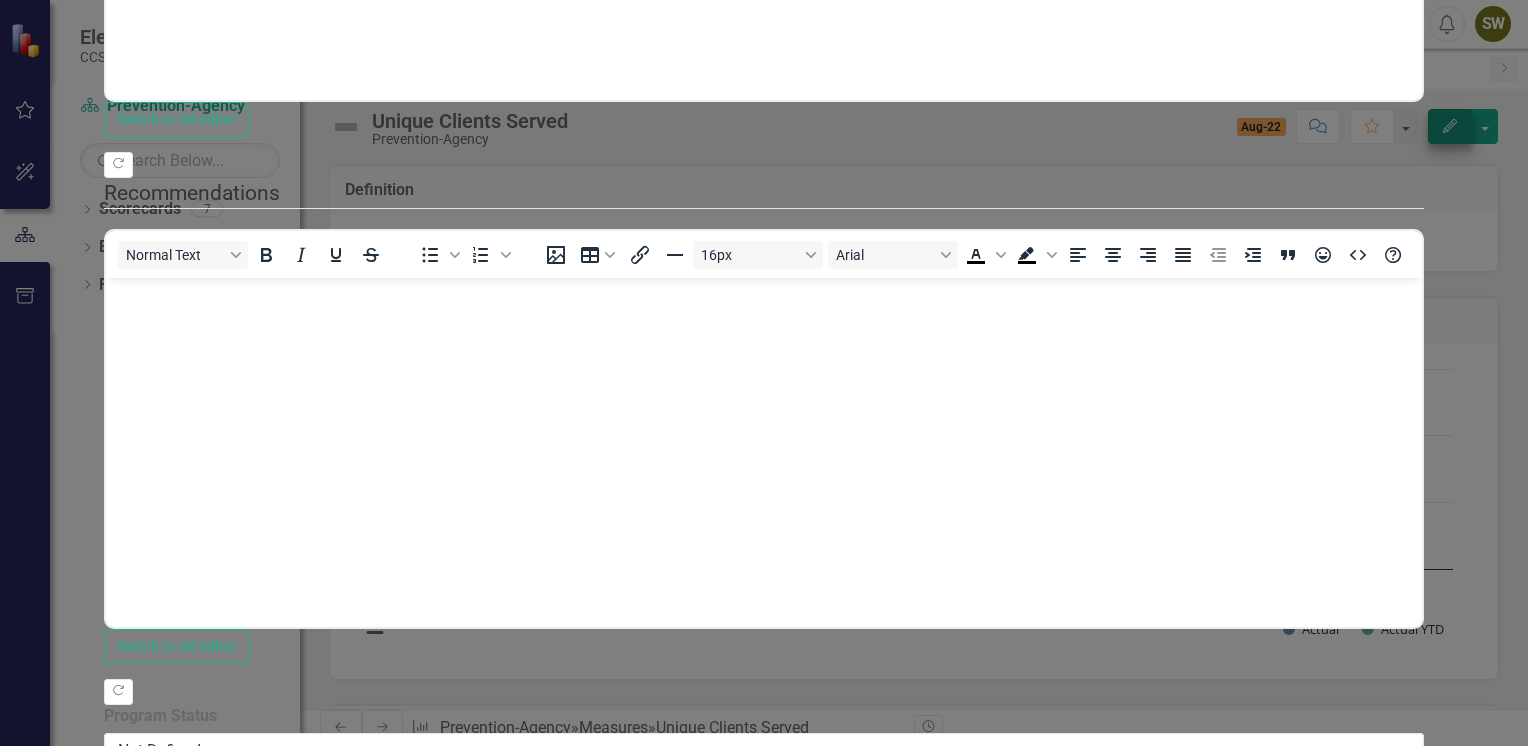 scroll, scrollTop: 0, scrollLeft: 0, axis: both 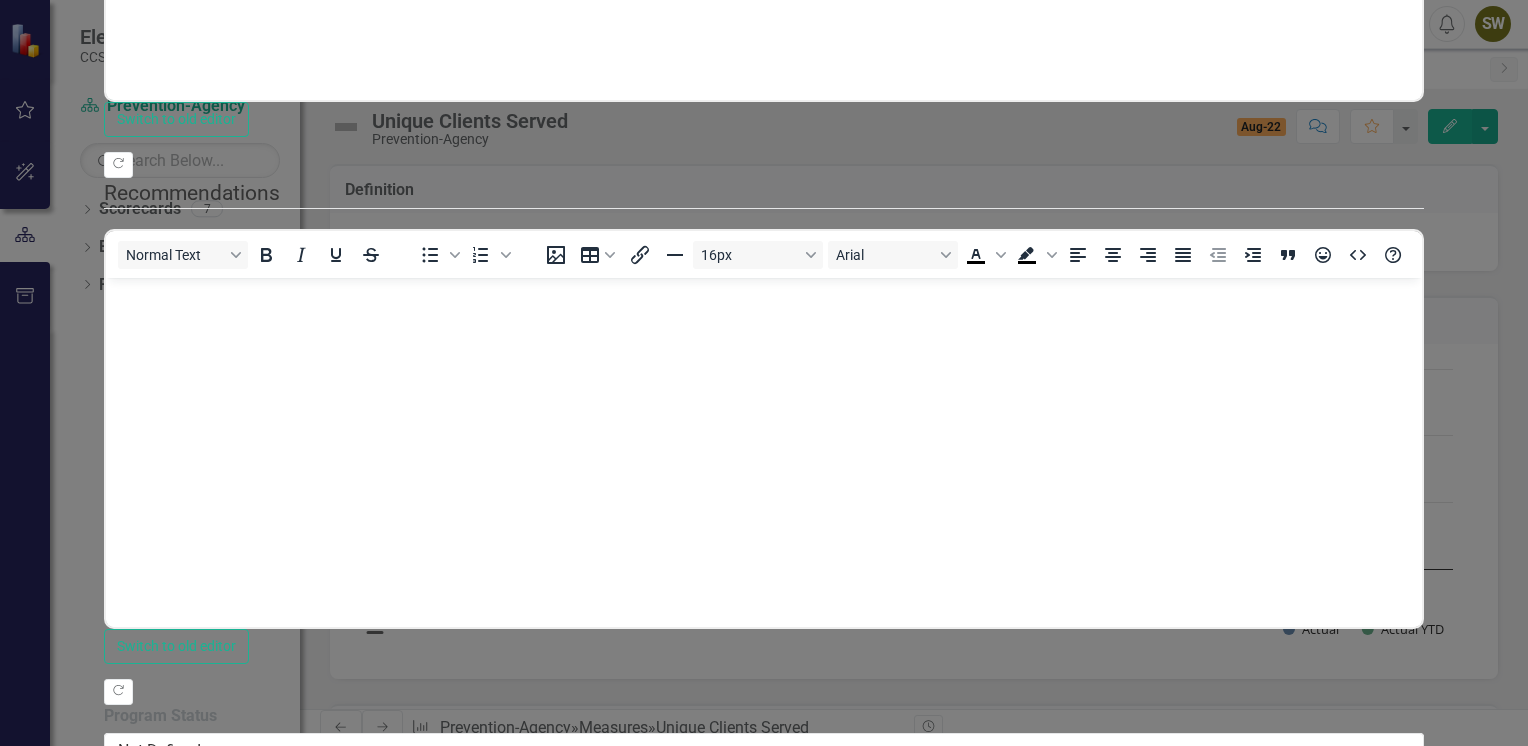 click at bounding box center (575, 1001) 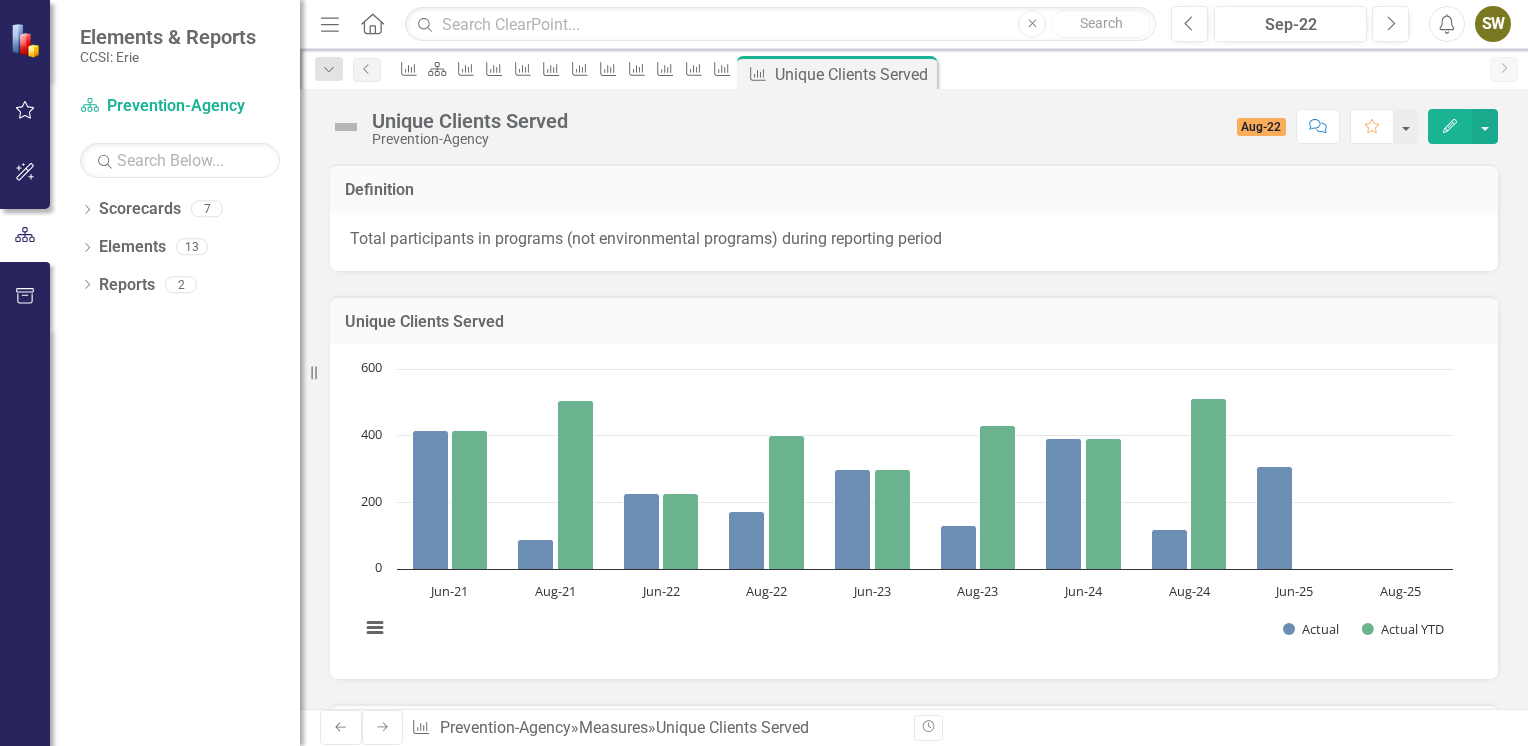 click 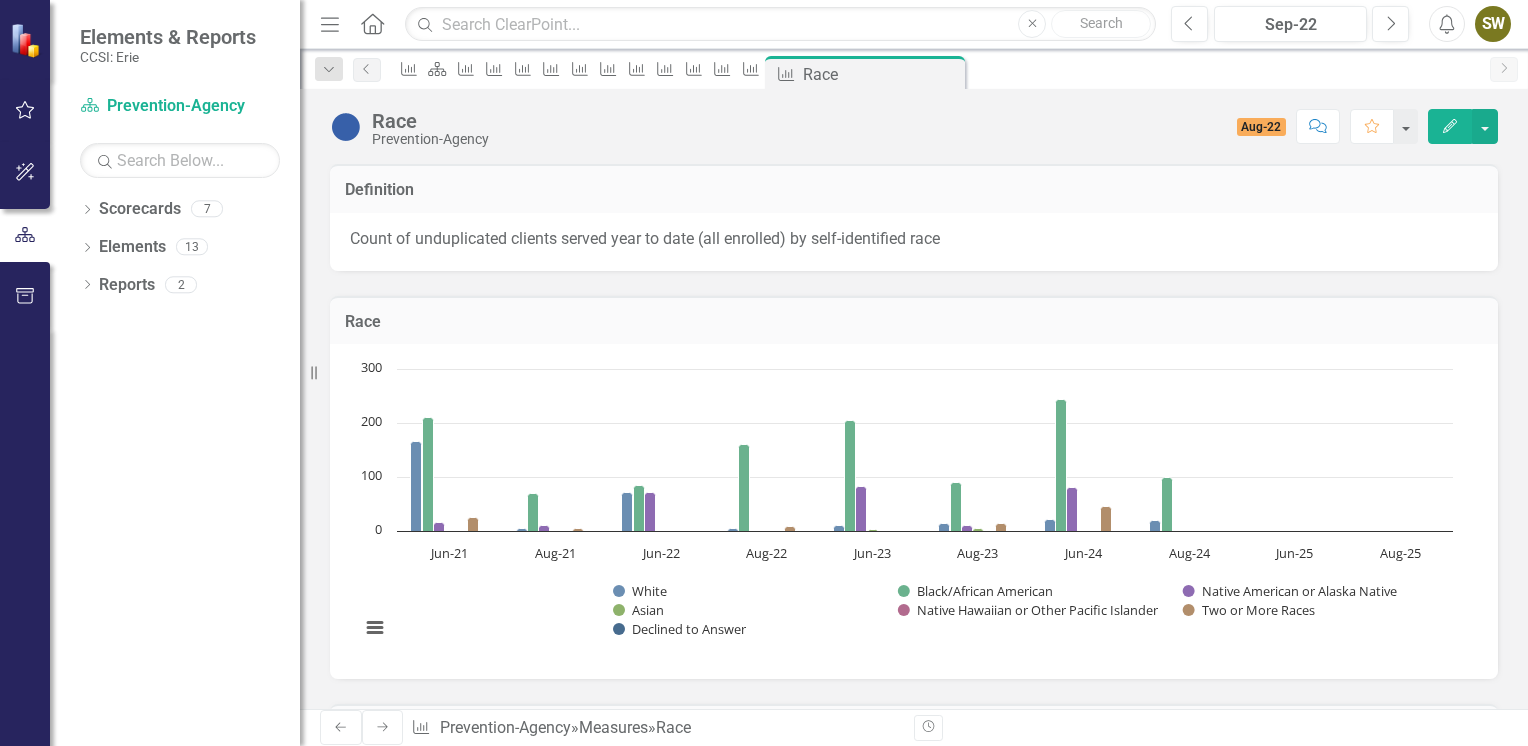click on "Next" 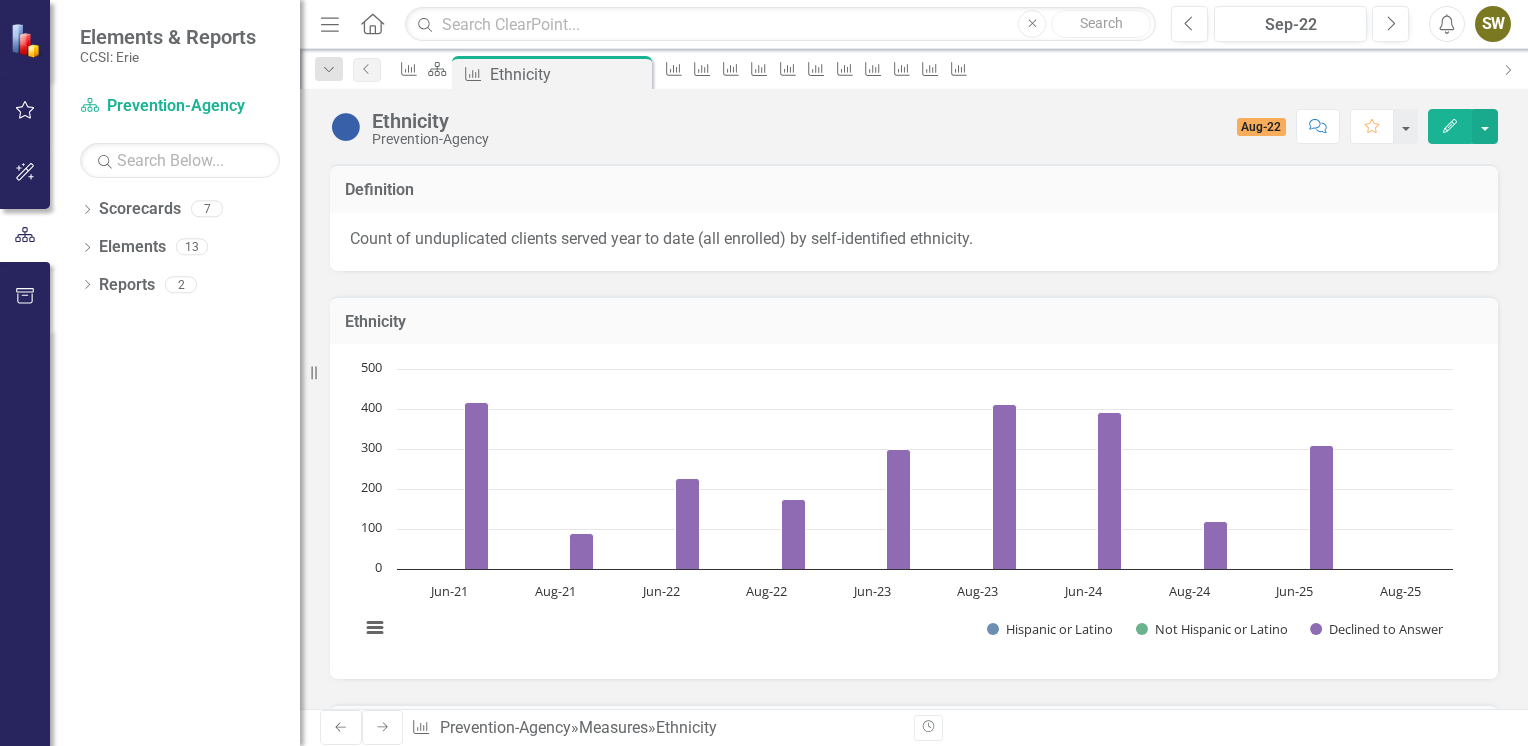click on "Previous" at bounding box center (341, 727) 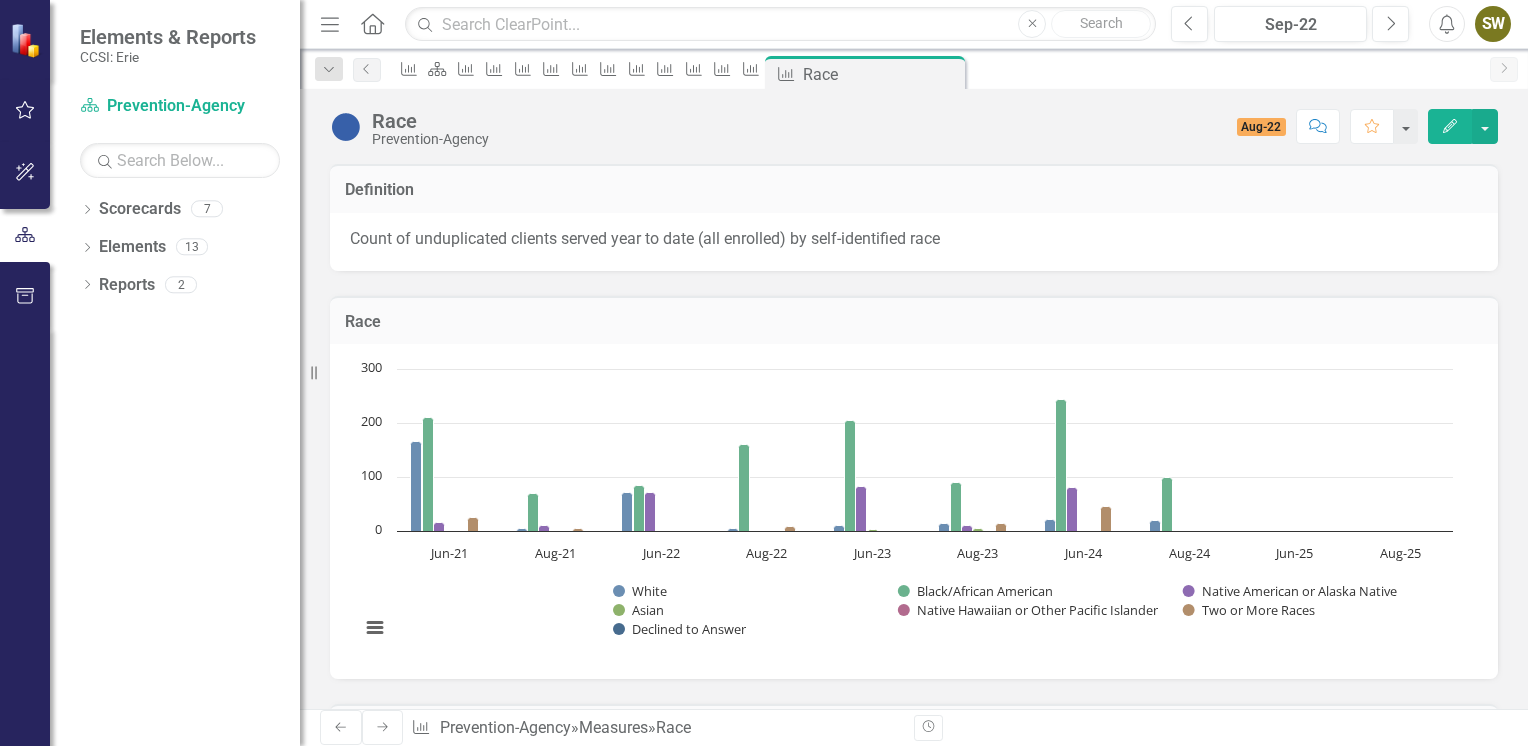 click on "Edit" 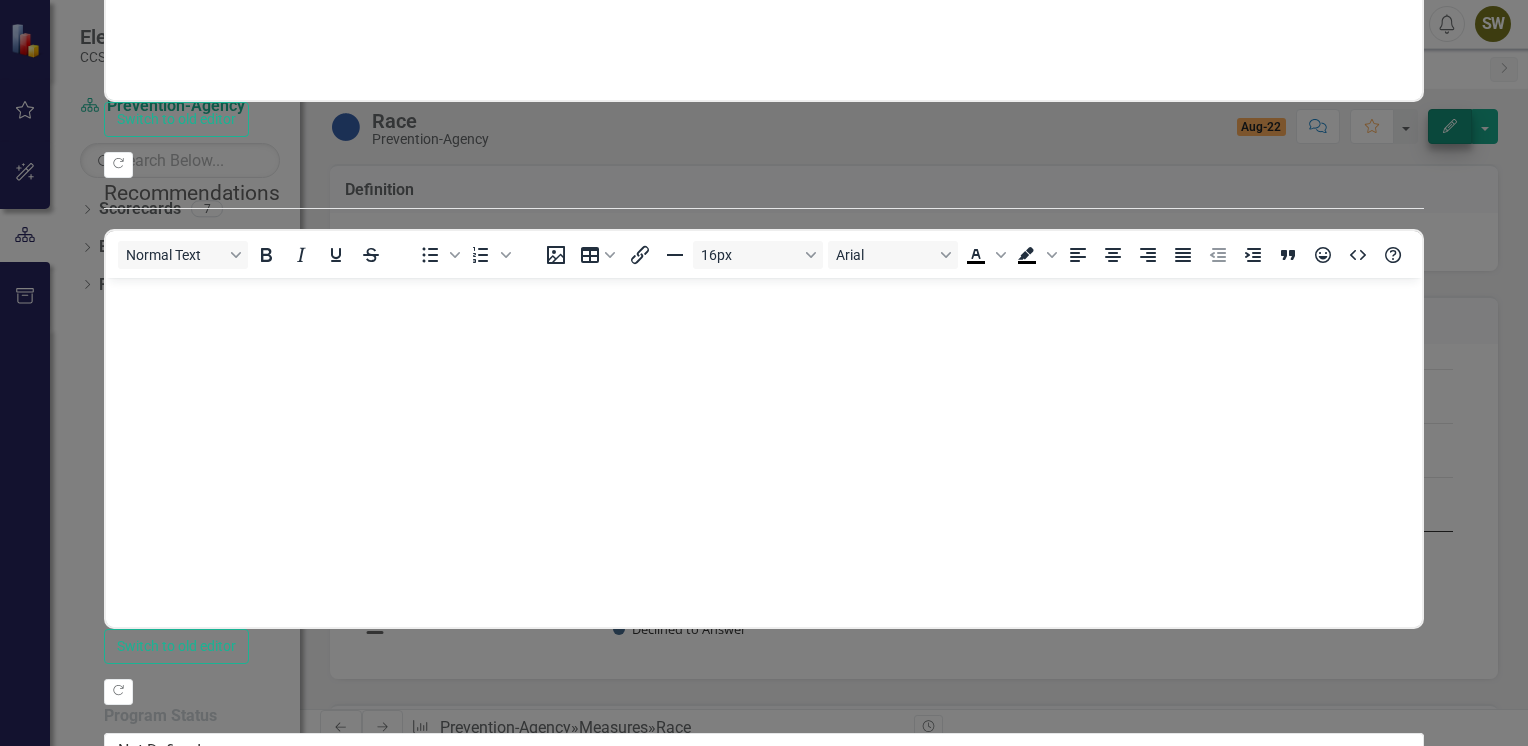 scroll, scrollTop: 0, scrollLeft: 0, axis: both 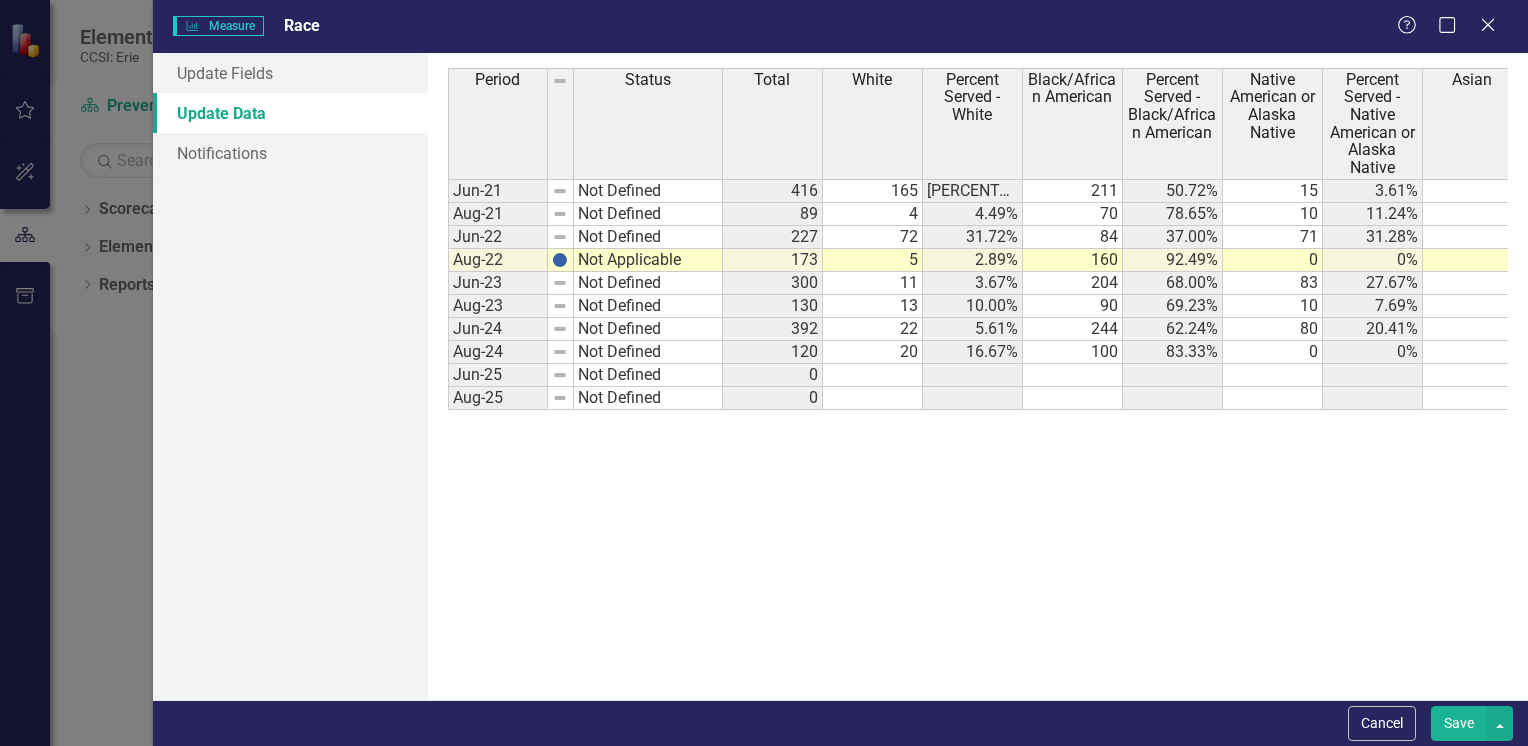 click at bounding box center (873, 375) 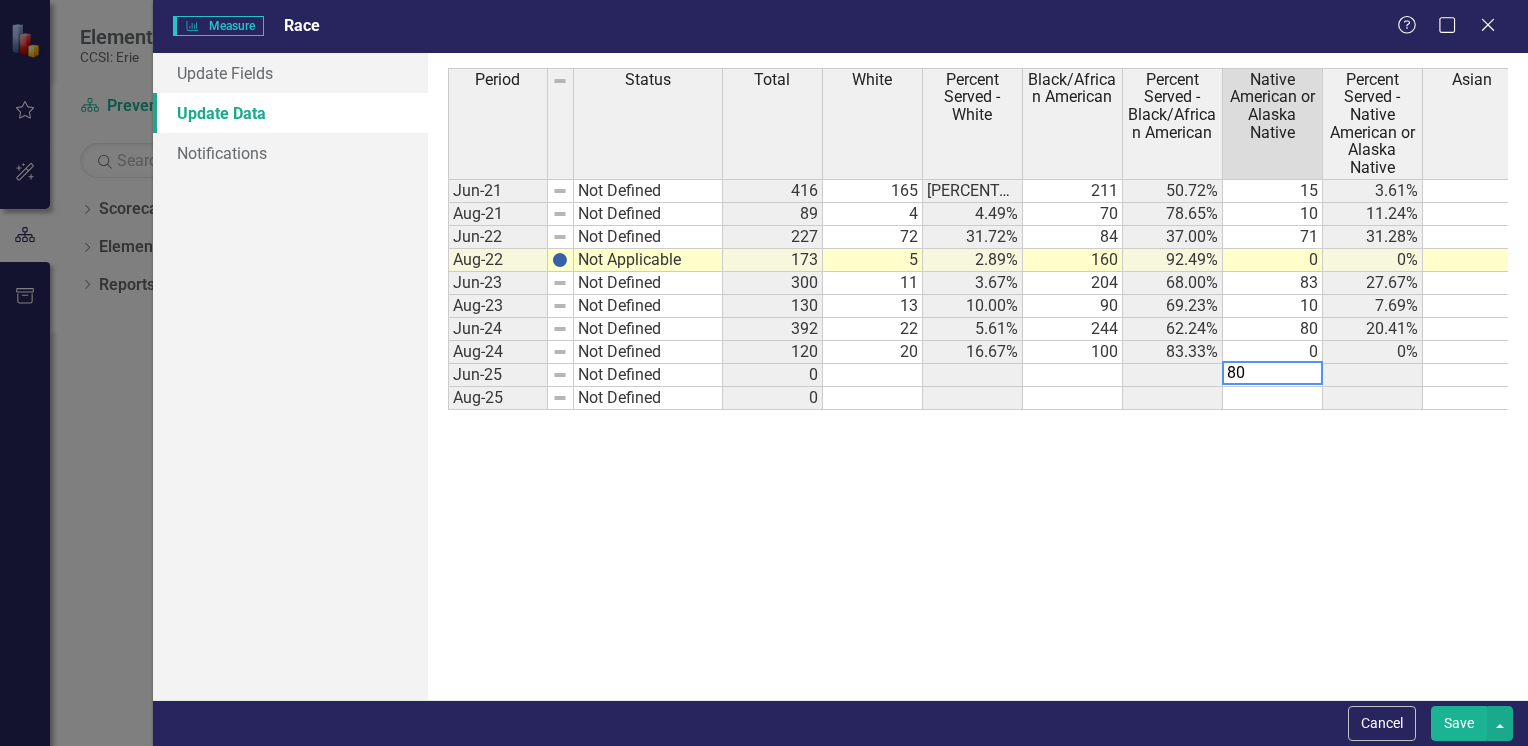 type on "80" 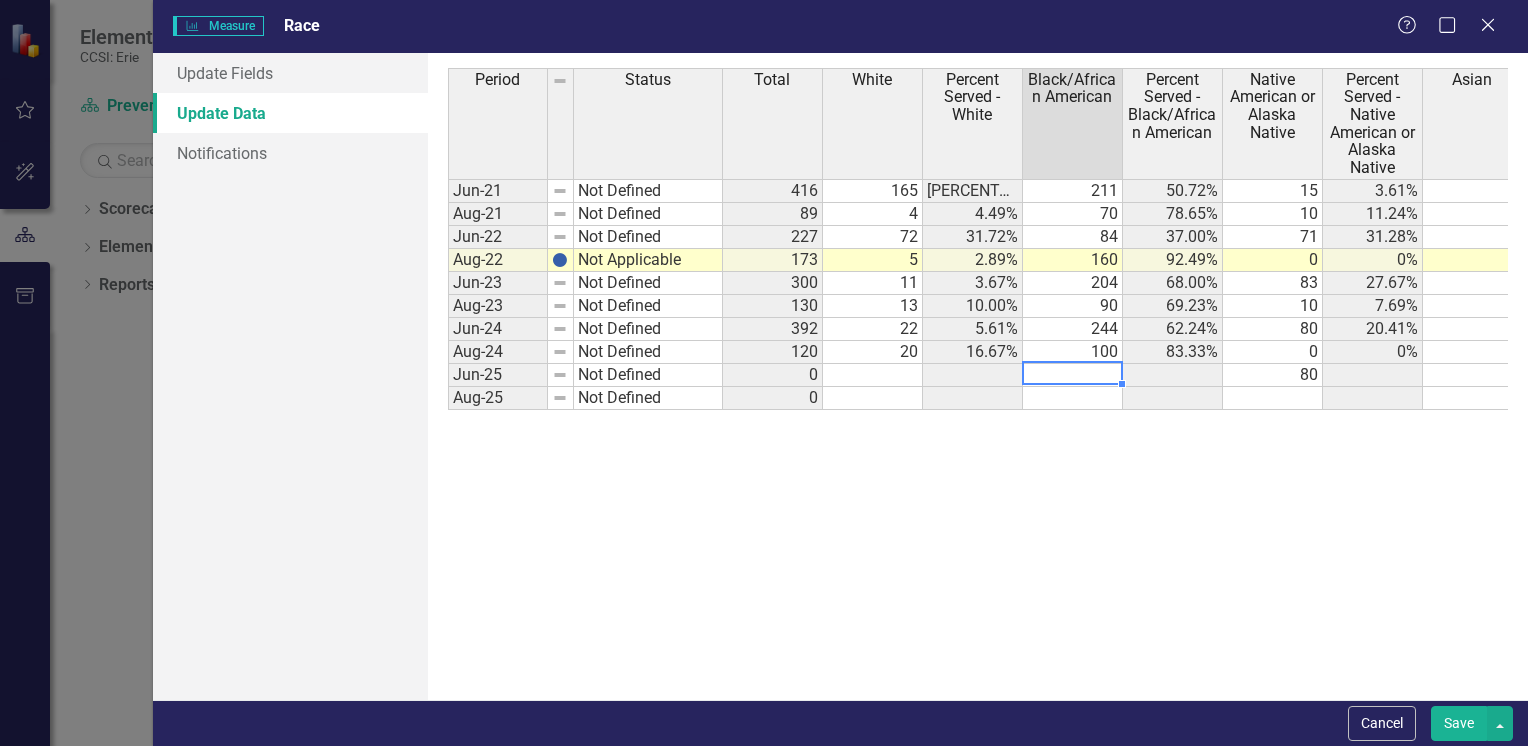click on "Period Status Total White Percent Served - White Black/African American Percent Served - Black/African American Native American or Alaska Native Percent Served - Native American or Alaska Native Asian Percent Served - Asian Native Hawaiian or Other Pacific Islander % Served - Native Hawaiian/Other Pacific Islander Two or More Races Percent Served - Two or More Races Declined to Answer Percent Served - Declined to Answer Jun-21 Not Defined 416 165 39.66% 211 50.72% 15 3.61% 0 0% 0 0% 25 6.01% 0 0% Aug-21 Not Defined 89 4 4.49% 70 78.65% 10 11.24% 0 0% 0 0% 5 5.62% 0 0% Jun-22 Not Defined 227 72 31.72% 84 37.00% 71 31.28% 0 0% 0 0% 0 0% 0 0% Aug-22 Not Applicable 173 5 2.89% 160 92.49% 0 0% 0 0% 0 0% 8 4.62% 0 0% Jun-23 Not Defined 300 11 3.67% 204 68.00% 83 27.67% 2 0.67% 0 0% 0 0% 0 0% Aug-23 Not Defined 130 13 10.00% 90 69.23% 10 7.69% 4 3.08% 0 0% 13 10.00% 0 0% Jun-24 Not Defined 392 22 5.61% 244 62.24% 80 20.41% 0 0% 0 0% 46 11.73% 0 0% Aug-24 Not Defined 120 20 16.67% 100 83.33% 0 0% 0 0% 0 0% 0 0% 0 0%" at bounding box center (448, 239) 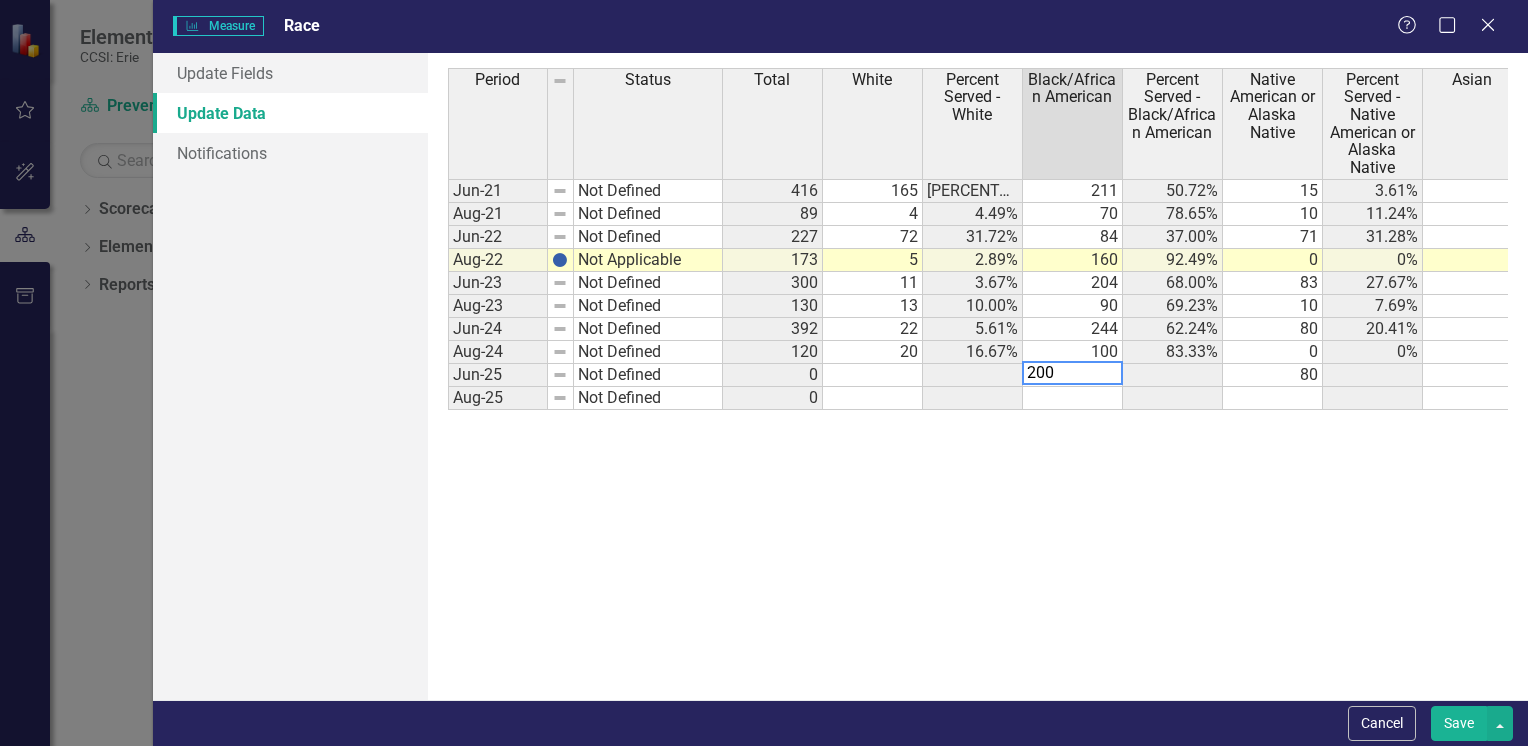 type on "200" 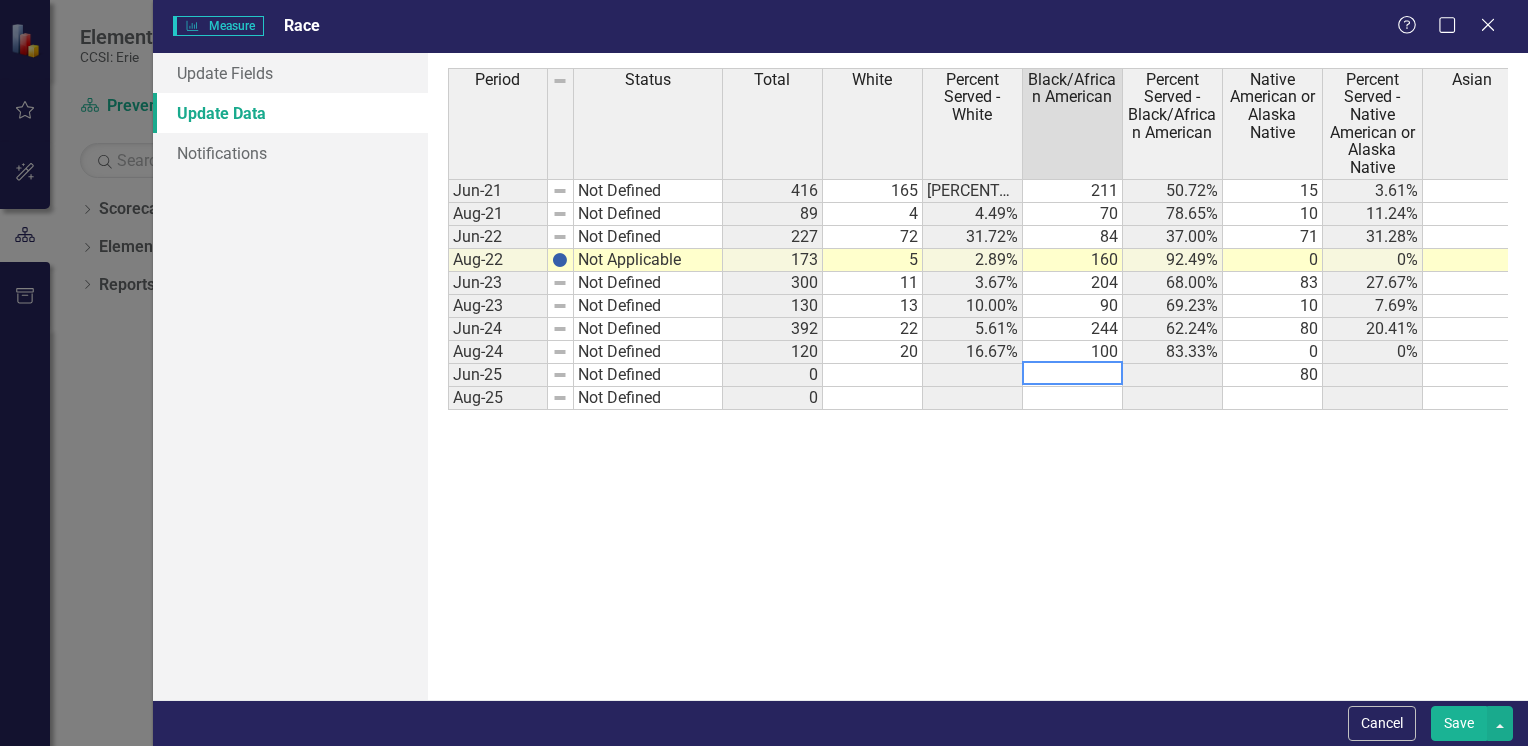click at bounding box center [873, 375] 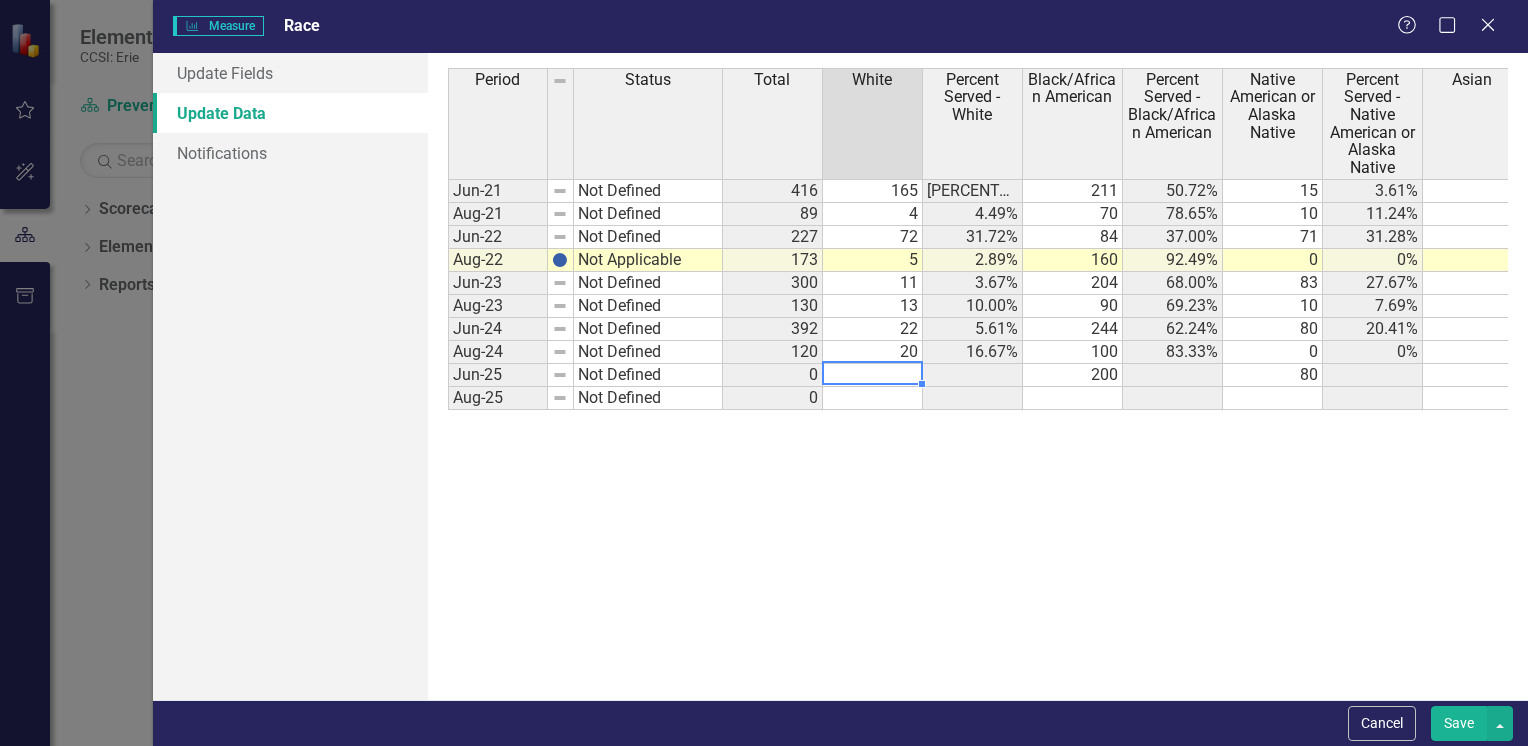 click at bounding box center (873, 375) 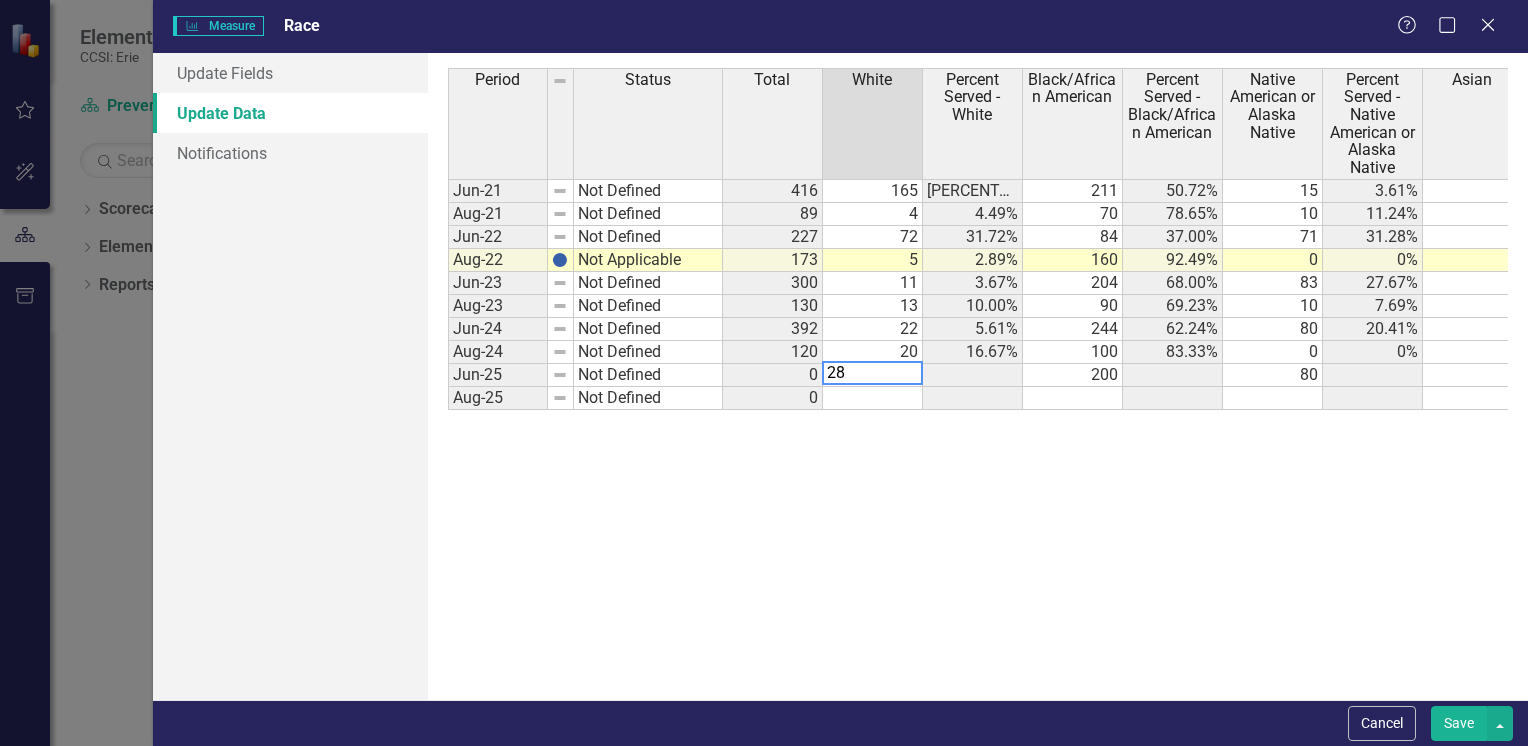 type on "28" 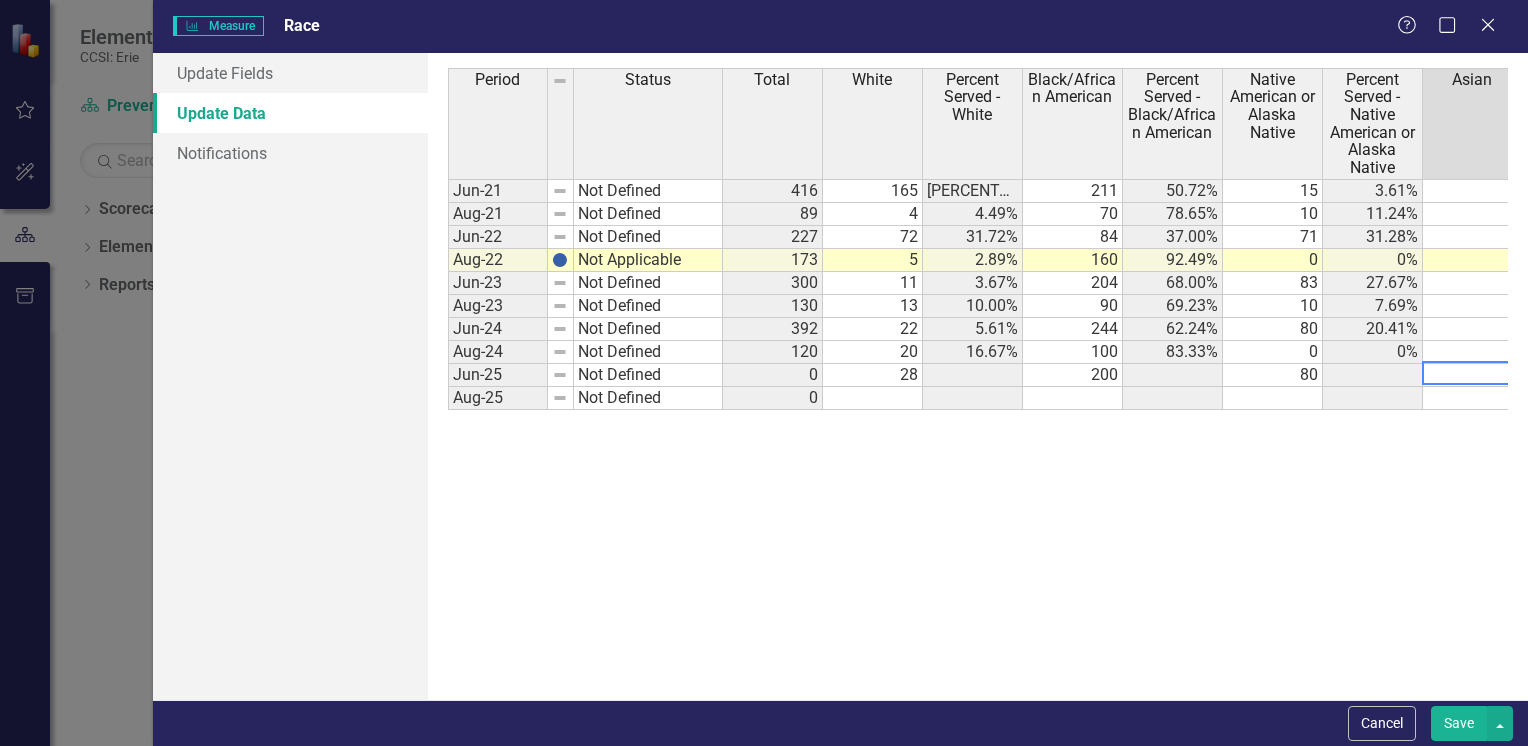 click at bounding box center [1473, 375] 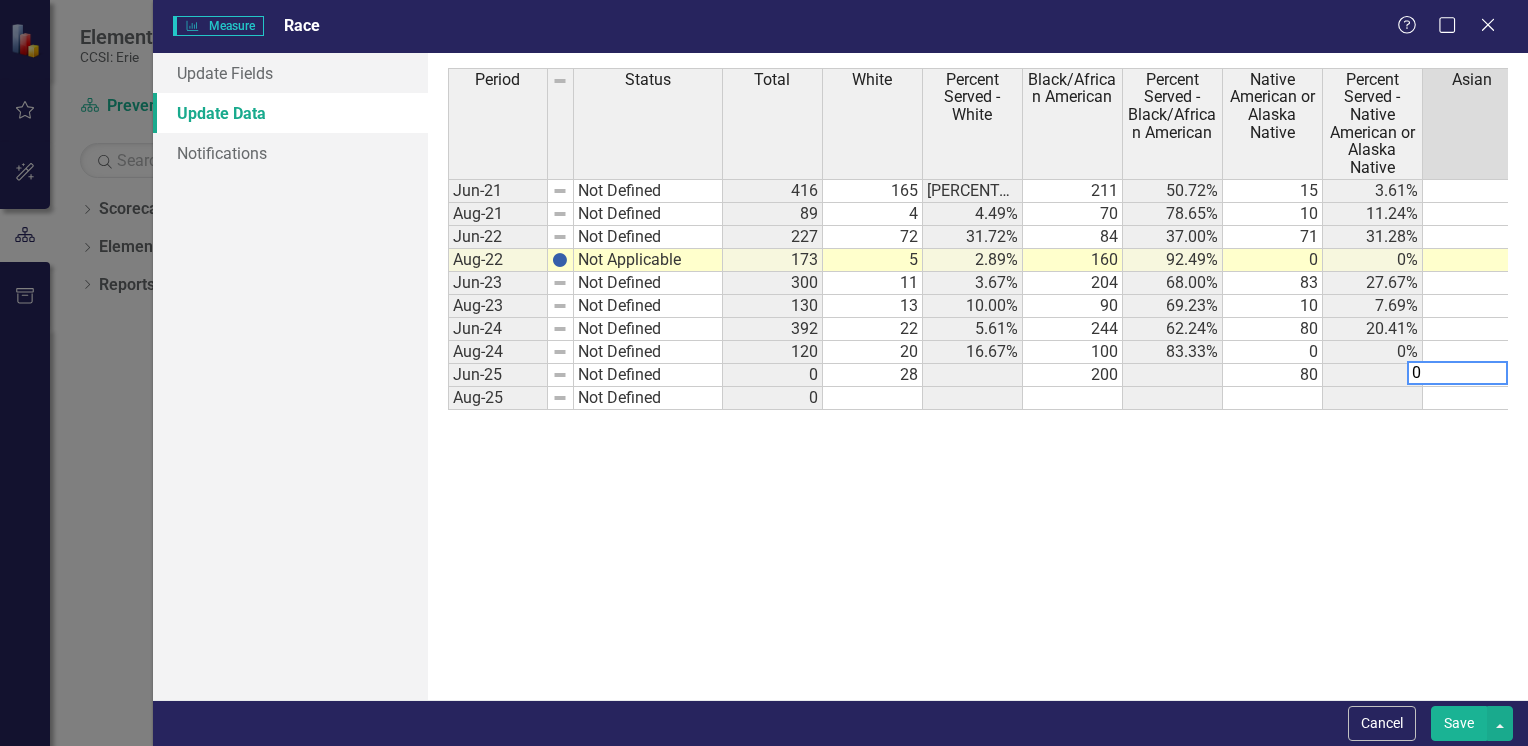 scroll, scrollTop: 0, scrollLeft: 15, axis: horizontal 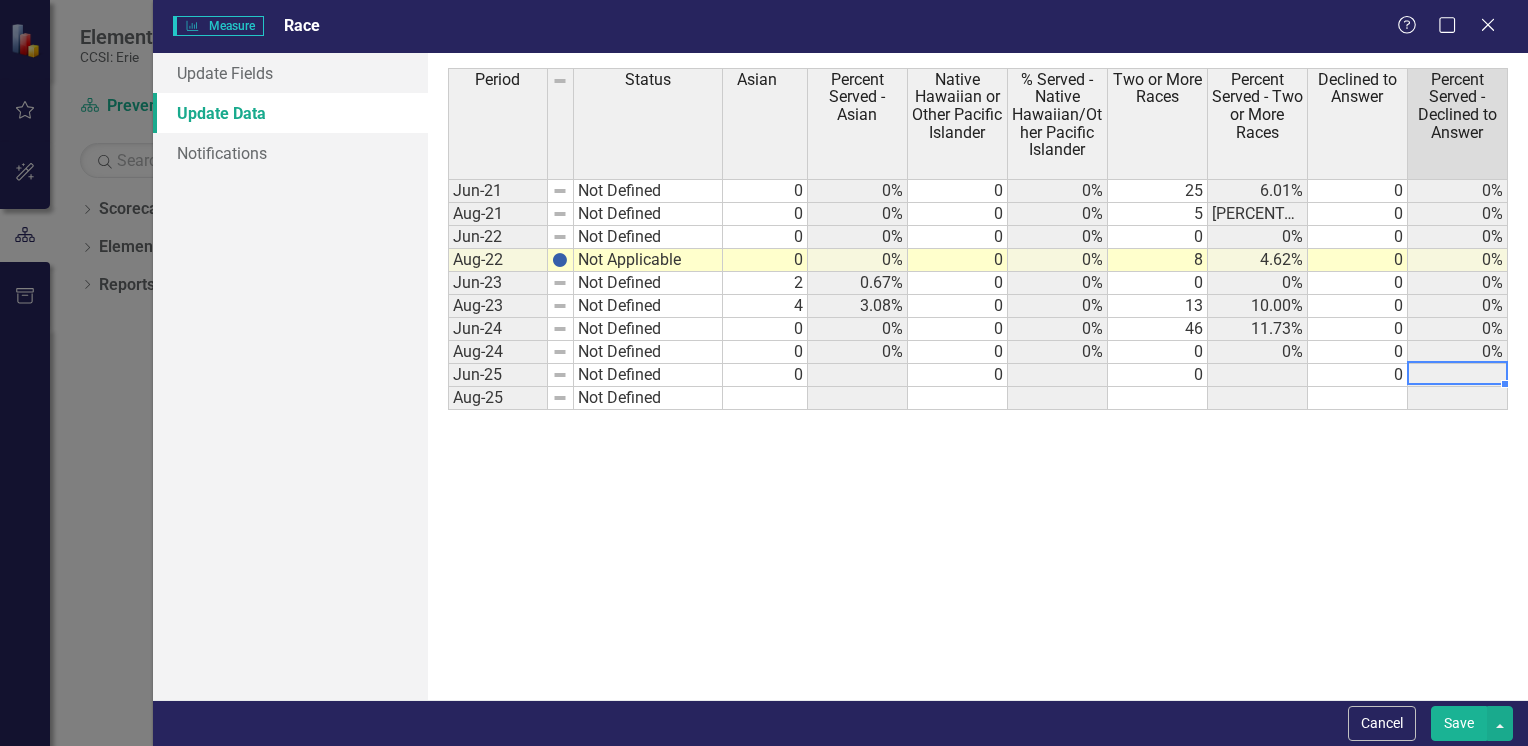type on "0" 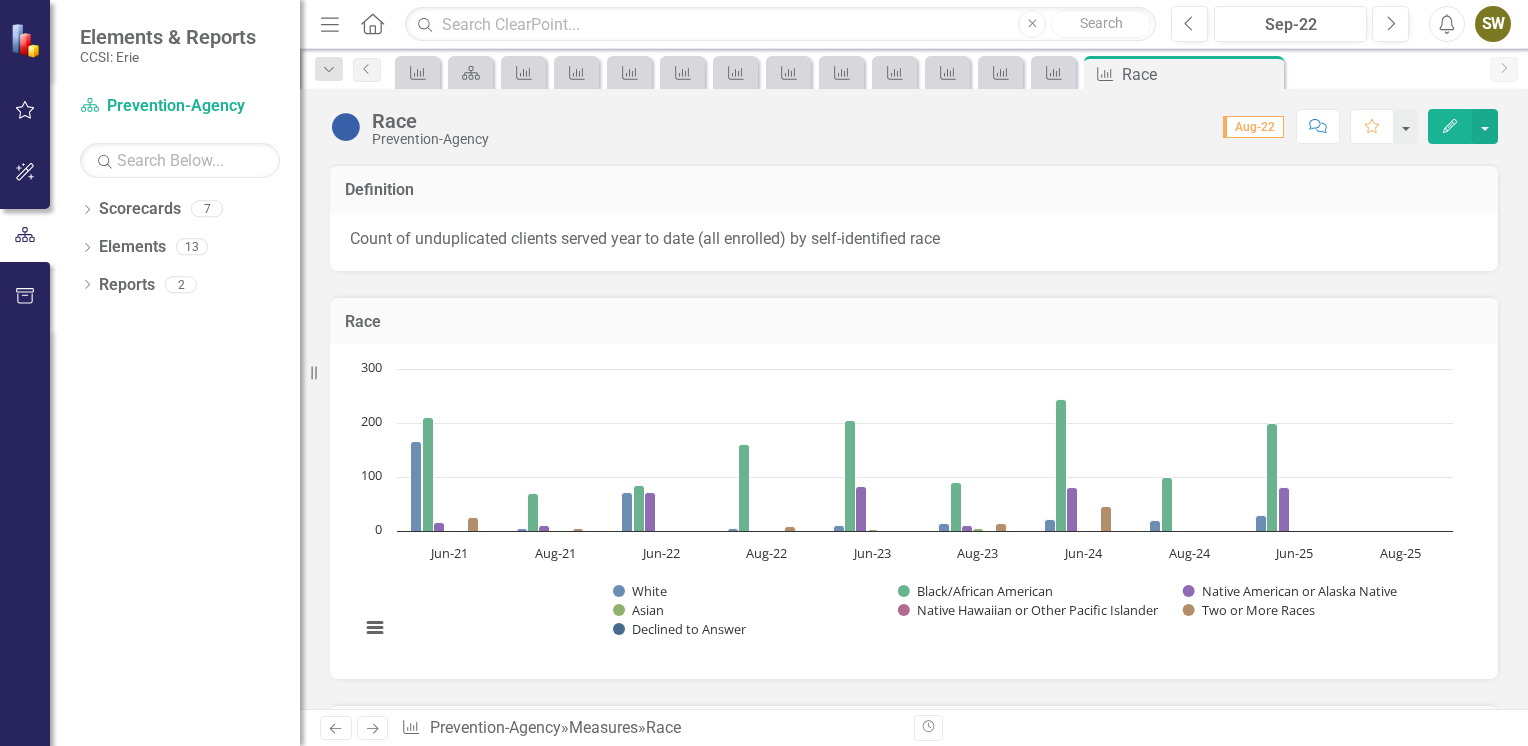click on "Next" 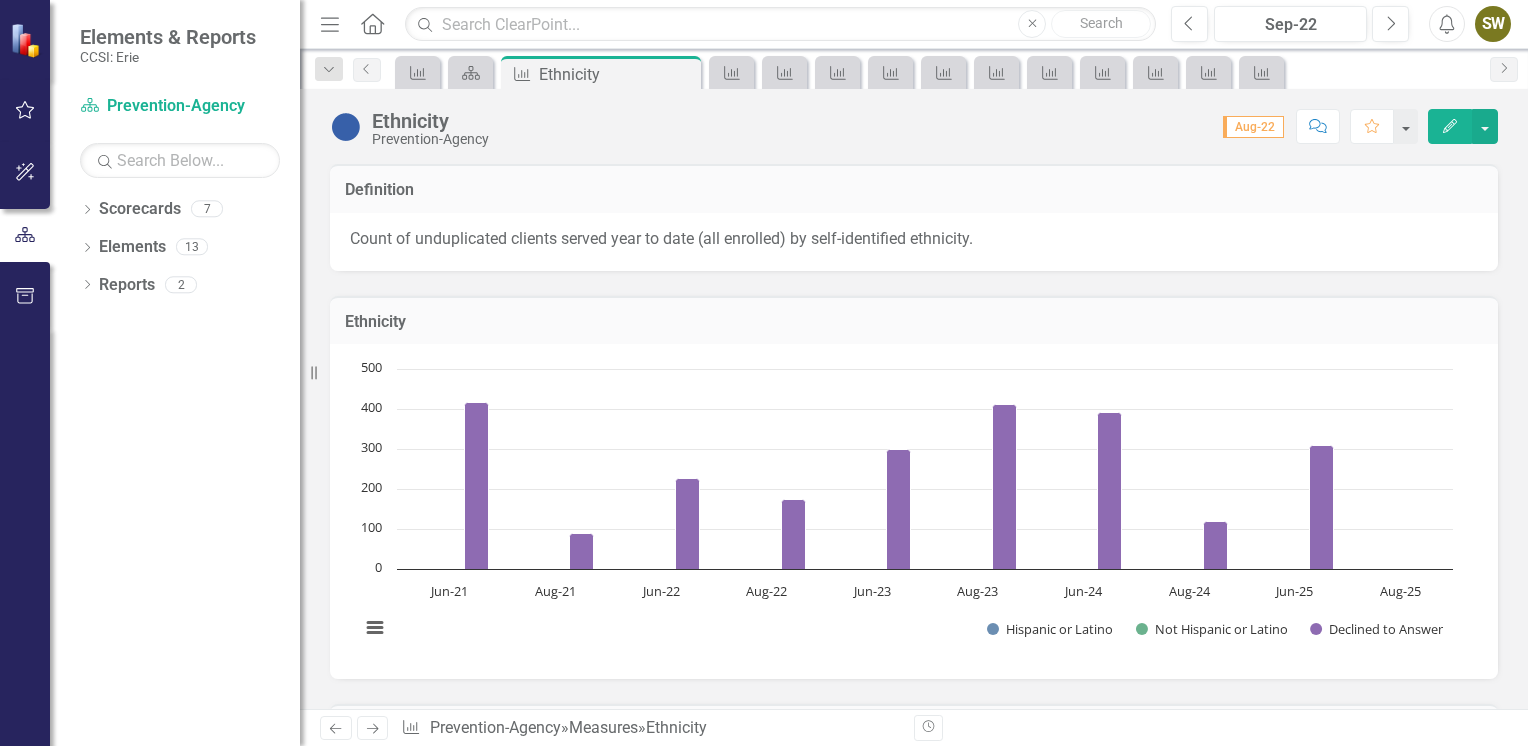 click on "Home" 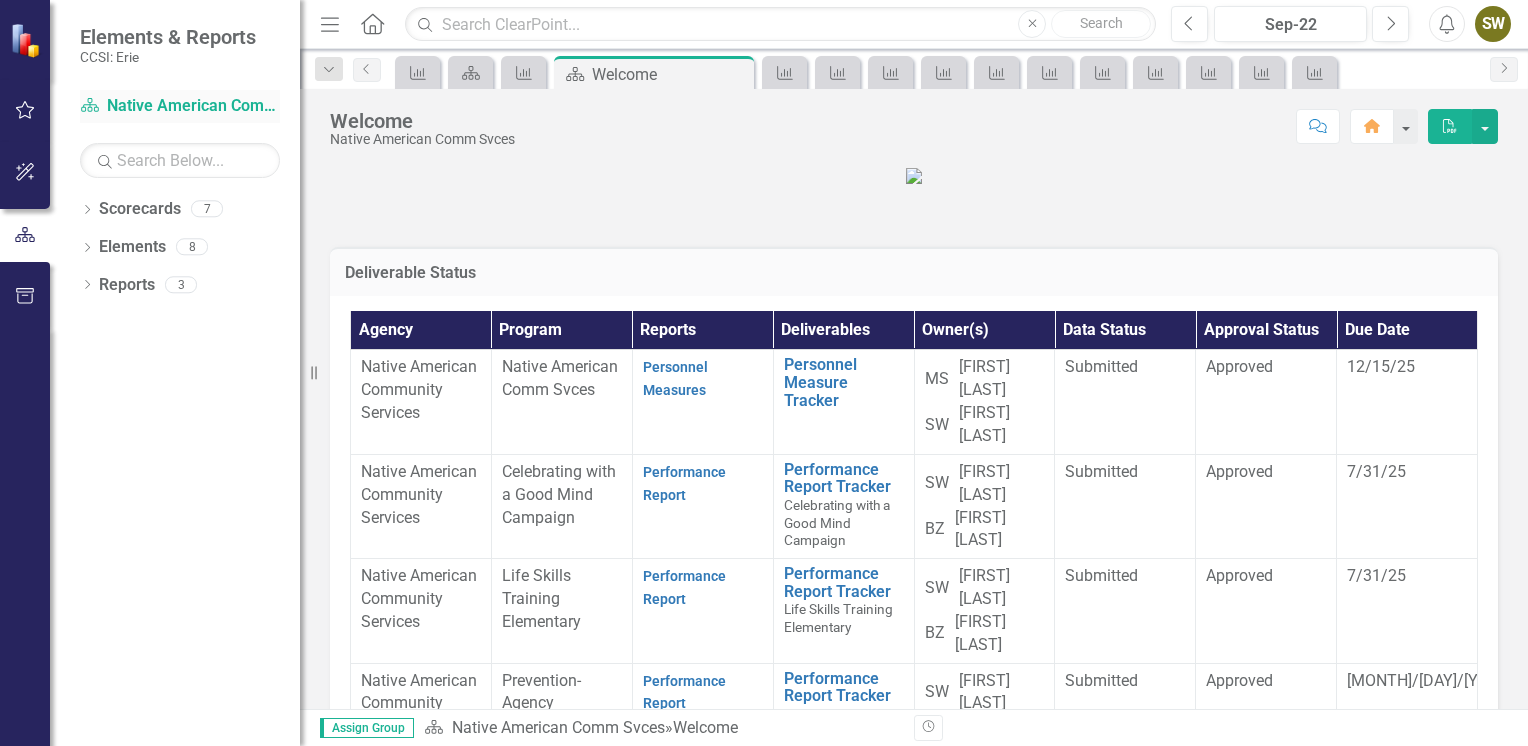 click on "Scorecard Native American Comm Svces" at bounding box center [180, 106] 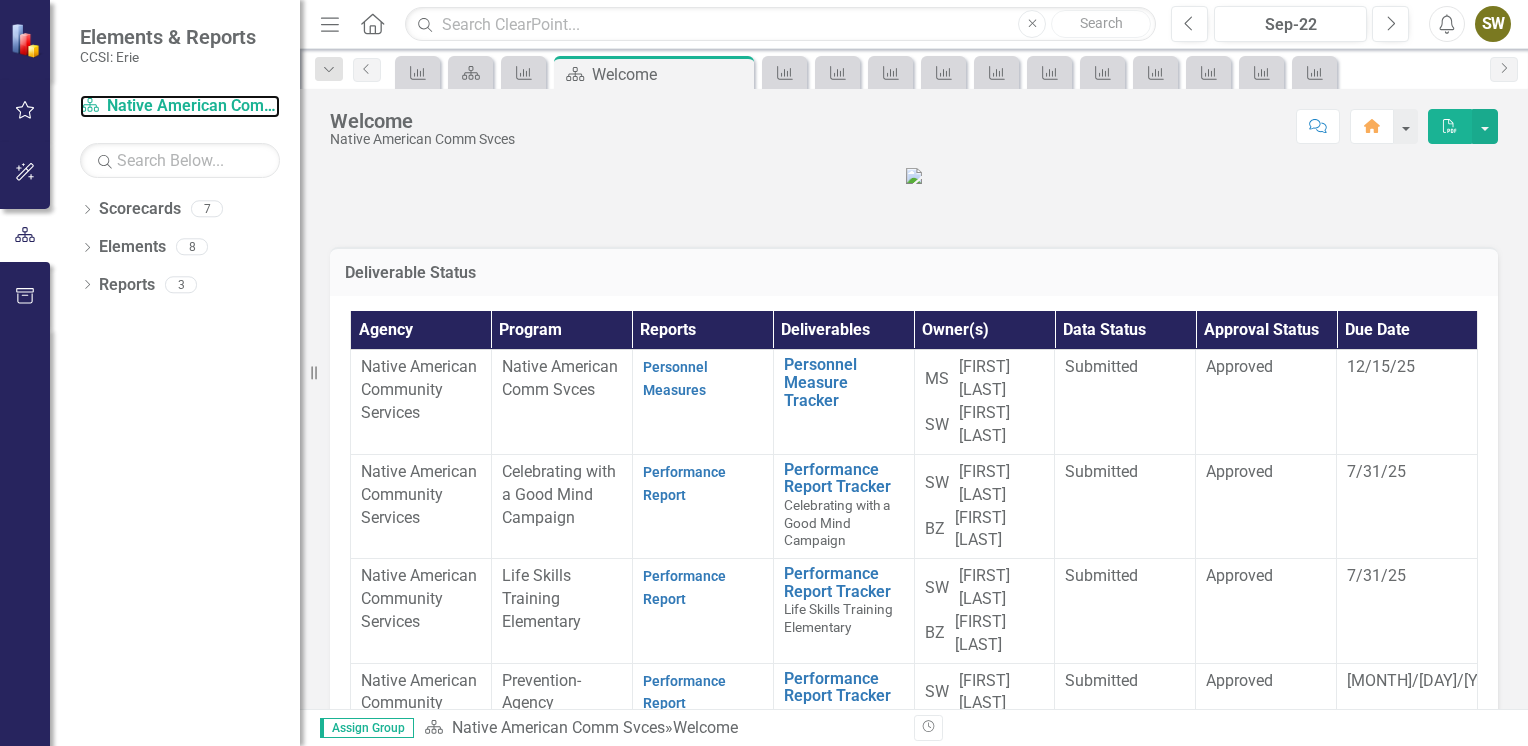 scroll, scrollTop: 477, scrollLeft: 0, axis: vertical 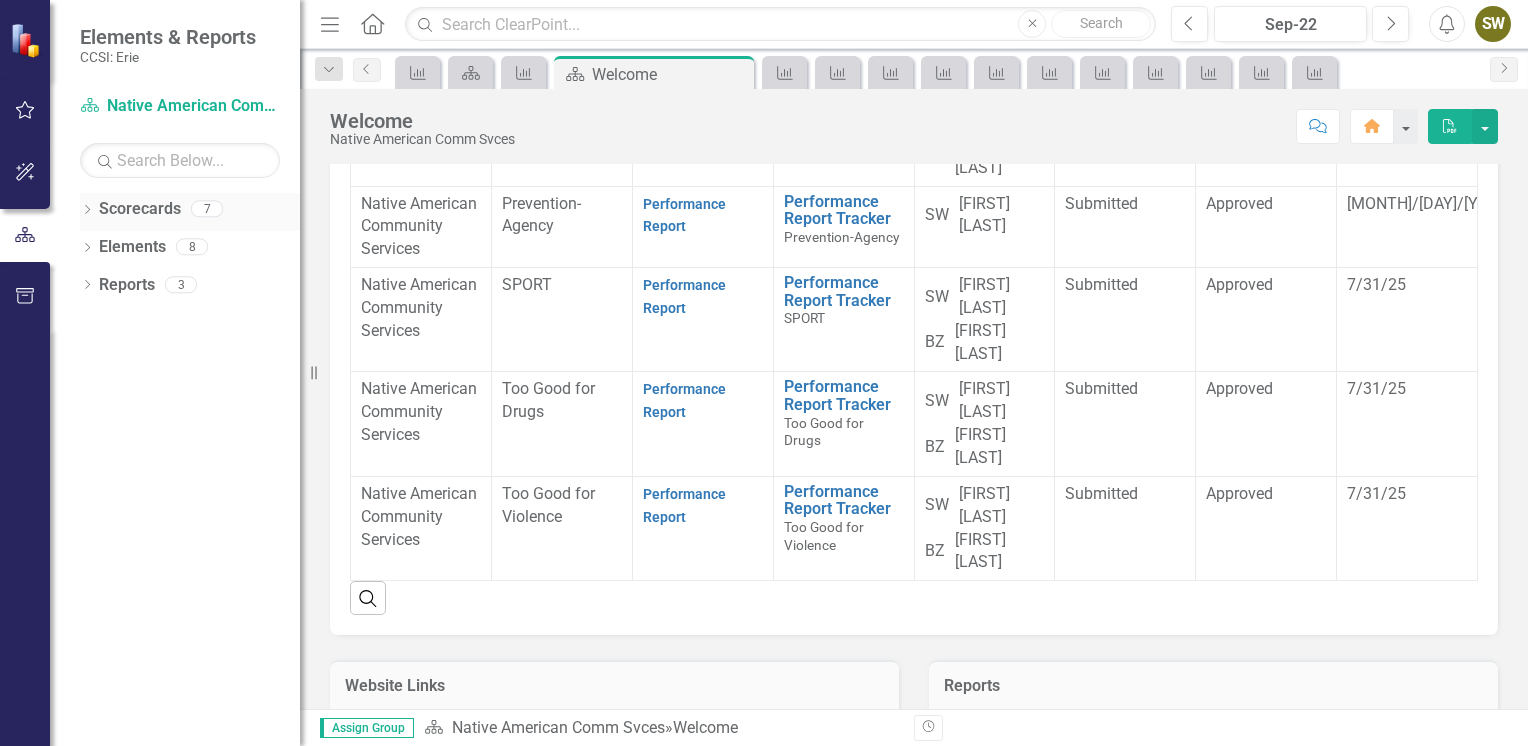 click on "Scorecards" at bounding box center (140, 209) 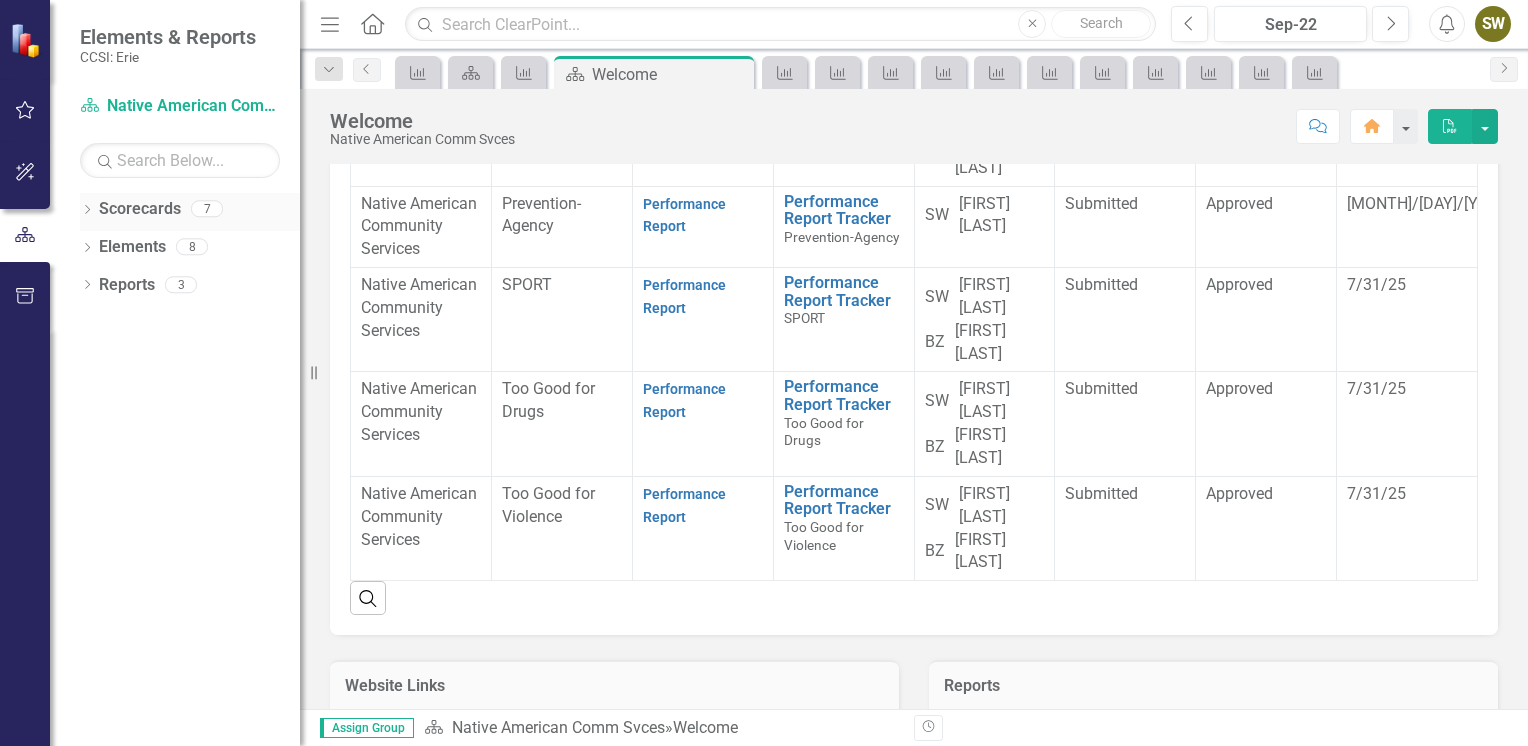 click on "Dropdown" 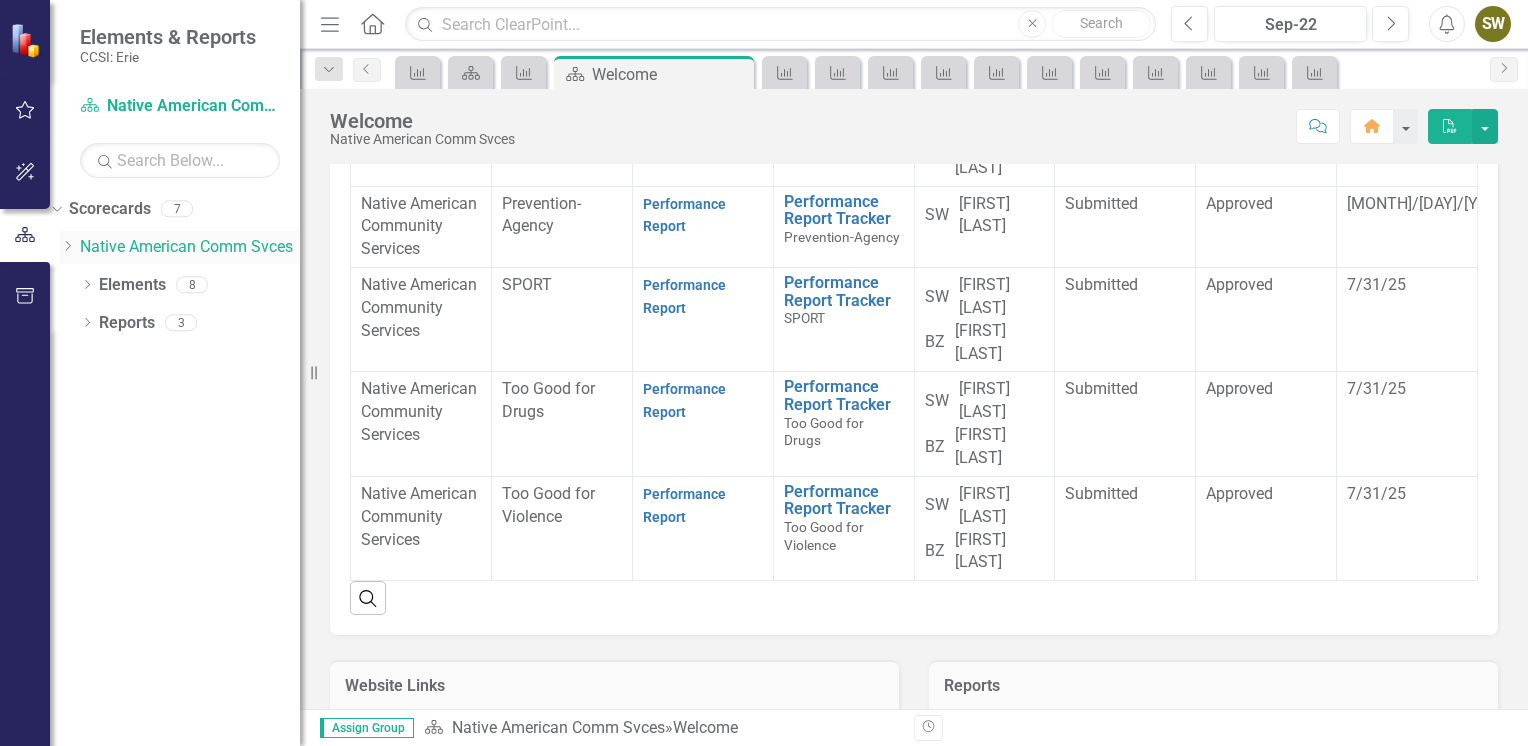 click on "Native American Comm Svces" at bounding box center (190, 247) 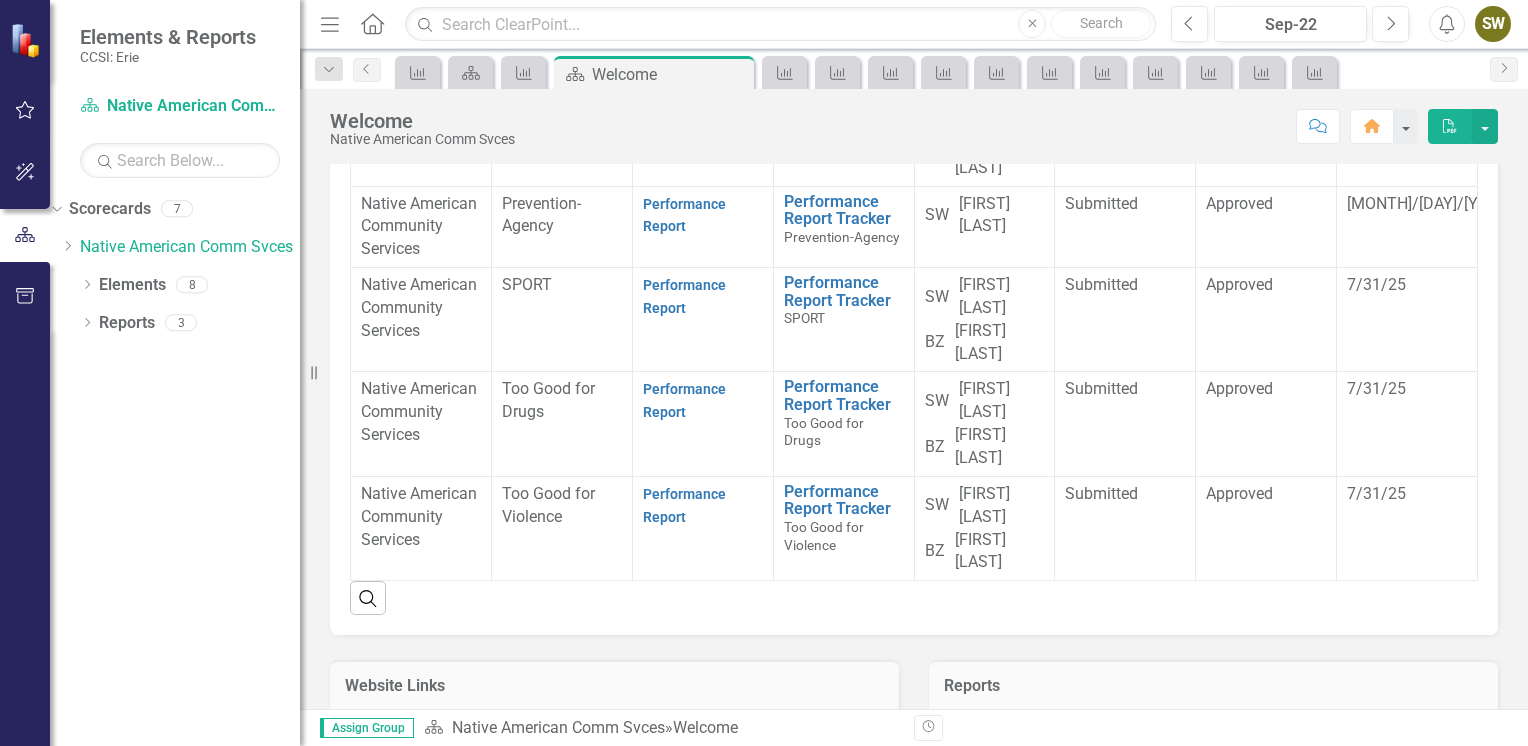 click on "Agency Program Reports Deliverables Owner(s) Data Status Approval Status Due Date Native American Community Services Native American Comm Svces Personnel Measures Personnel Measure Tracker Link Open Element MS Melissa Schindler SW Star Wheeler  Submitted Approved 12/15/25 Native American Community Services Celebrating with a Good Mind Campaign Performance Report Performance Report Tracker Celebrating with a Good Mind Campaign Link Open Element SW Star Wheeler BZ Brittnie Zurbrick  Submitted Approved 7/31/25 Native American Community Services Life Skills Training Elementary Performance Report Performance Report Tracker Life Skills Training Elementary Link Open Element SW Star Wheeler BZ Brittnie Zurbrick  Submitted Approved 7/31/25 Native American Community Services Prevention-Agency Performance Report Performance Report Tracker Prevention-Agency Link Open Element SW Star Wheeler  Submitted Approved 10/31/23 Native American Community Services SPORT Performance Report Performance Report Tracker SPORT Link SW BZ" at bounding box center [914, 227] 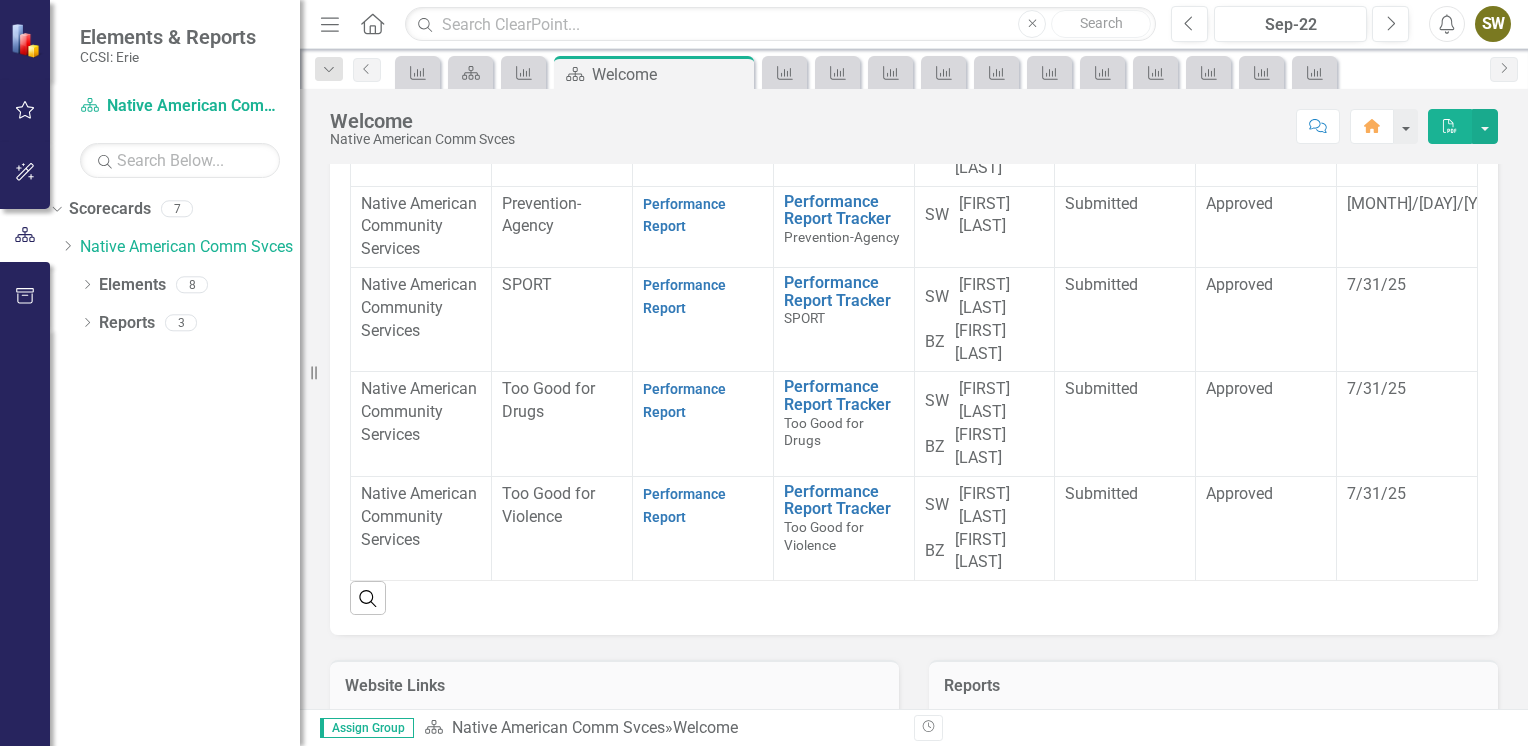 scroll, scrollTop: 0, scrollLeft: 0, axis: both 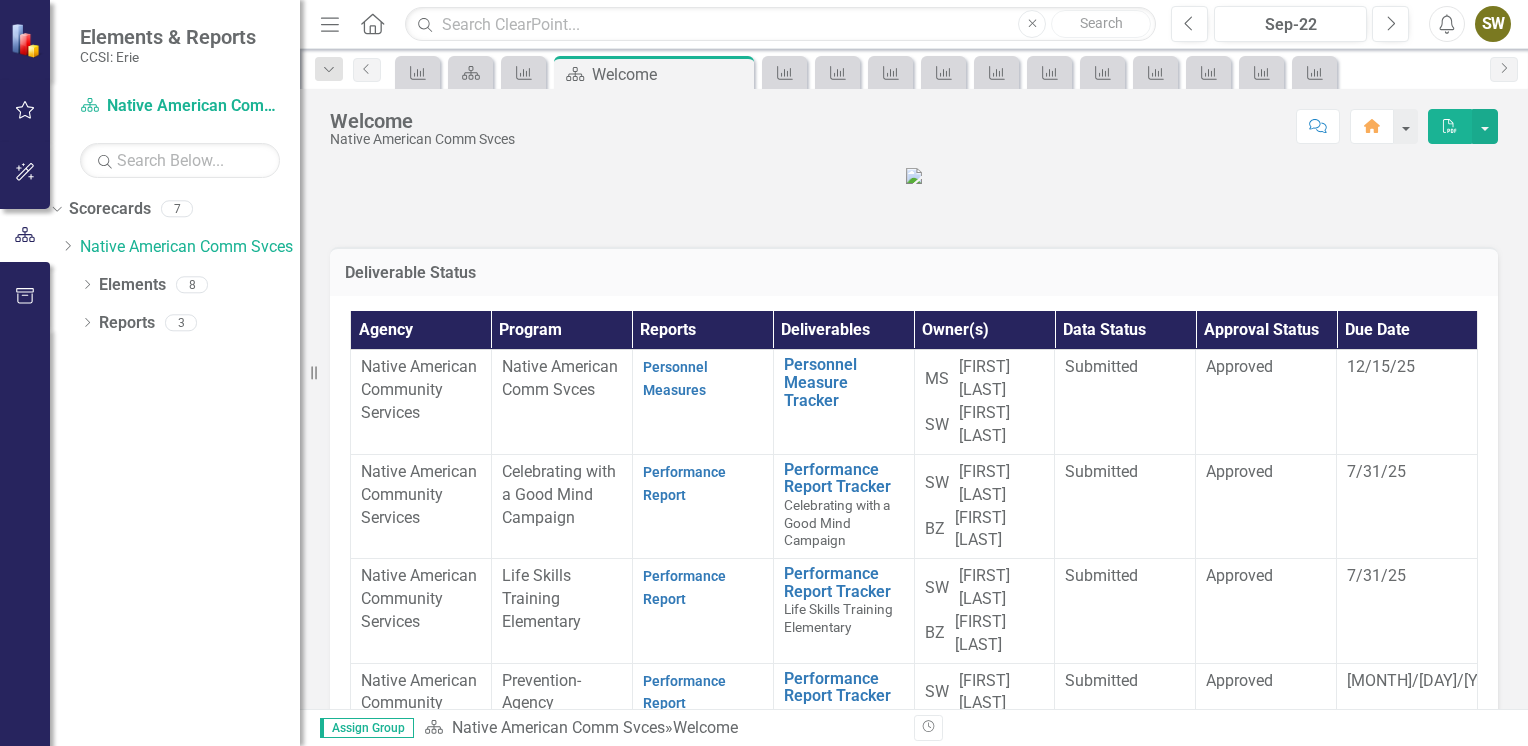click on "Celebrating with a Good Mind Campaign" at bounding box center (559, 494) 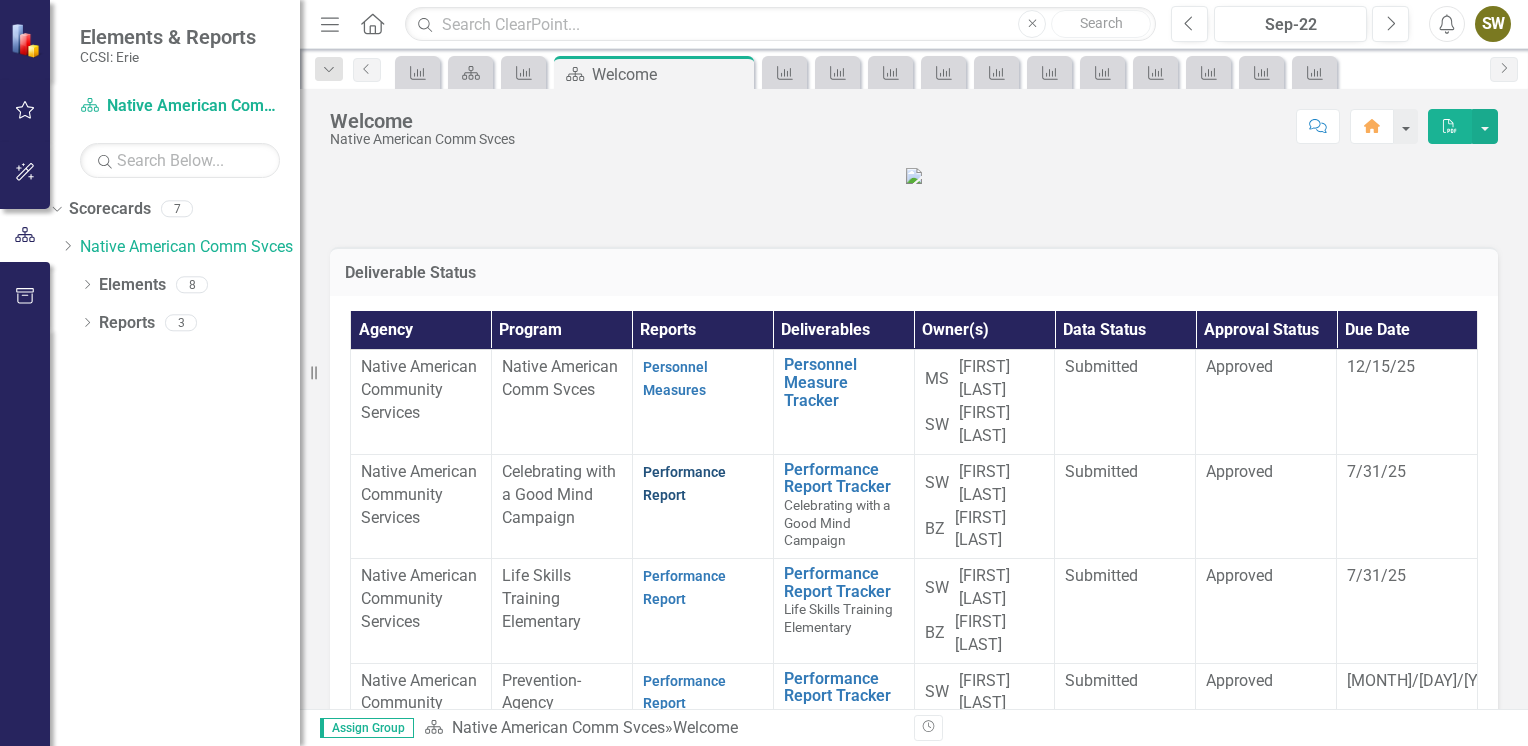 click on "Performance Report" at bounding box center [684, 483] 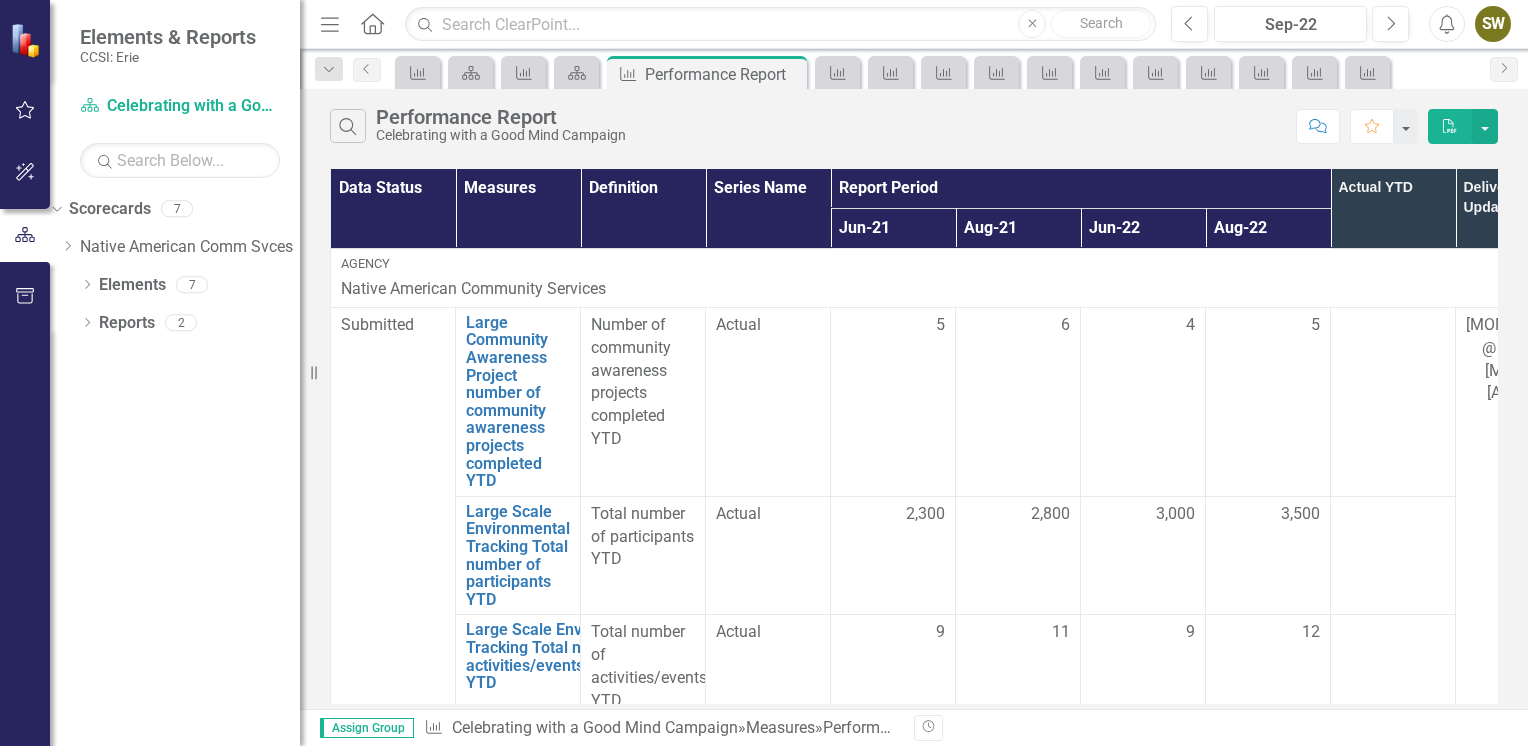 scroll, scrollTop: 456, scrollLeft: 0, axis: vertical 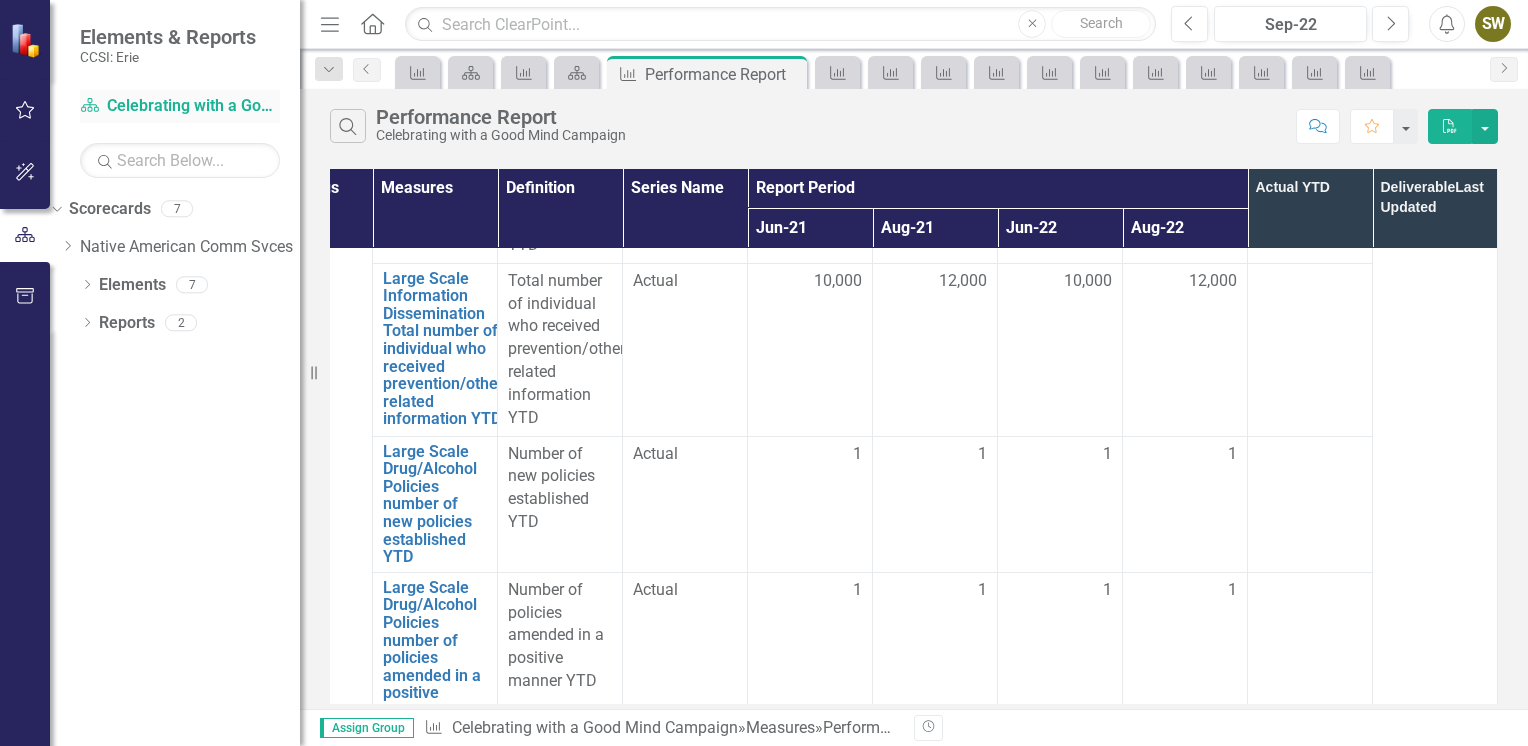 click on "Scorecard Celebrating with a Good Mind Campaign" at bounding box center [180, 106] 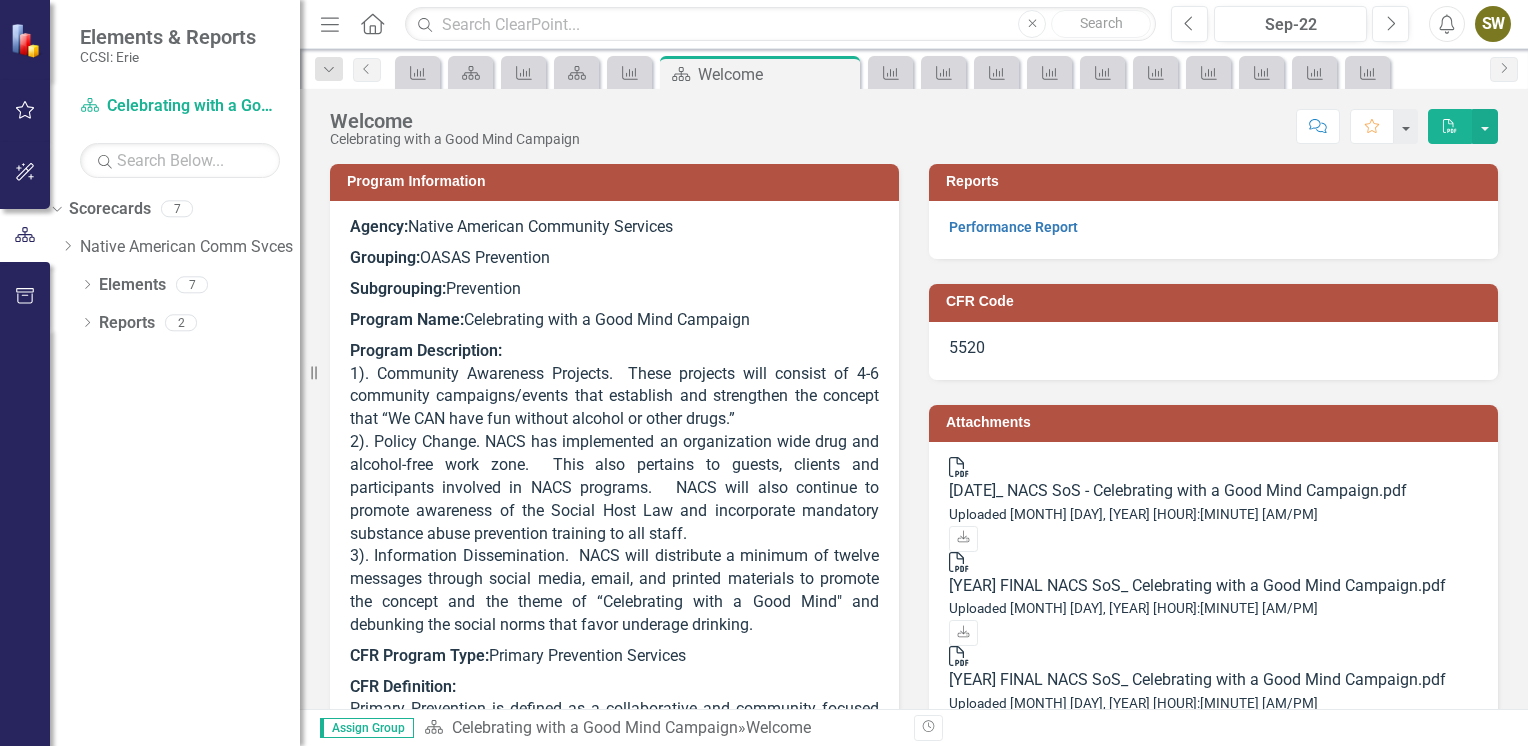 click on "Menu" 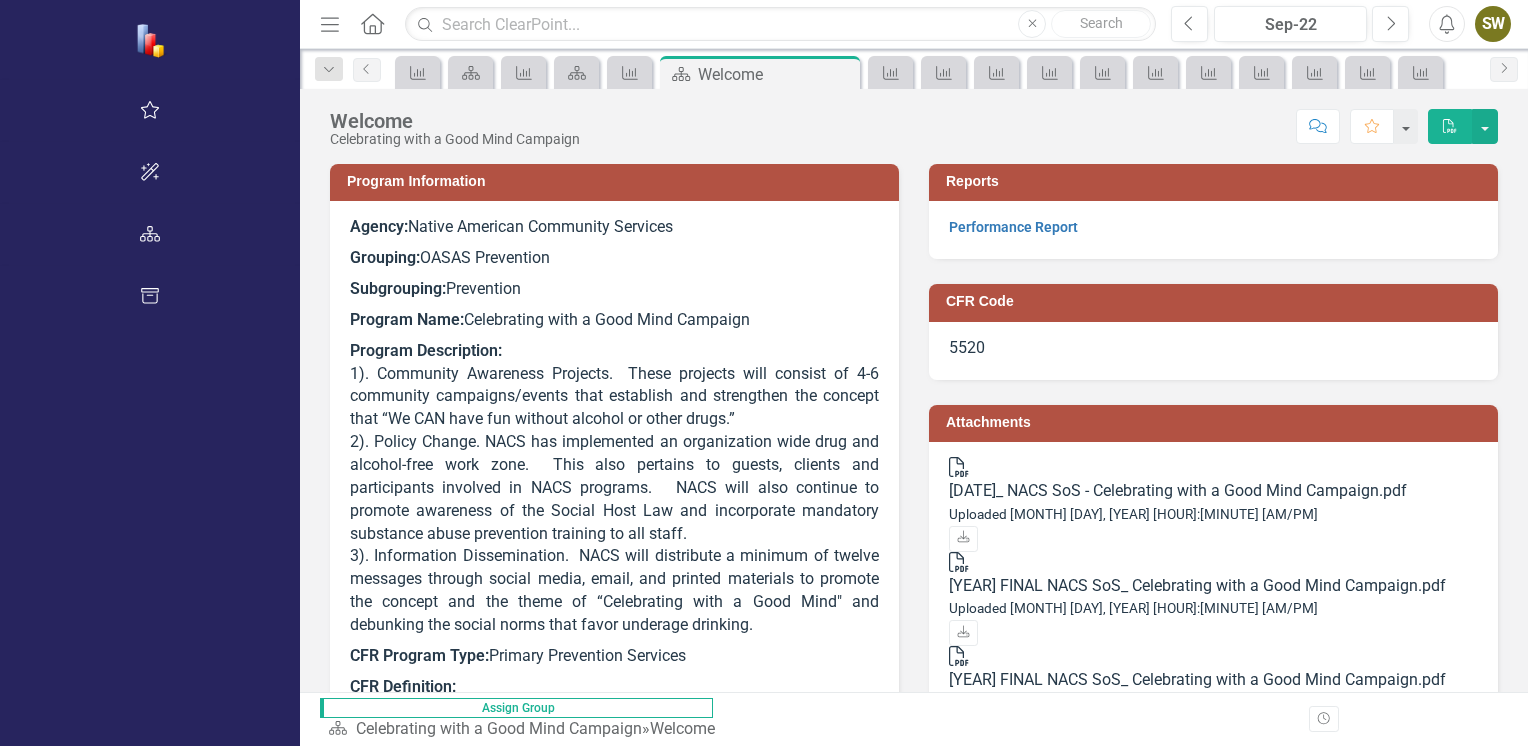 click 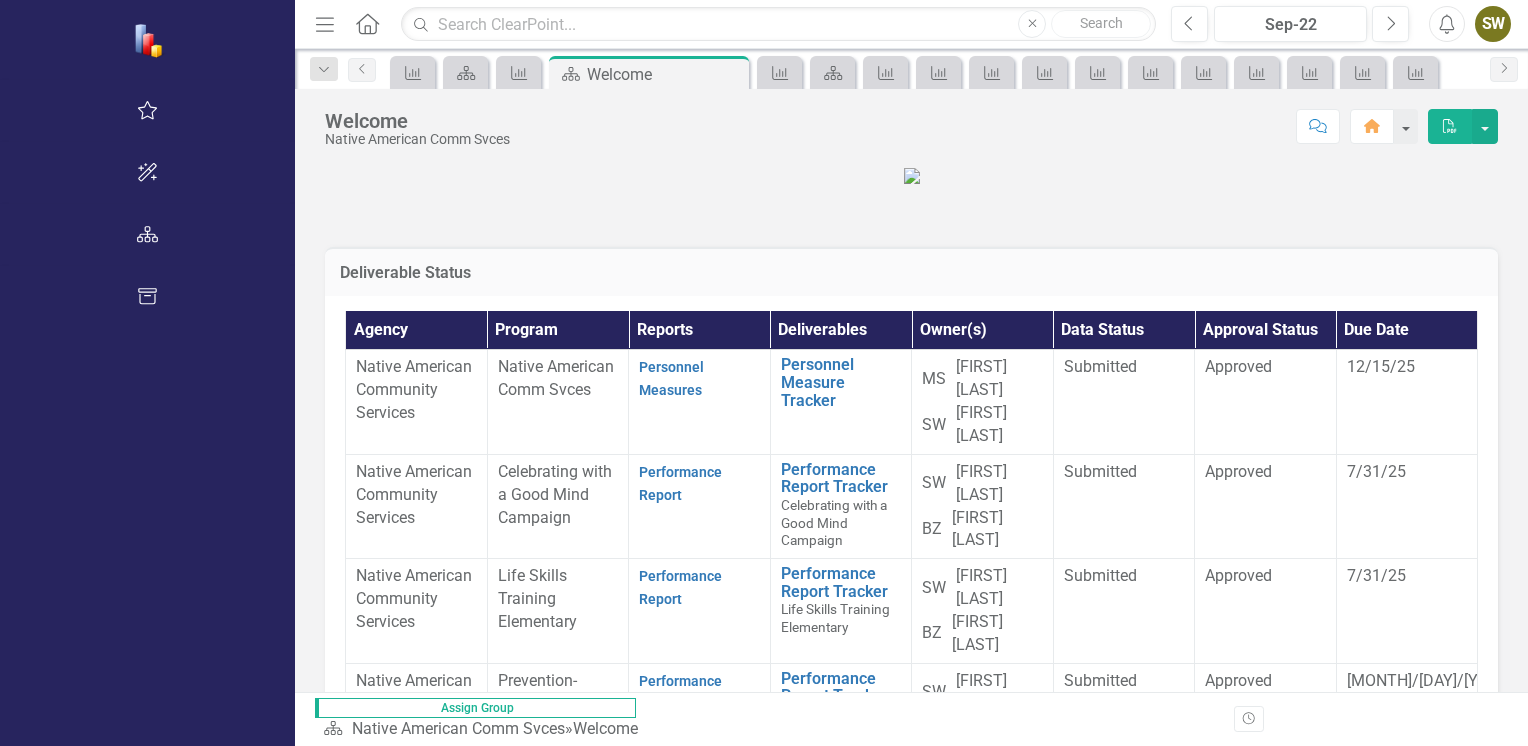 click on "Melissa Schindler" at bounding box center [999, 379] 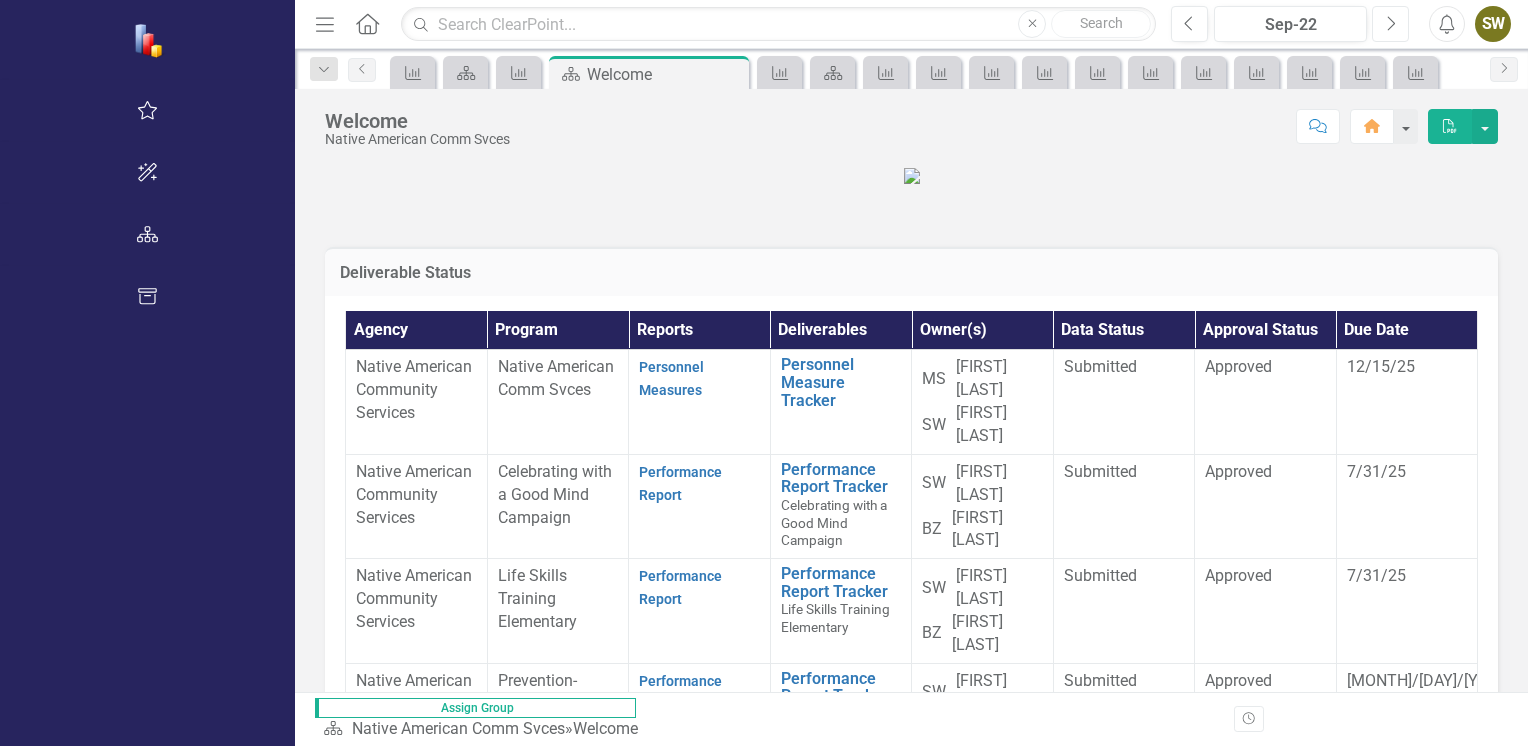 click on "Next" 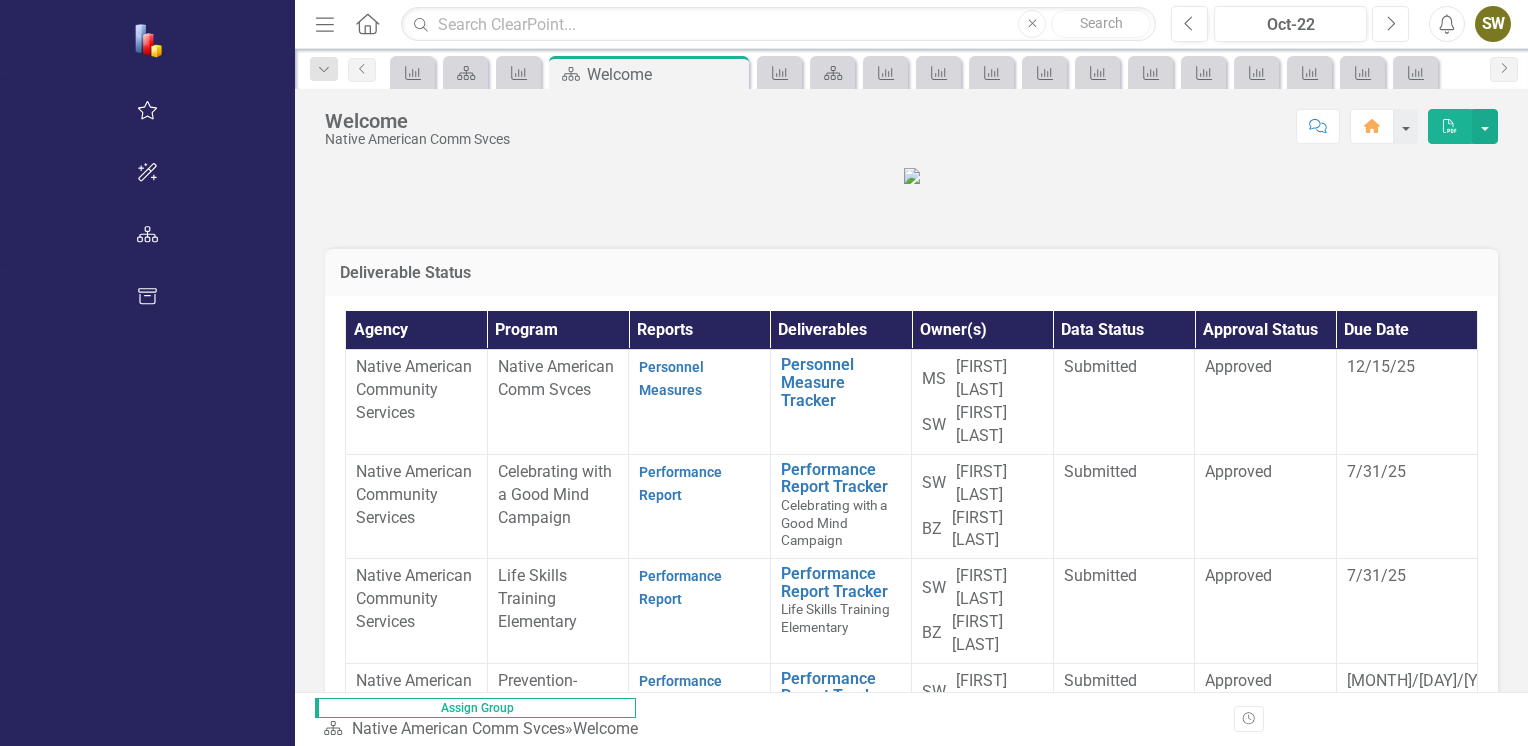 click on "Next" 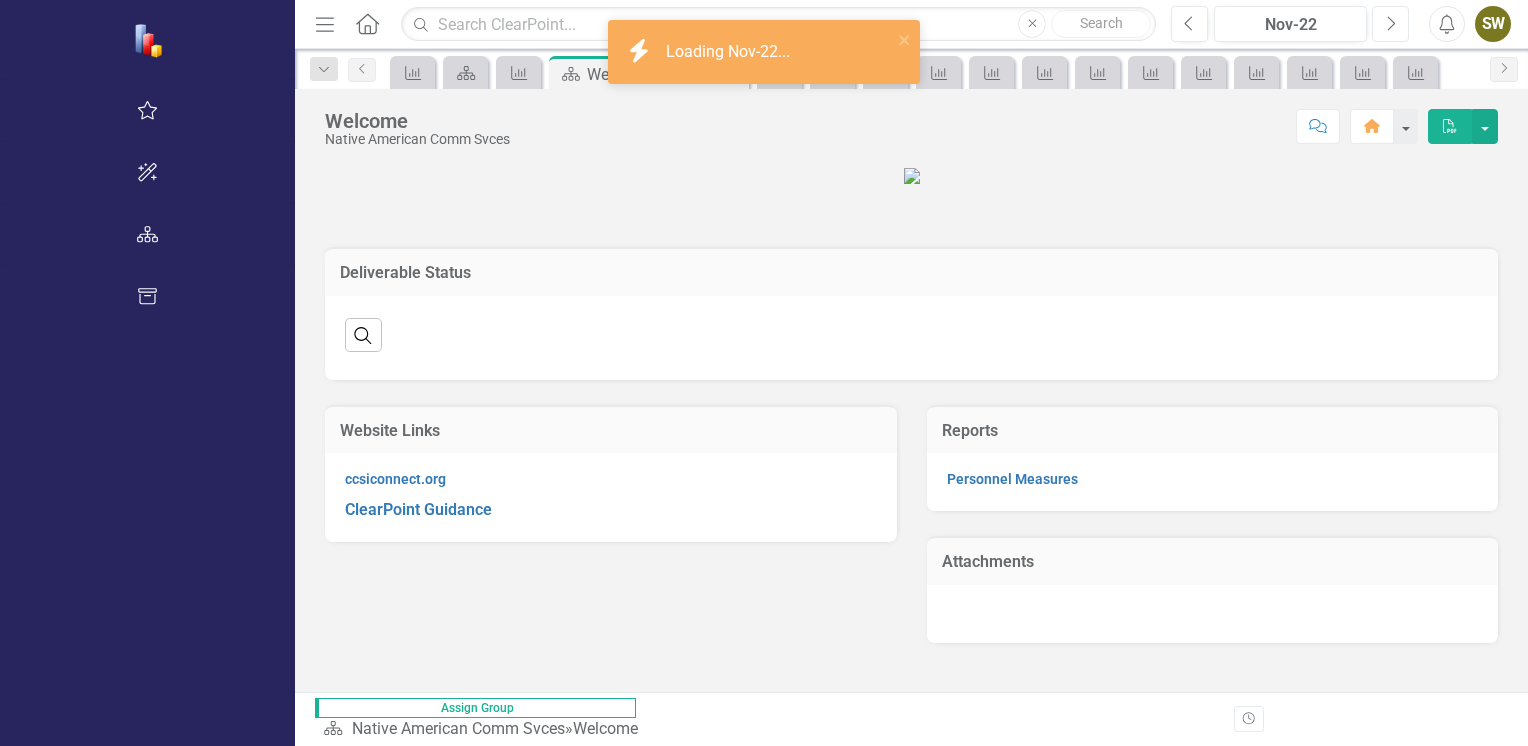 click on "Next" 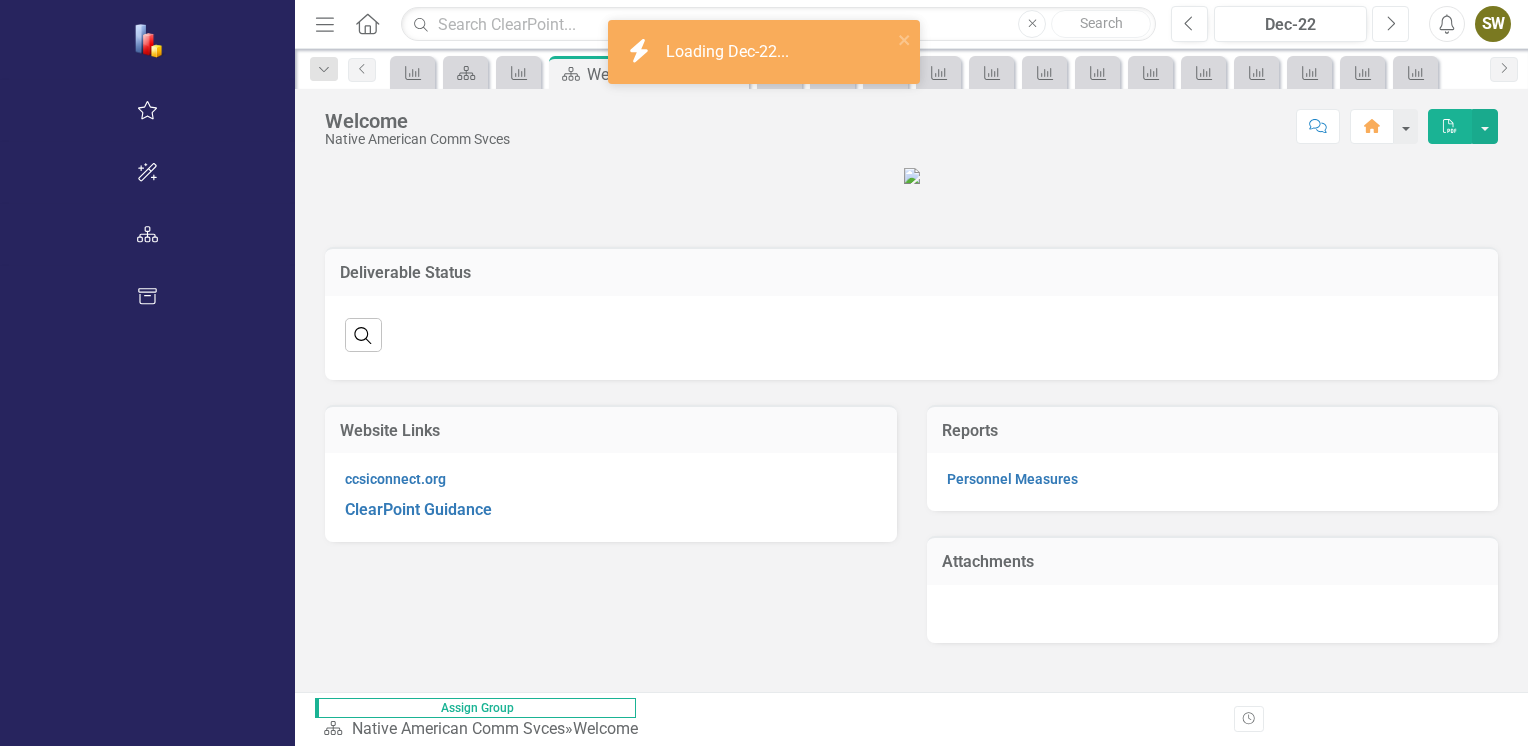 click on "Next" 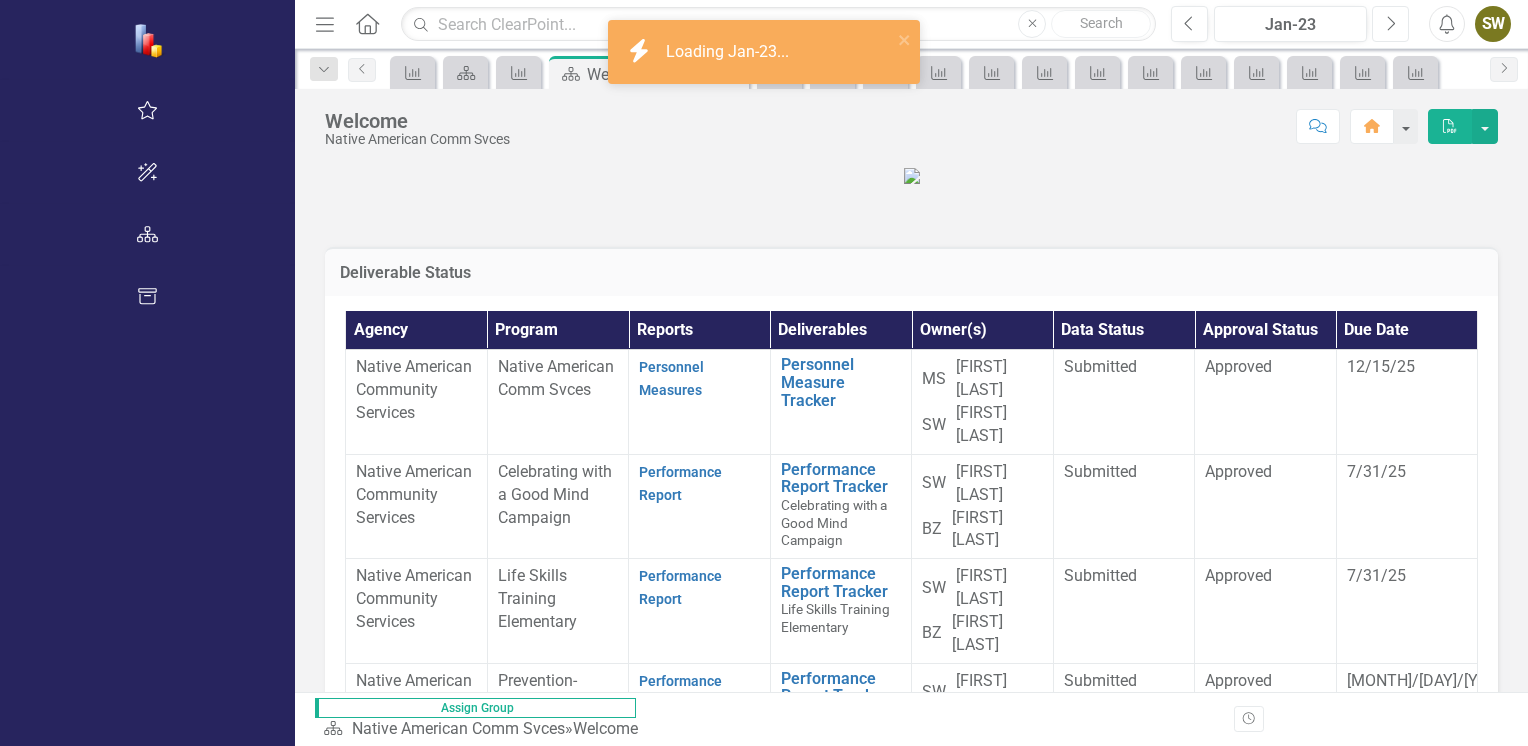 click on "Next" 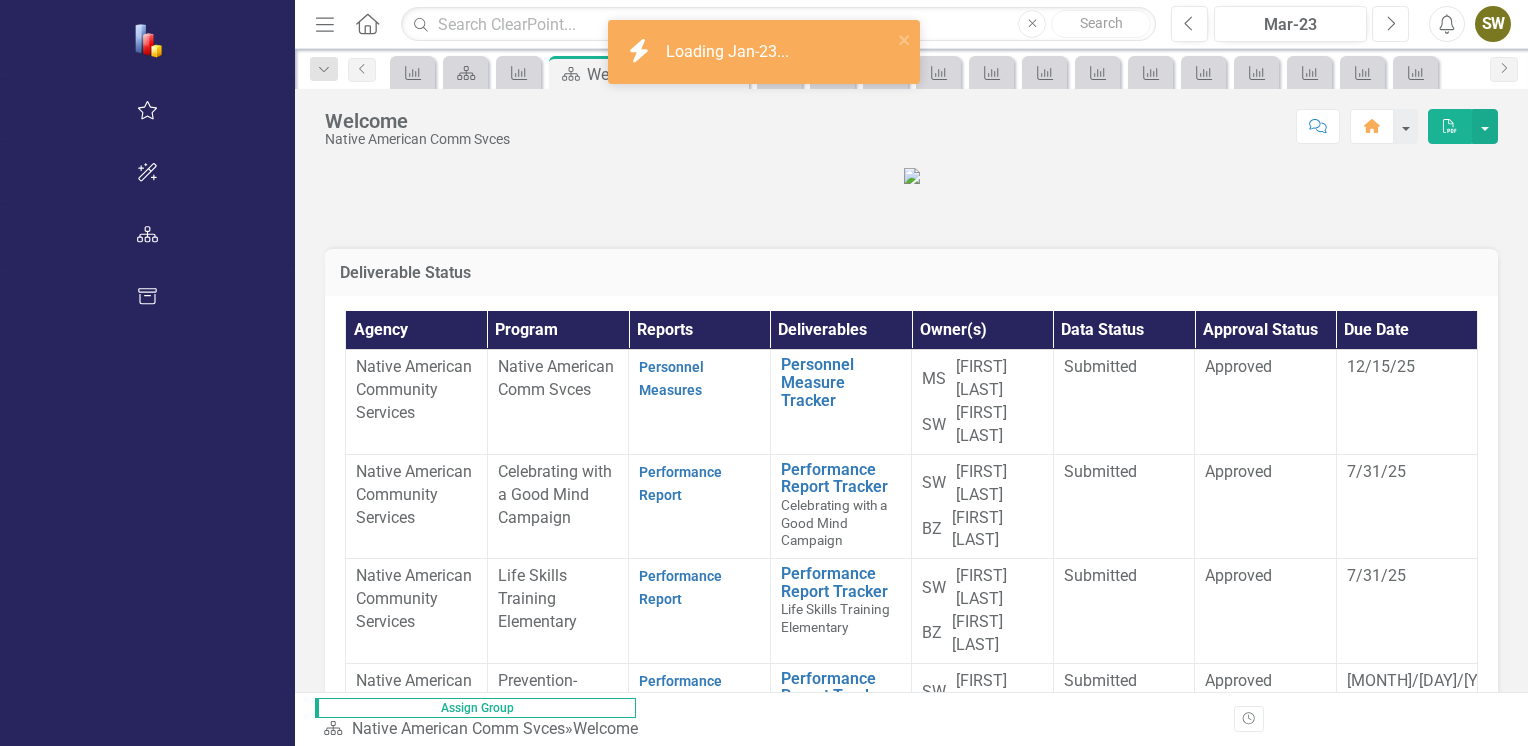 click on "Next" 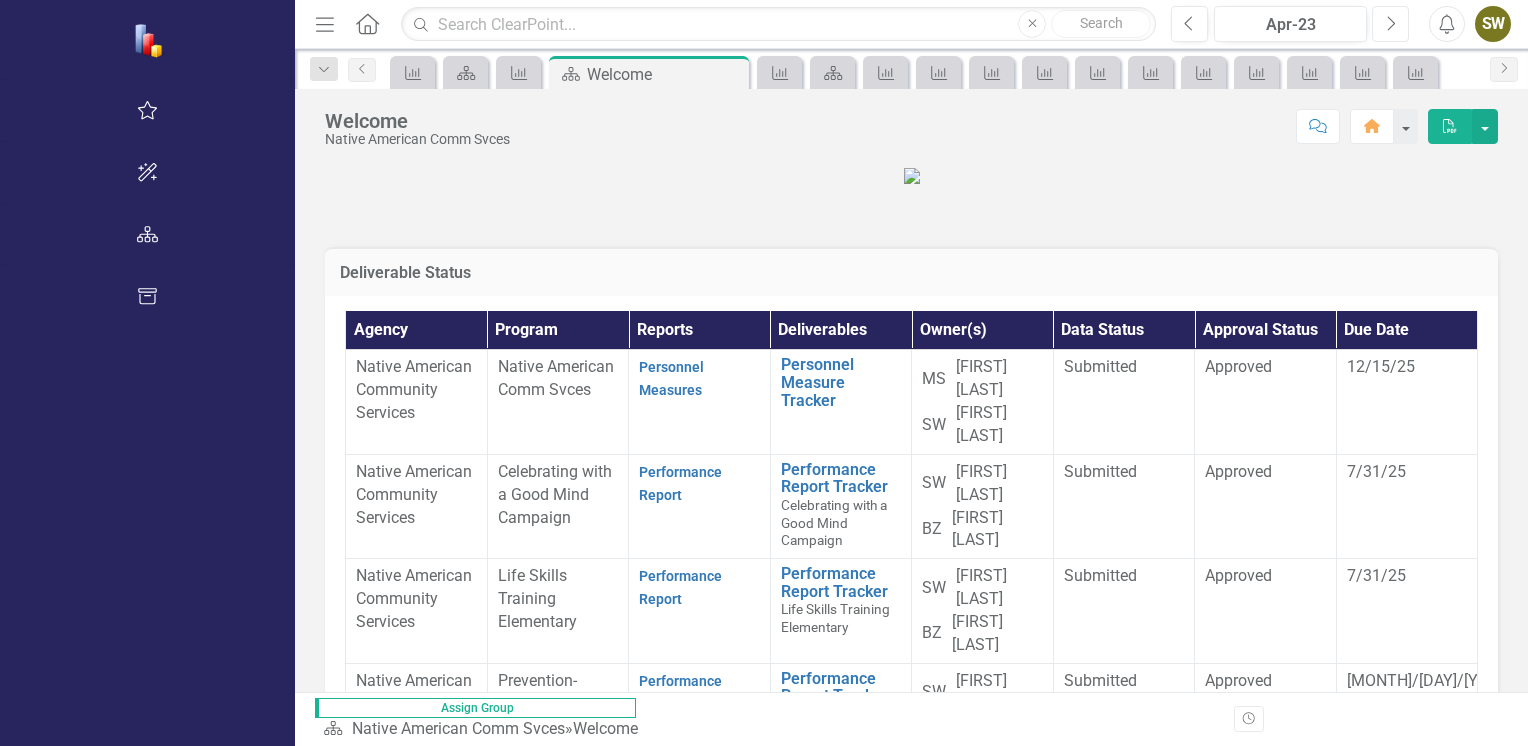 click on "Next" 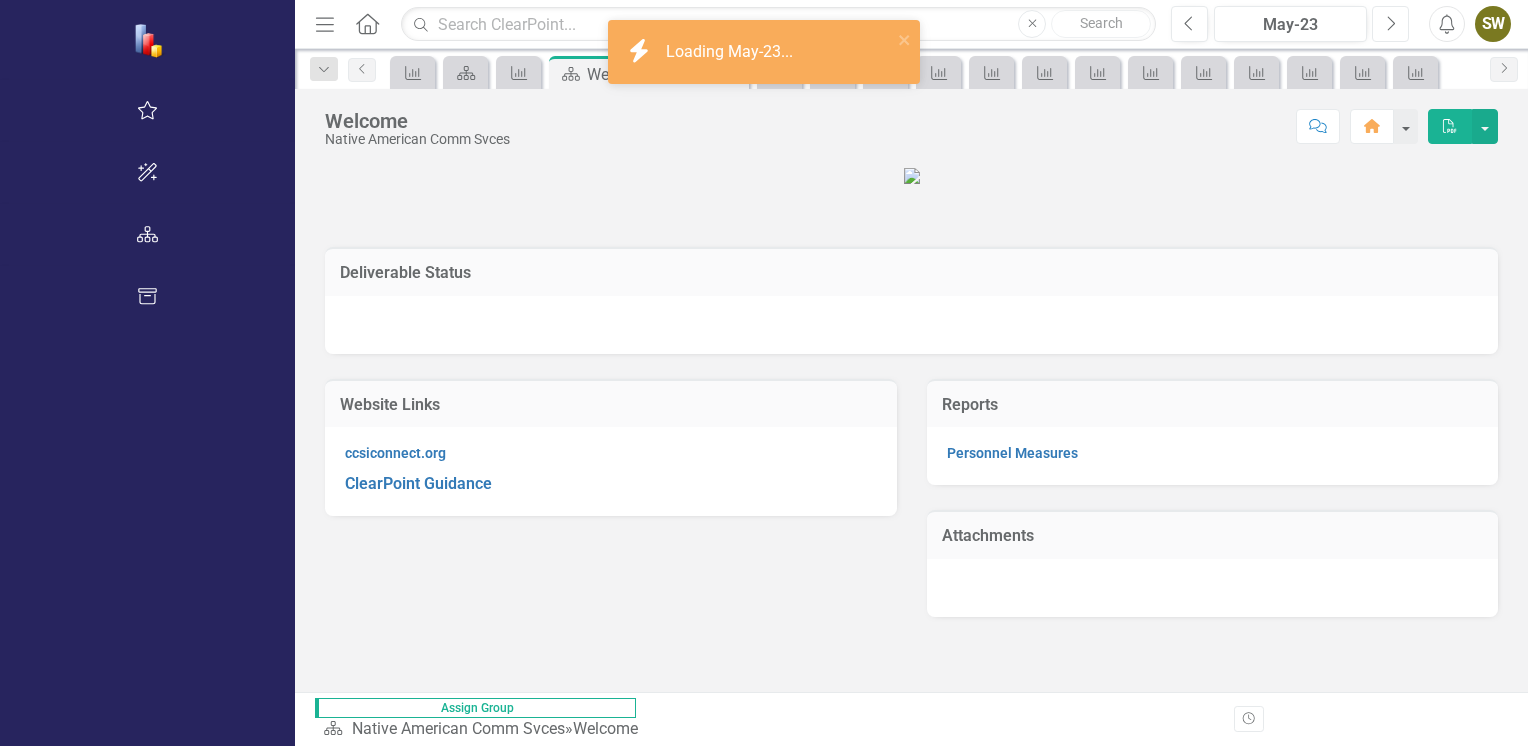 click on "Next" 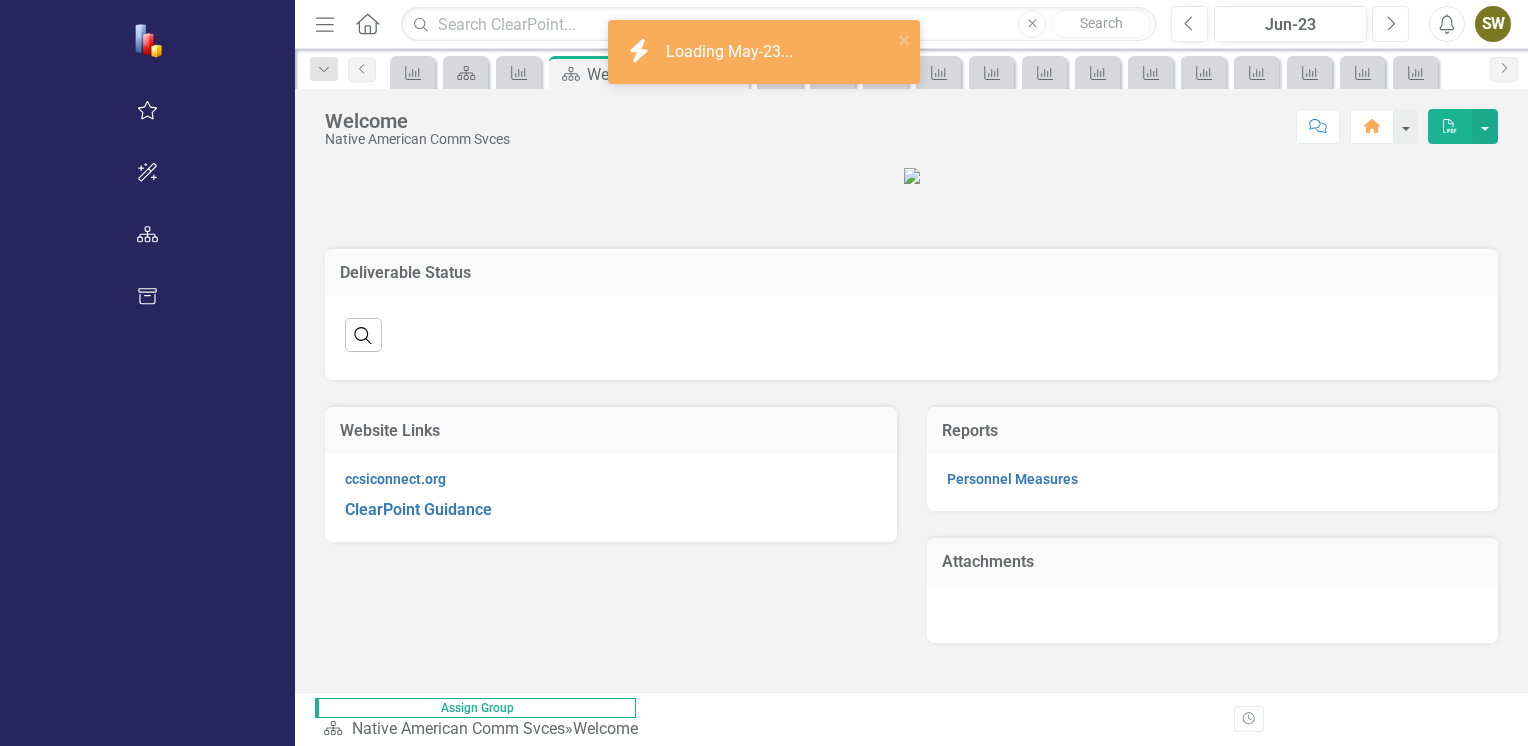 click on "Next" 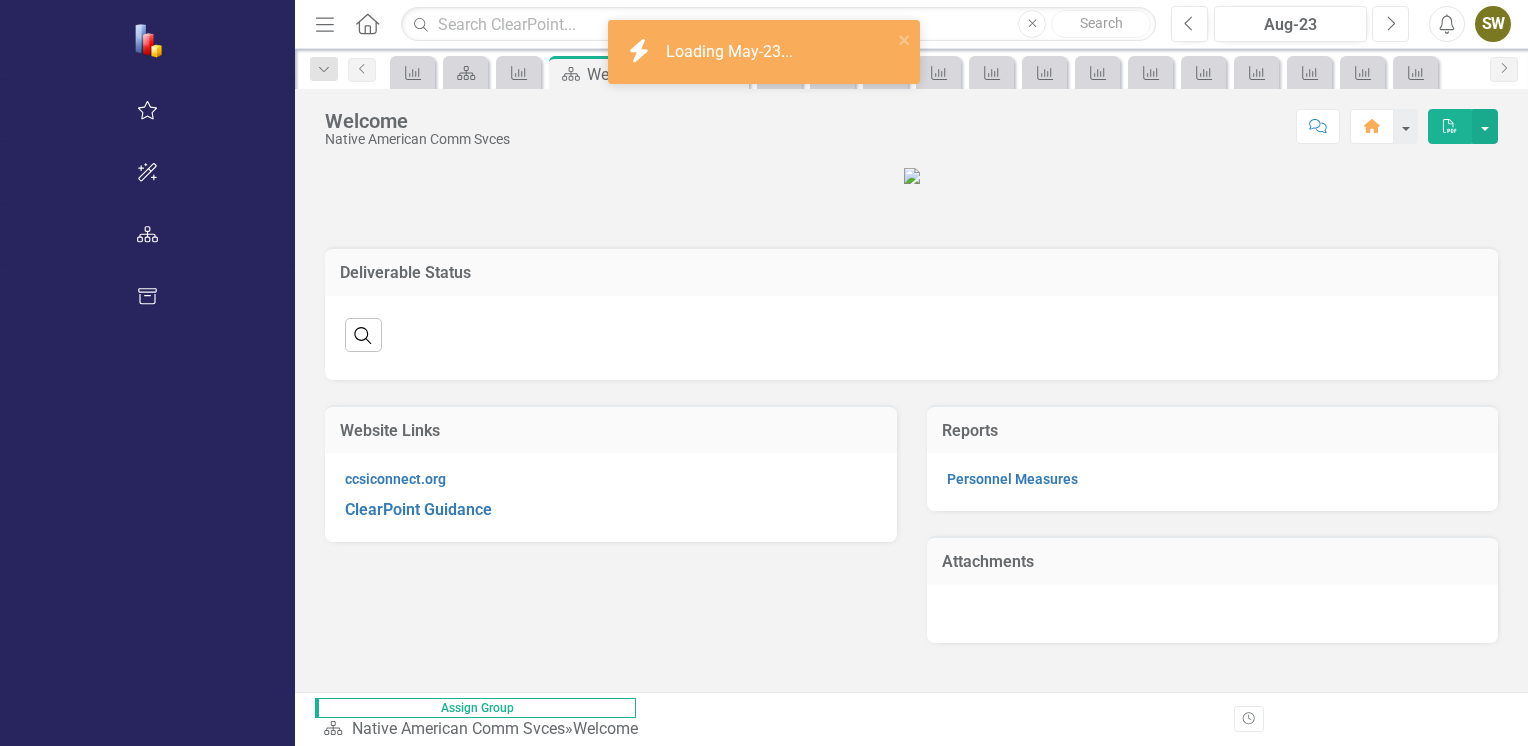 click on "Next" 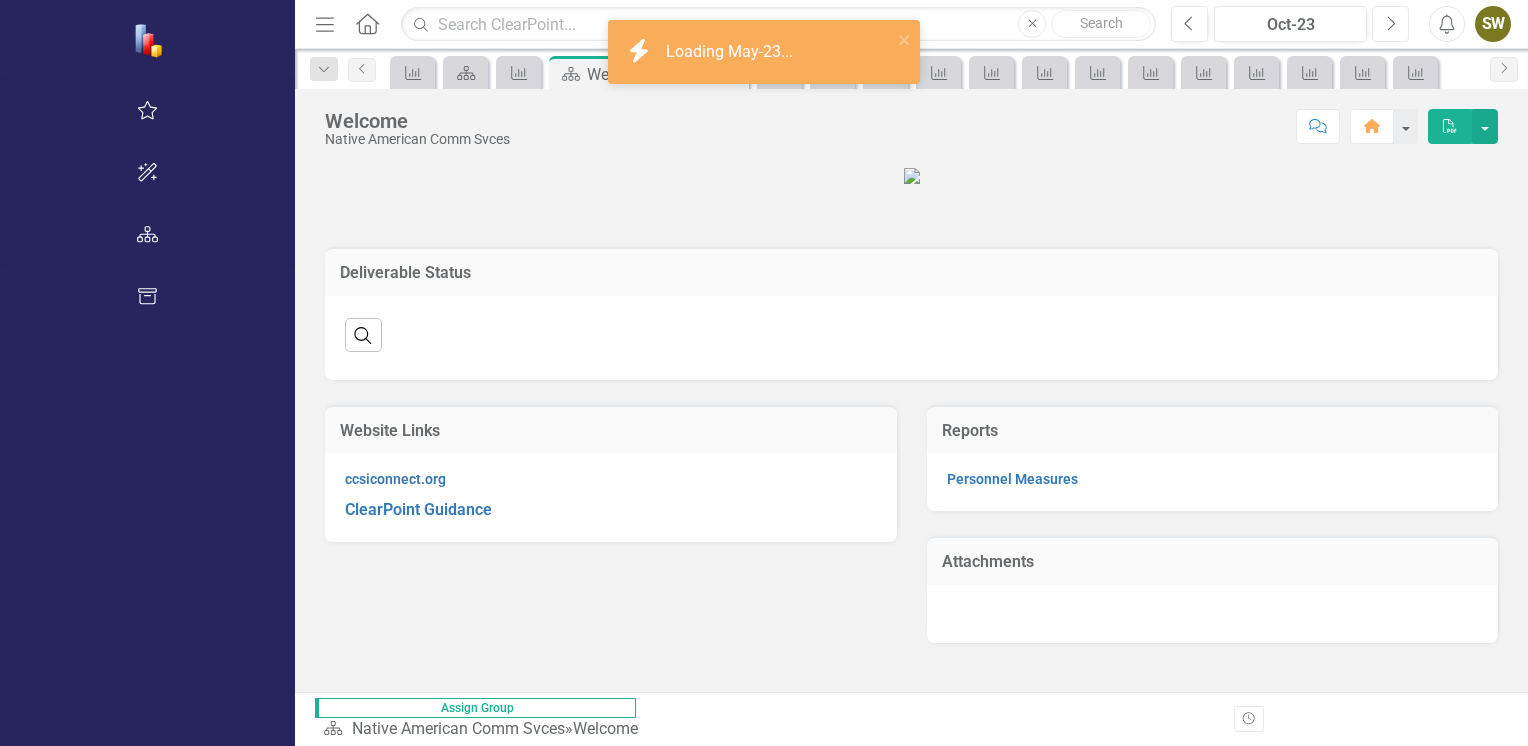 click on "Next" 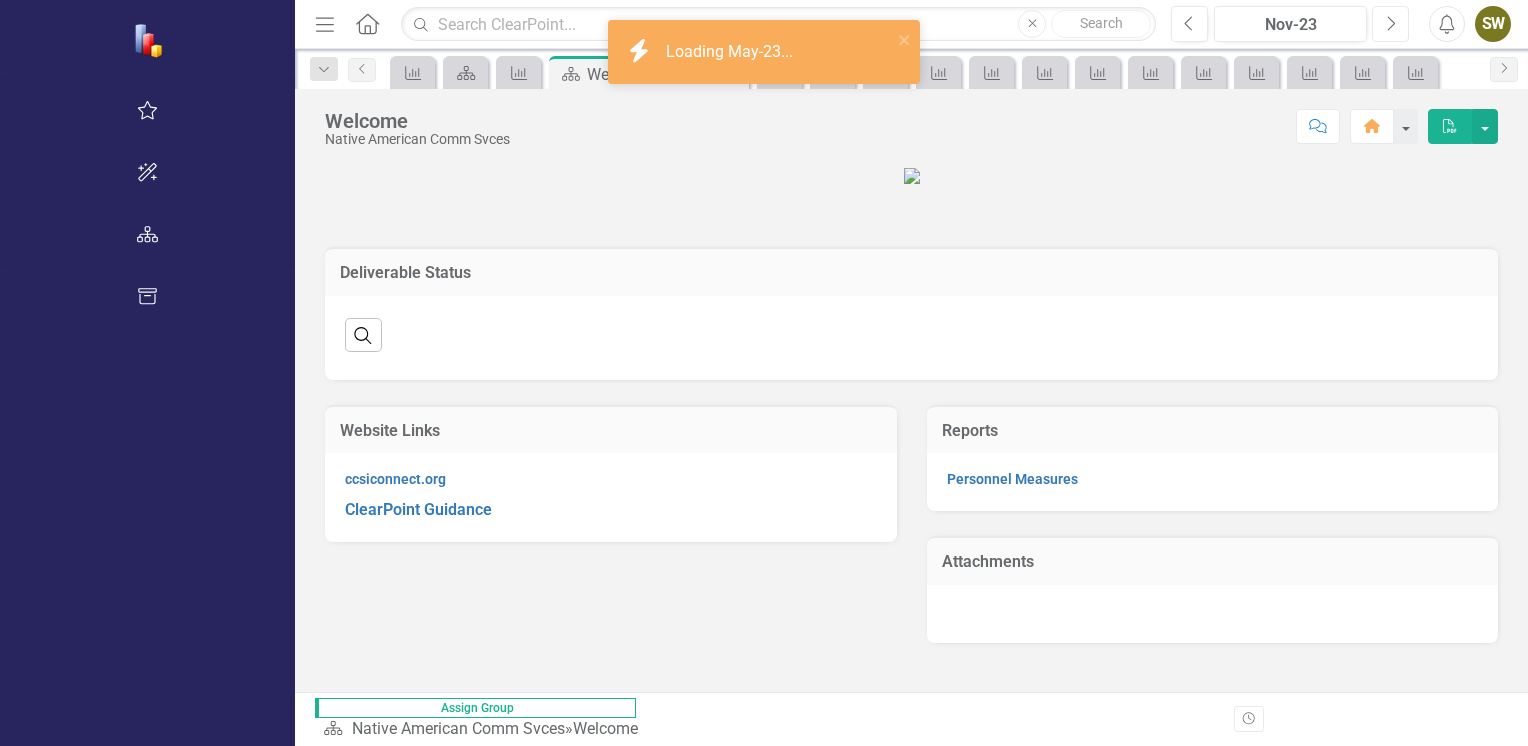 click on "Next" 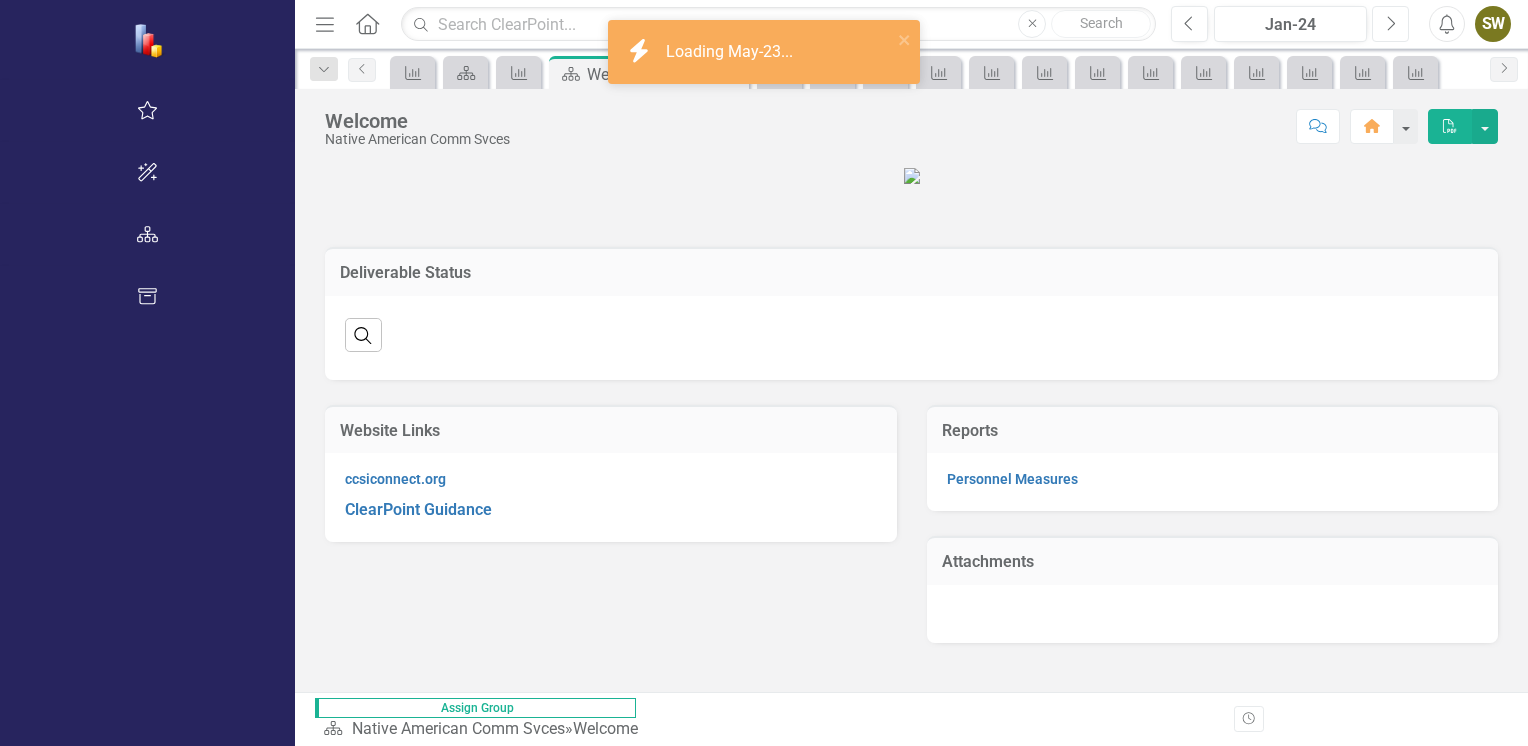 click on "Next" 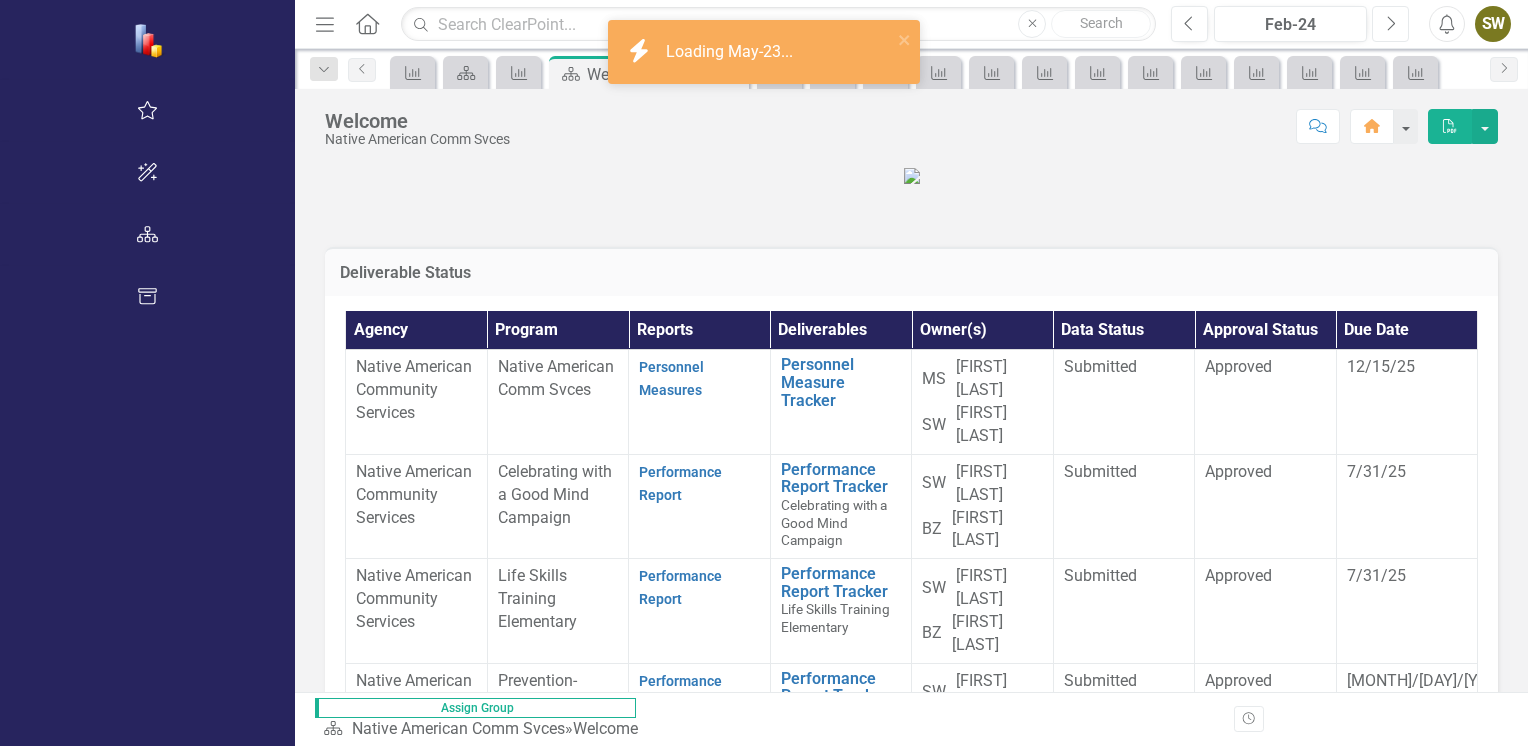 click on "Next" 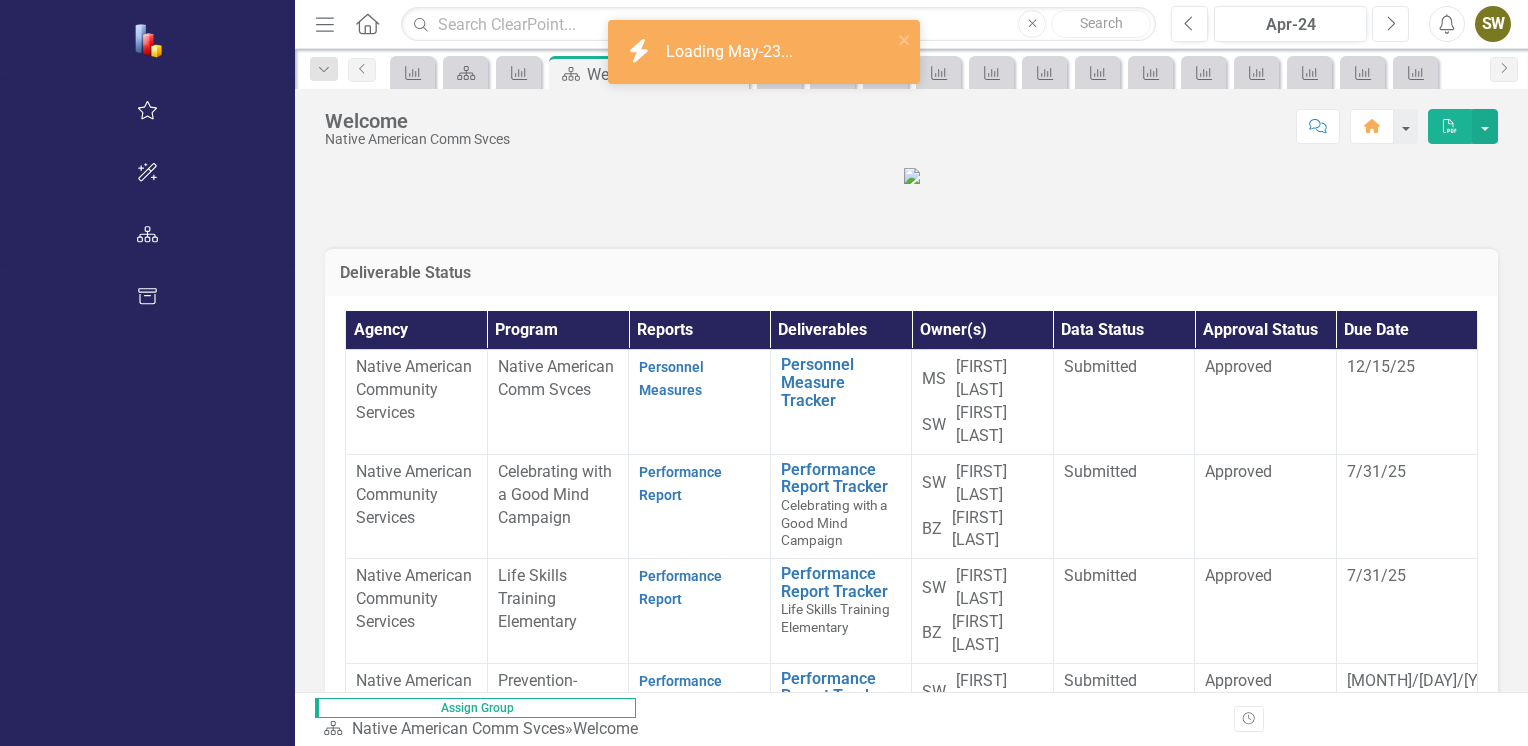 click on "Next" 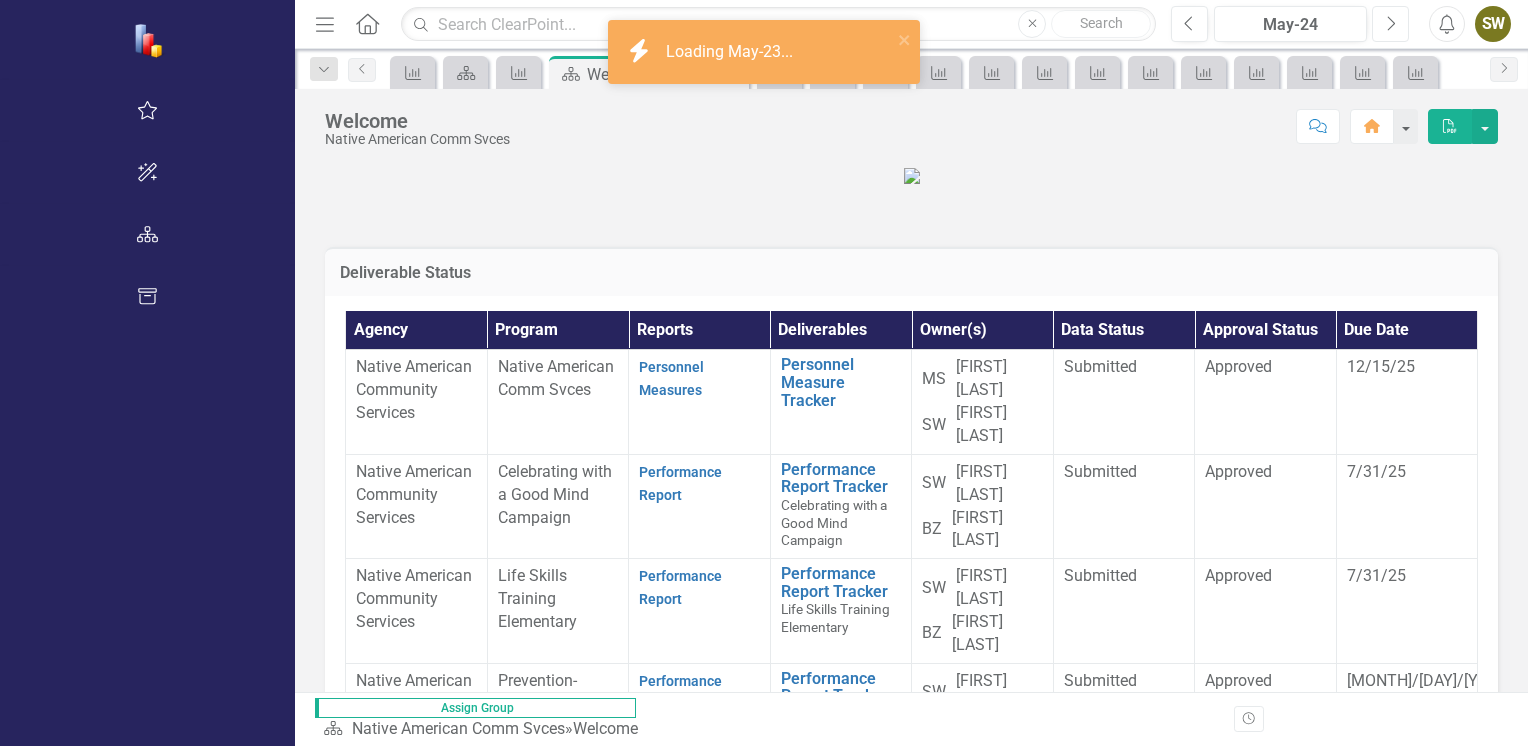 click on "Next" 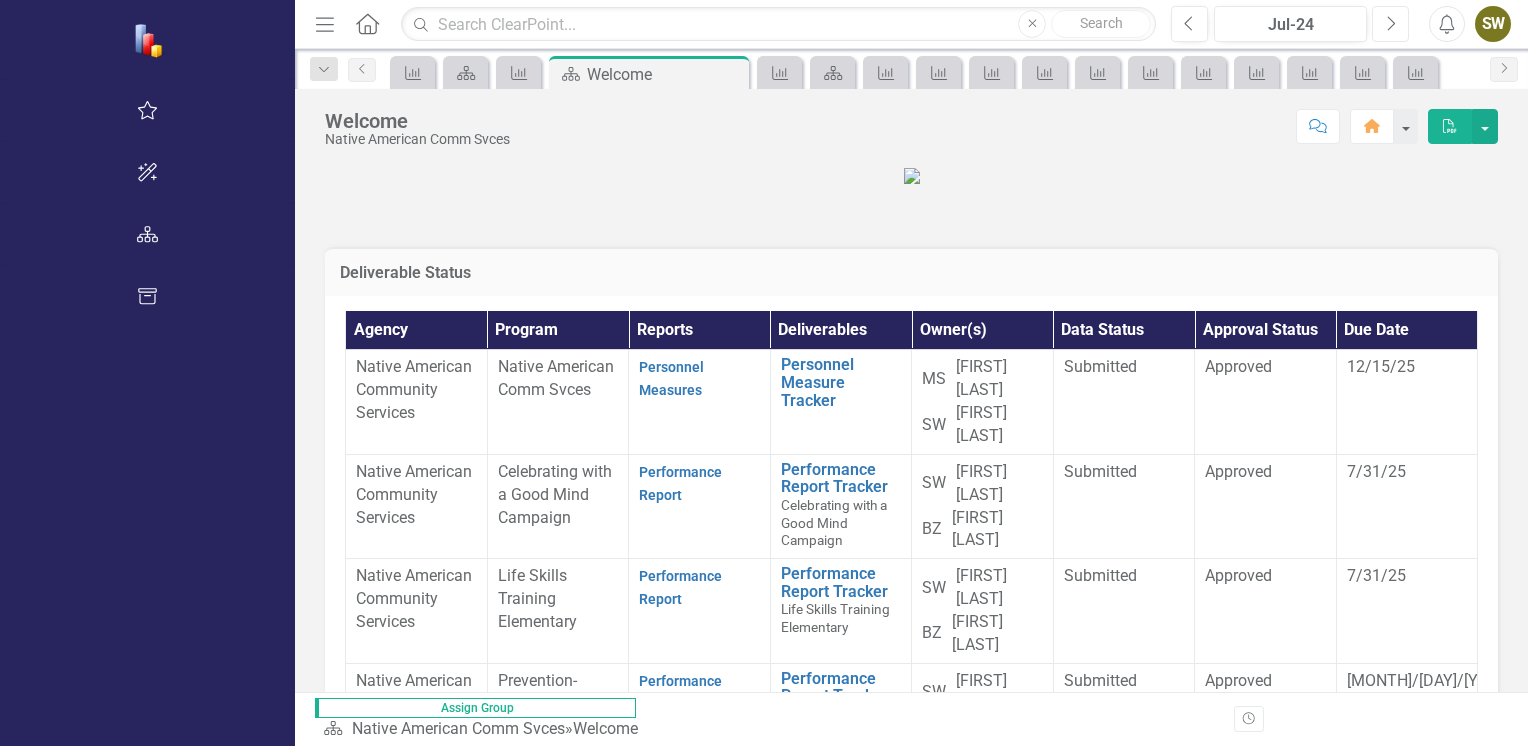 click on "Next" 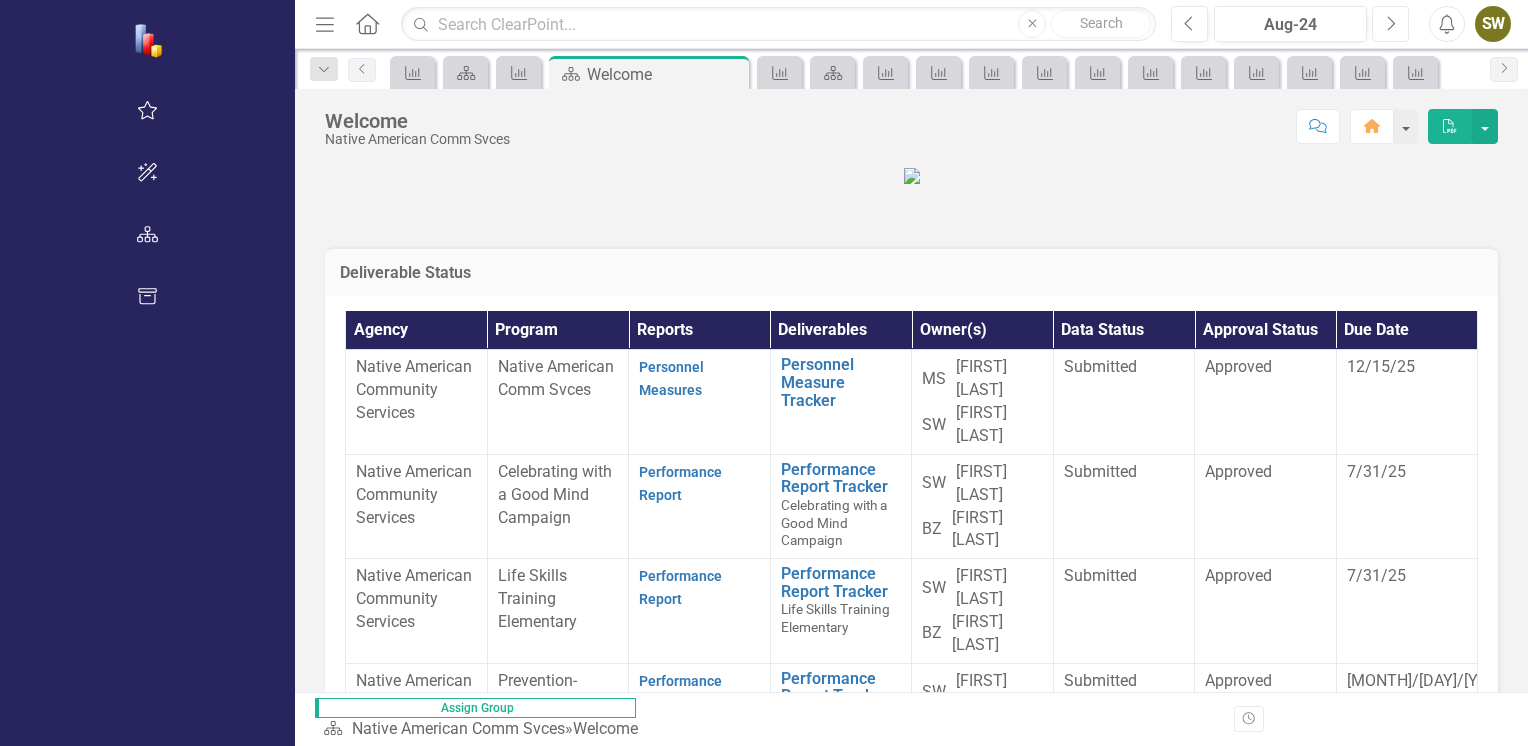 click on "Next" 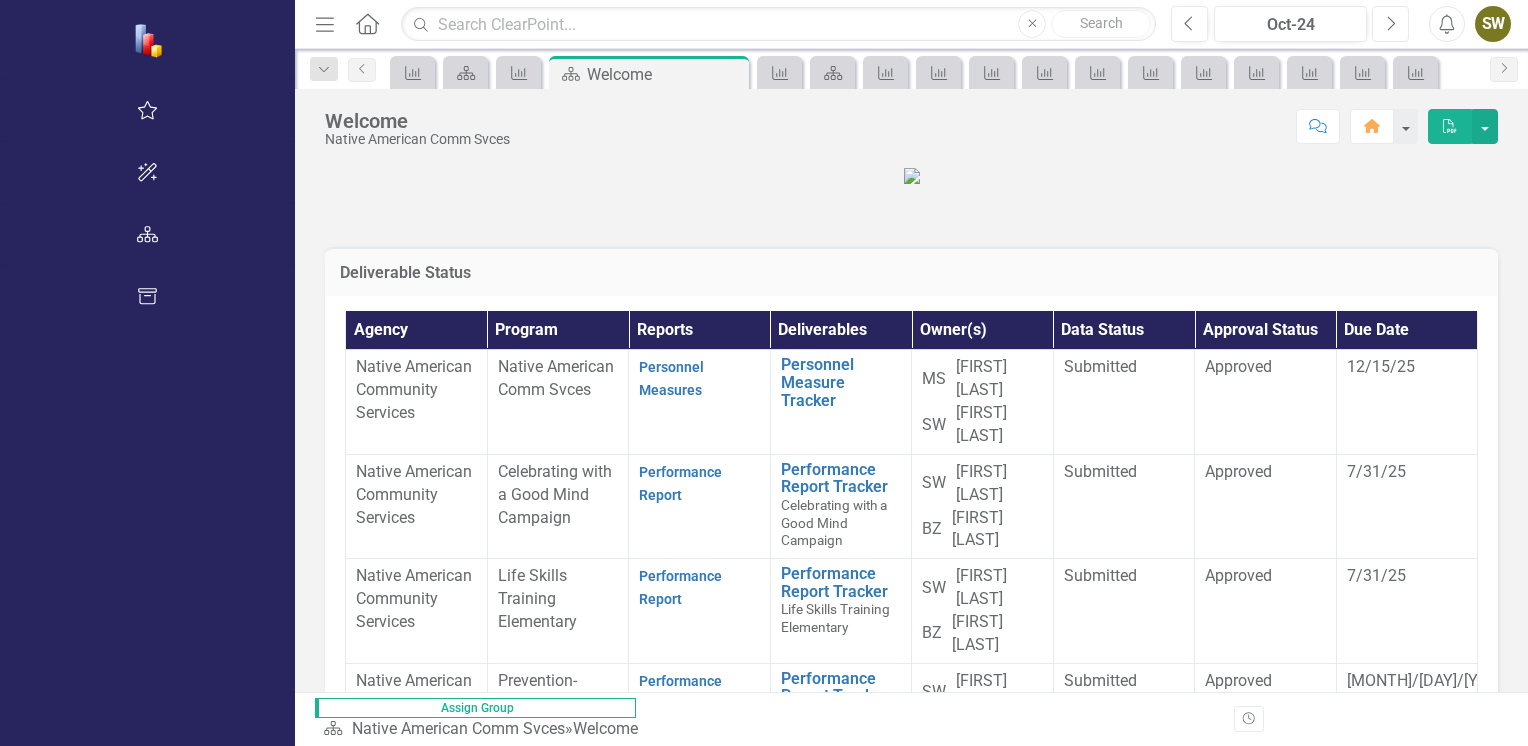 click on "Next" 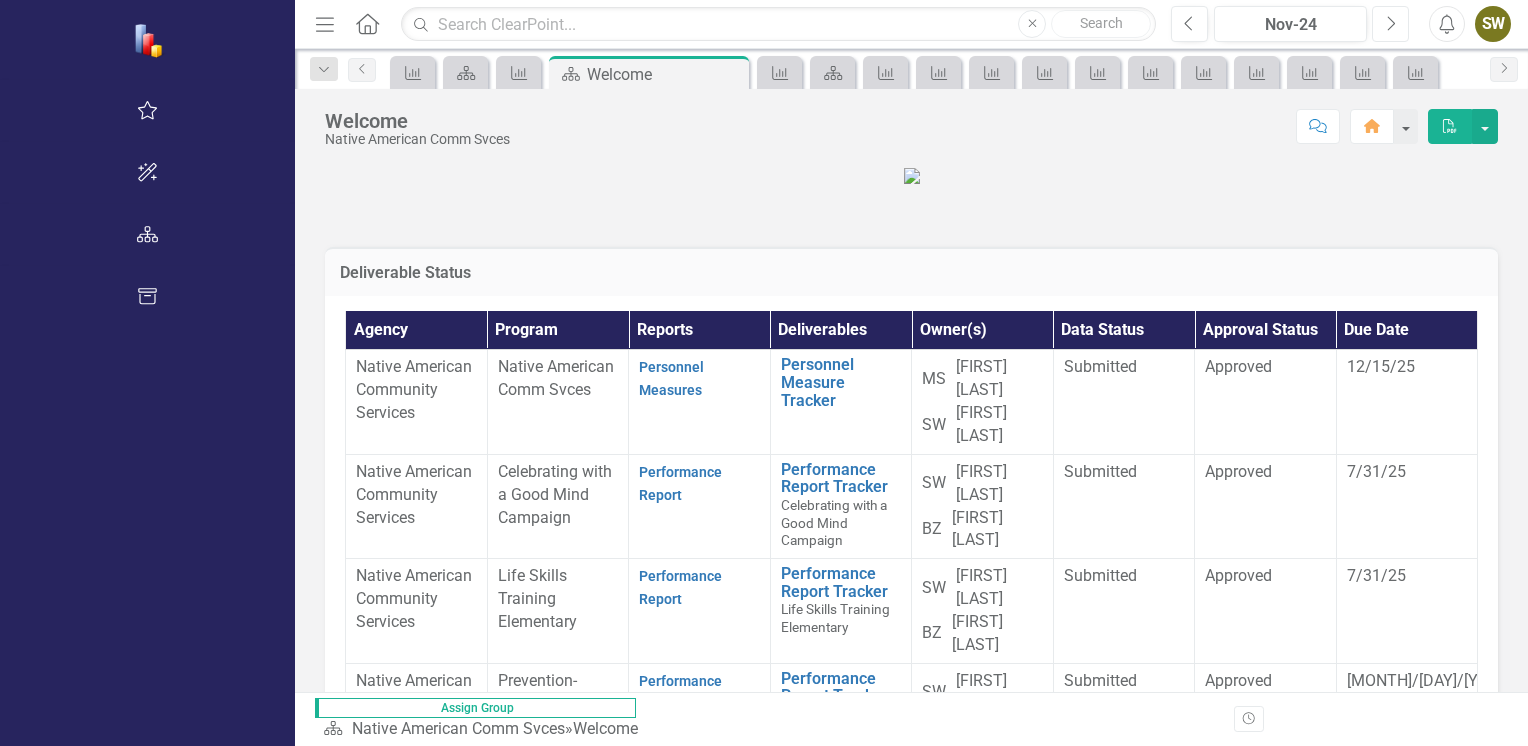 click on "Next" 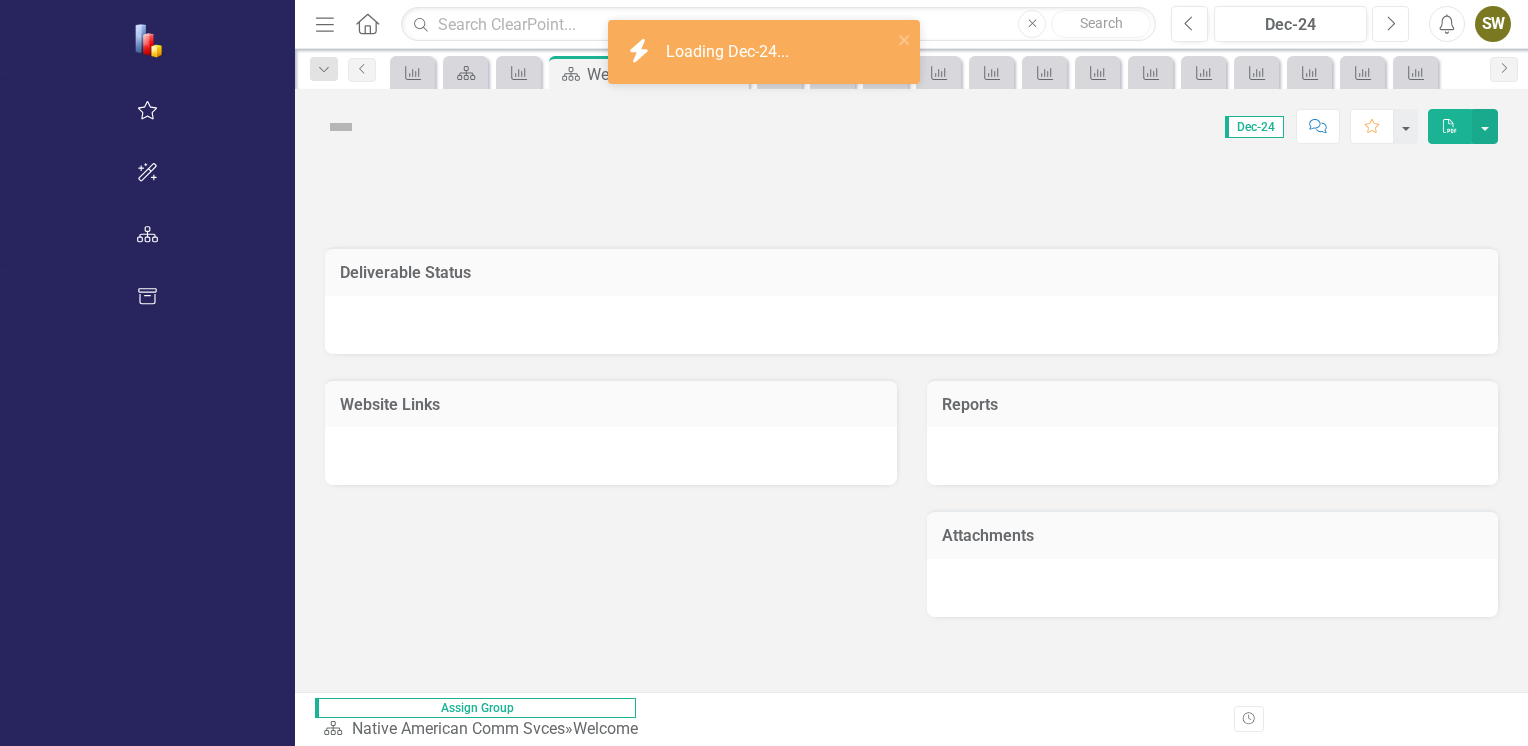 click on "Next" 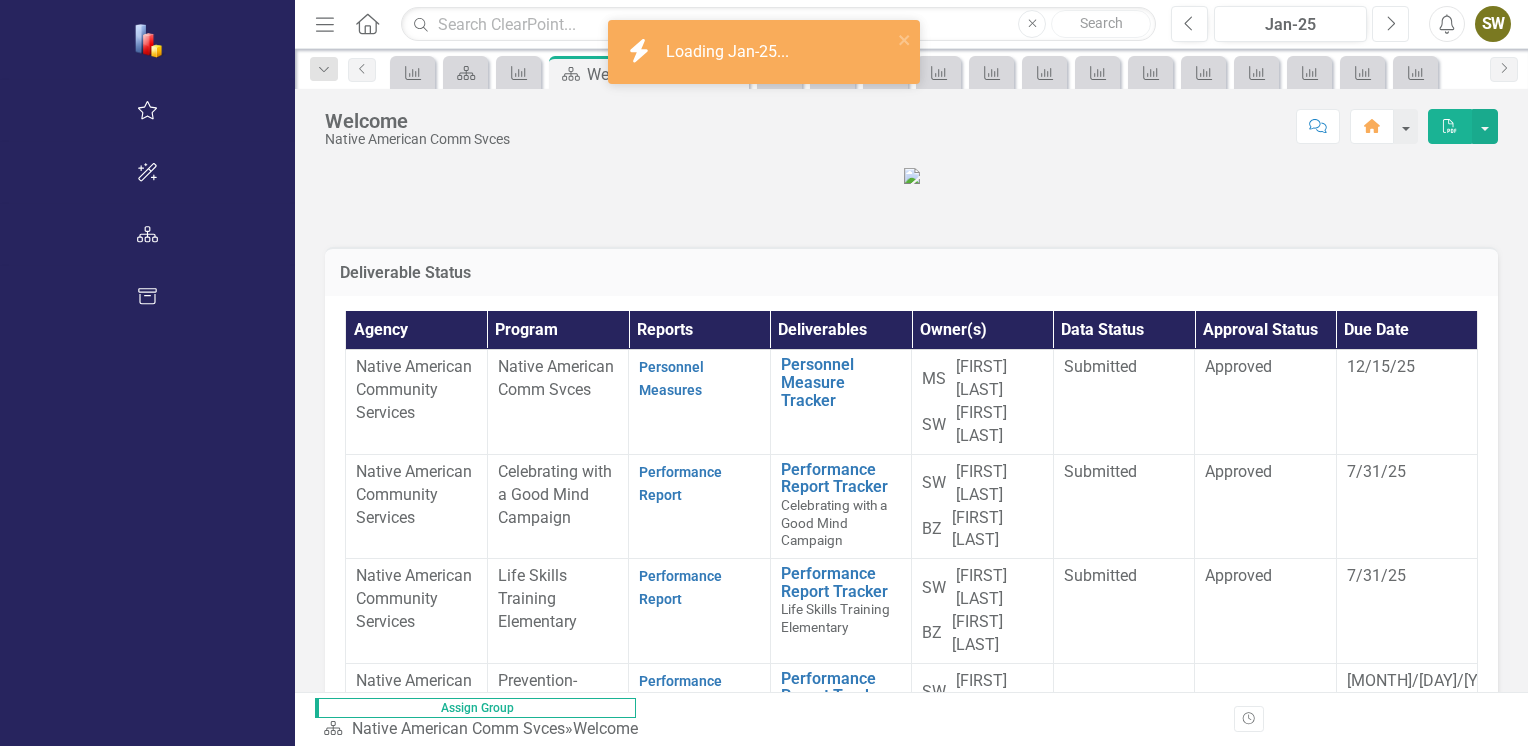 click on "Next" 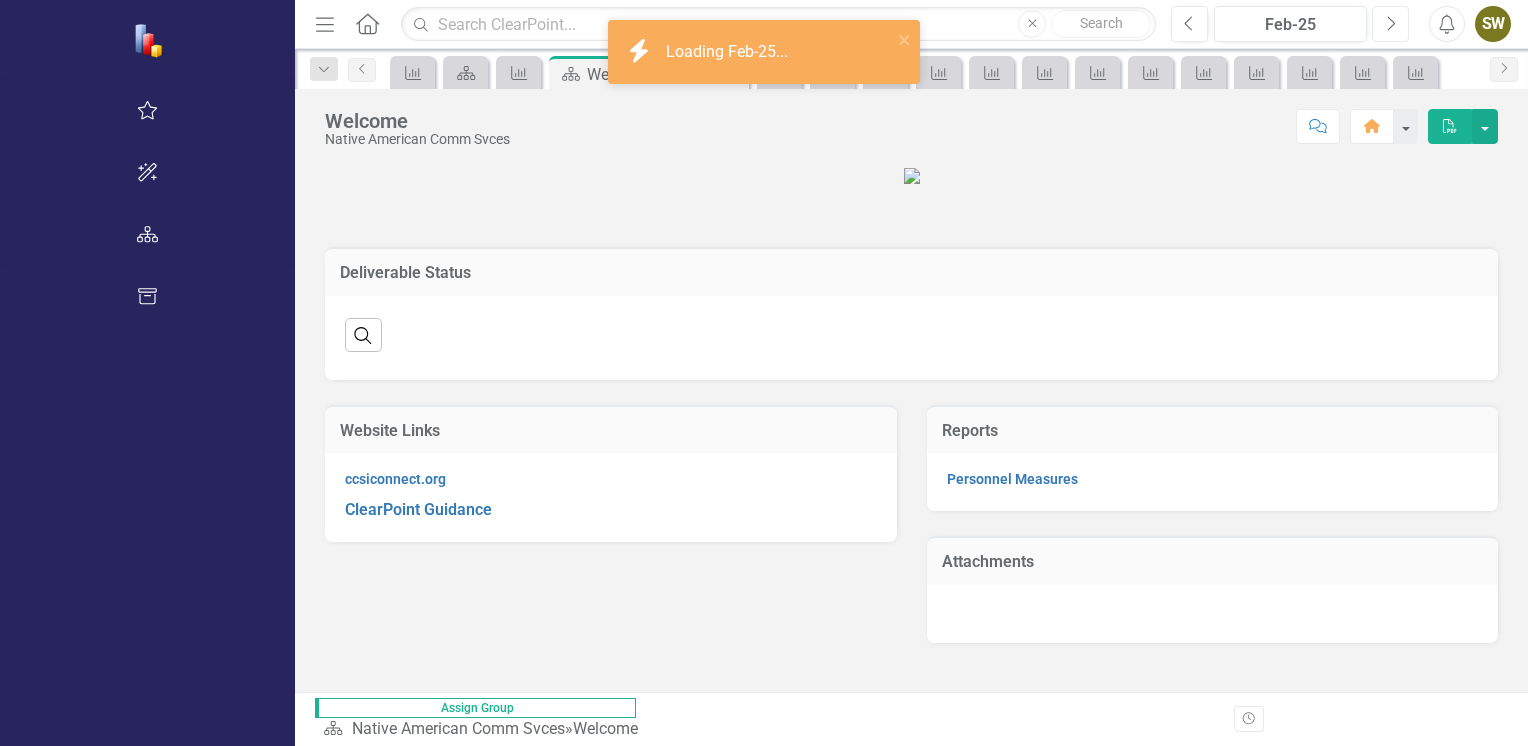 click on "Next" 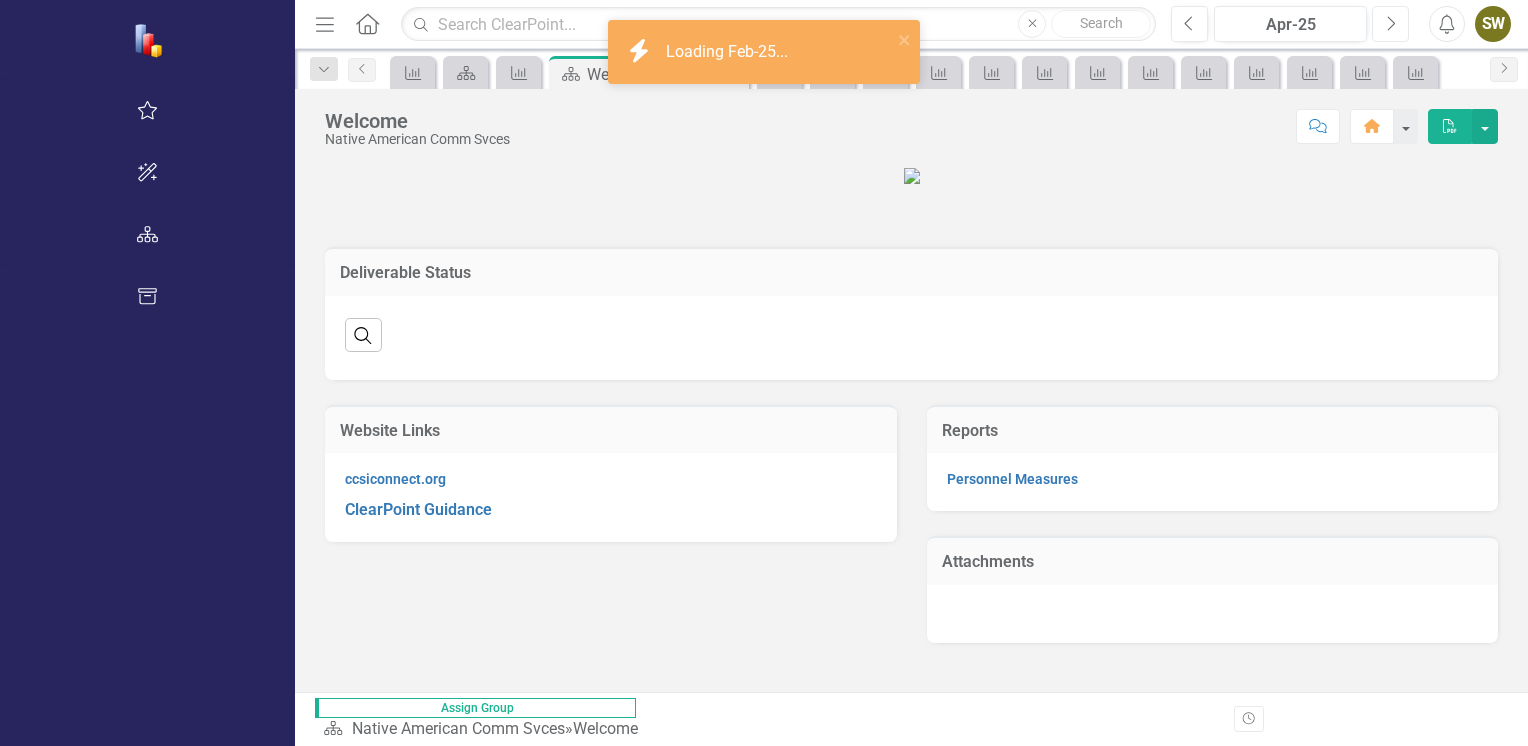 click on "Next" 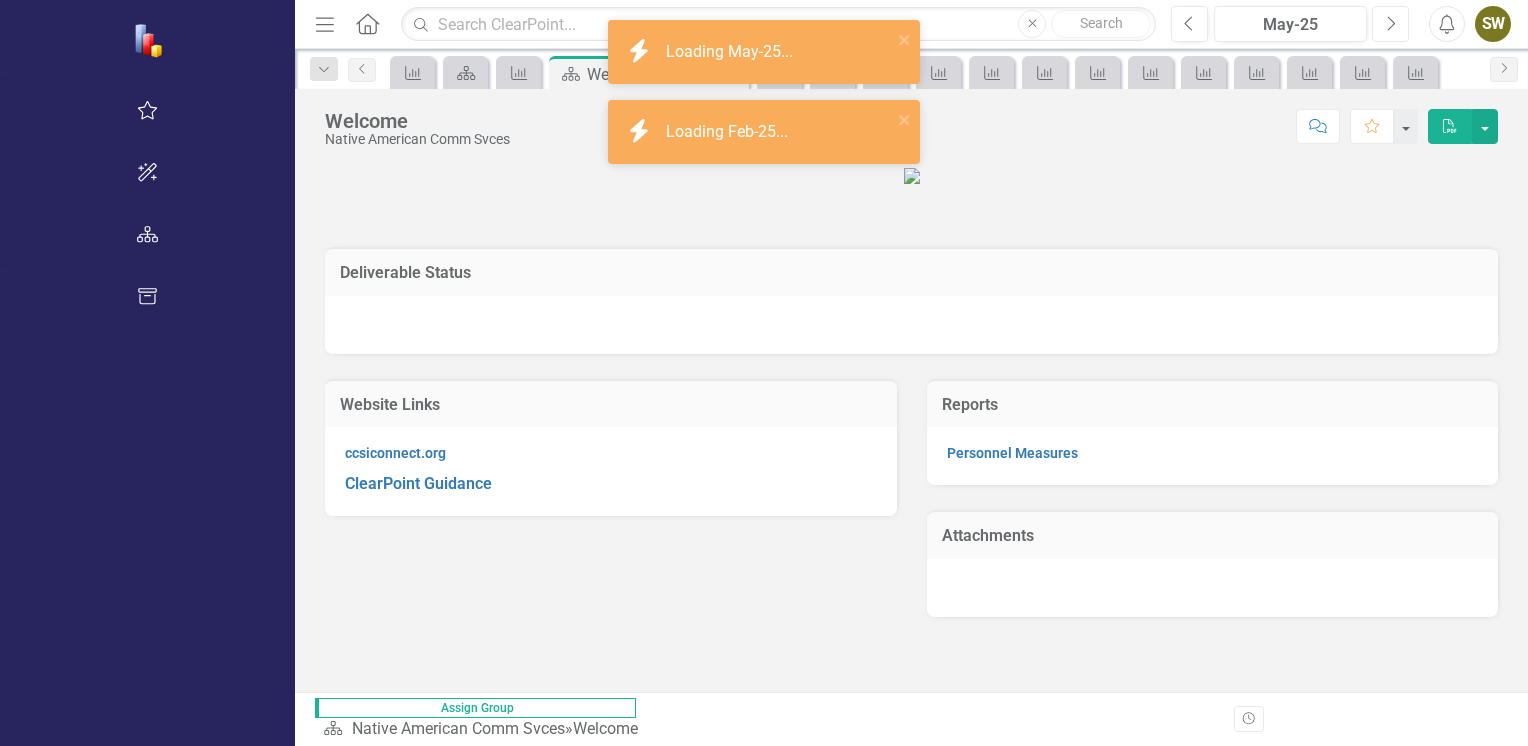 click on "Next" 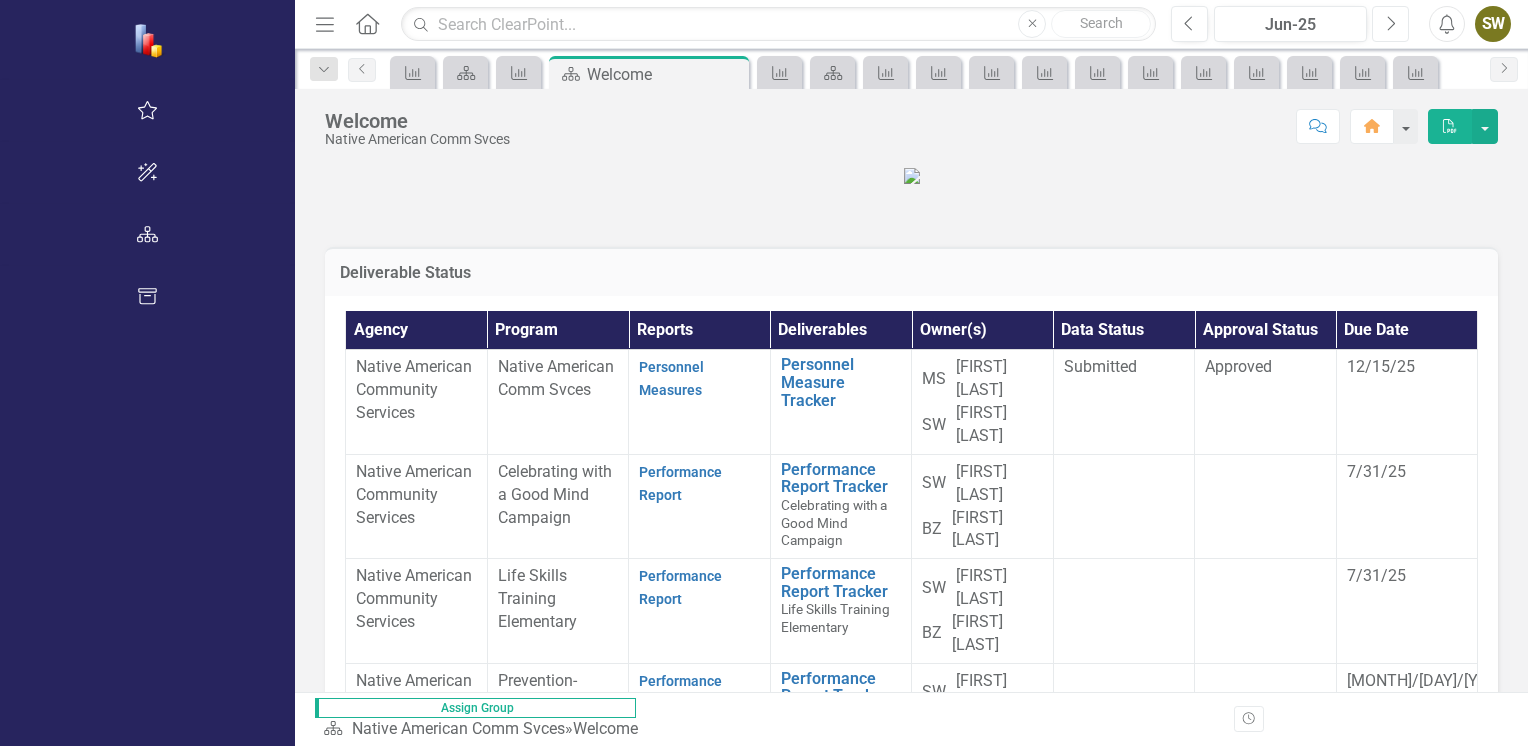 scroll, scrollTop: 477, scrollLeft: 0, axis: vertical 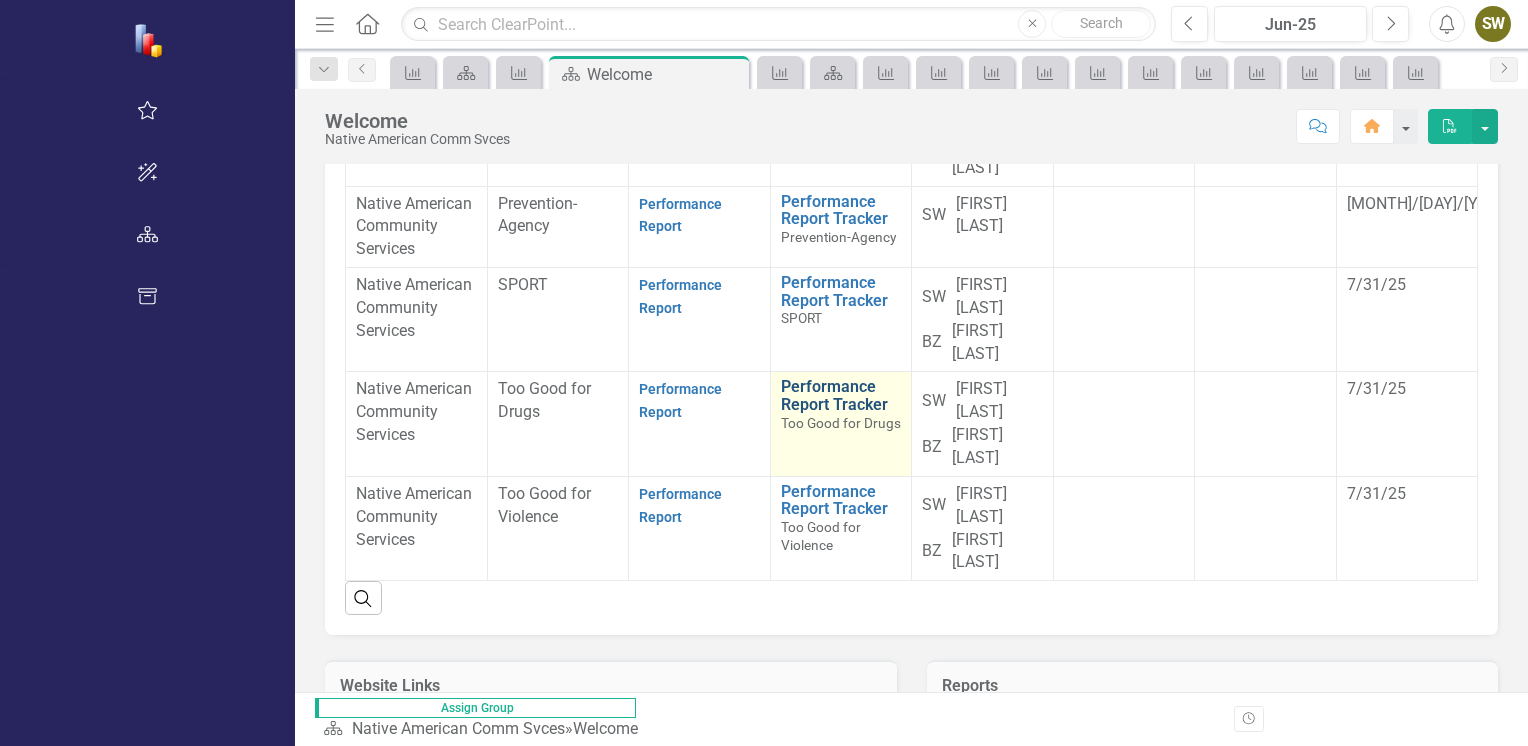 click on "Performance Report Tracker" at bounding box center [841, 395] 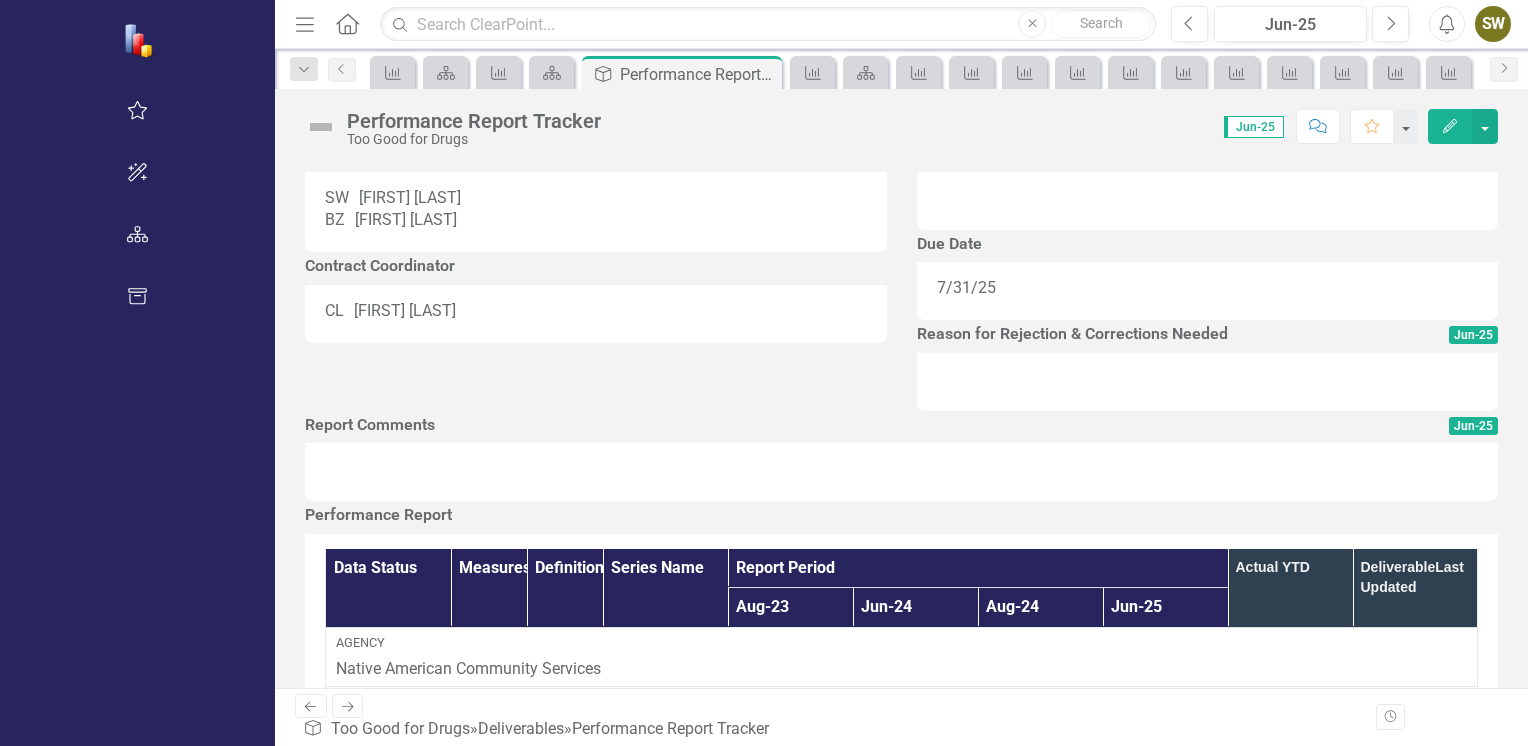 scroll, scrollTop: 477, scrollLeft: 0, axis: vertical 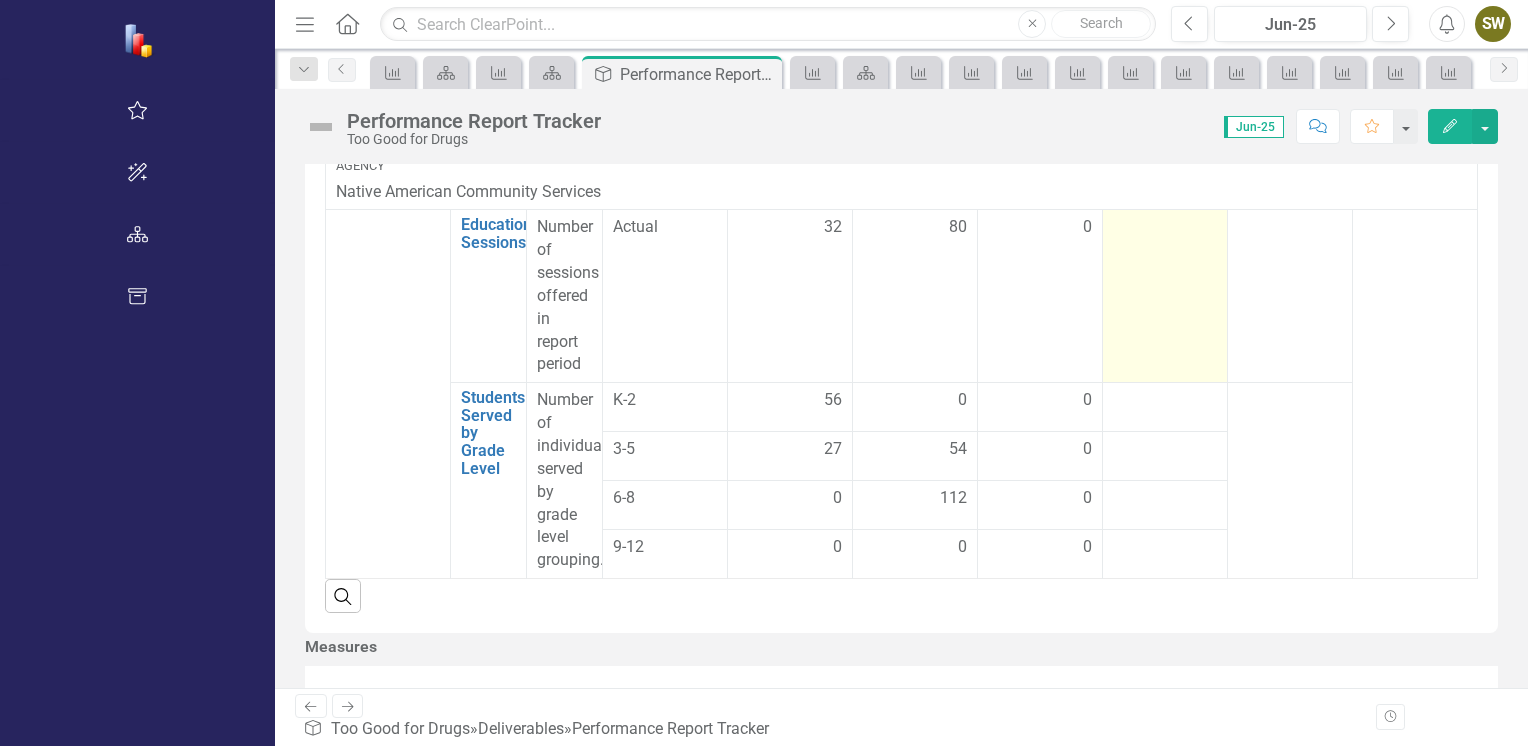 click at bounding box center (1165, 296) 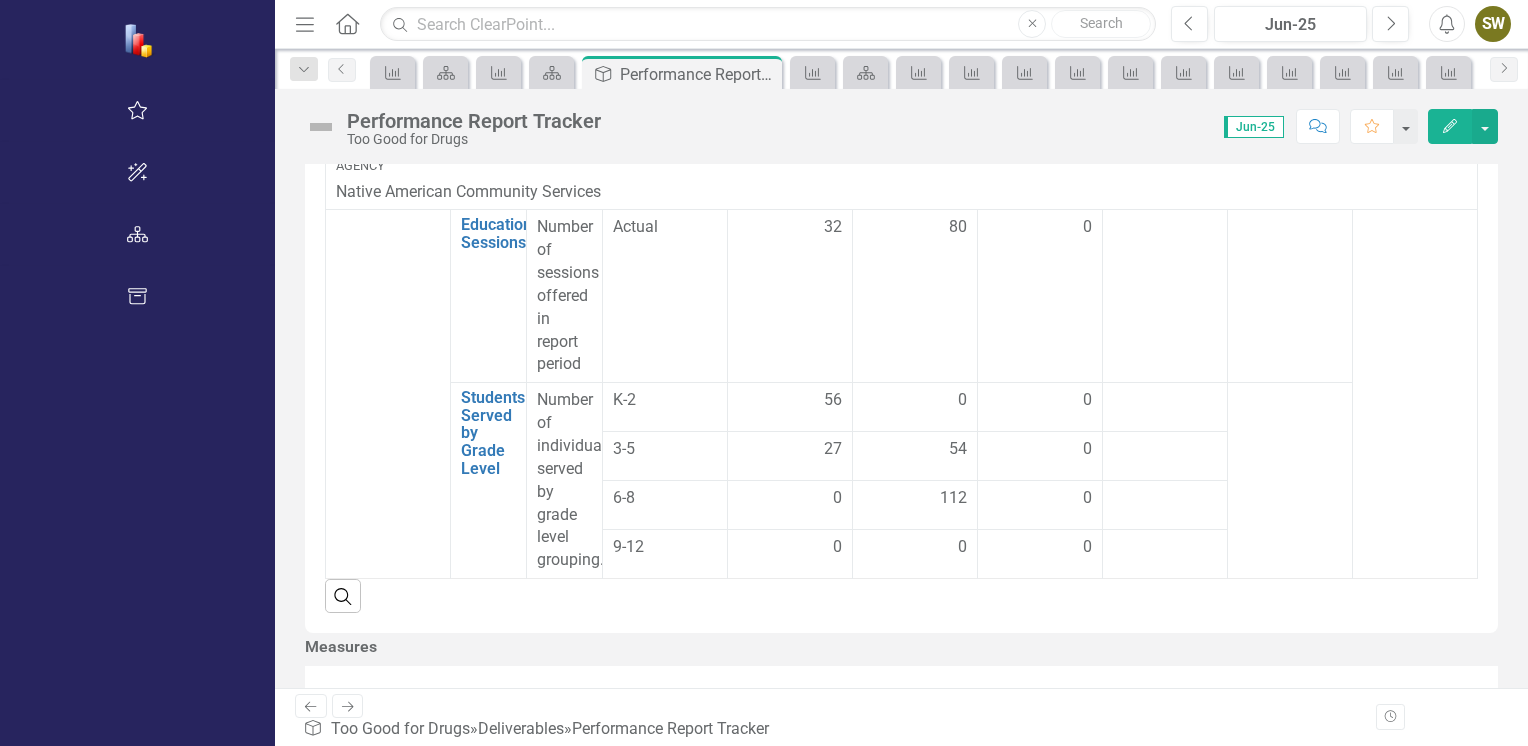click 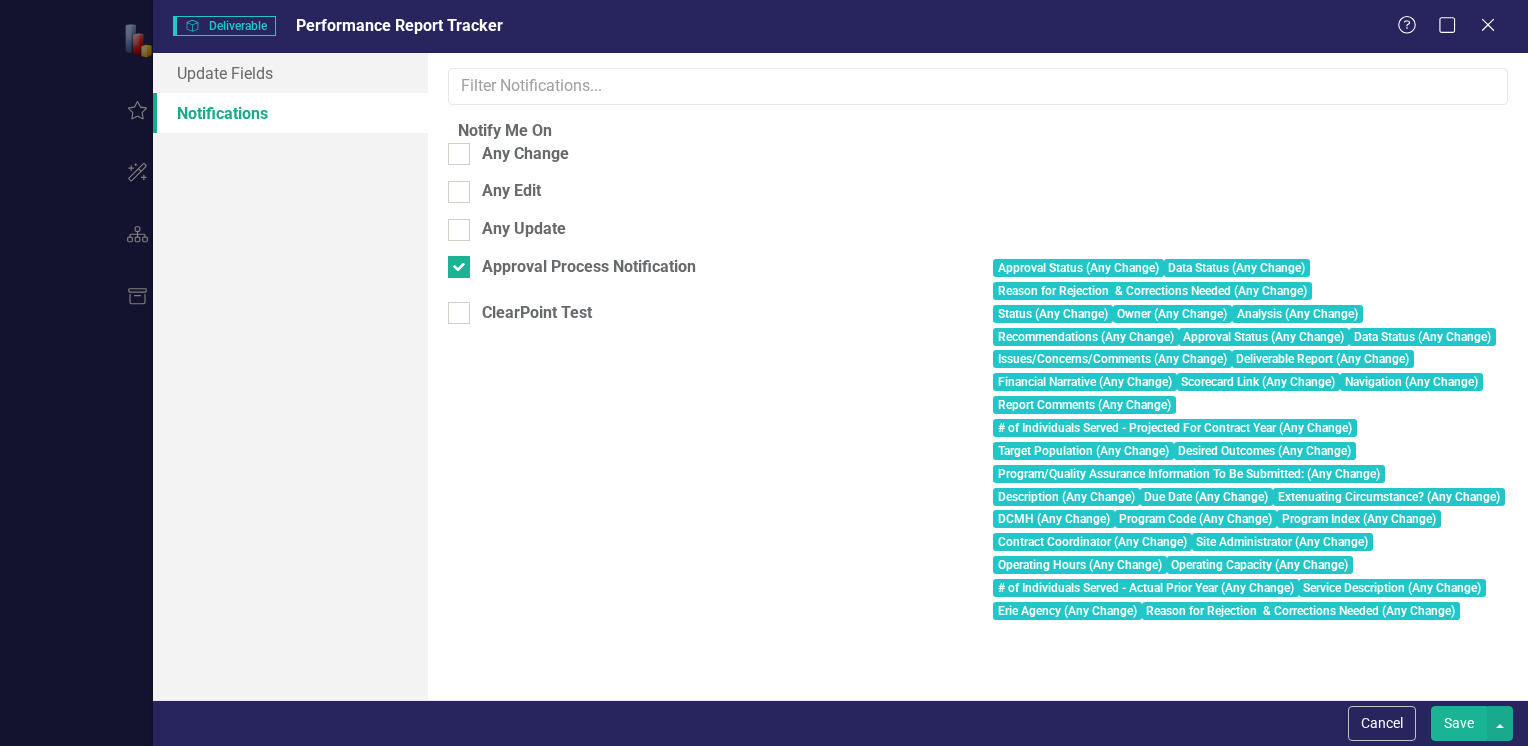 scroll, scrollTop: 0, scrollLeft: 0, axis: both 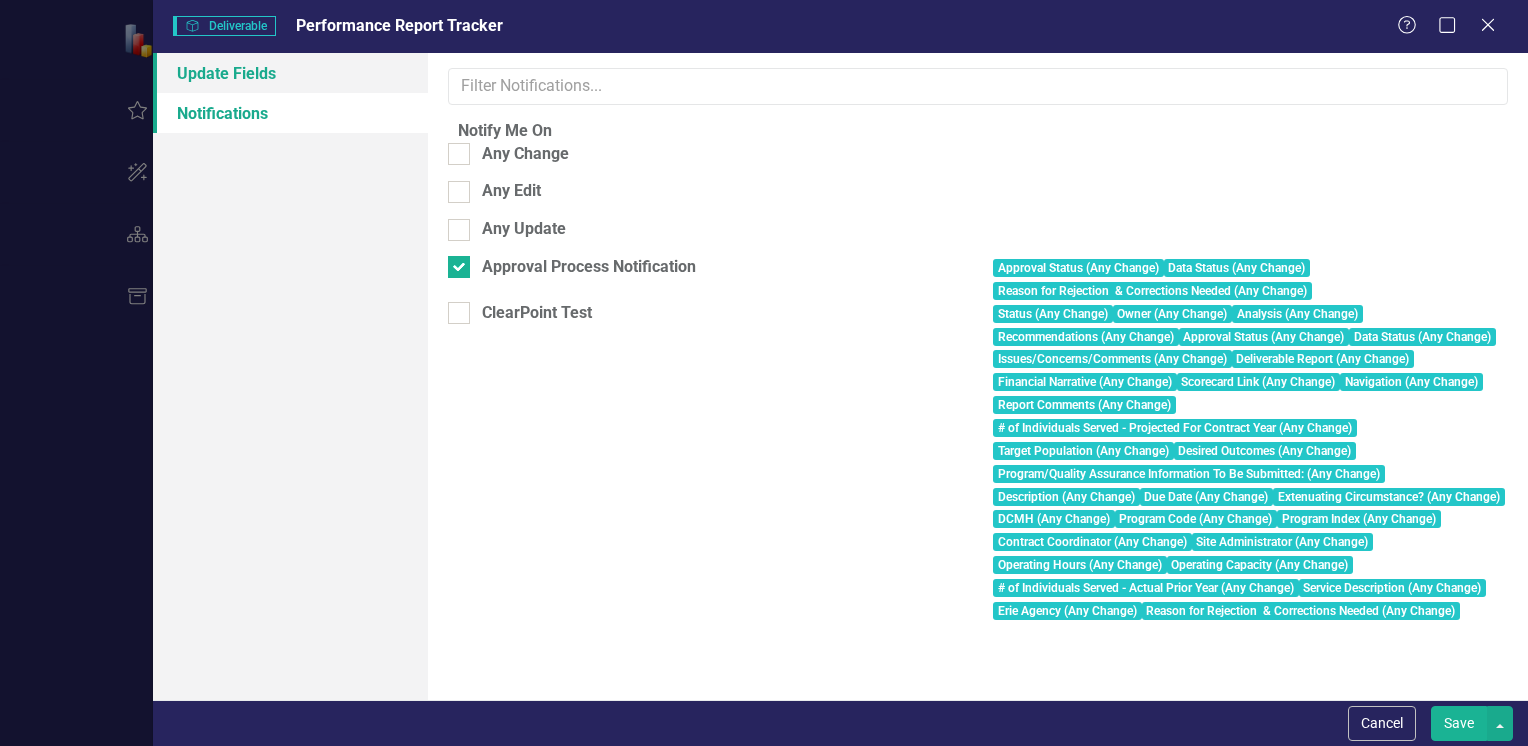 click on "Update Fields" at bounding box center [290, 73] 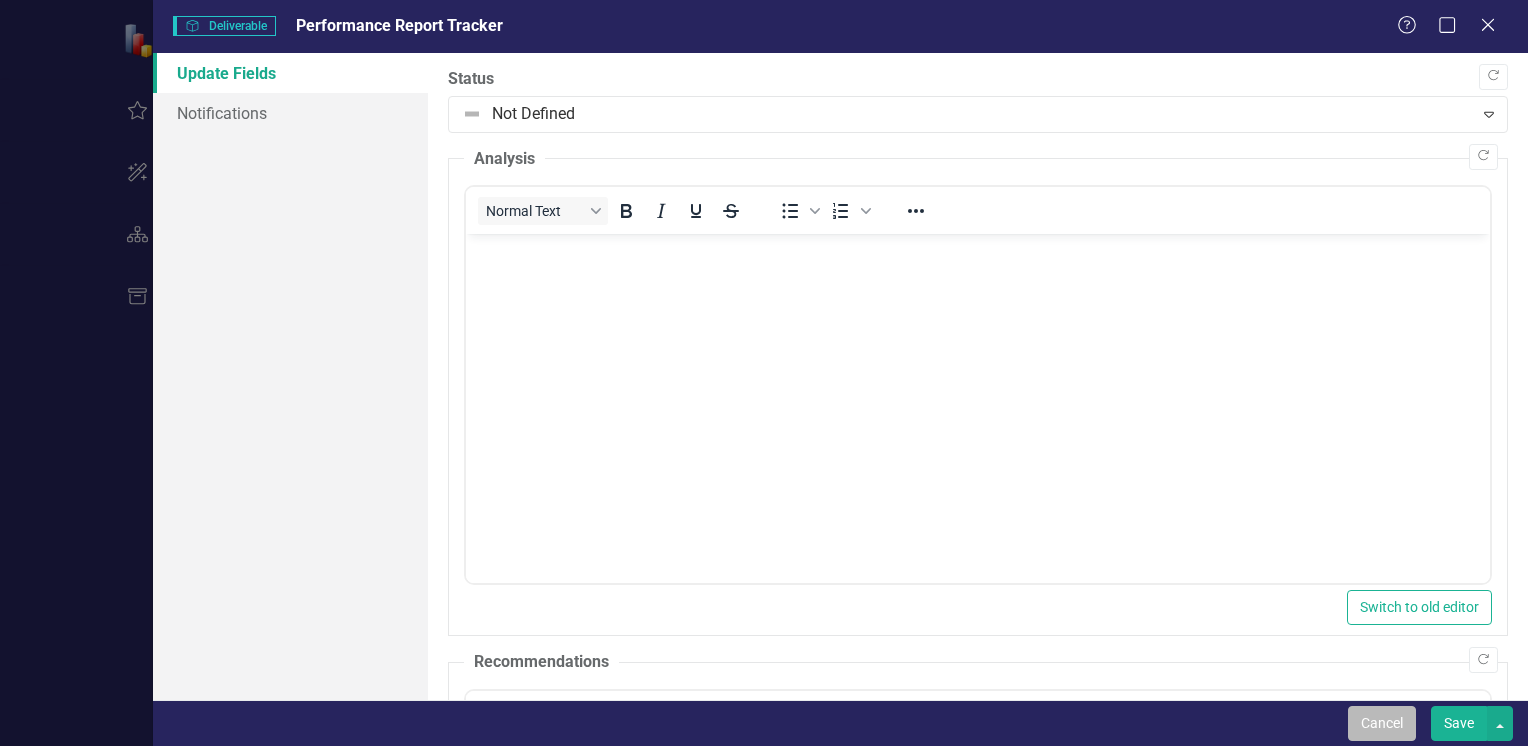 click on "Cancel" at bounding box center [1382, 723] 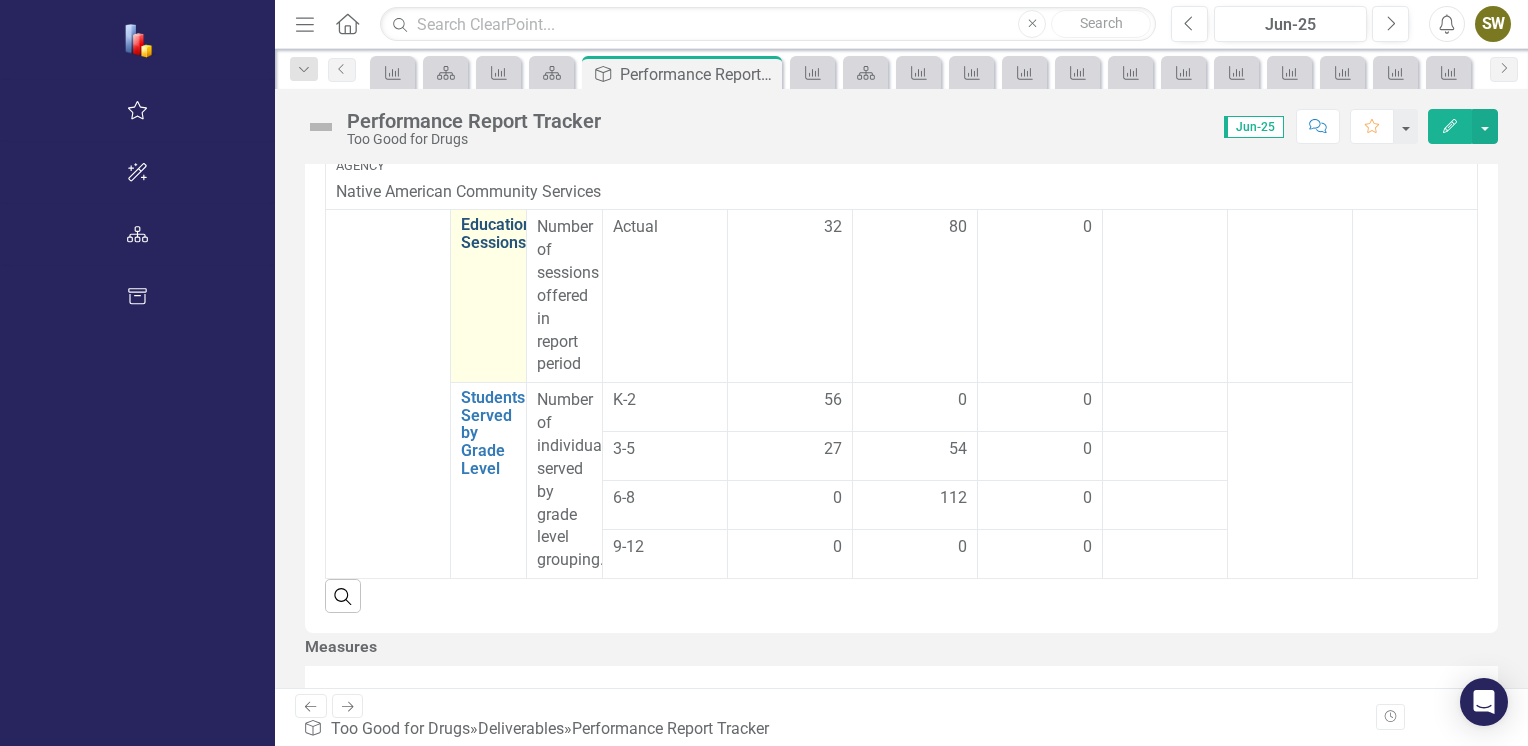 click on "Educational Sessions" at bounding box center [503, 233] 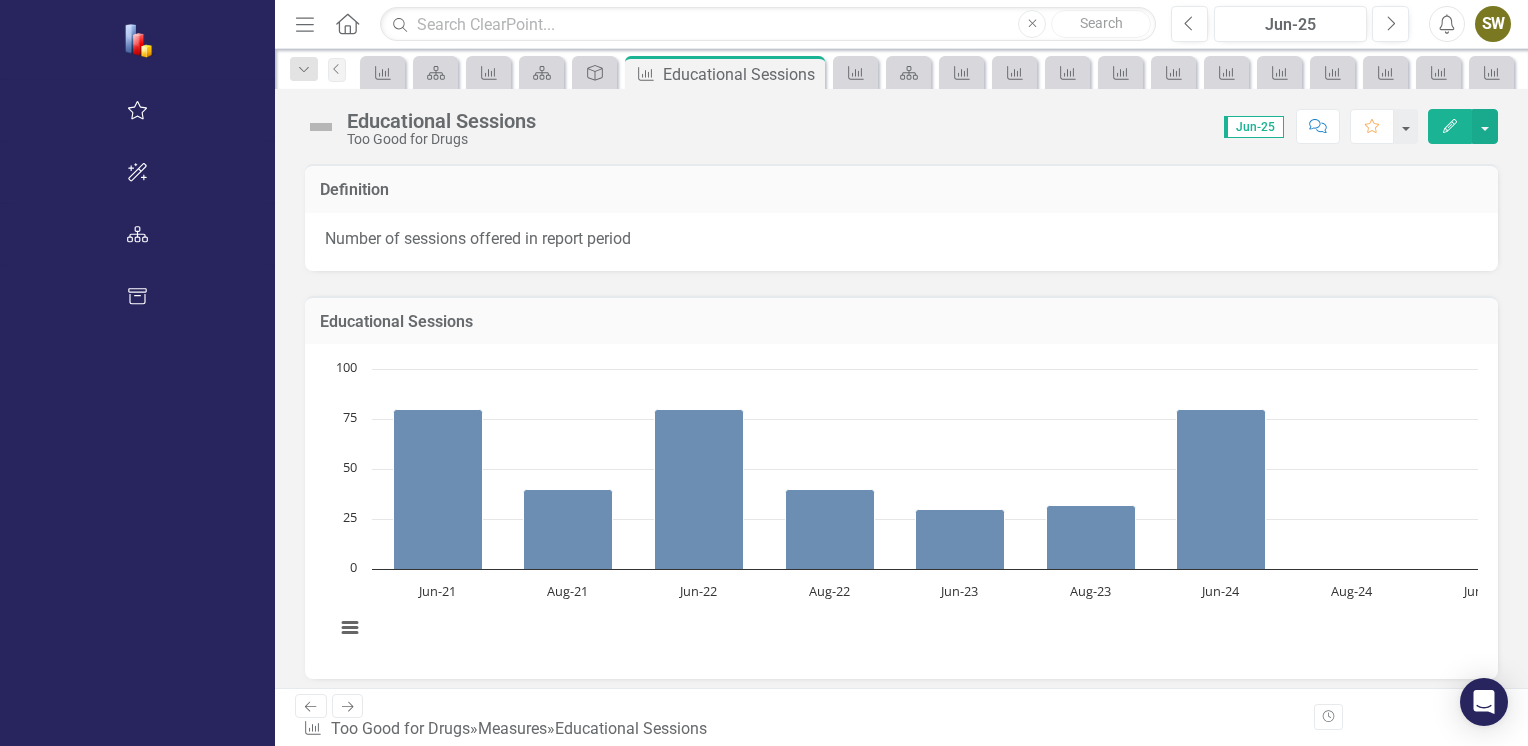 click 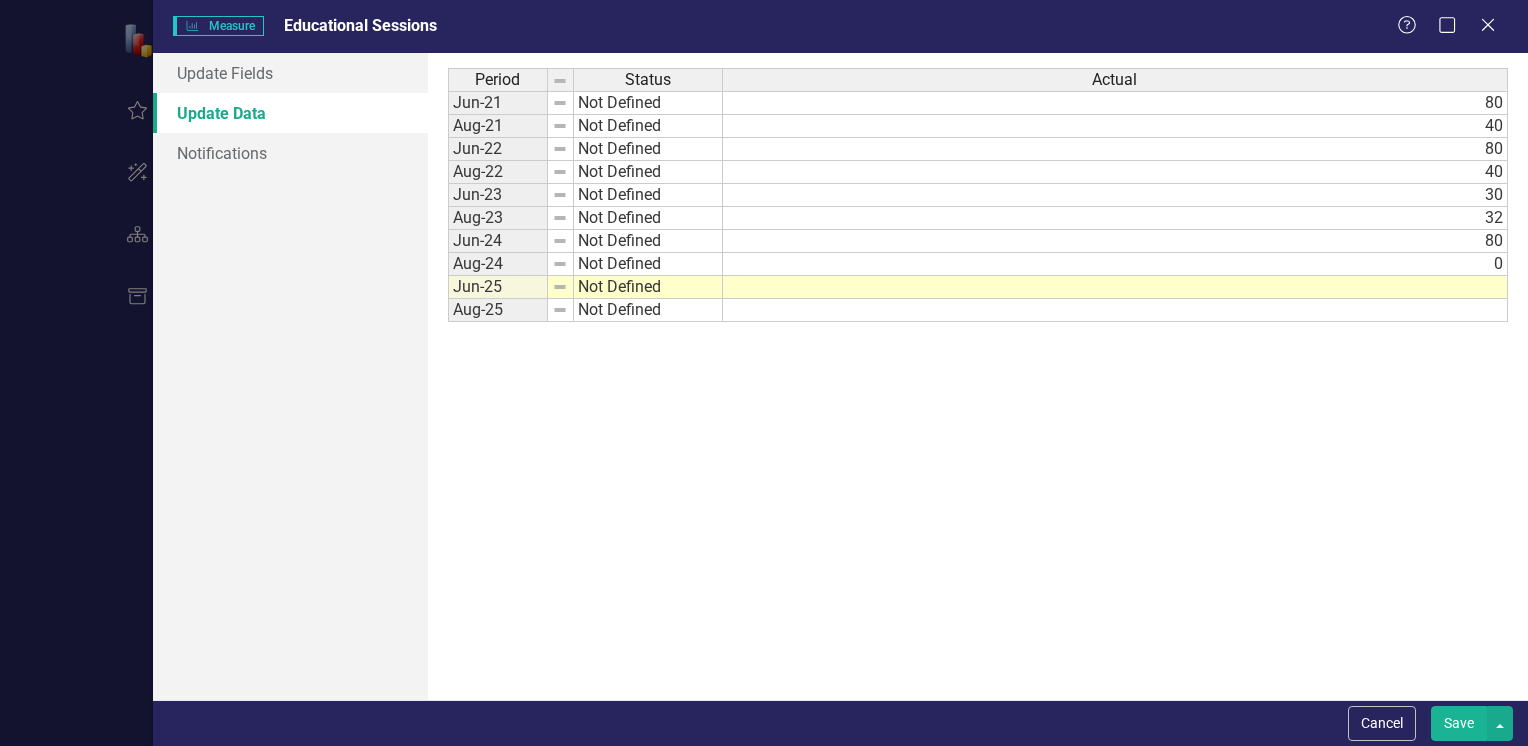 scroll, scrollTop: 0, scrollLeft: 0, axis: both 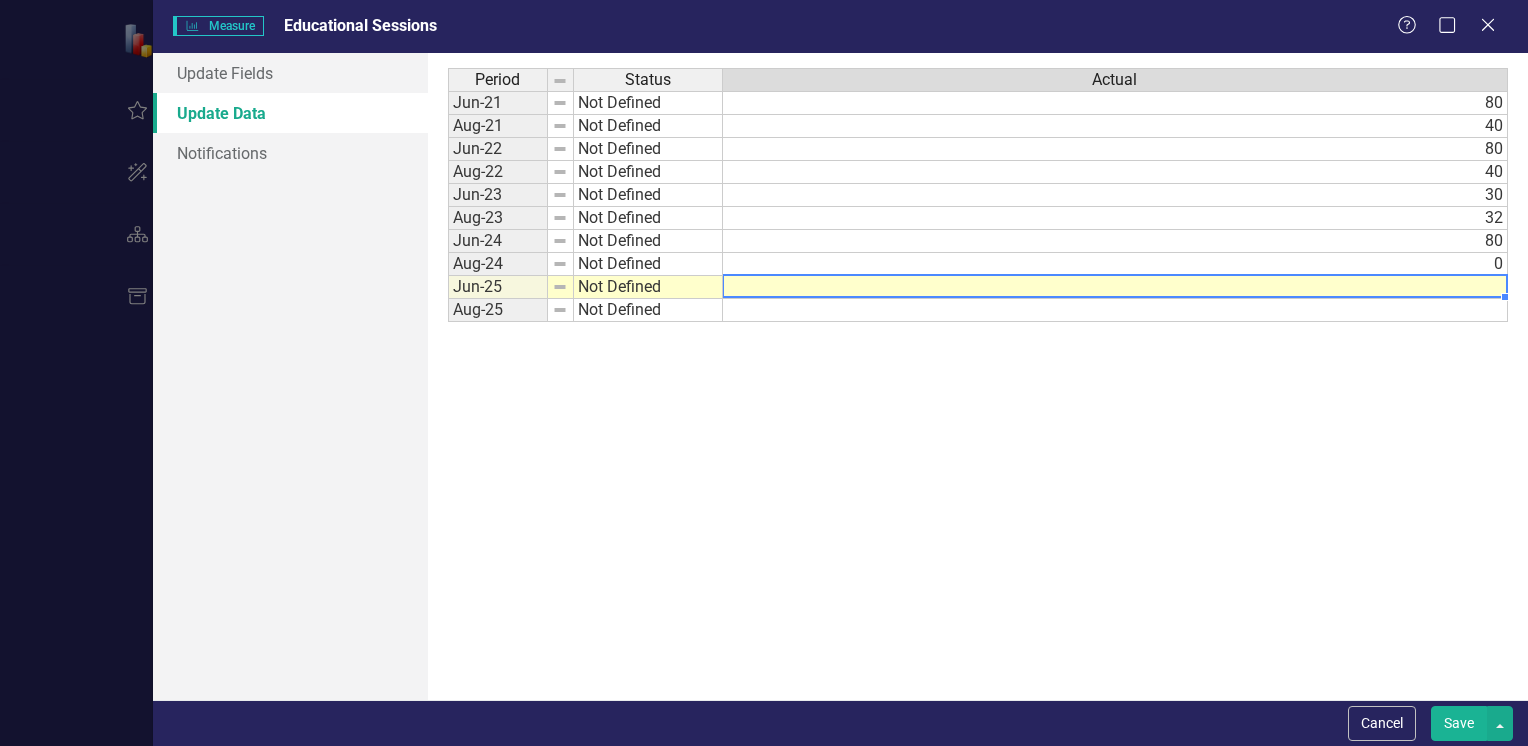 click at bounding box center [1115, 287] 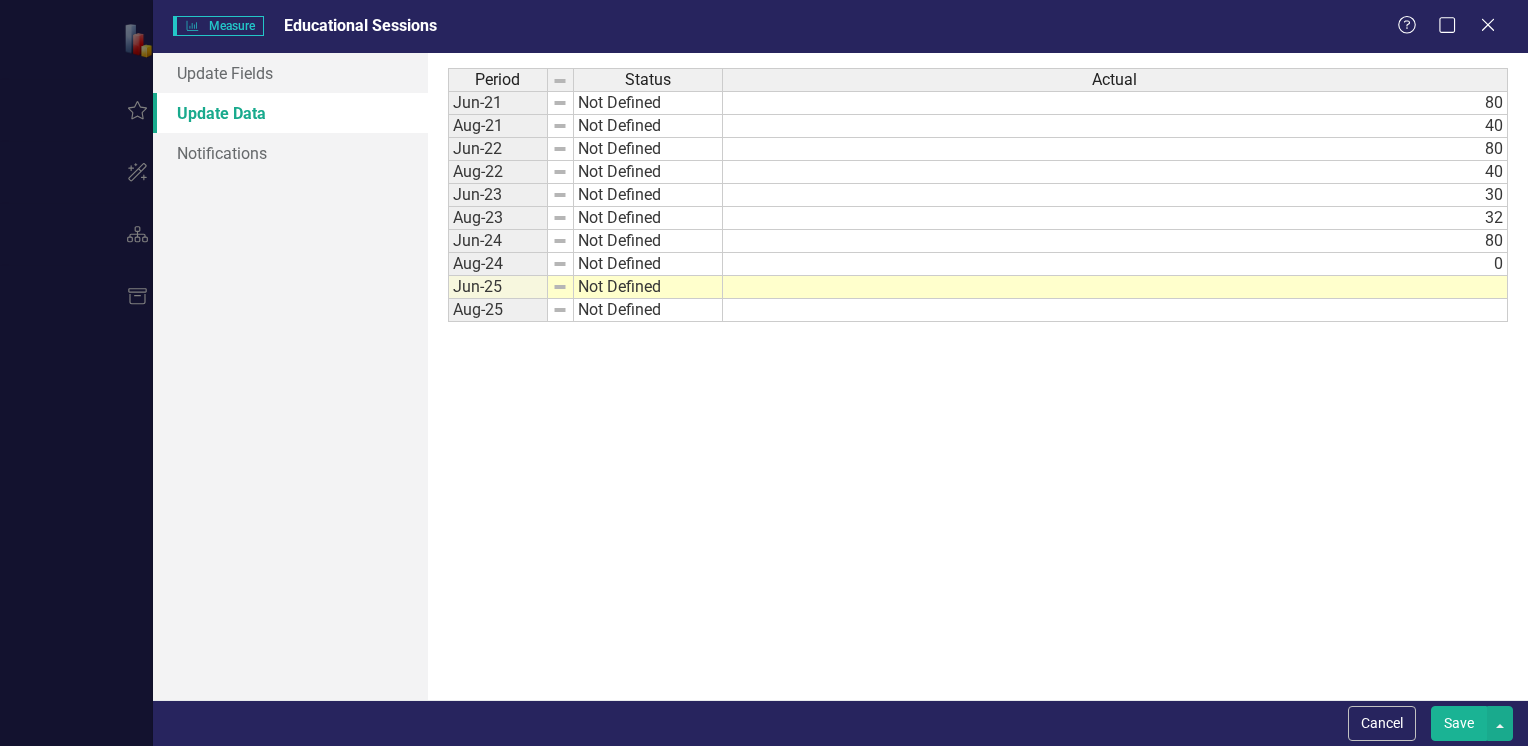 drag, startPoint x: 357, startPoint y: 258, endPoint x: 427, endPoint y: 303, distance: 83.21658 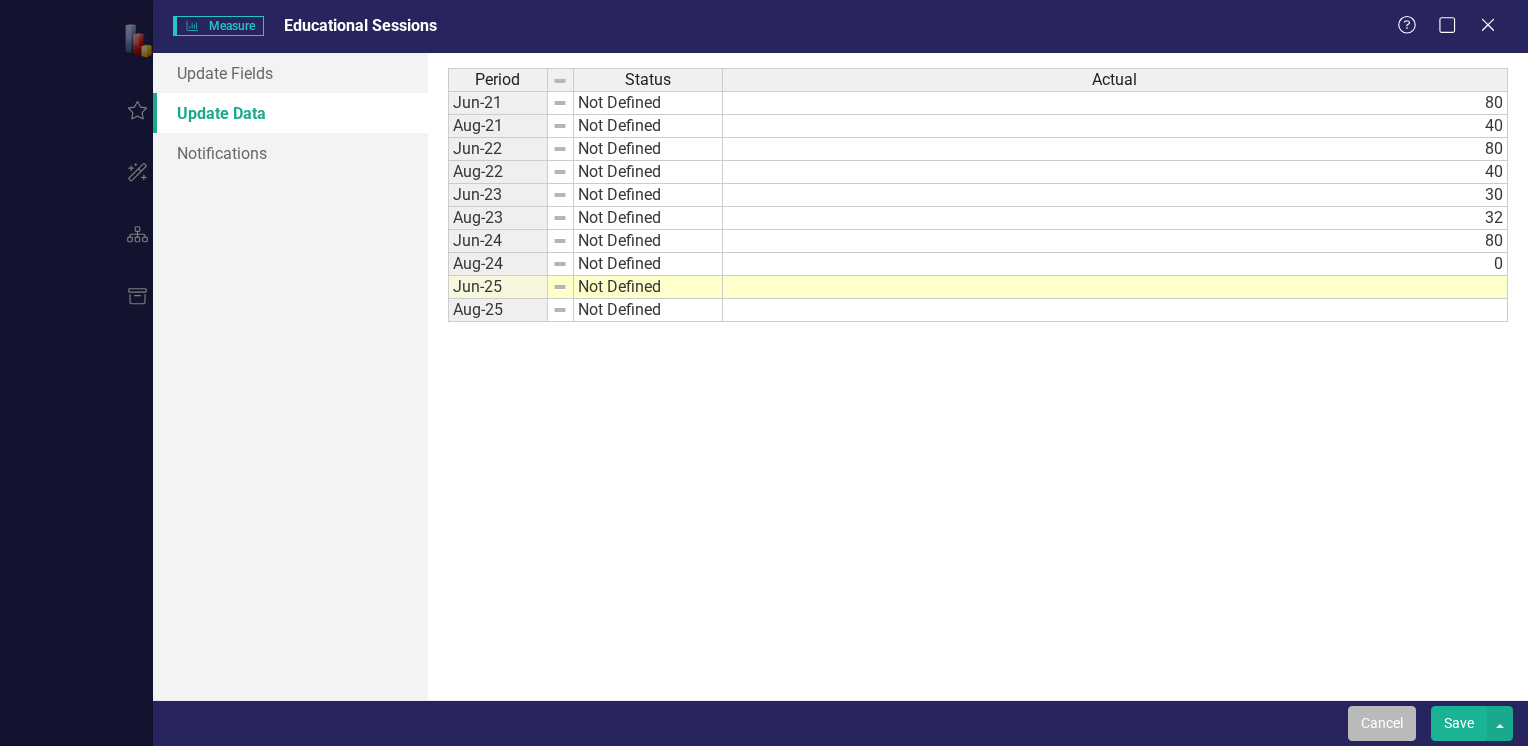 click on "Cancel" at bounding box center [1382, 723] 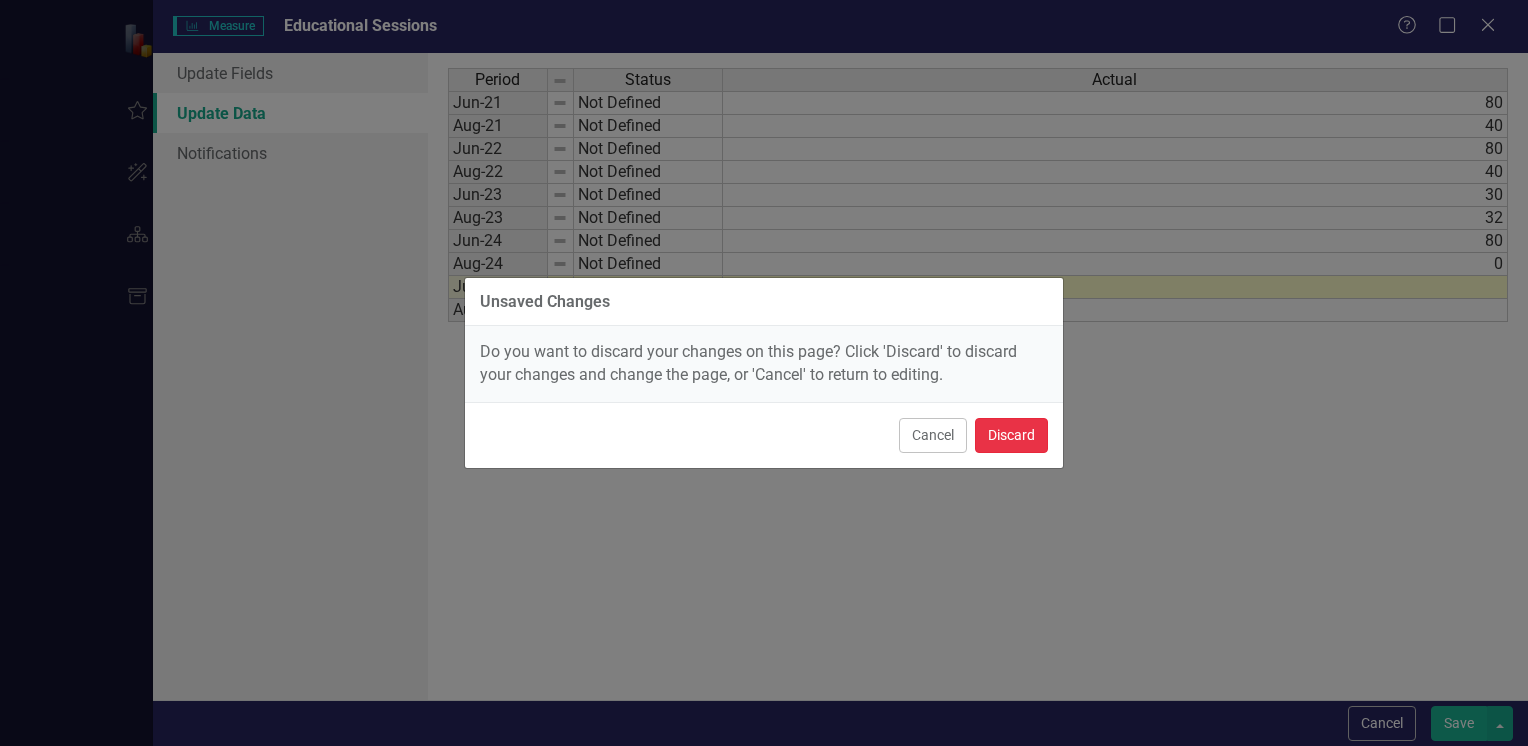 click on "Discard" at bounding box center [1011, 435] 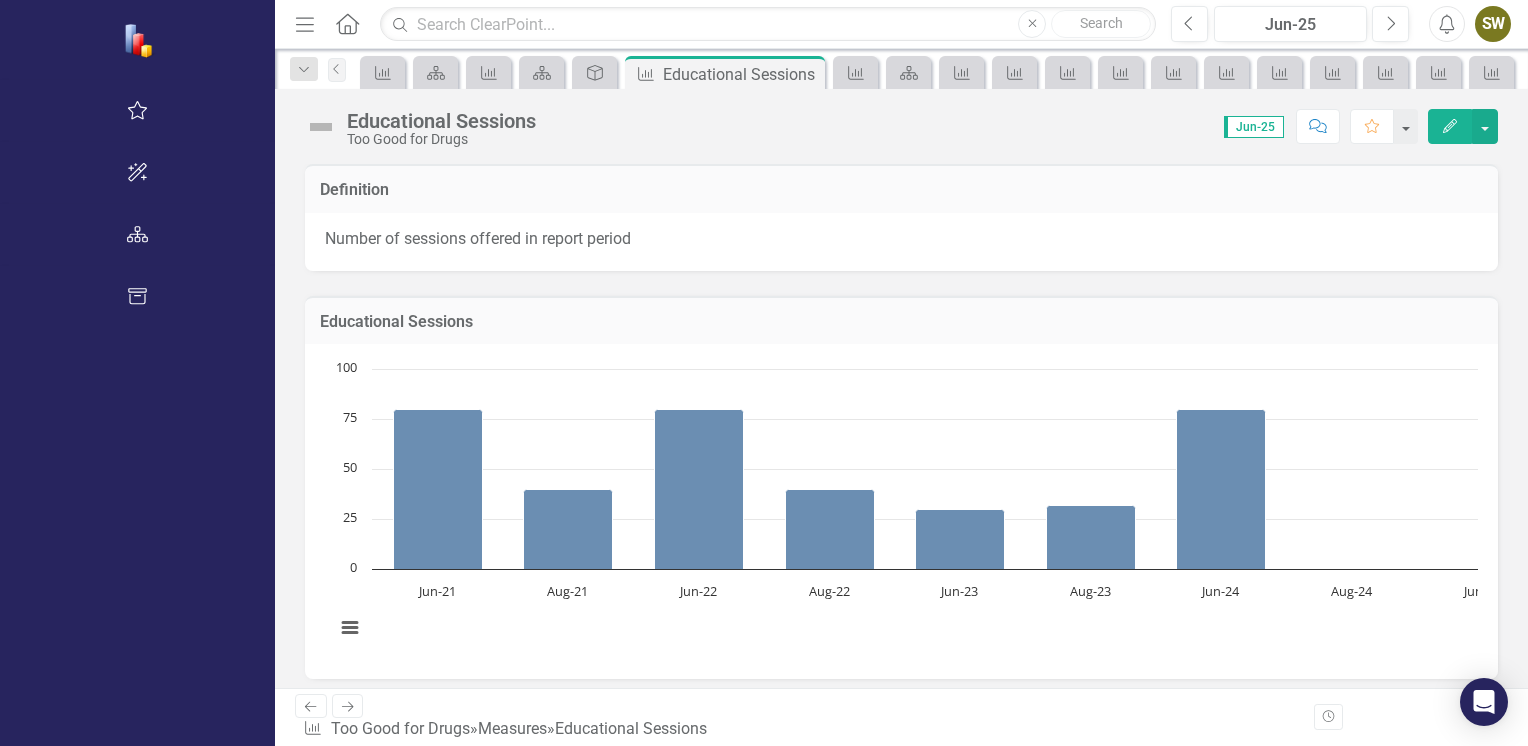 click on "Educational Sessions Chart Bar chart with 10 bars. Educational Sessions (Chart Type: Column)
Plot Bands
Actual
Jun-21: 80
Aug-21: 40
Jun-22: 80
Aug-22: 40
Jun-23: 30
Aug-23: 32
Jun-24: 80
Aug-24: 0
Jun-25: No Value
Aug-25: No Value The chart has 1 X axis displaying categories.  The chart has 1 Y axis displaying values. Data ranges from 0 to 80. Created with Highcharts 11.4.8 Chart context menu Actual Jun-21 Aug-21 Jun-22 Aug-22 Jun-23 Aug-23 Jun-24 Aug-24 Jun-25 Aug-25 0 25 50 75 100 Actual ​ Jun-24: 80 ​ End of interactive chart." at bounding box center [901, 475] 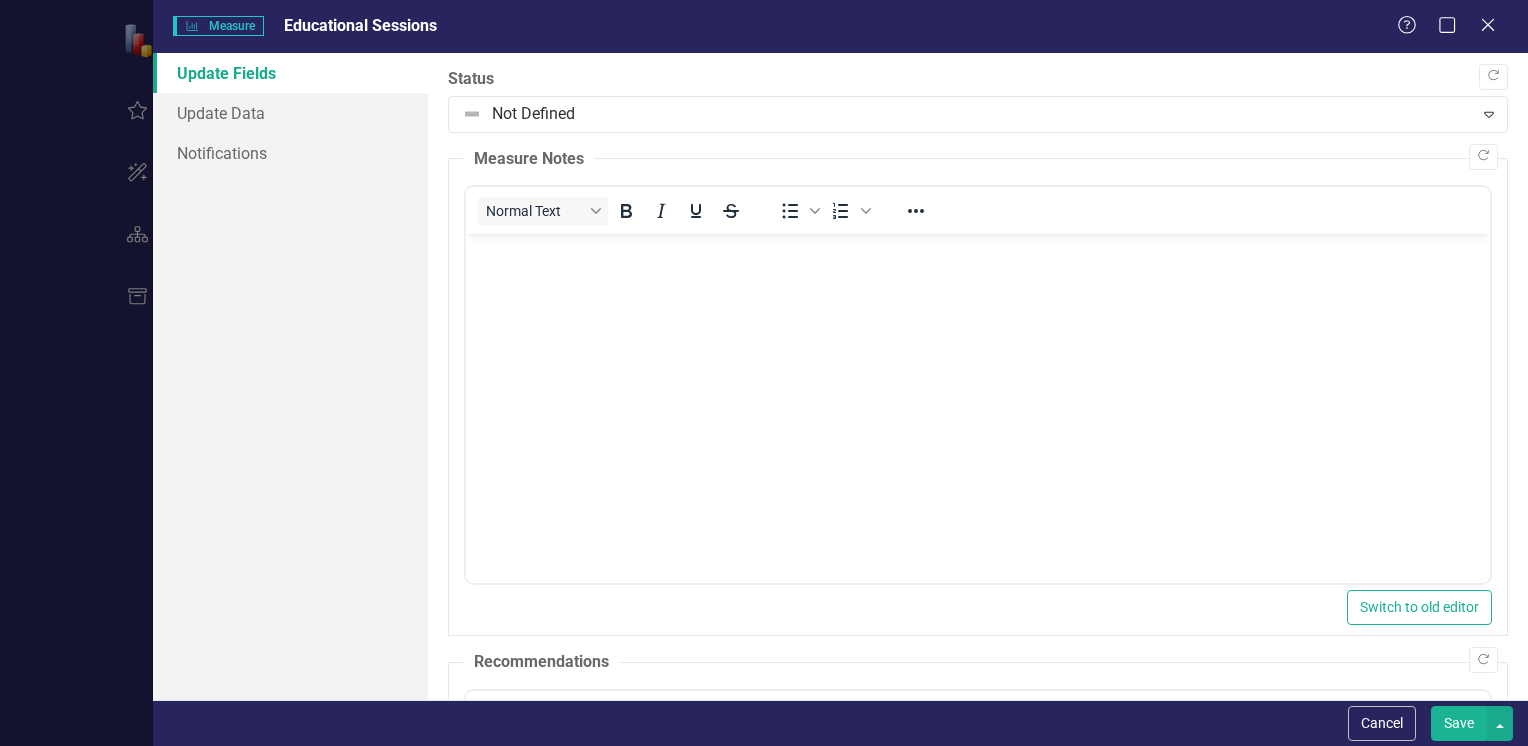 scroll, scrollTop: 0, scrollLeft: 0, axis: both 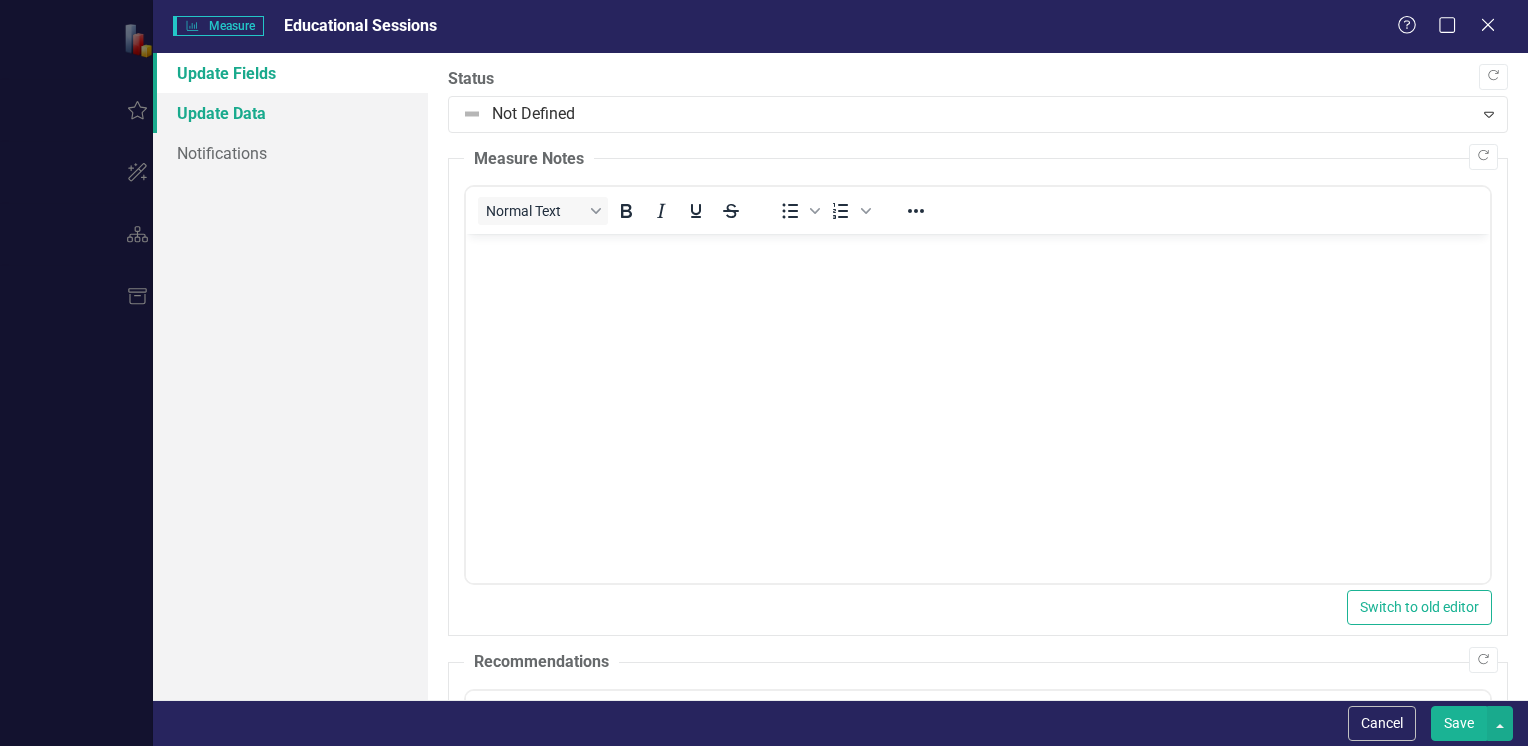 click on "Update  Data" at bounding box center [290, 113] 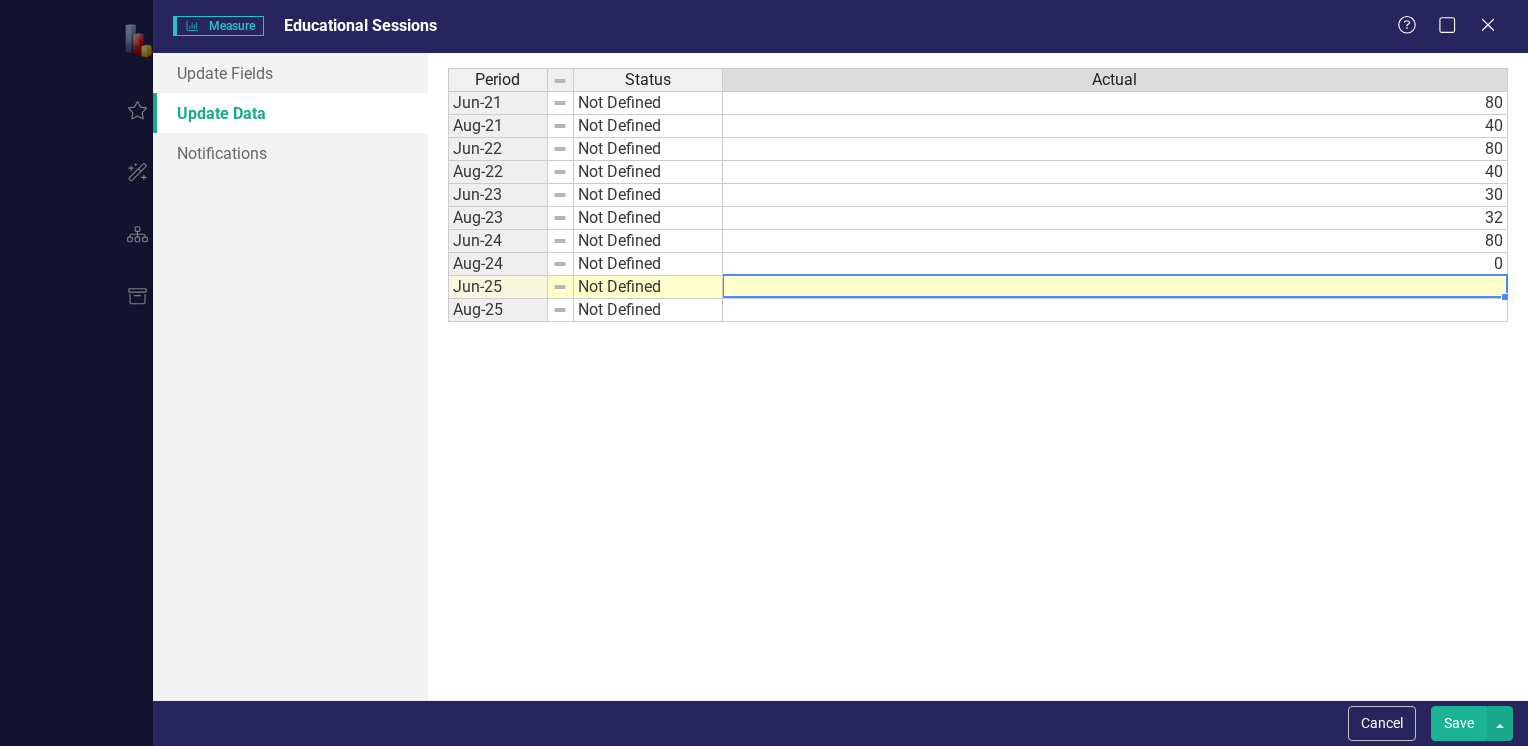 click at bounding box center [1115, 287] 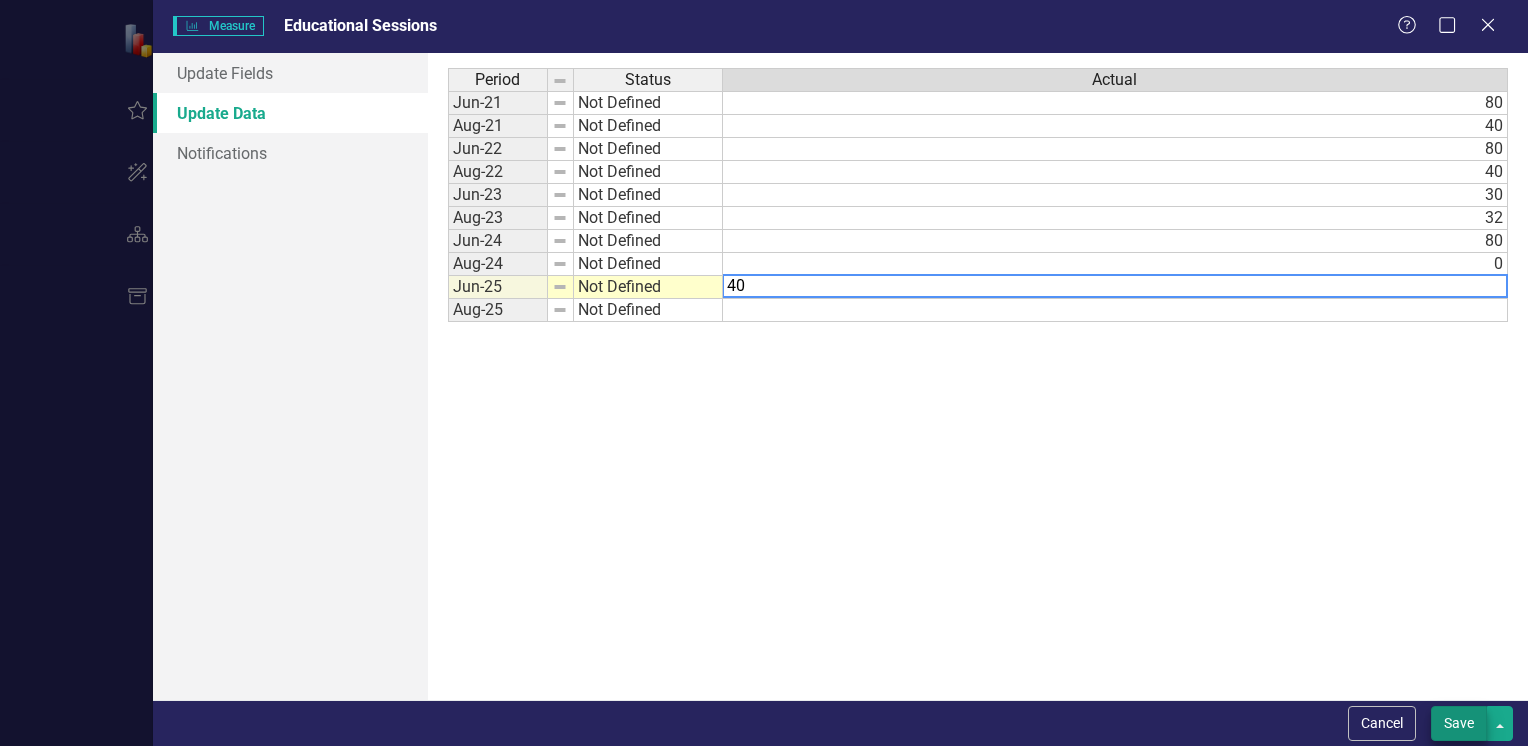 type on "40" 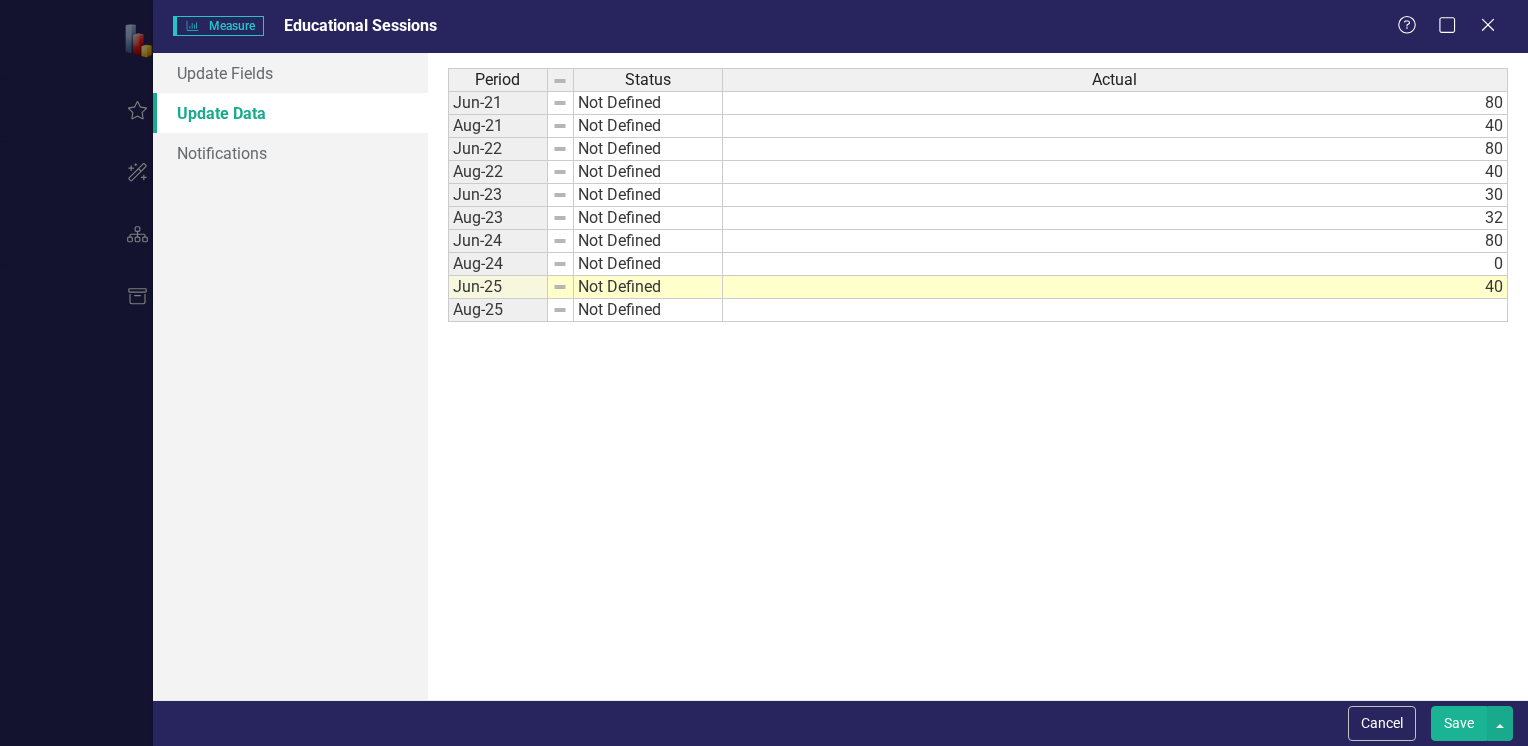 click on "Save" at bounding box center (1459, 723) 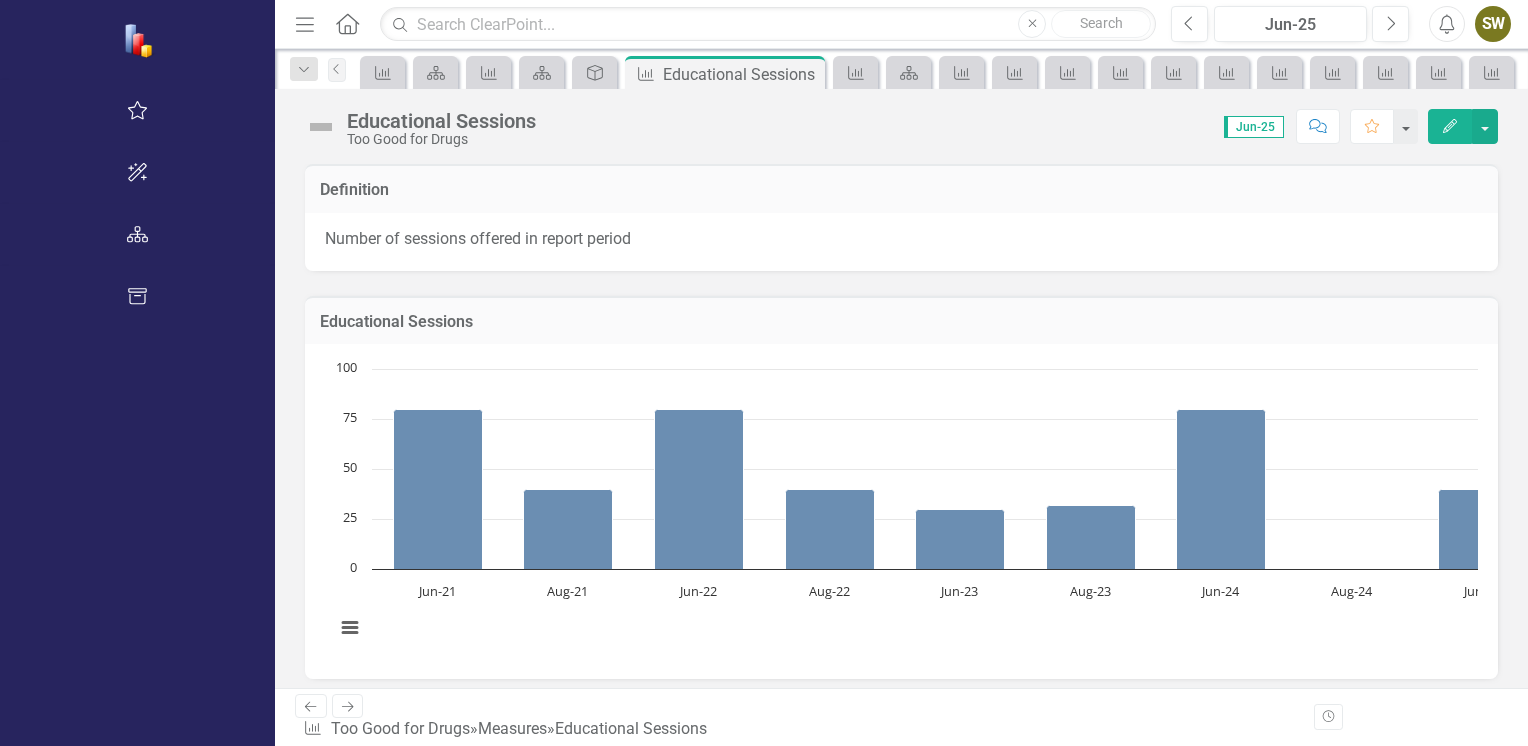 click on "Next" 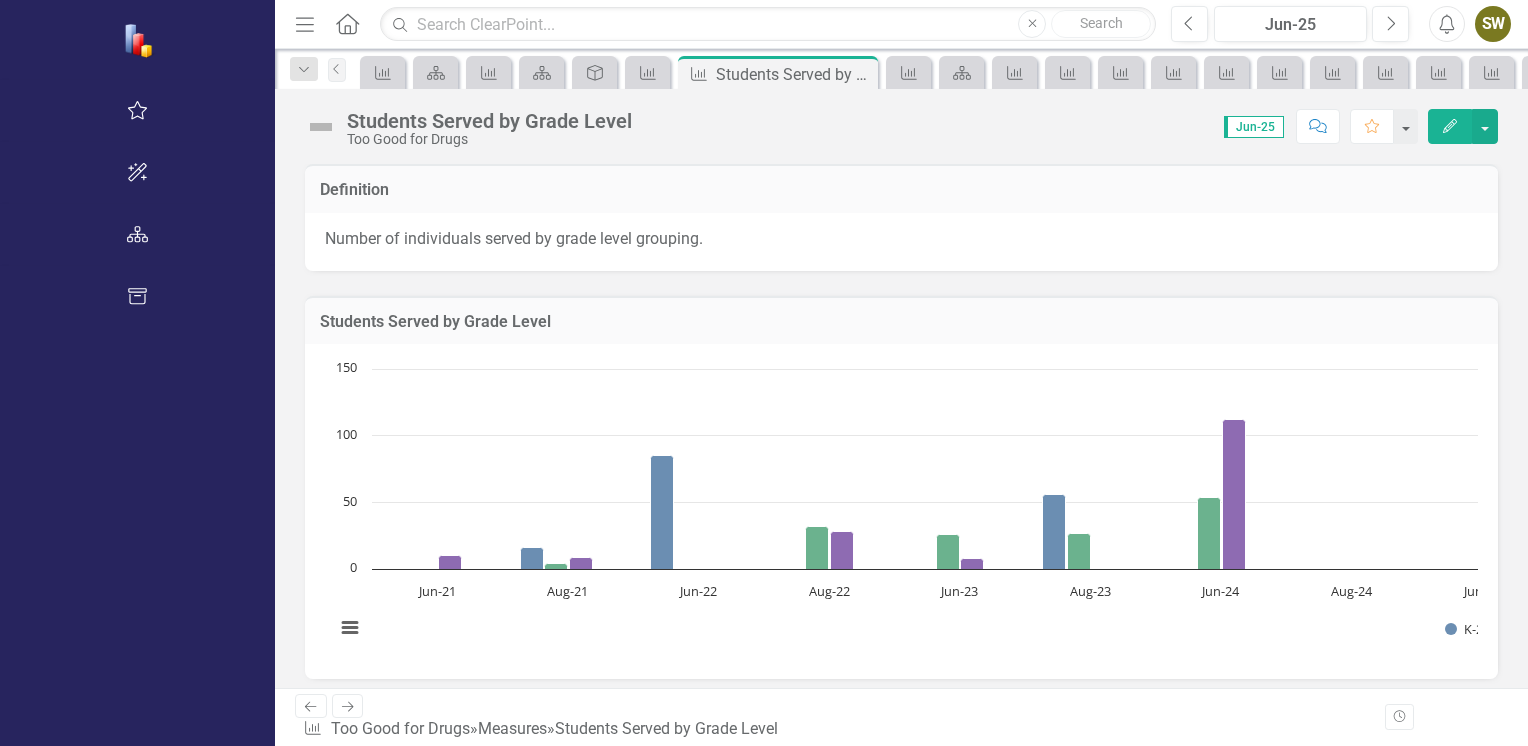 click on "Edit" 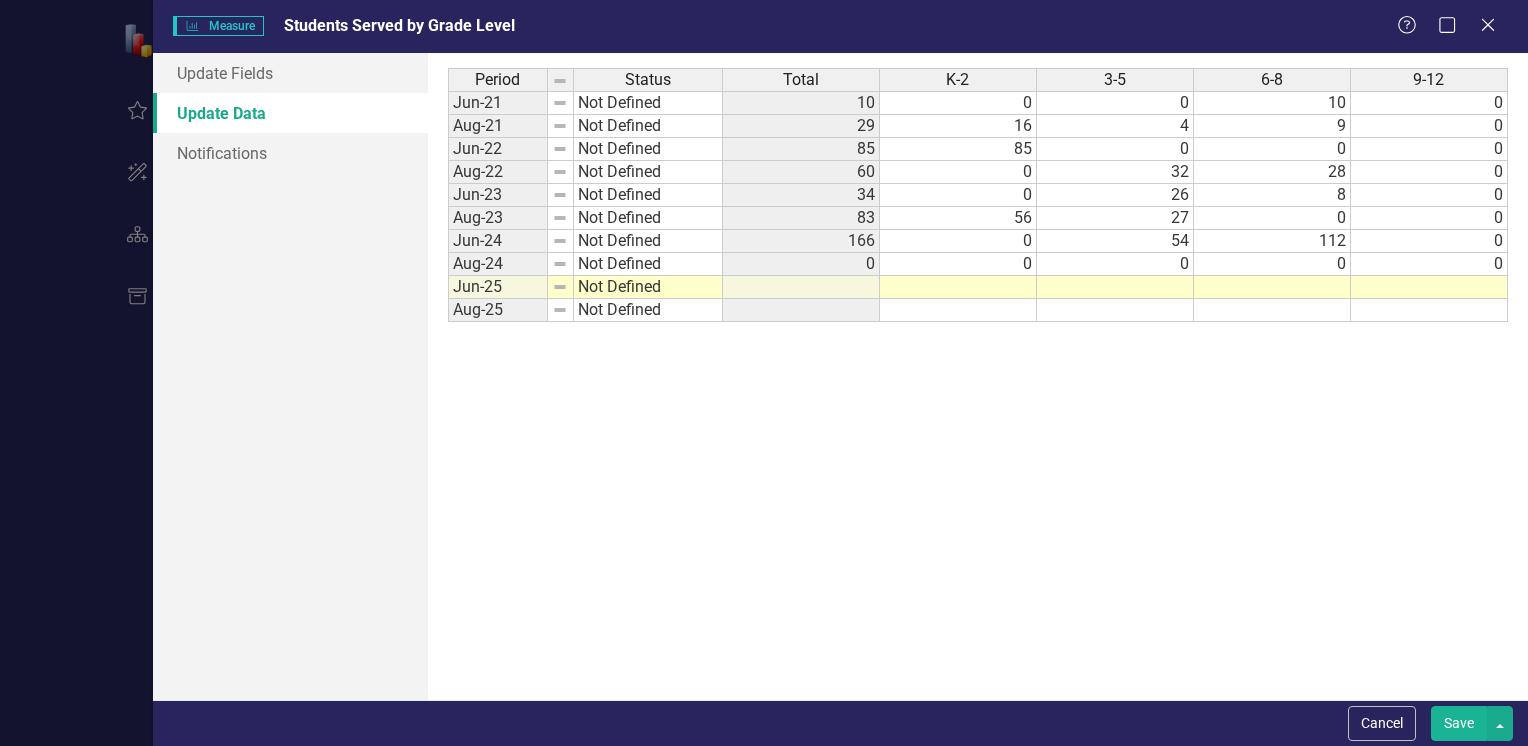scroll, scrollTop: 0, scrollLeft: 0, axis: both 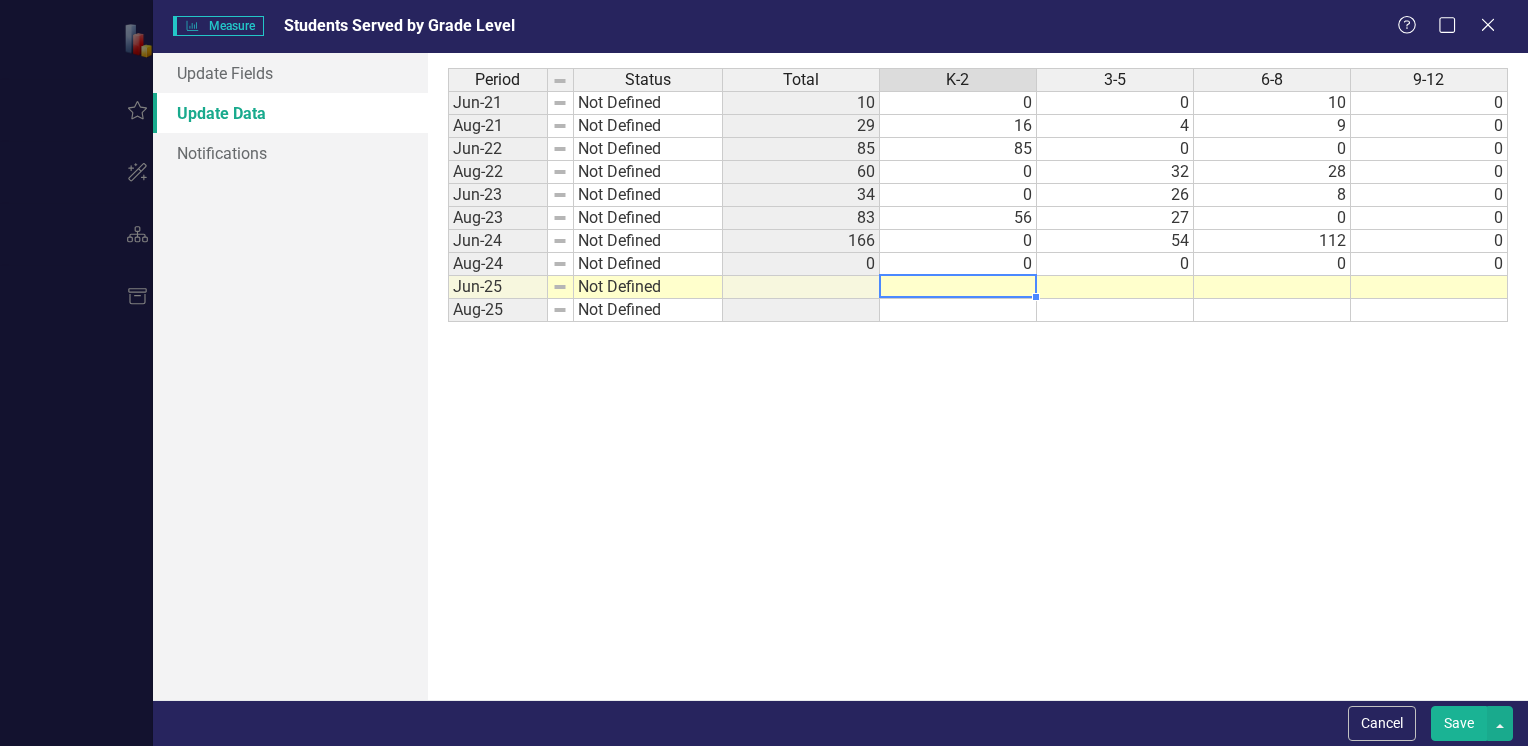 click at bounding box center [958, 287] 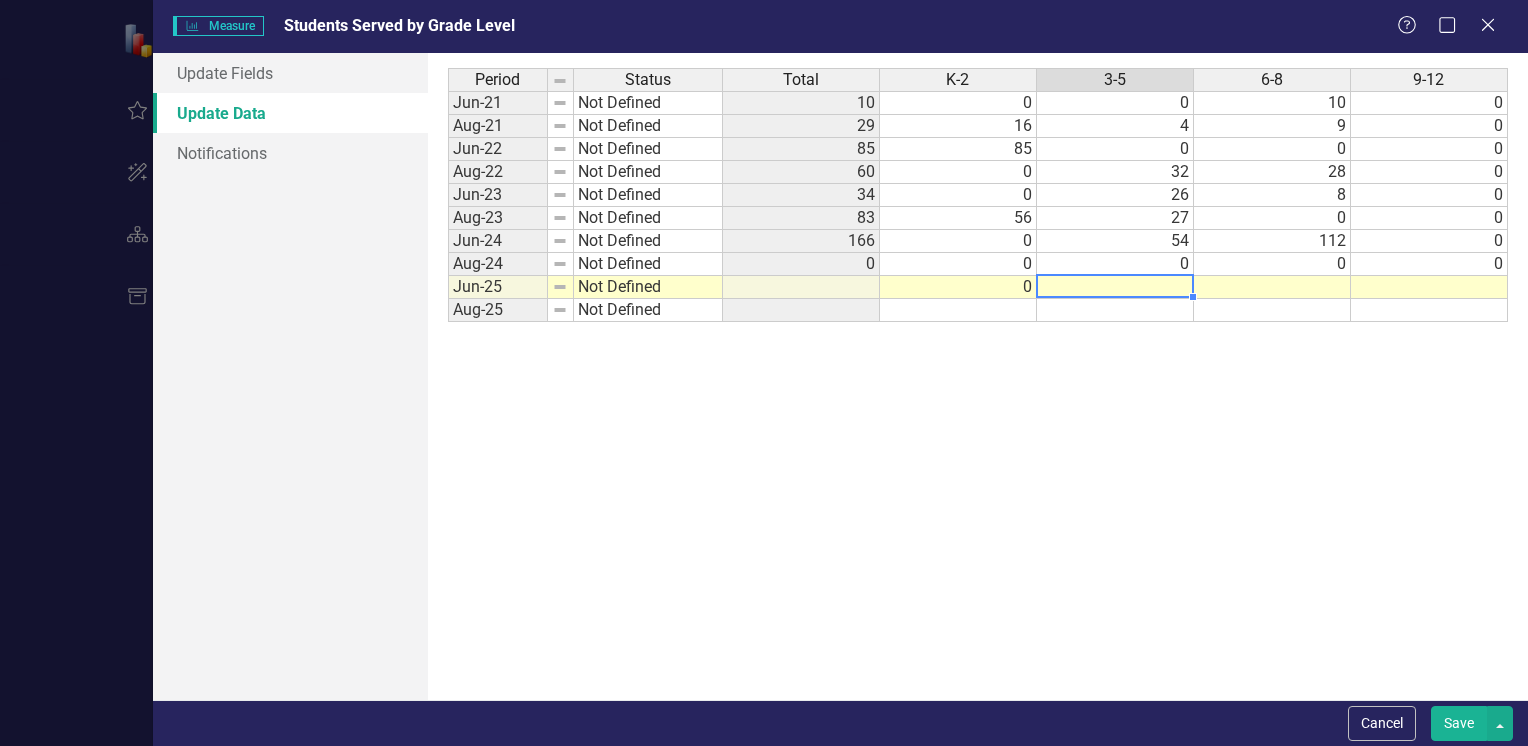 type on "1" 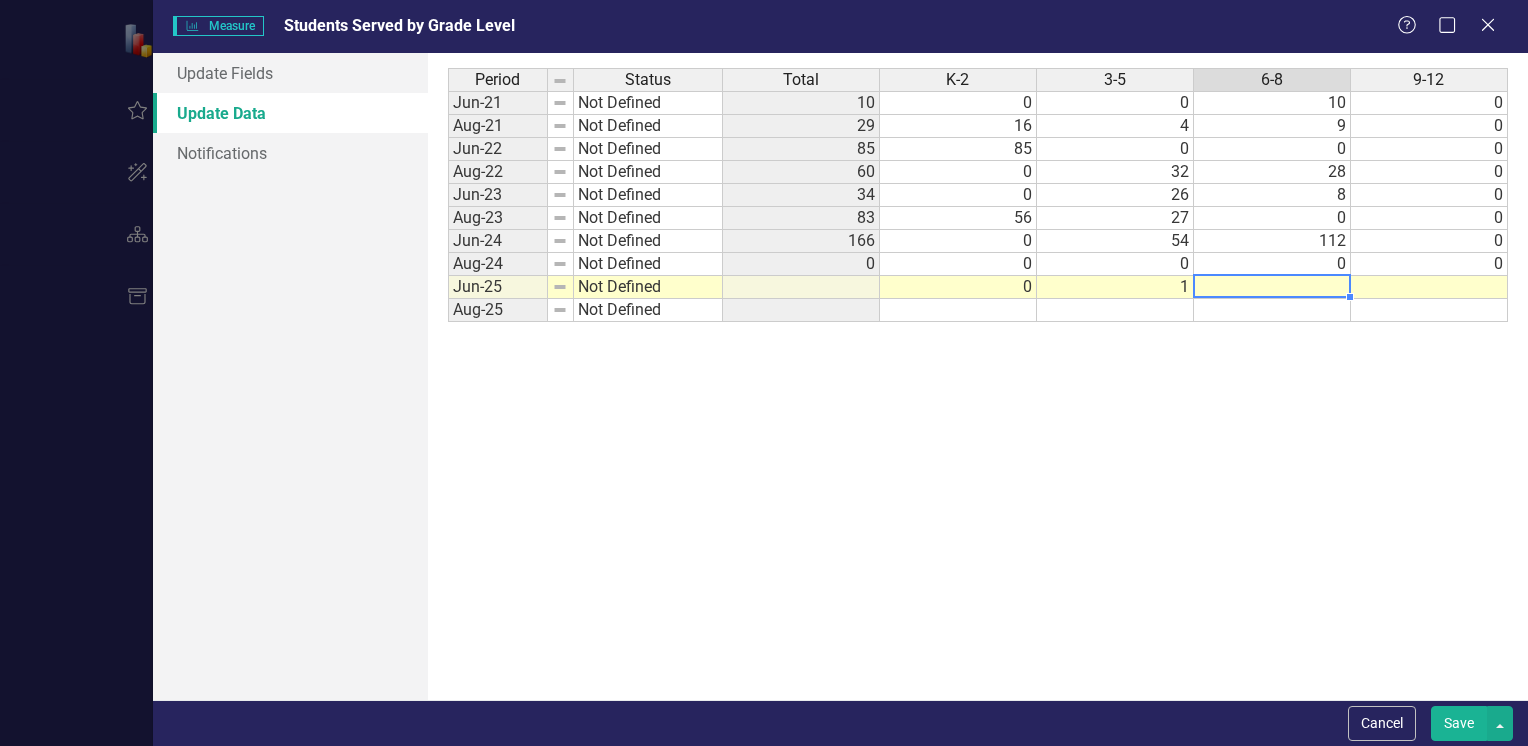 type on "3" 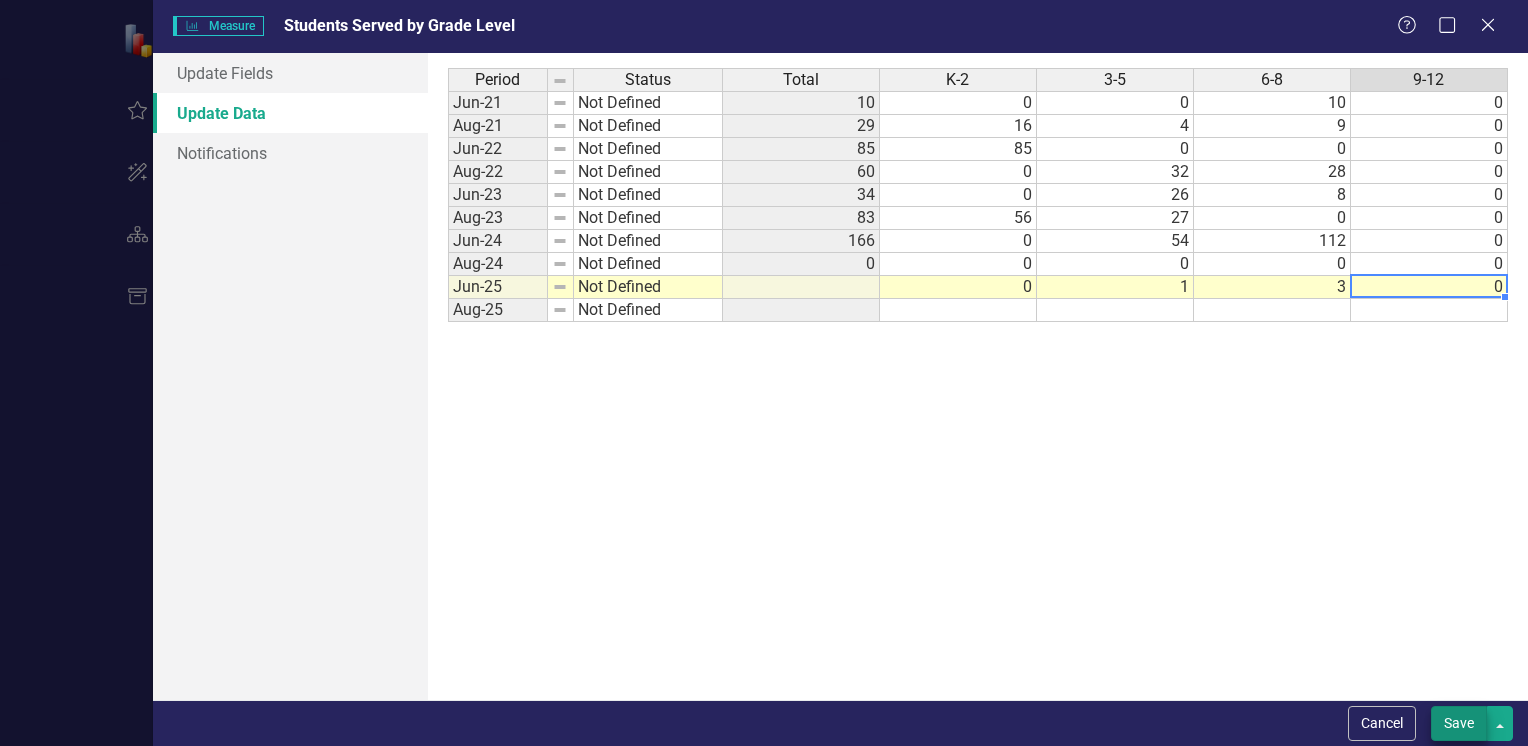 type on "0" 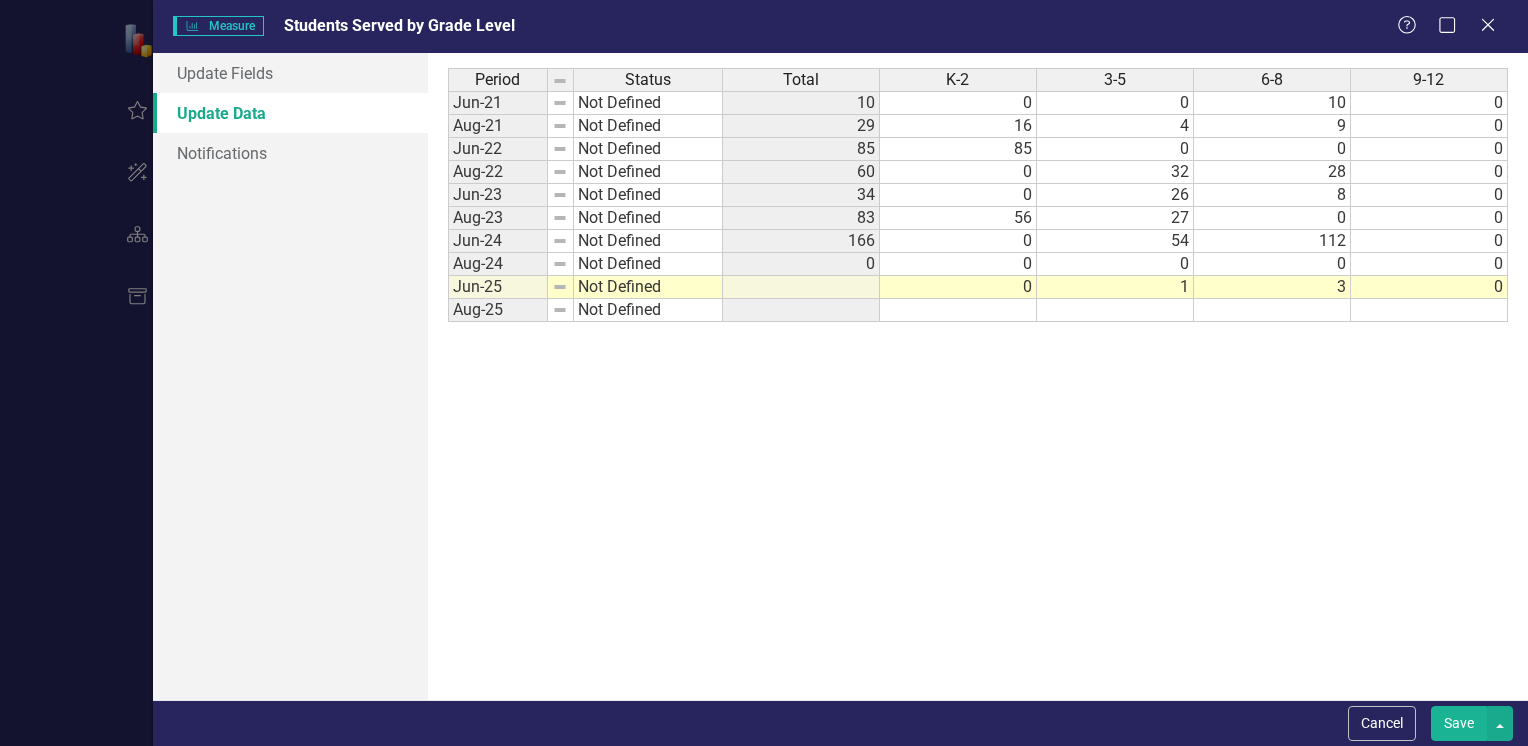 click on "Save" at bounding box center [1459, 723] 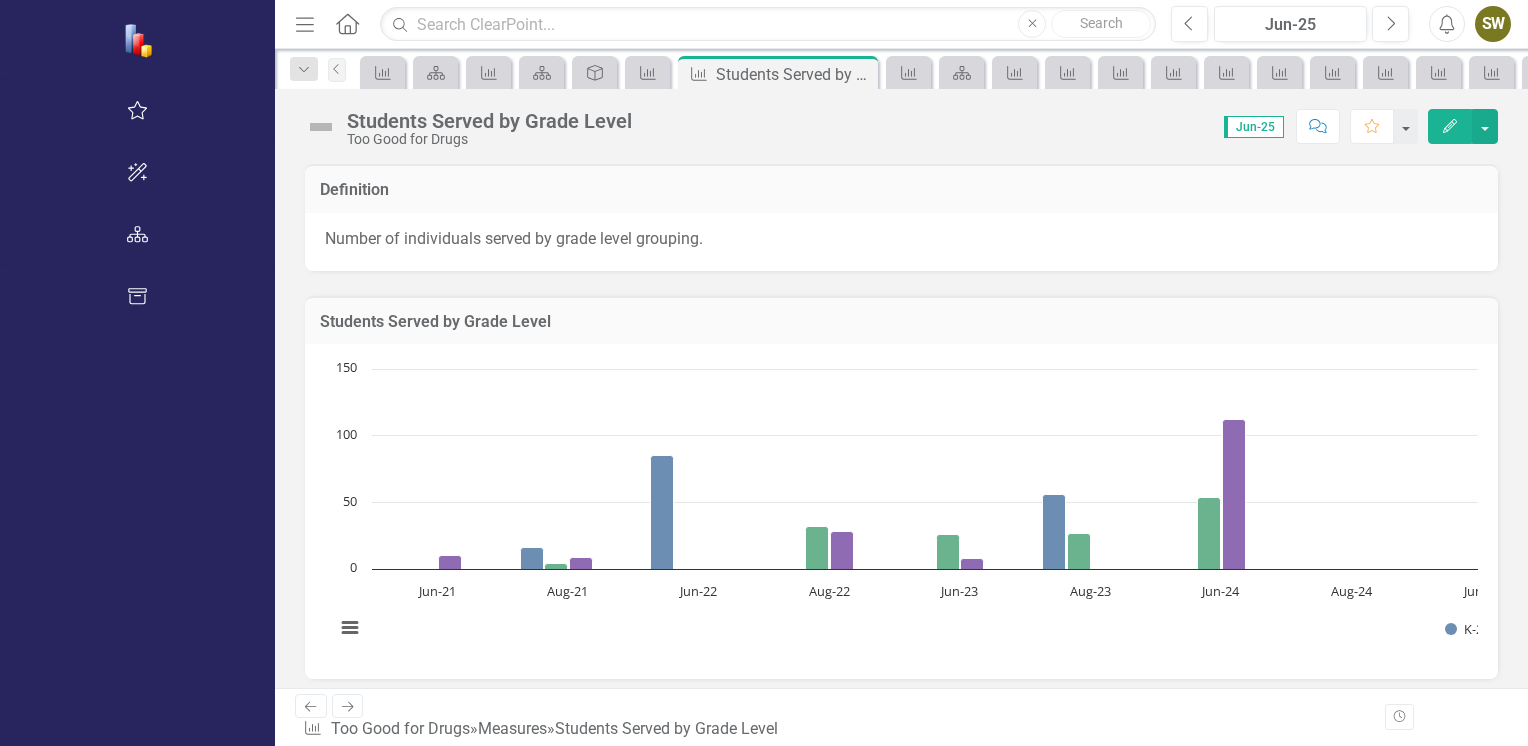 click on "Next" 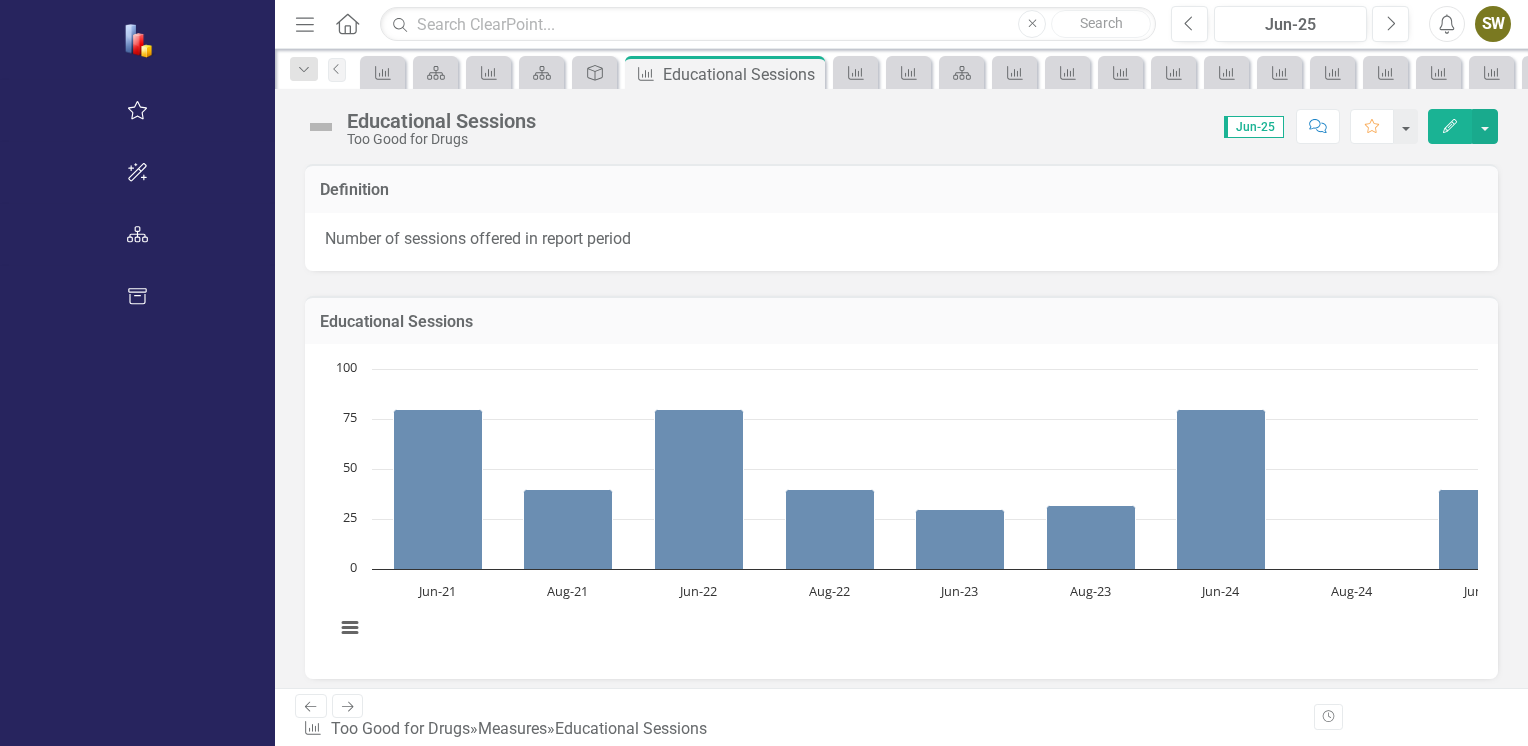 click on "Edit" 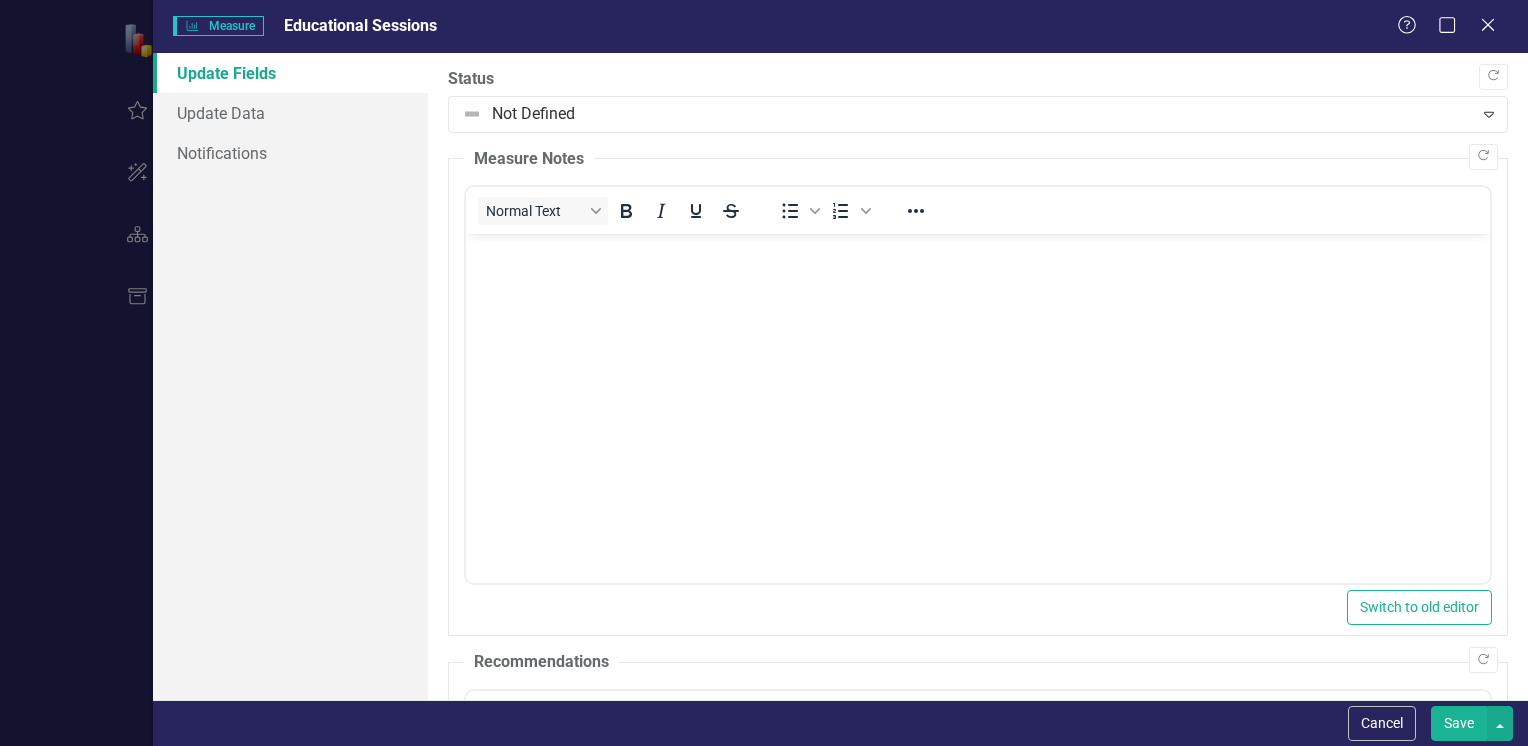 scroll, scrollTop: 0, scrollLeft: 0, axis: both 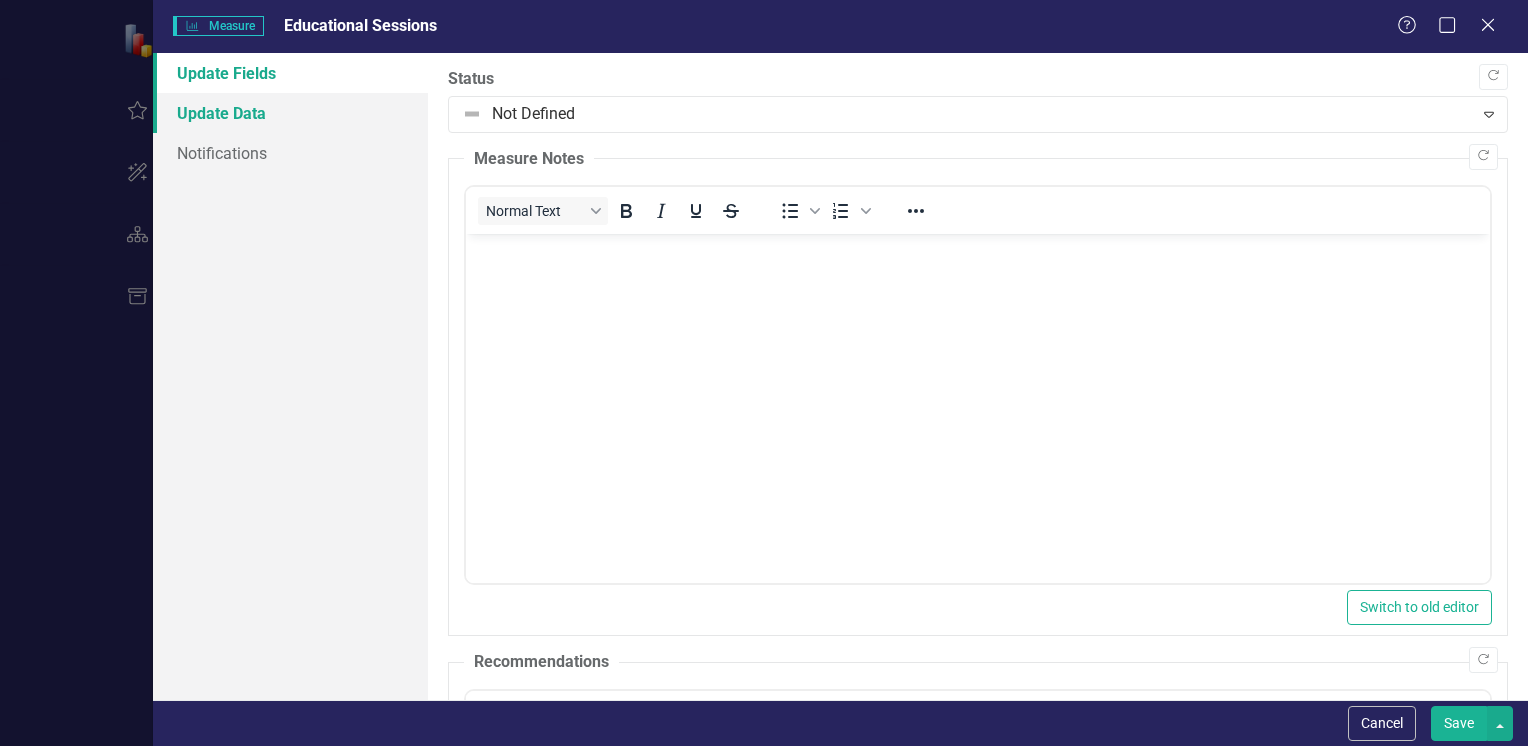 click on "Update  Data" at bounding box center [290, 113] 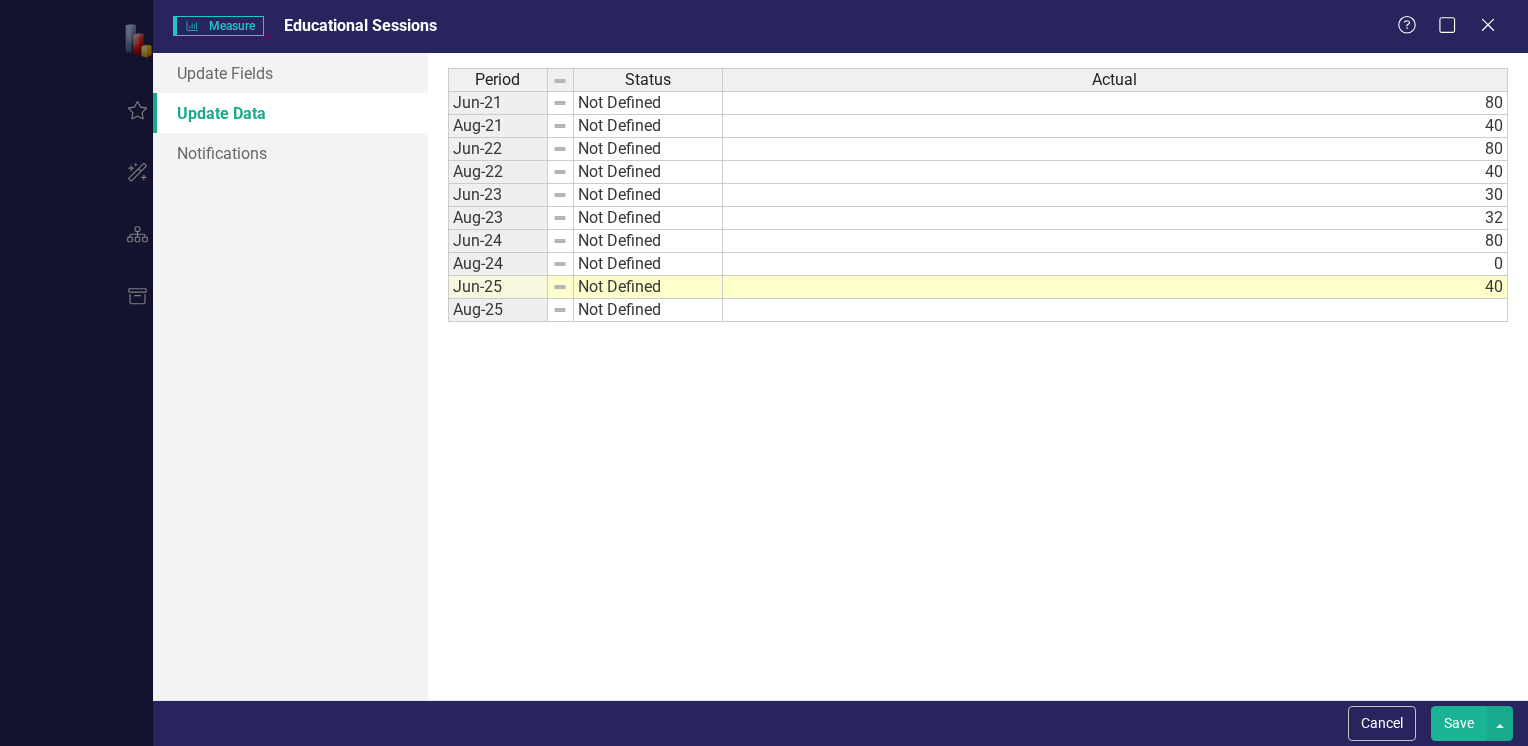 click on "Save" at bounding box center (1459, 723) 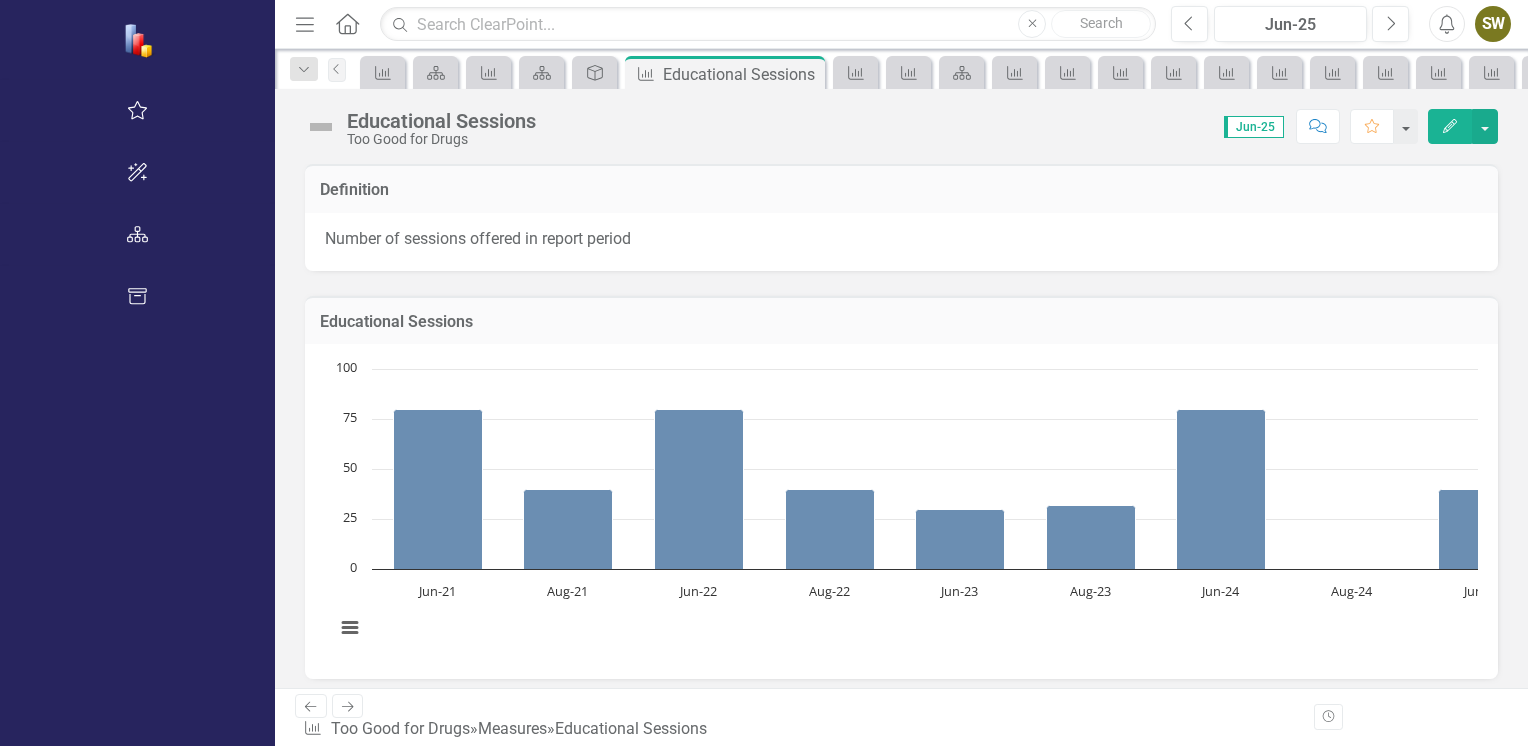 scroll, scrollTop: 360, scrollLeft: 0, axis: vertical 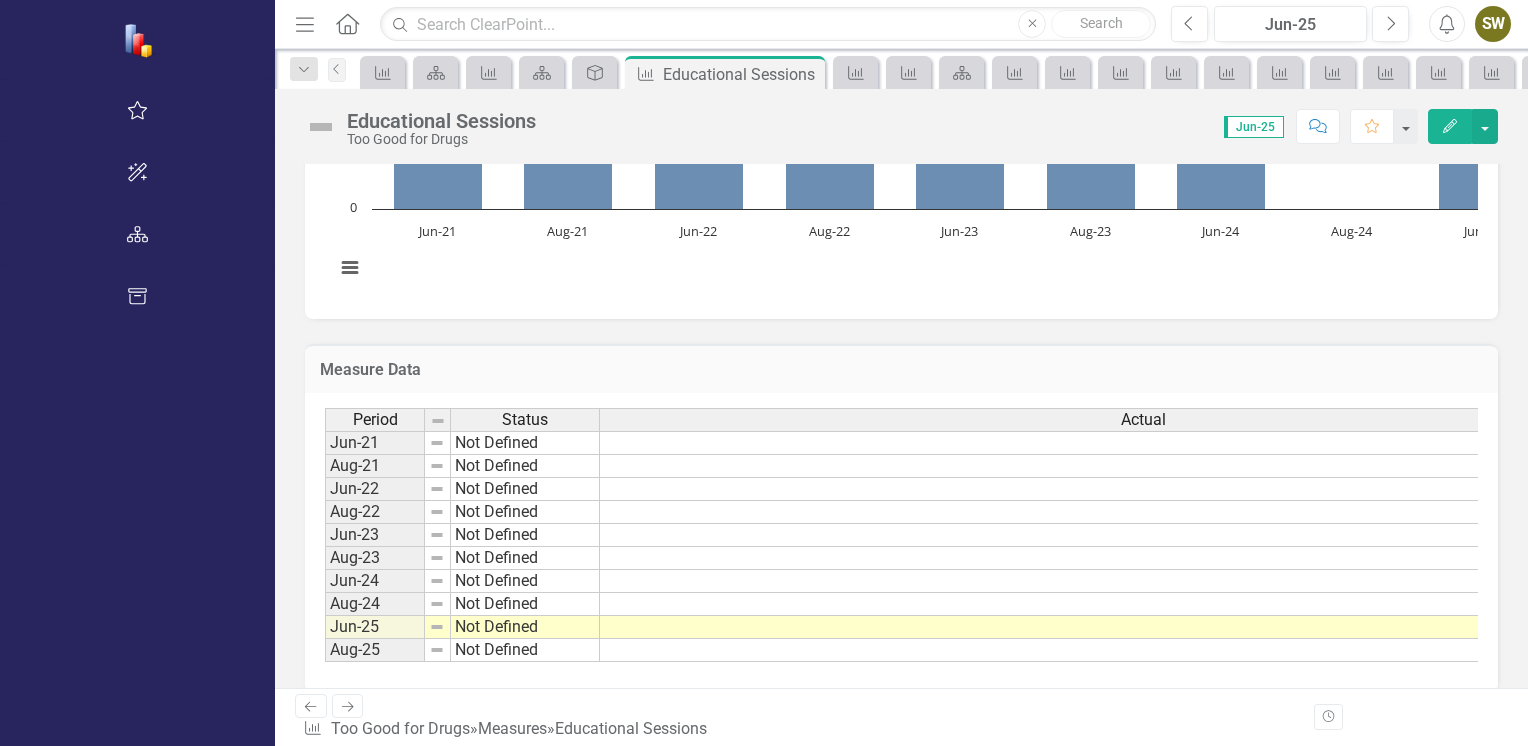 click 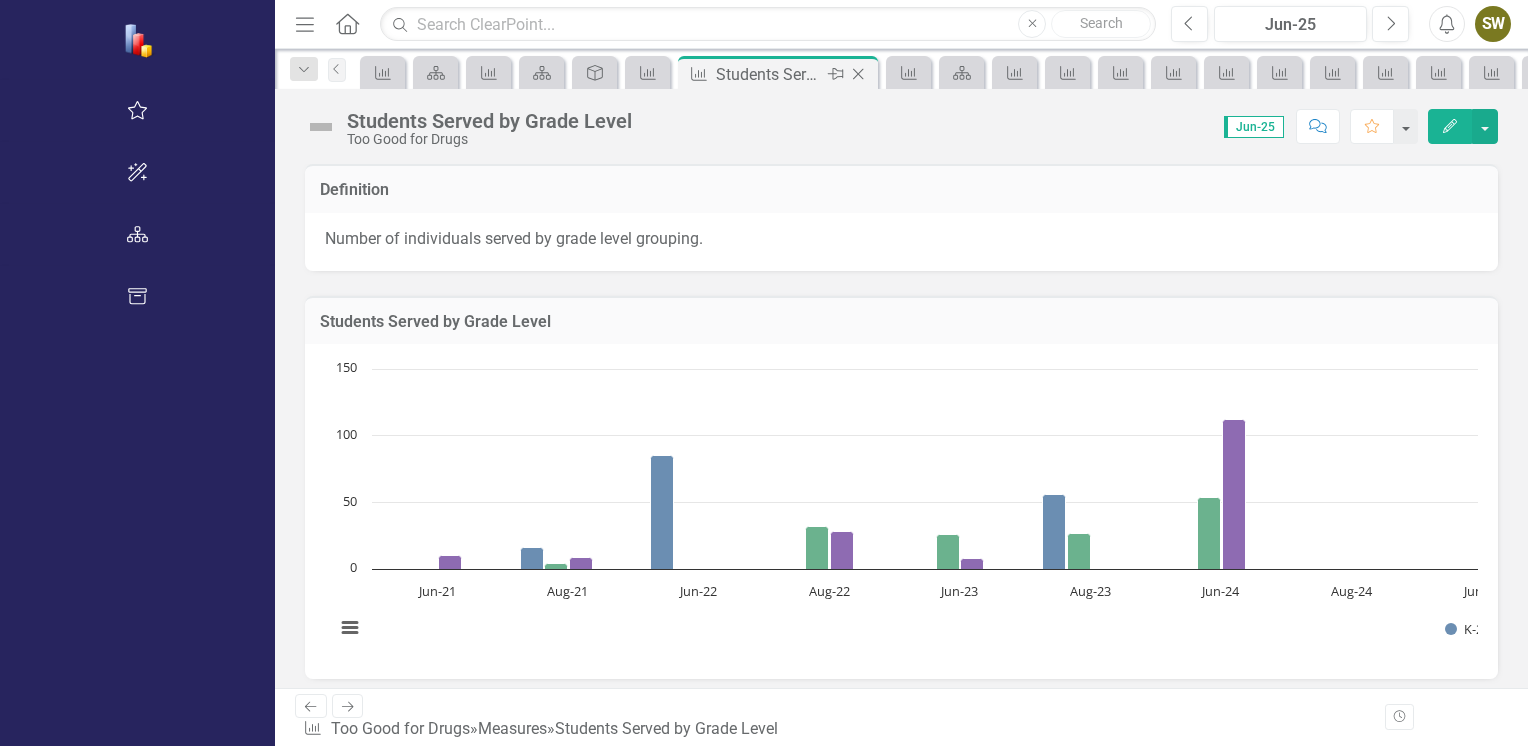 click on "Students Served by Grade Level" at bounding box center (769, 74) 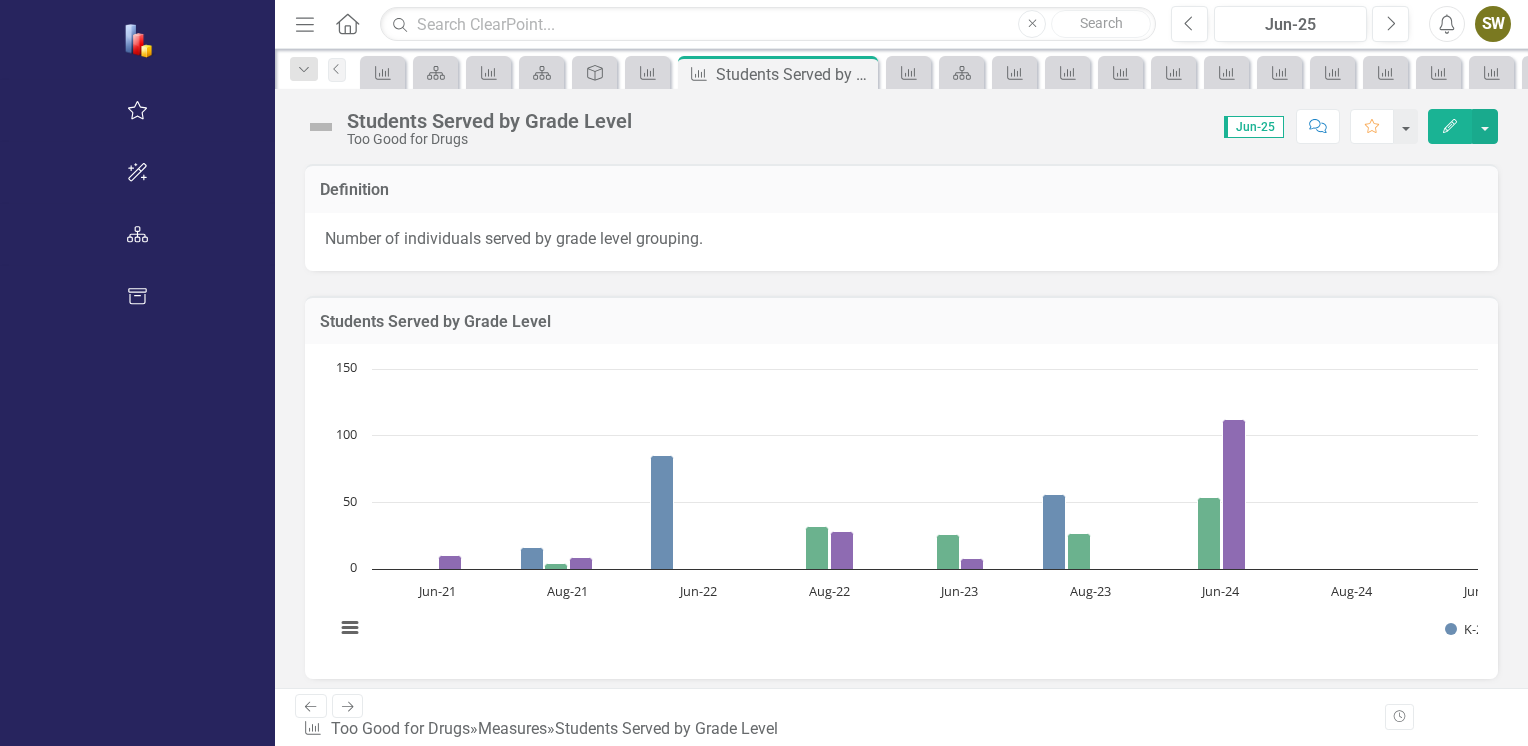 click on "Home" 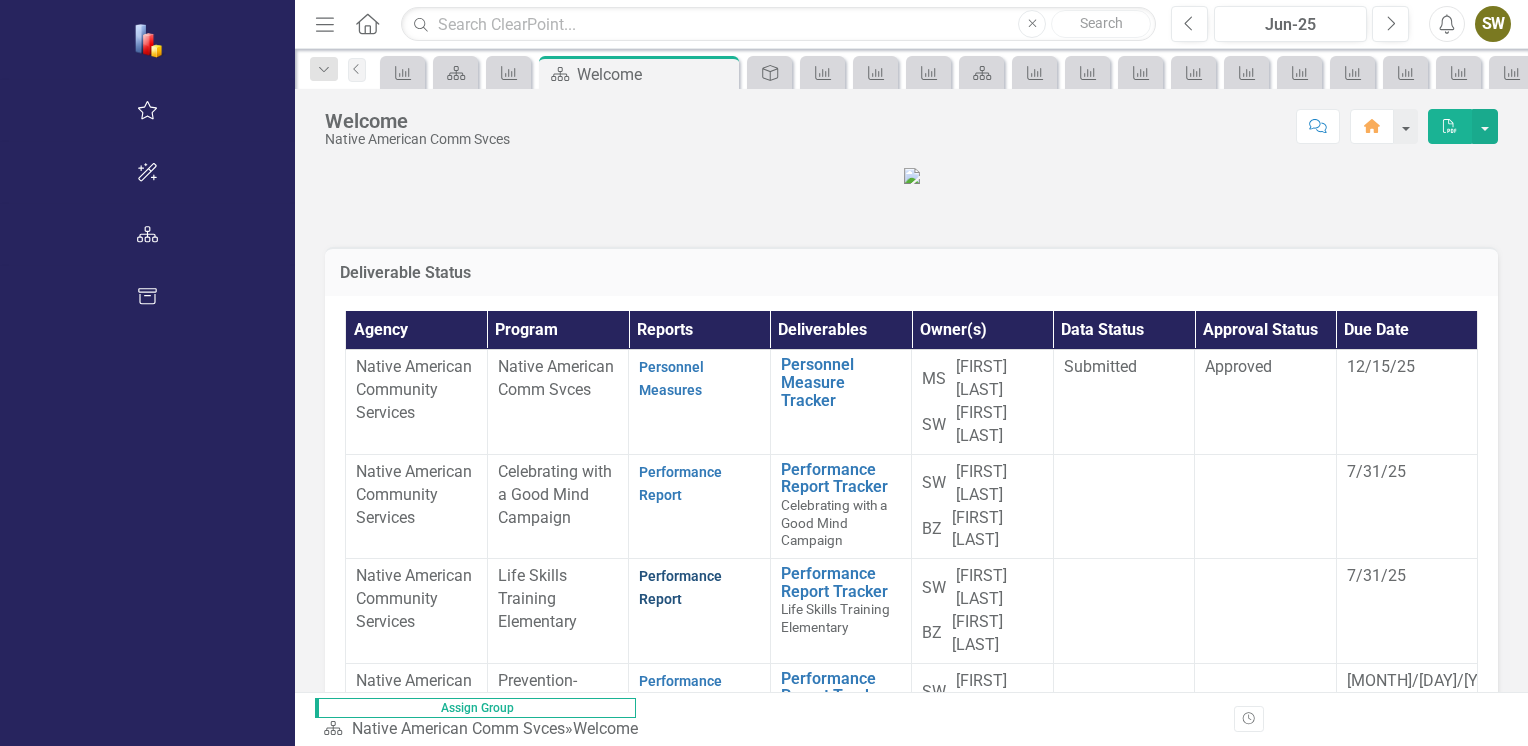 click on "Performance Report" at bounding box center [680, 587] 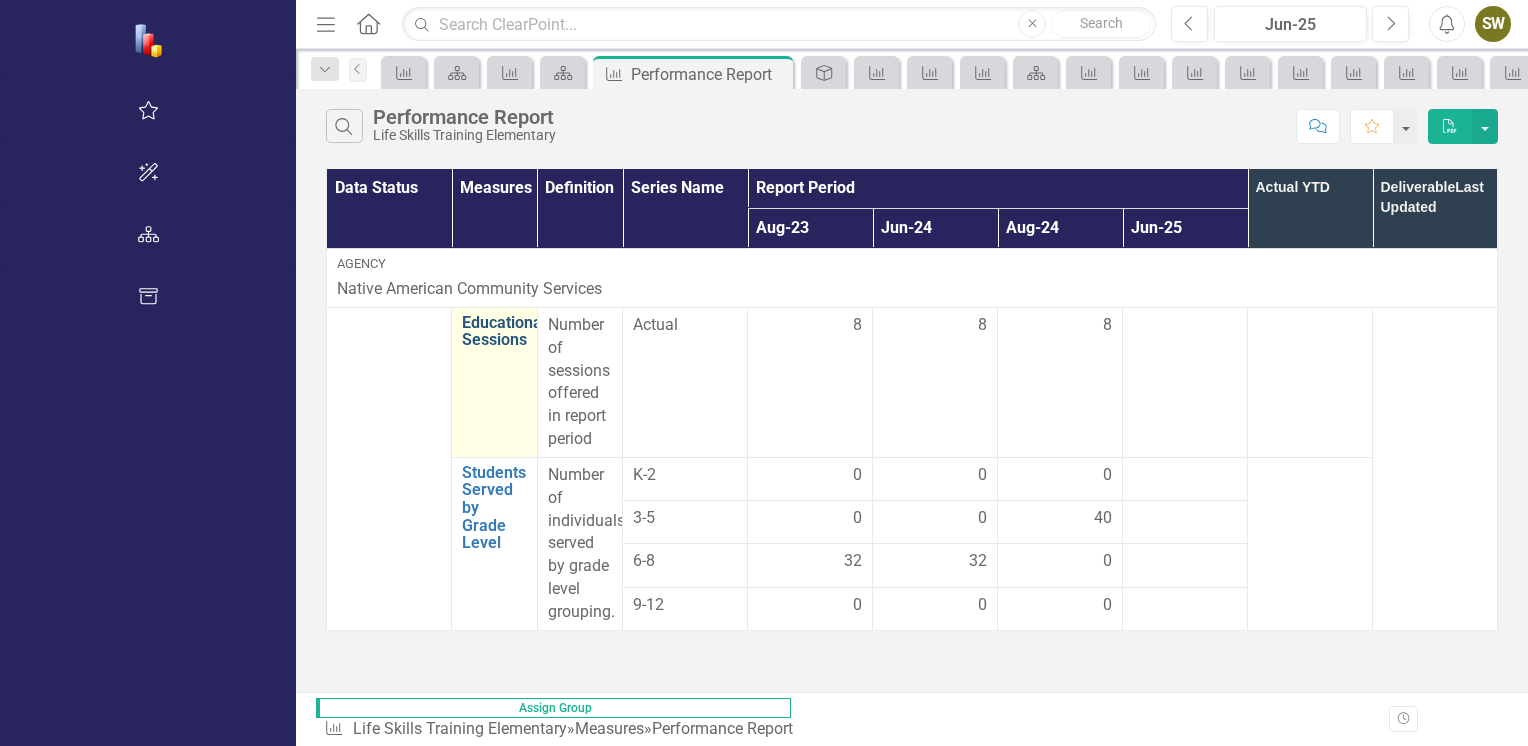 click on "Educational Sessions" at bounding box center (504, 331) 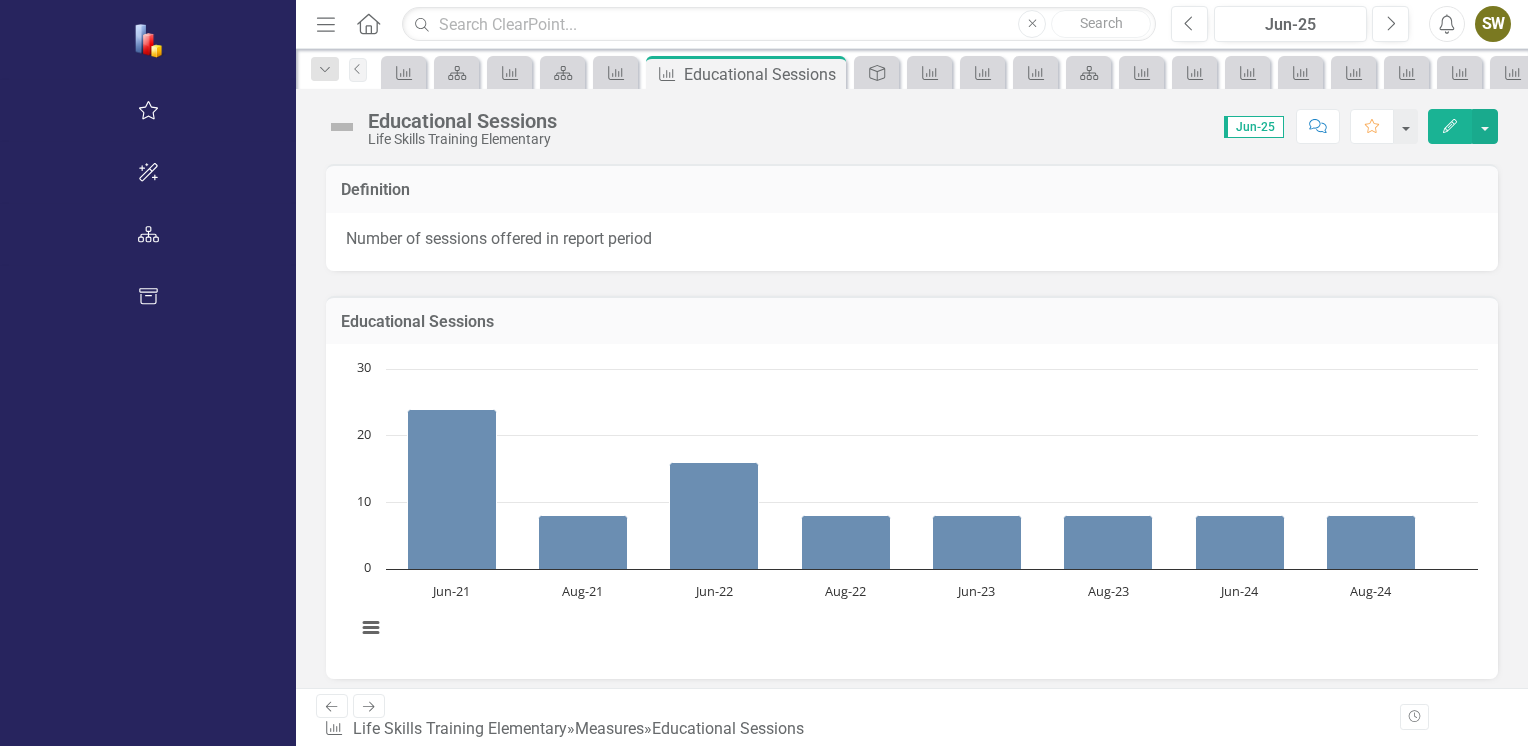 click on "Edit" at bounding box center (1450, 126) 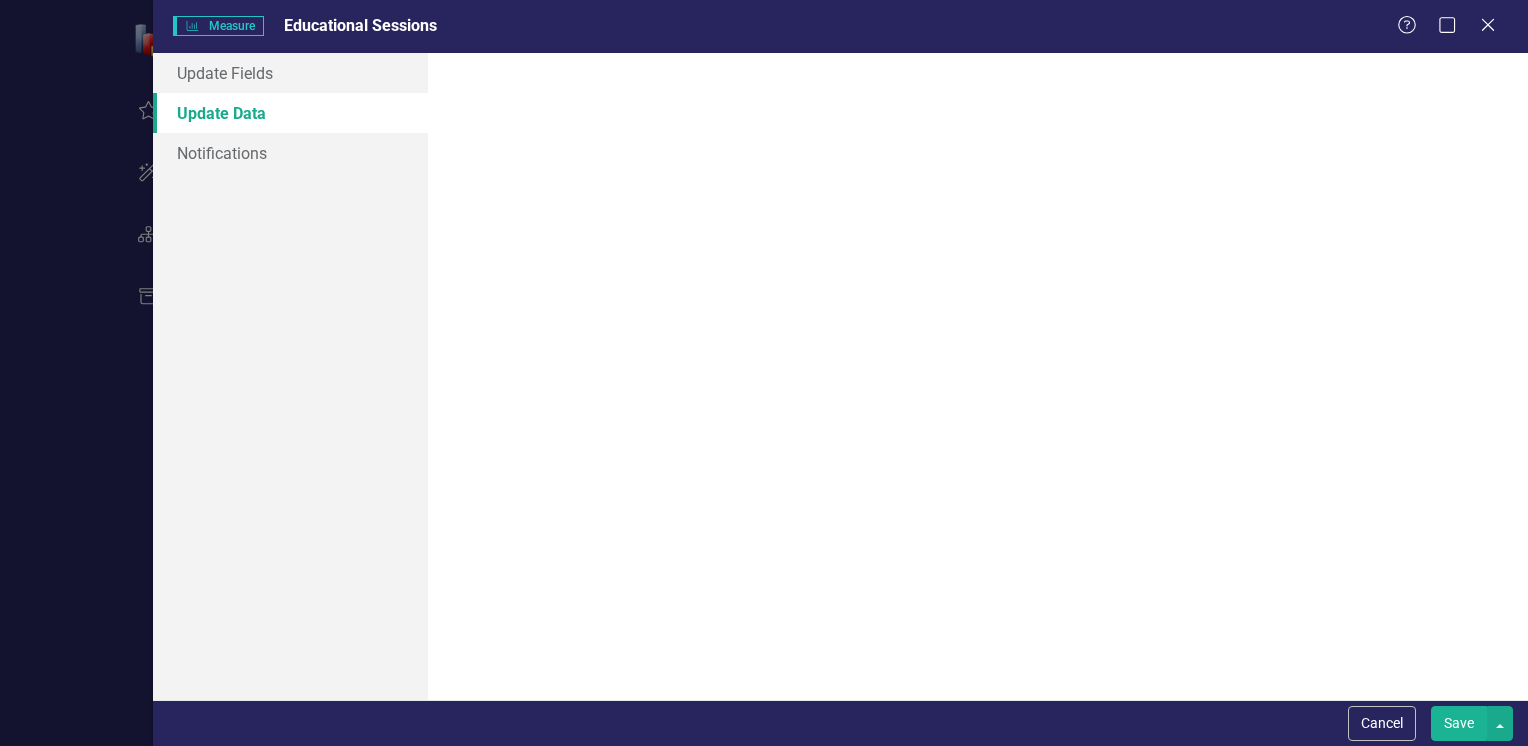 scroll, scrollTop: 0, scrollLeft: 0, axis: both 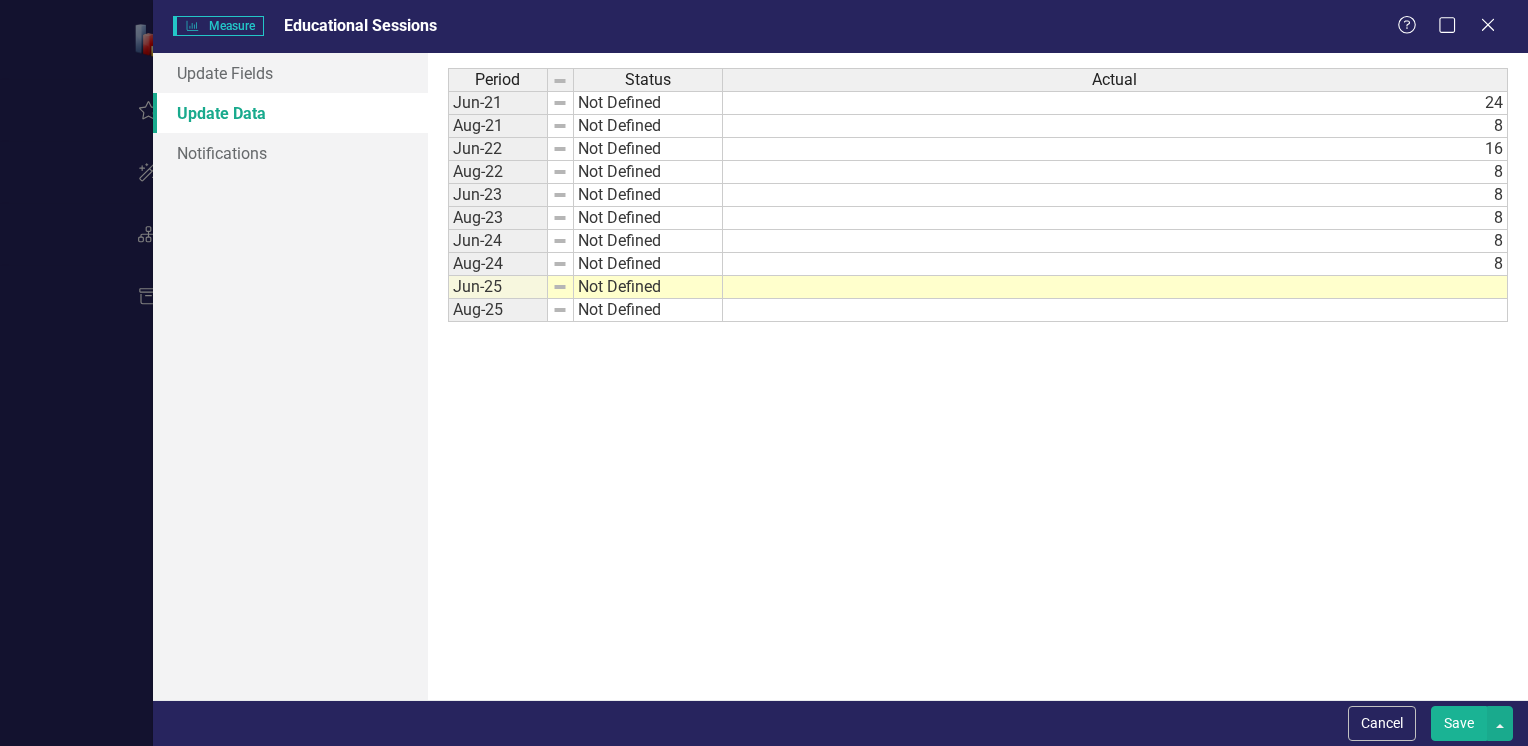 click at bounding box center [1115, 287] 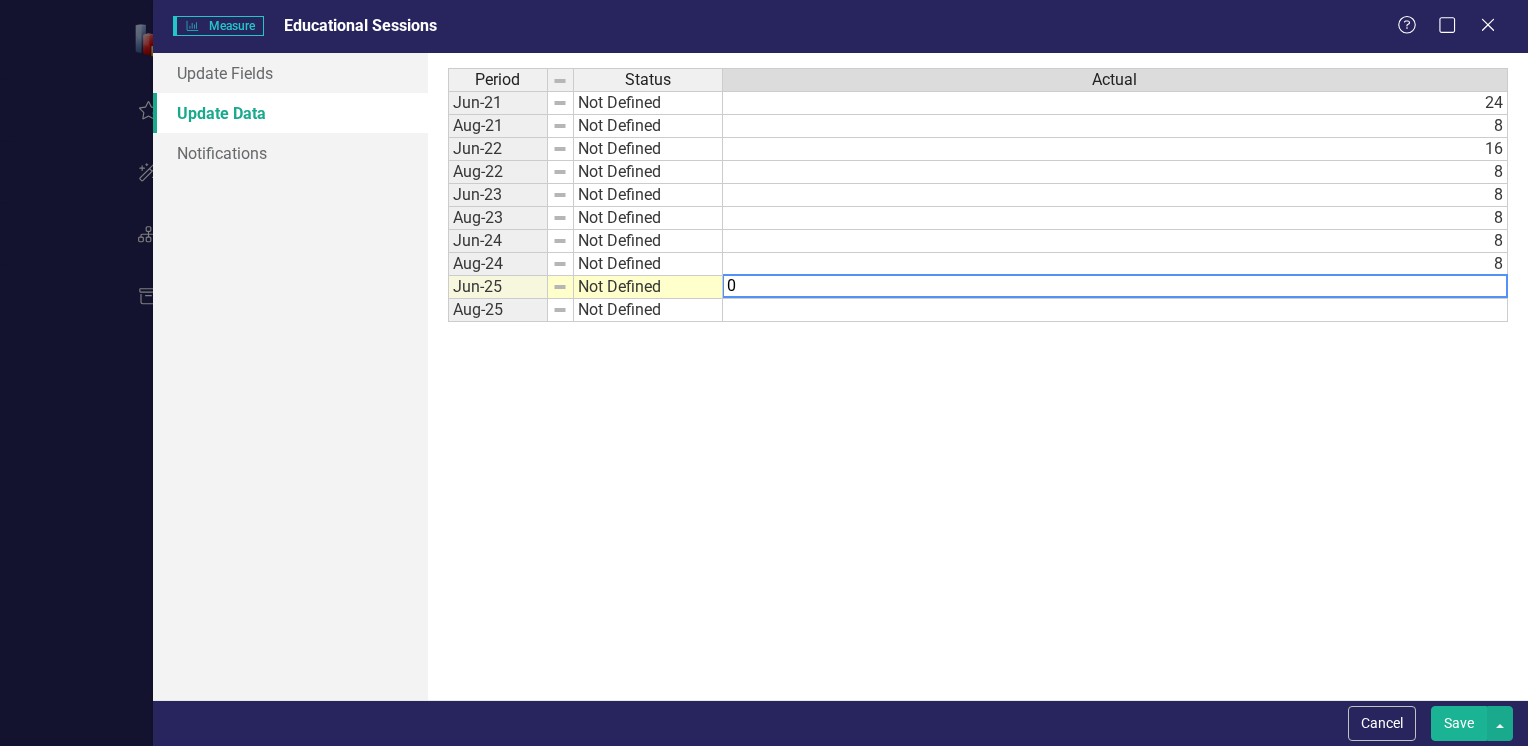 type on "0" 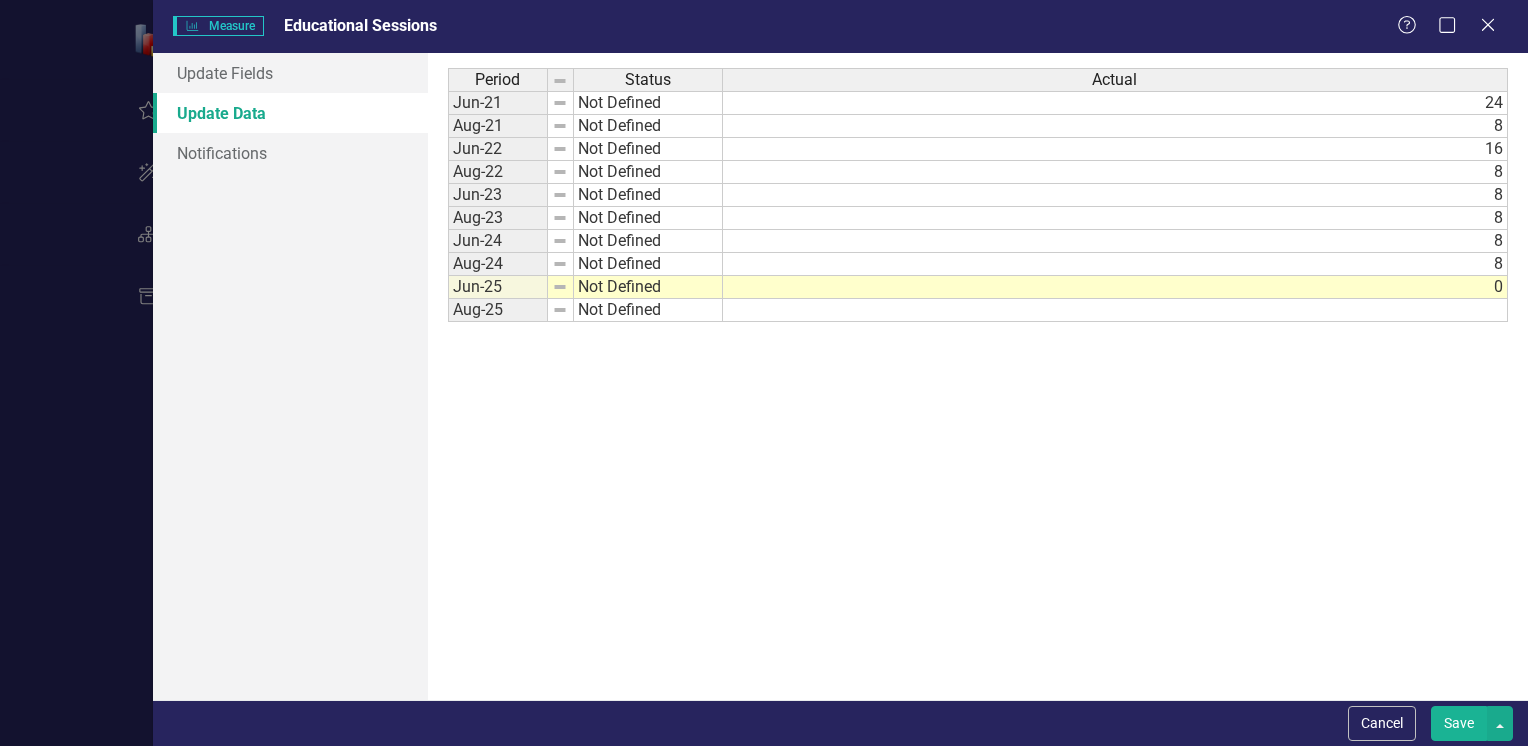 drag, startPoint x: 1284, startPoint y: 601, endPoint x: 1407, endPoint y: 550, distance: 133.15405 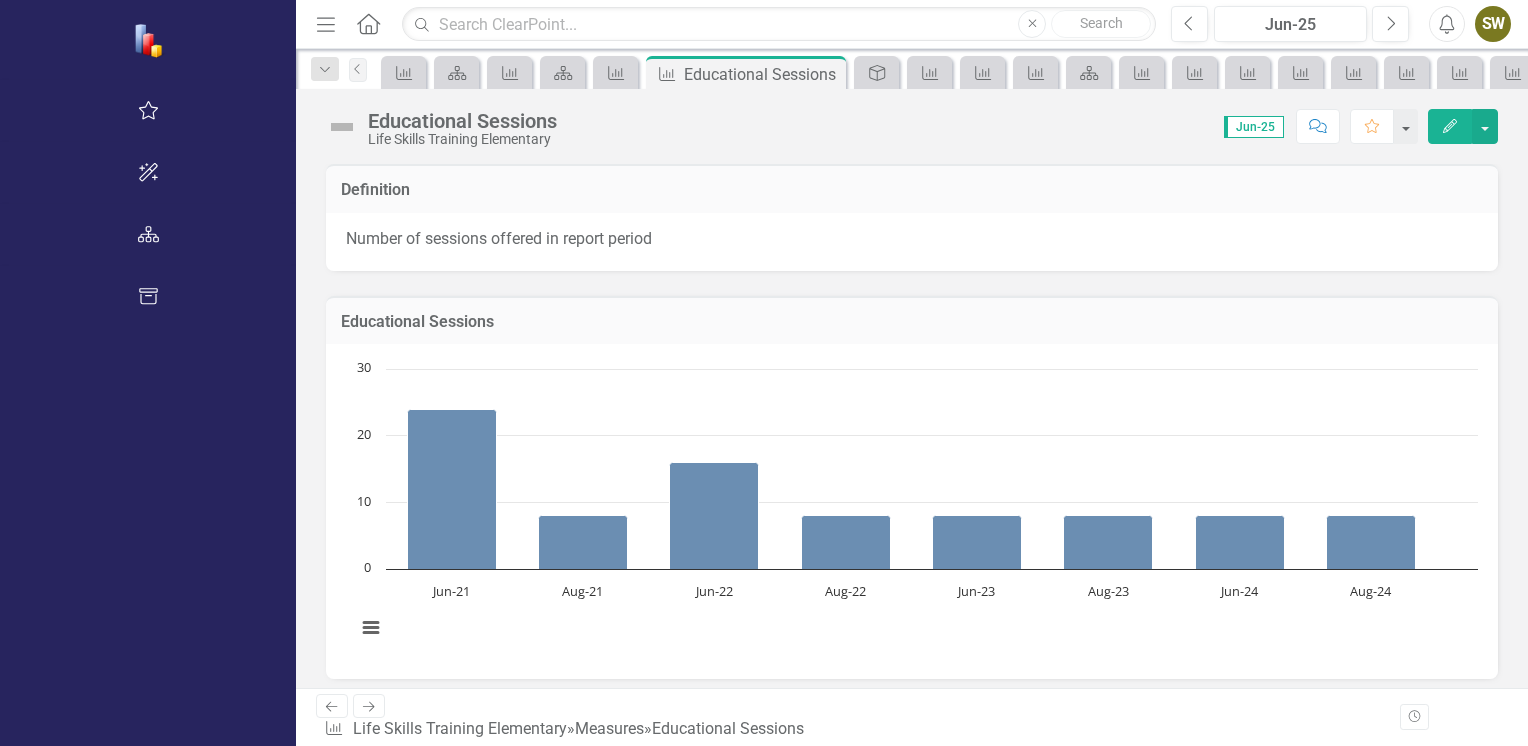 click 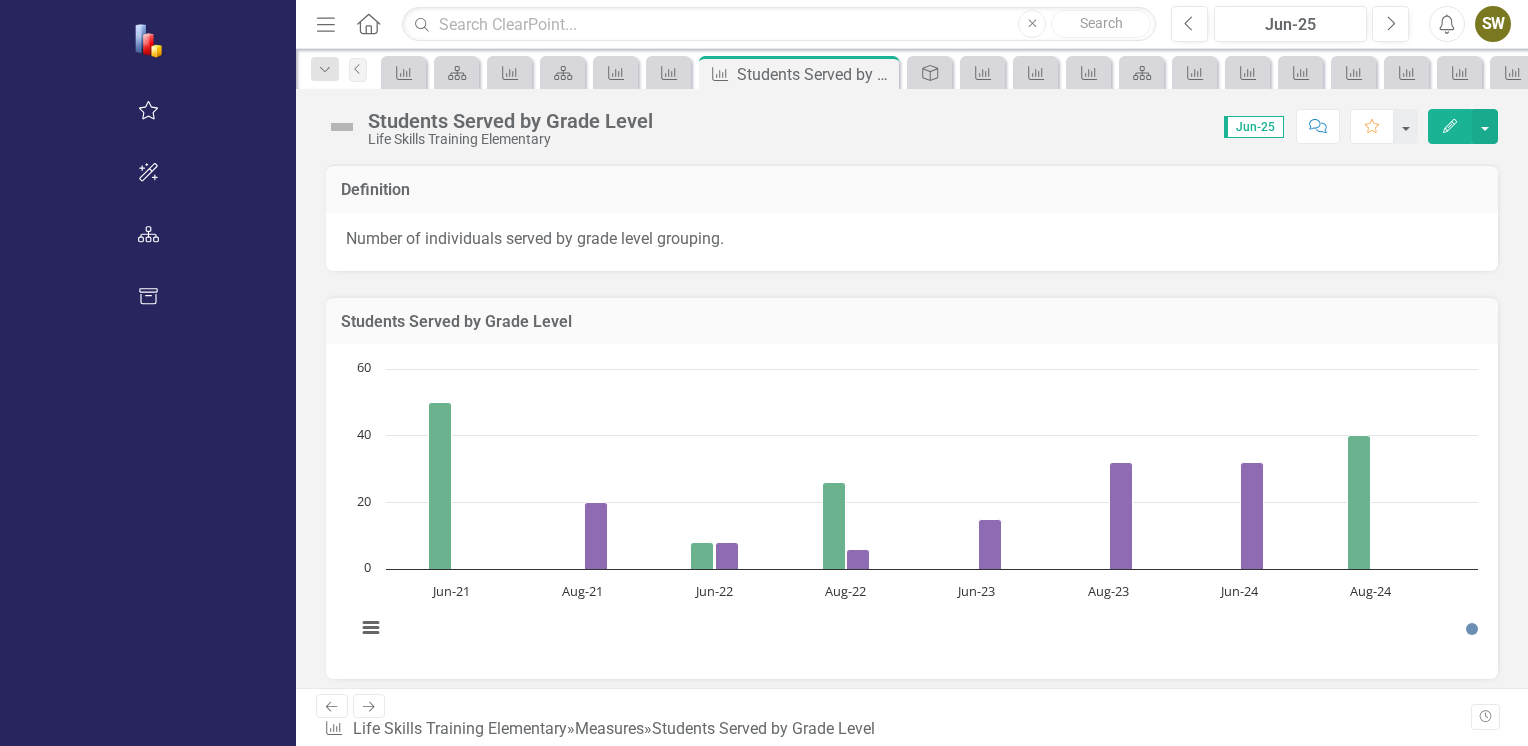 click on "Edit" 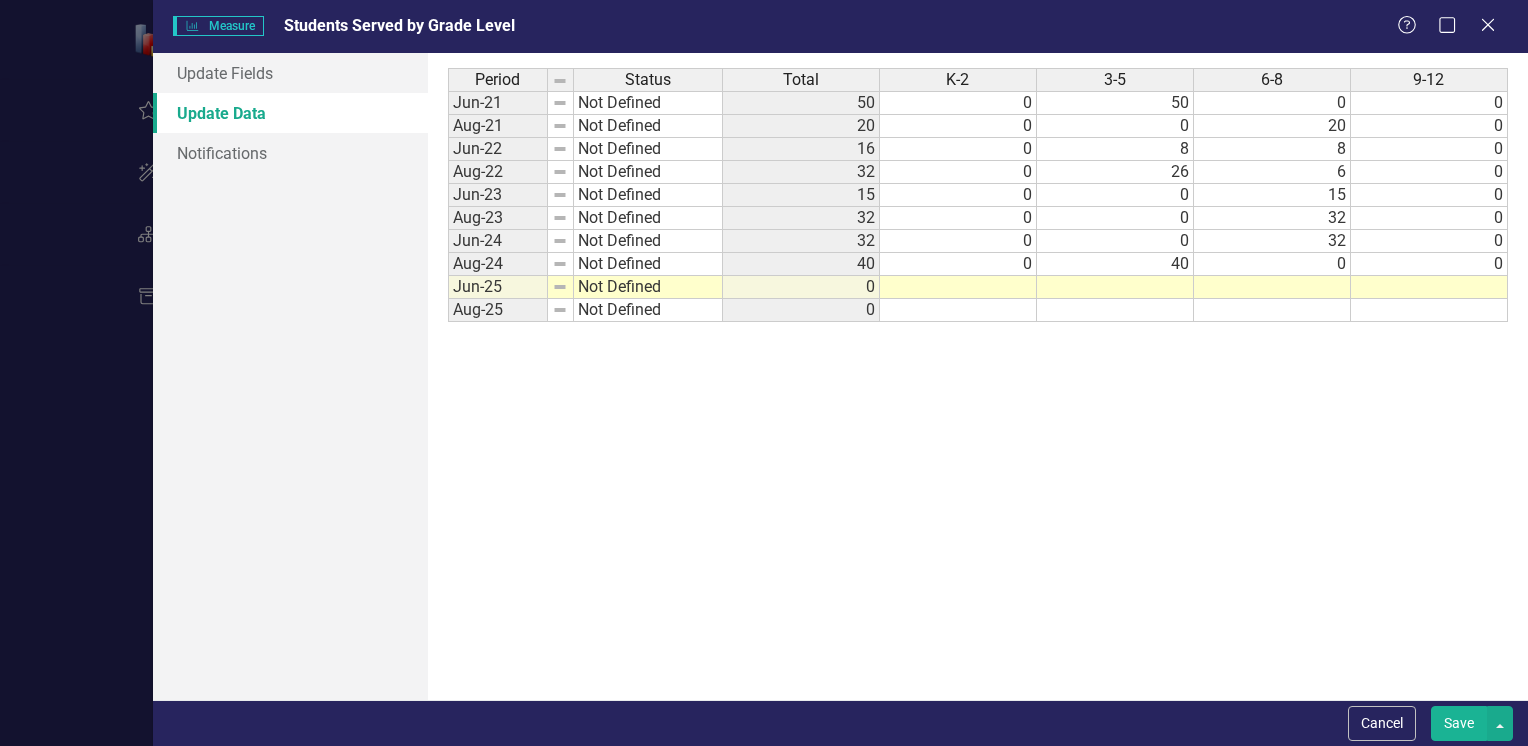 scroll, scrollTop: 0, scrollLeft: 0, axis: both 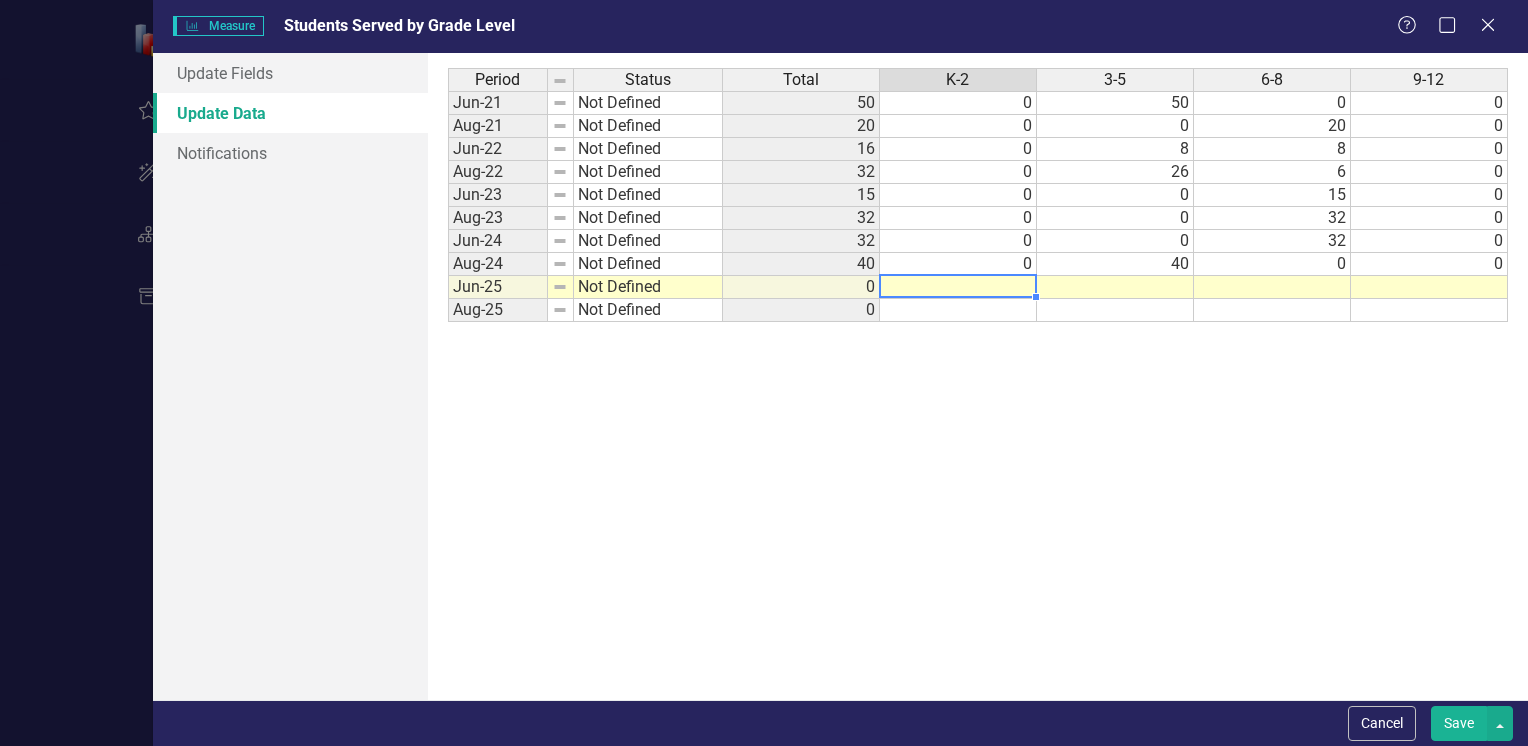 click at bounding box center [958, 287] 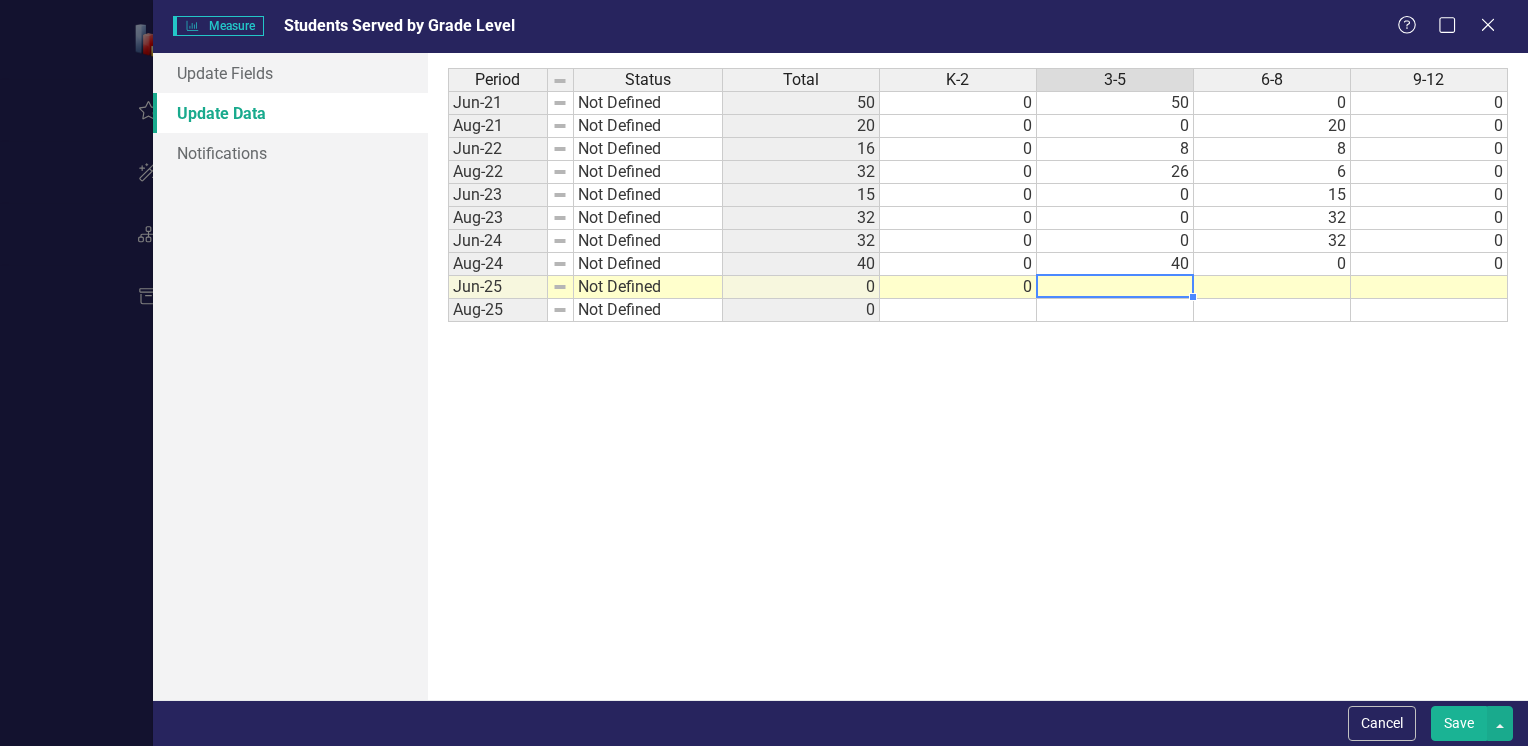 type on "0" 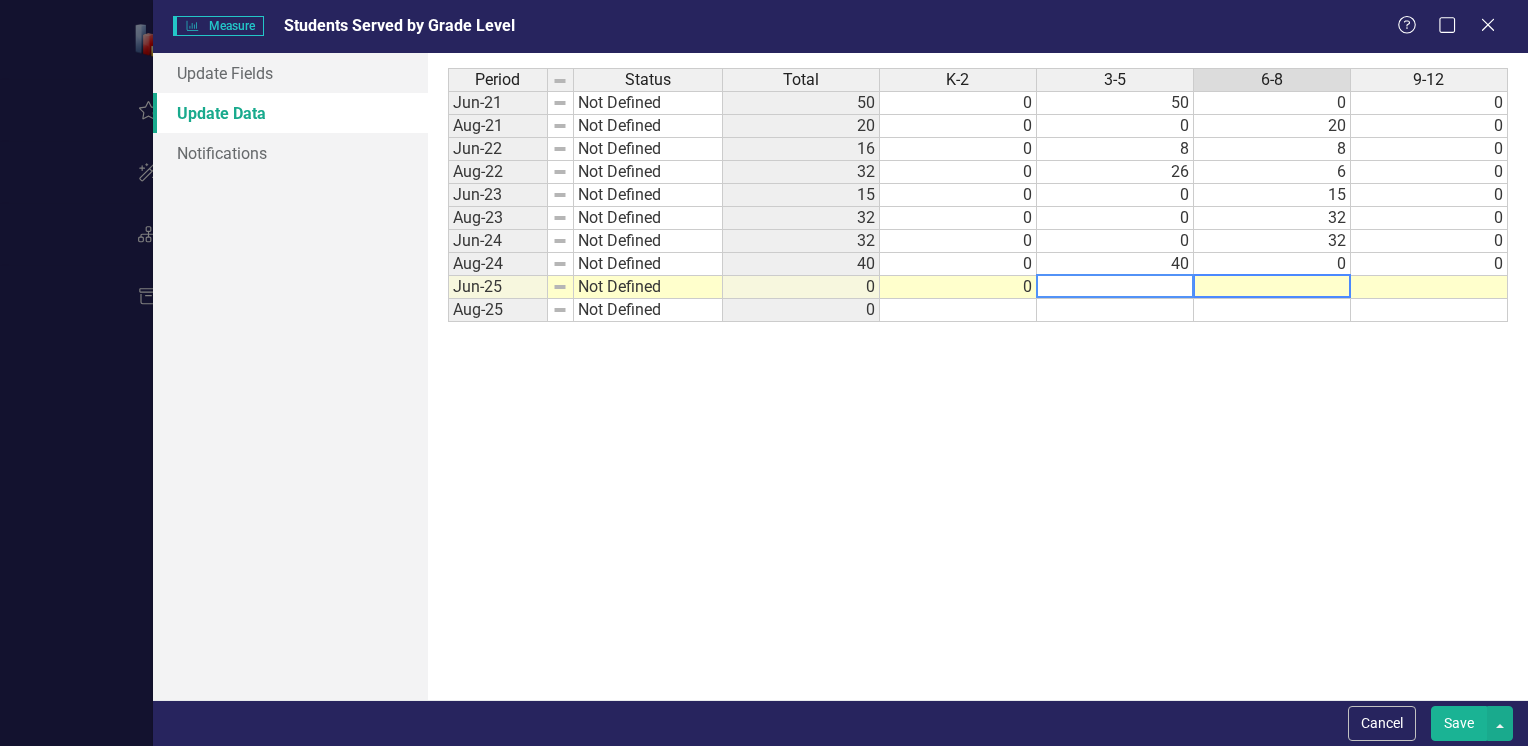 type on "0" 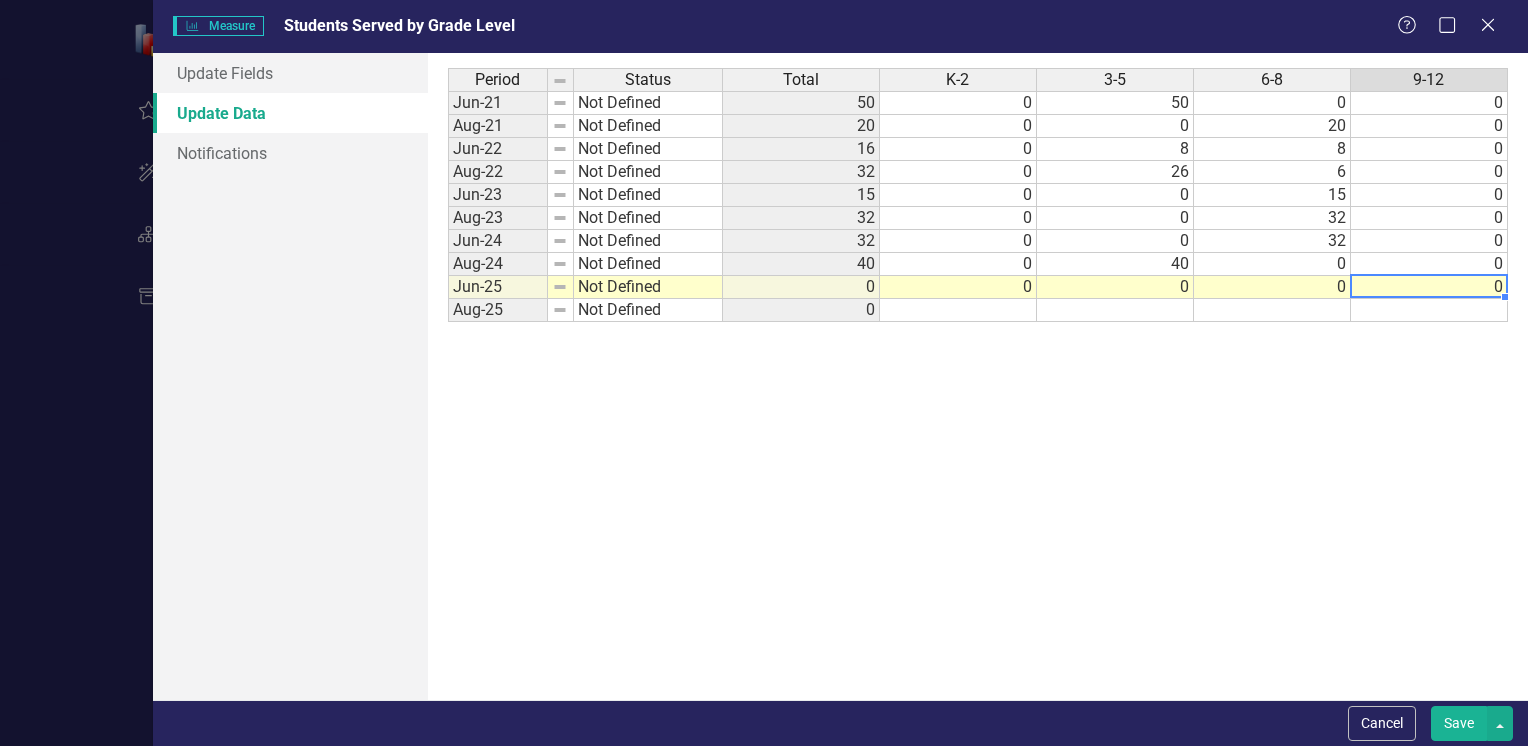 type on "0" 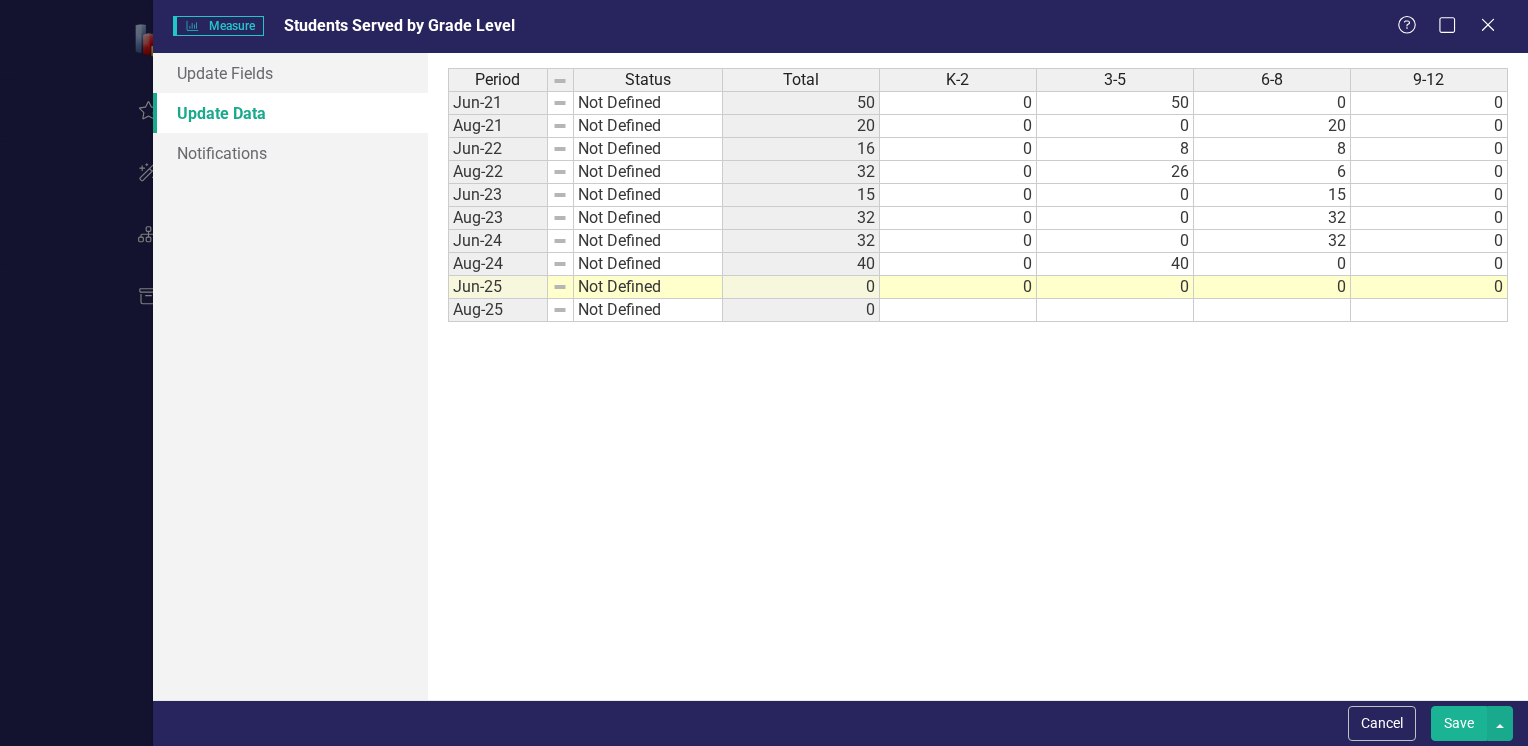 click on "Save" at bounding box center [1459, 723] 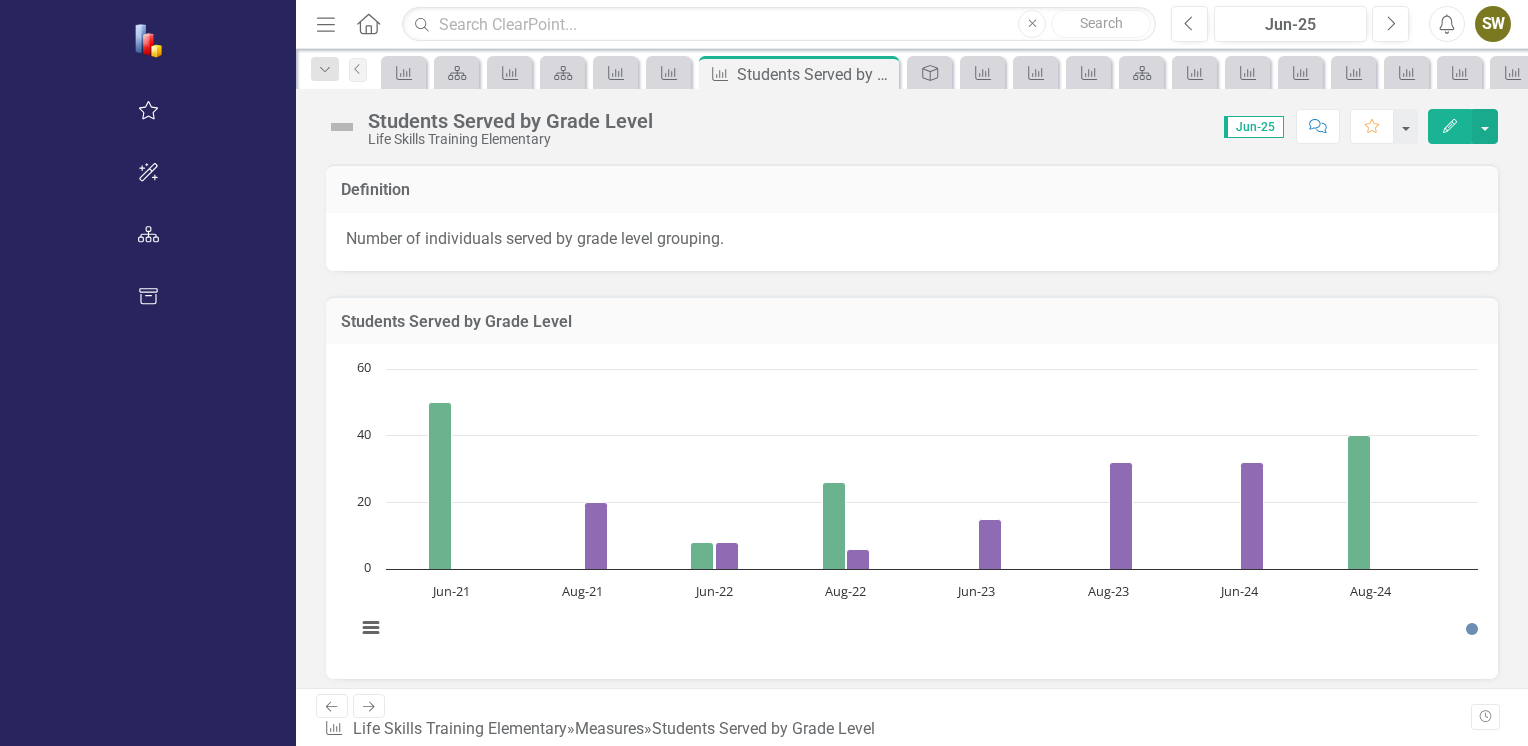 click 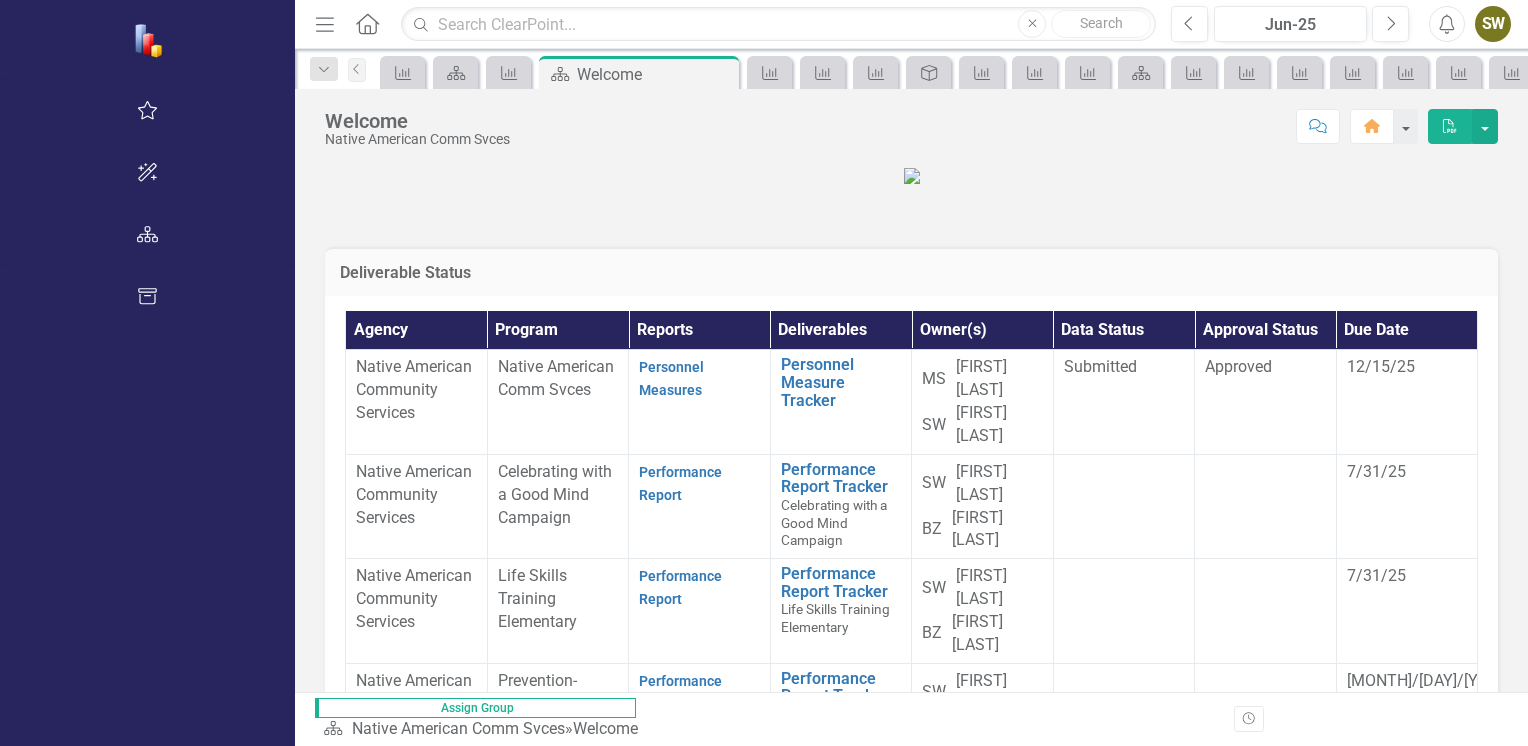 scroll, scrollTop: 477, scrollLeft: 0, axis: vertical 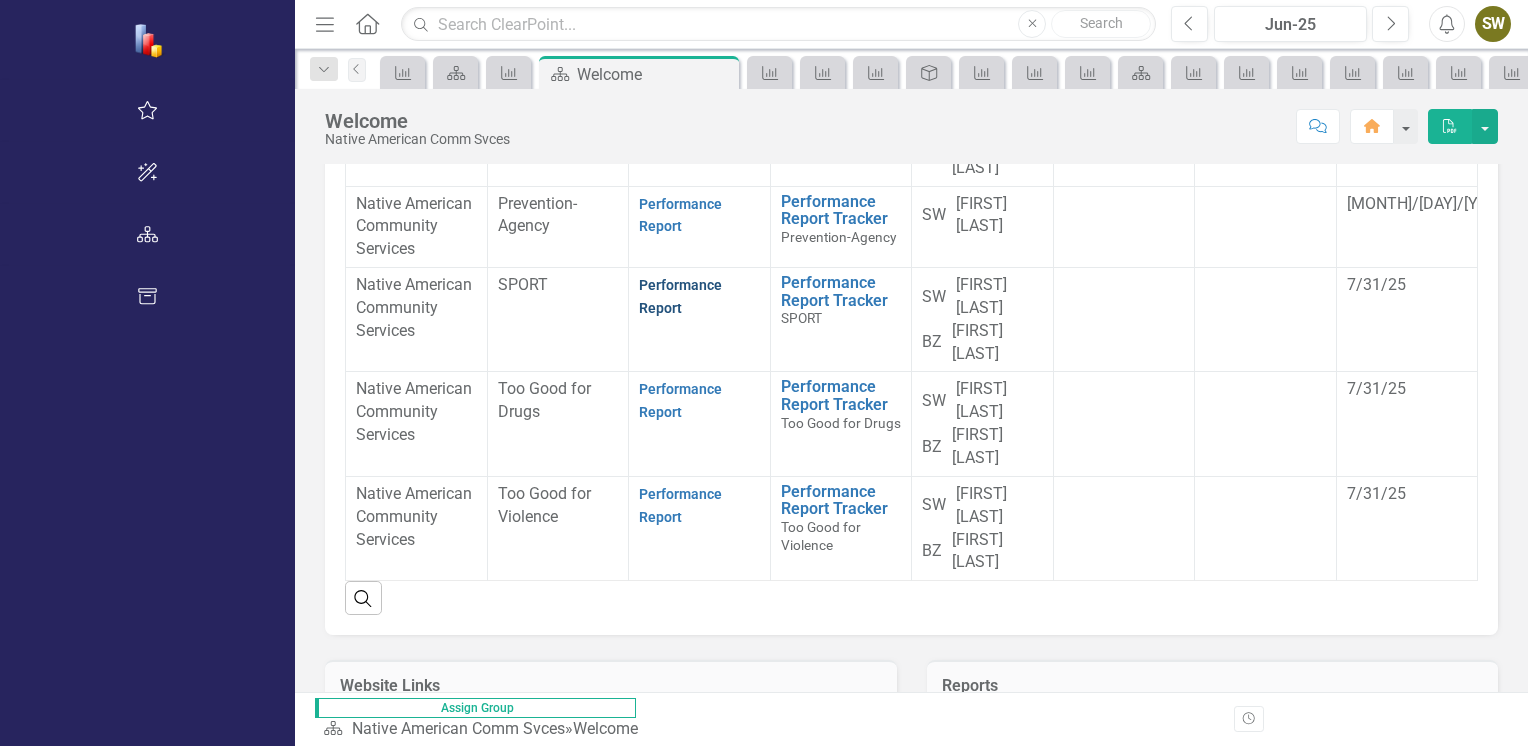 click on "Performance Report" at bounding box center (680, 296) 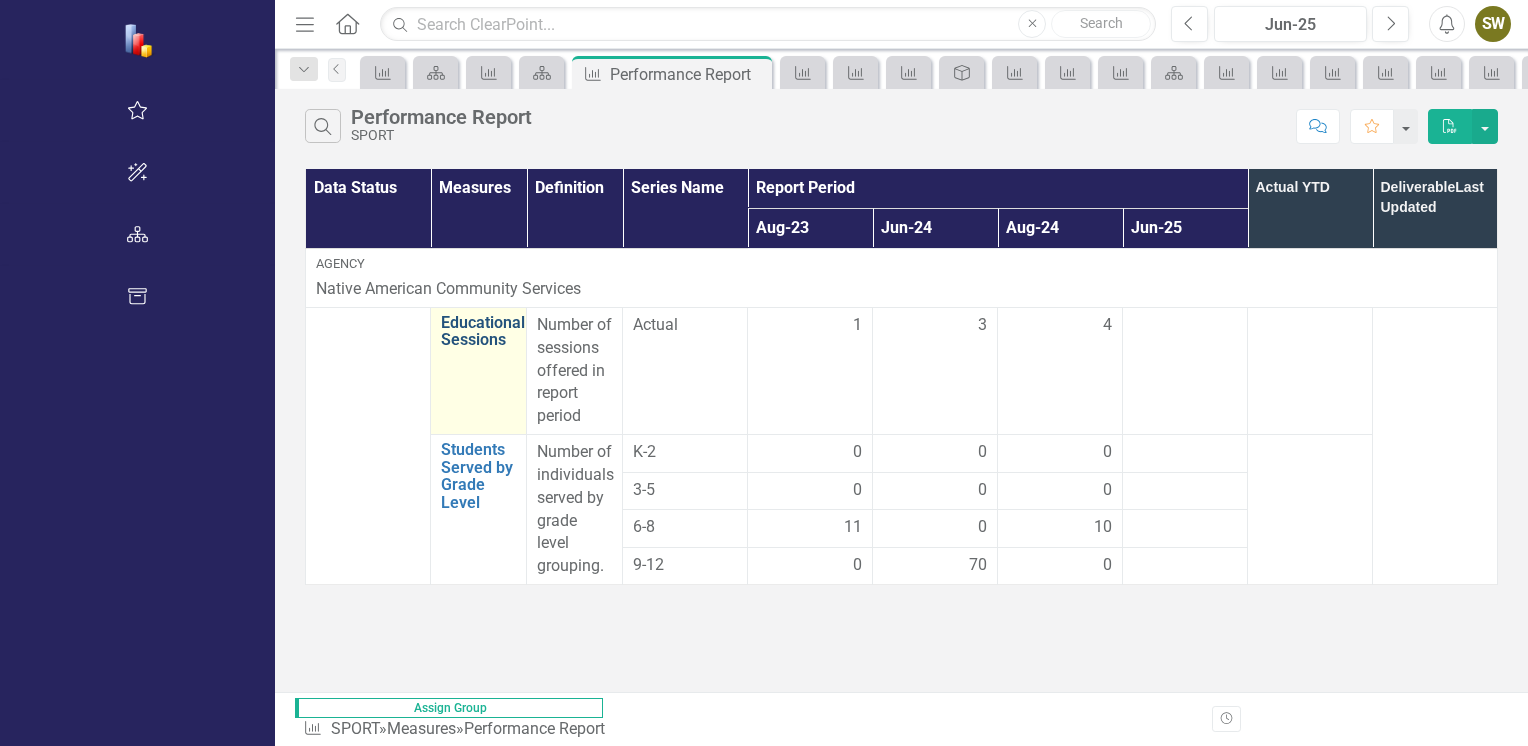 click on "Educational Sessions" at bounding box center [483, 331] 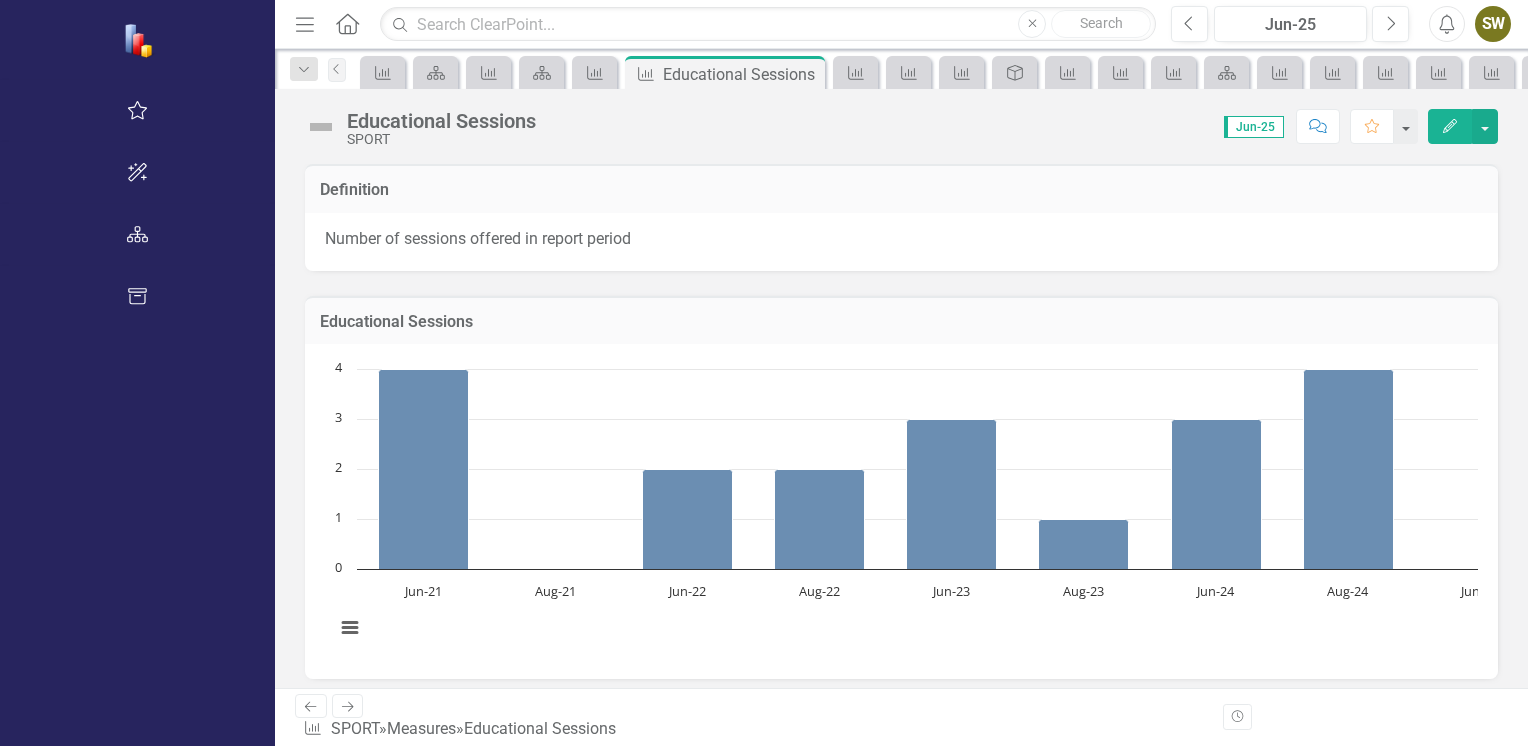 click on "Edit" 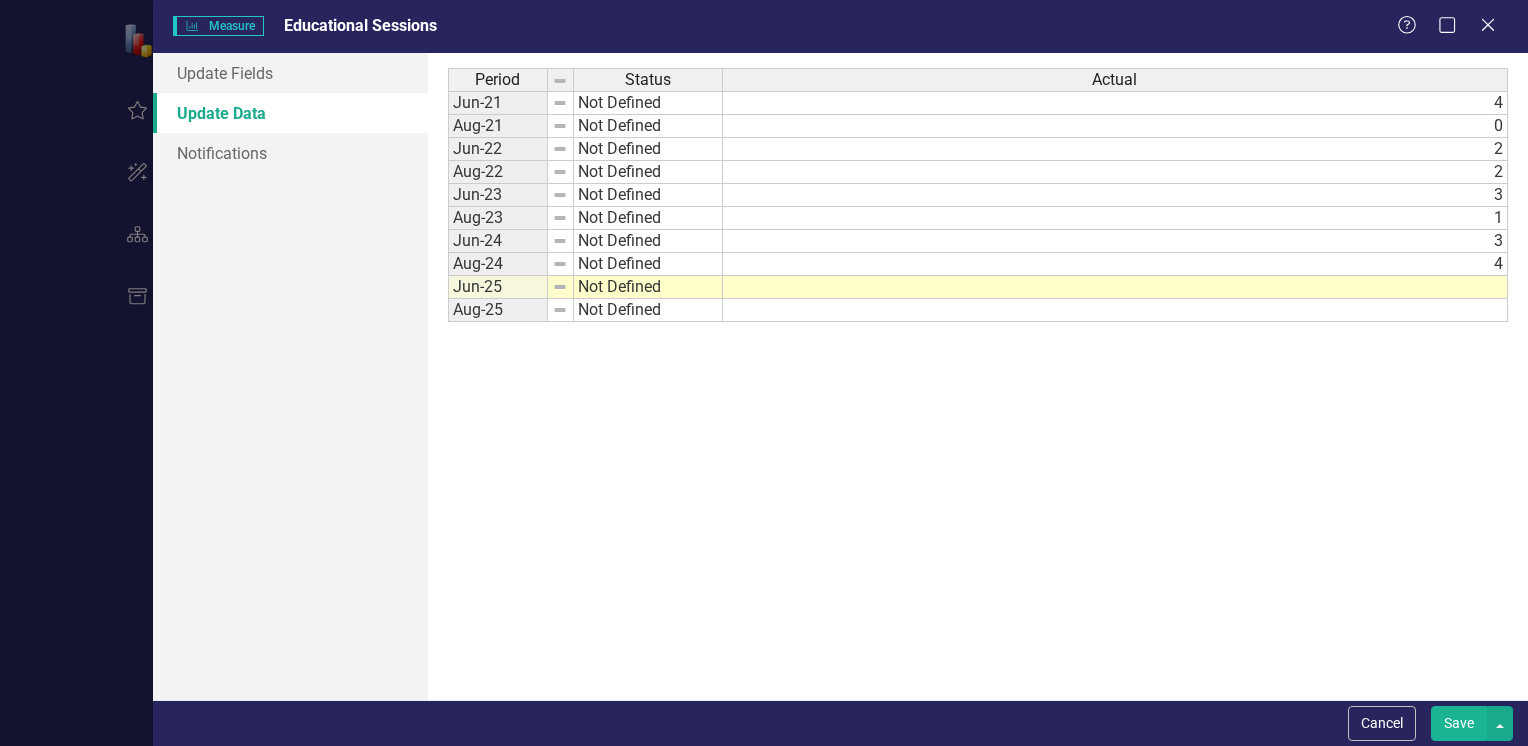 scroll, scrollTop: 0, scrollLeft: 0, axis: both 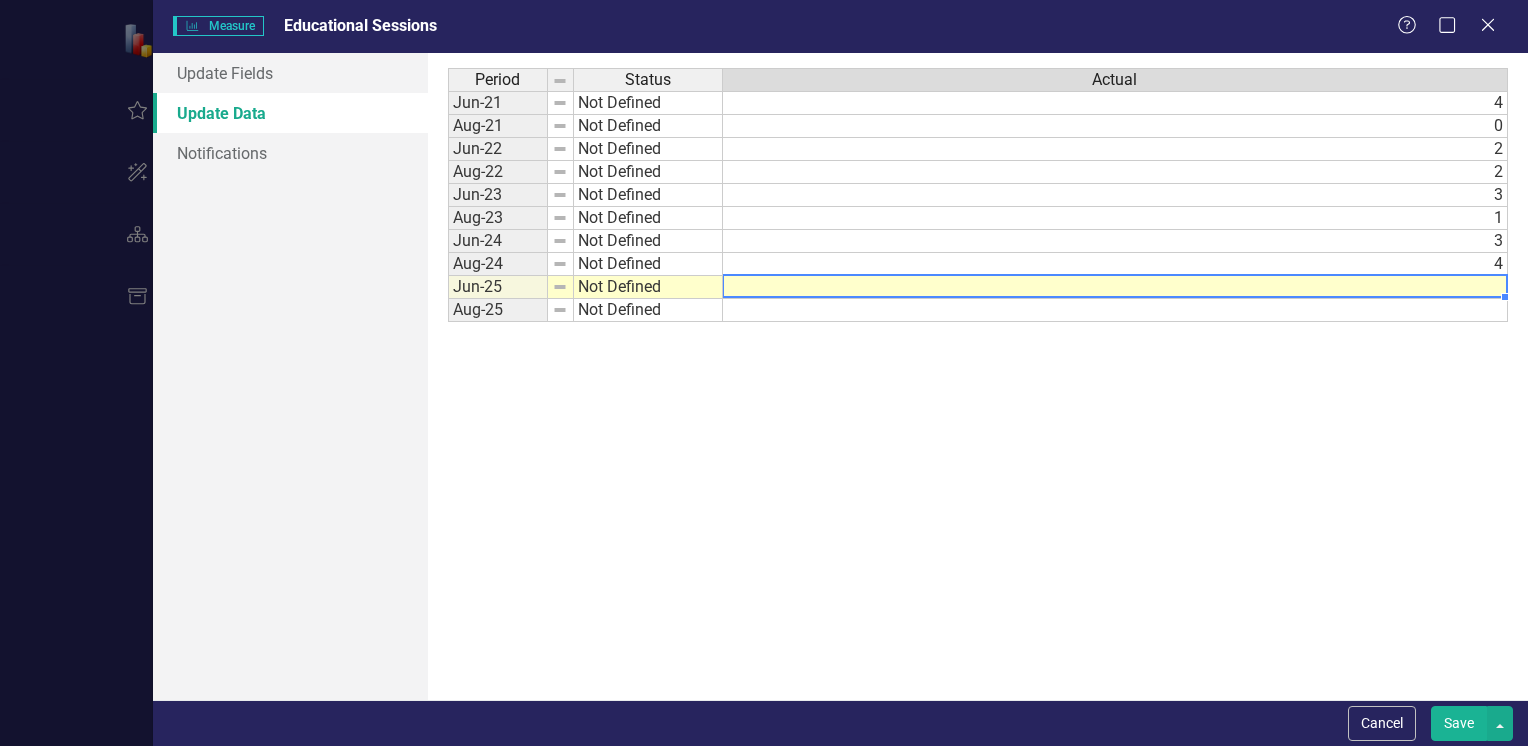 click at bounding box center [1115, 287] 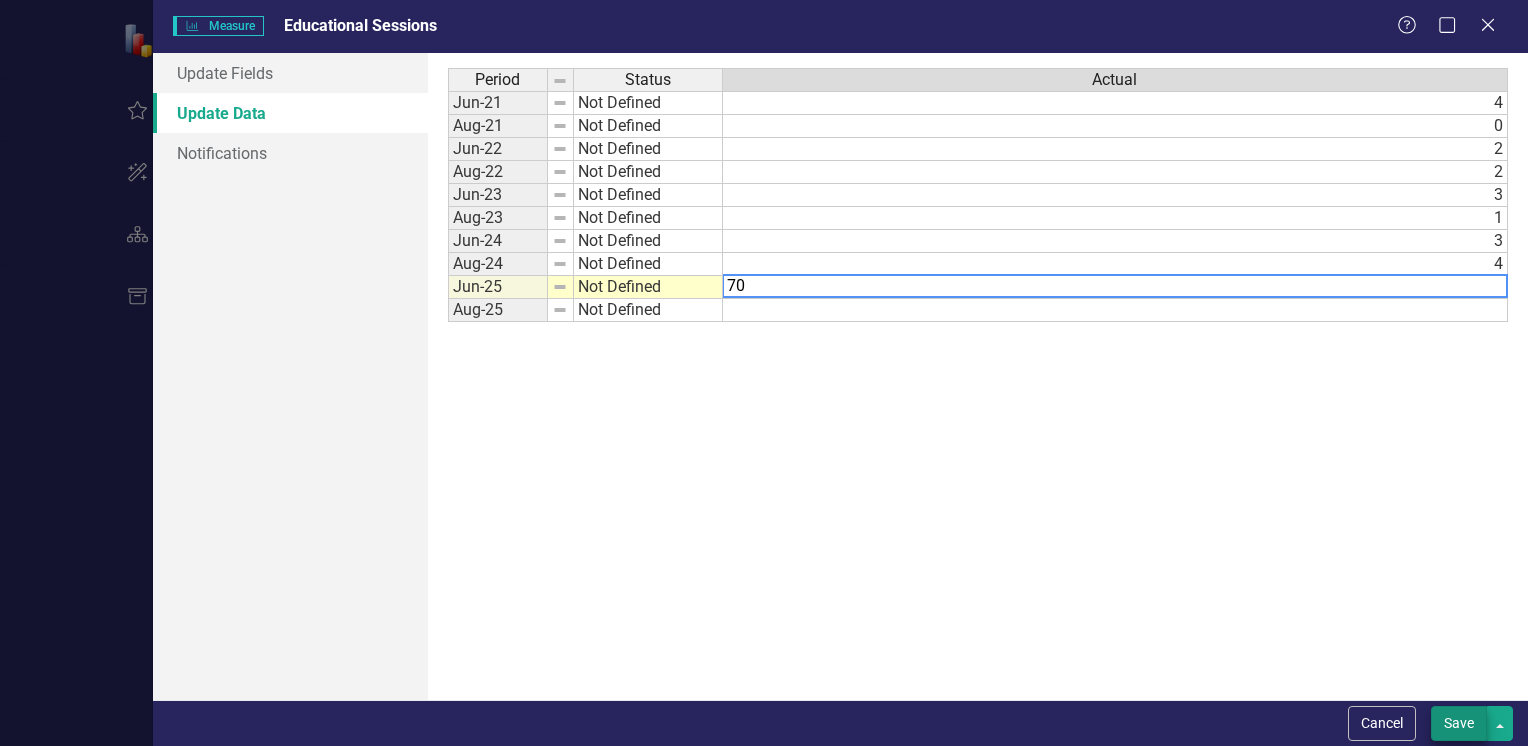 type on "70" 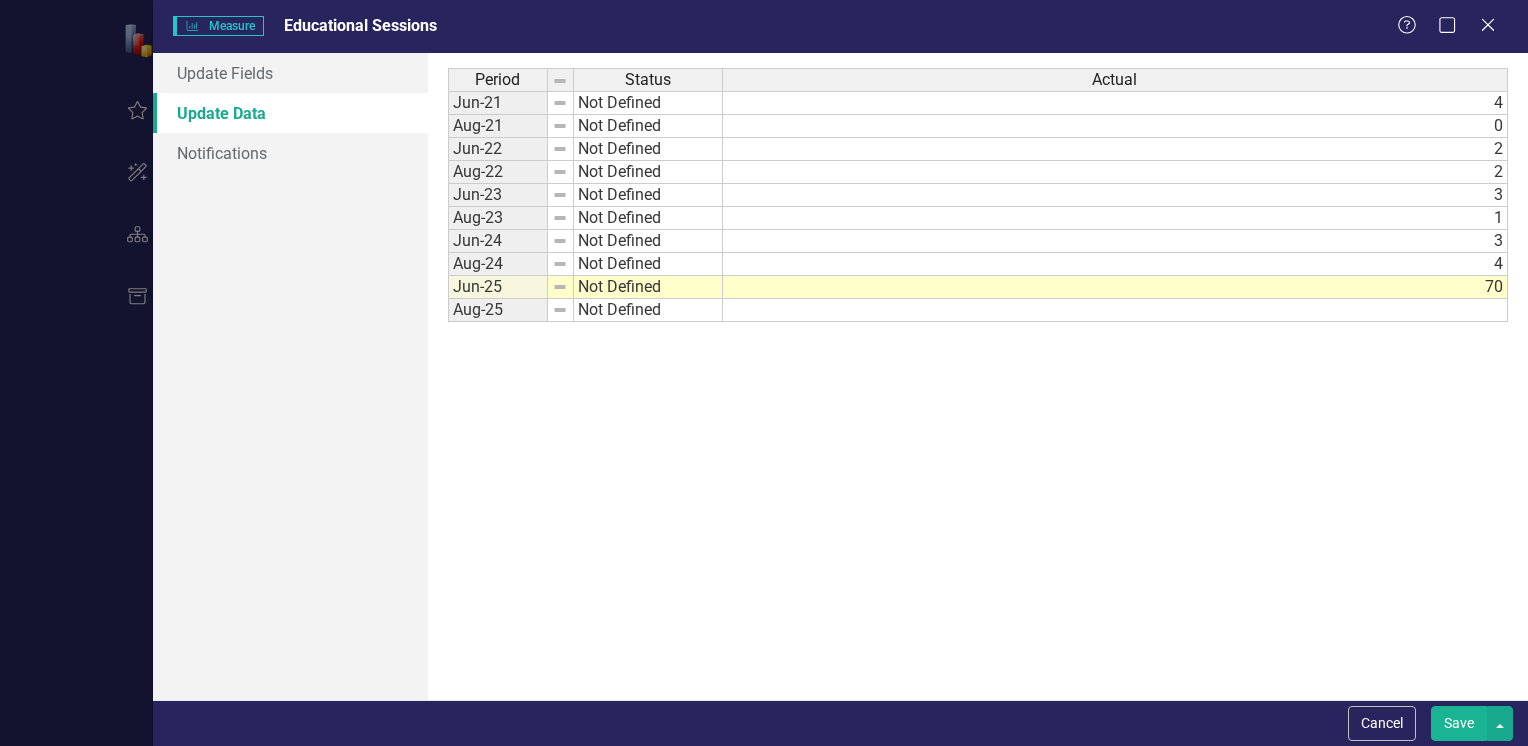 click on "Save" at bounding box center (1459, 723) 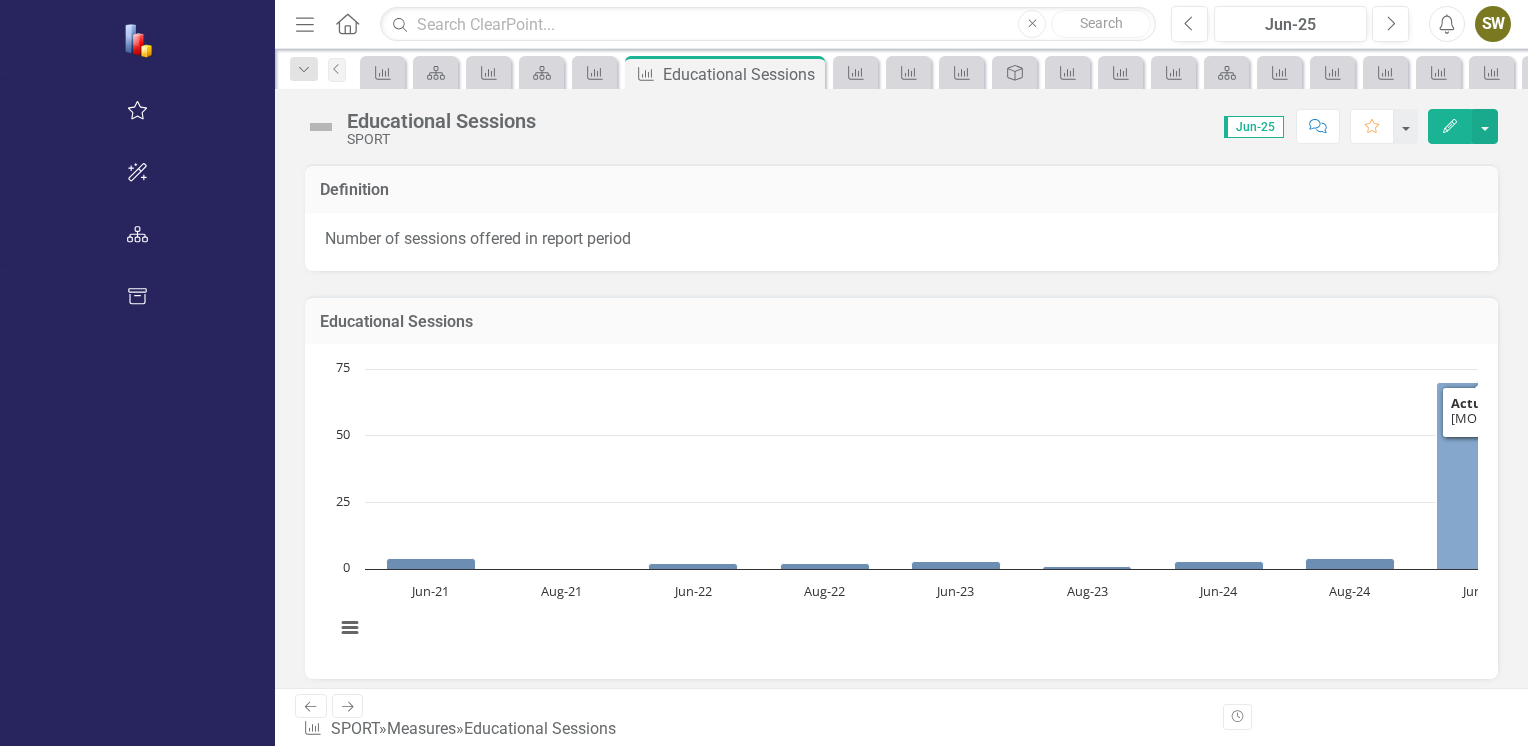 click 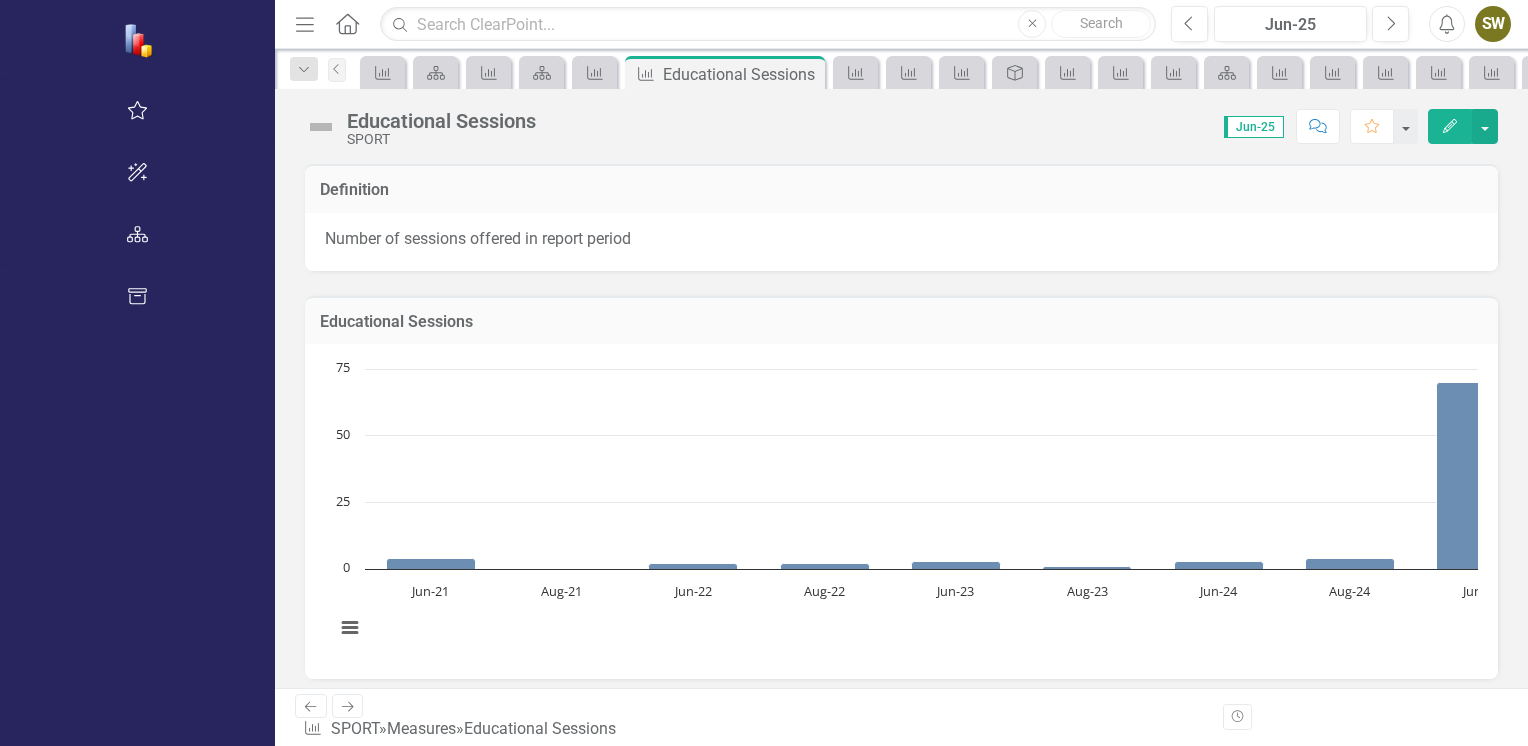 click on "Edit" 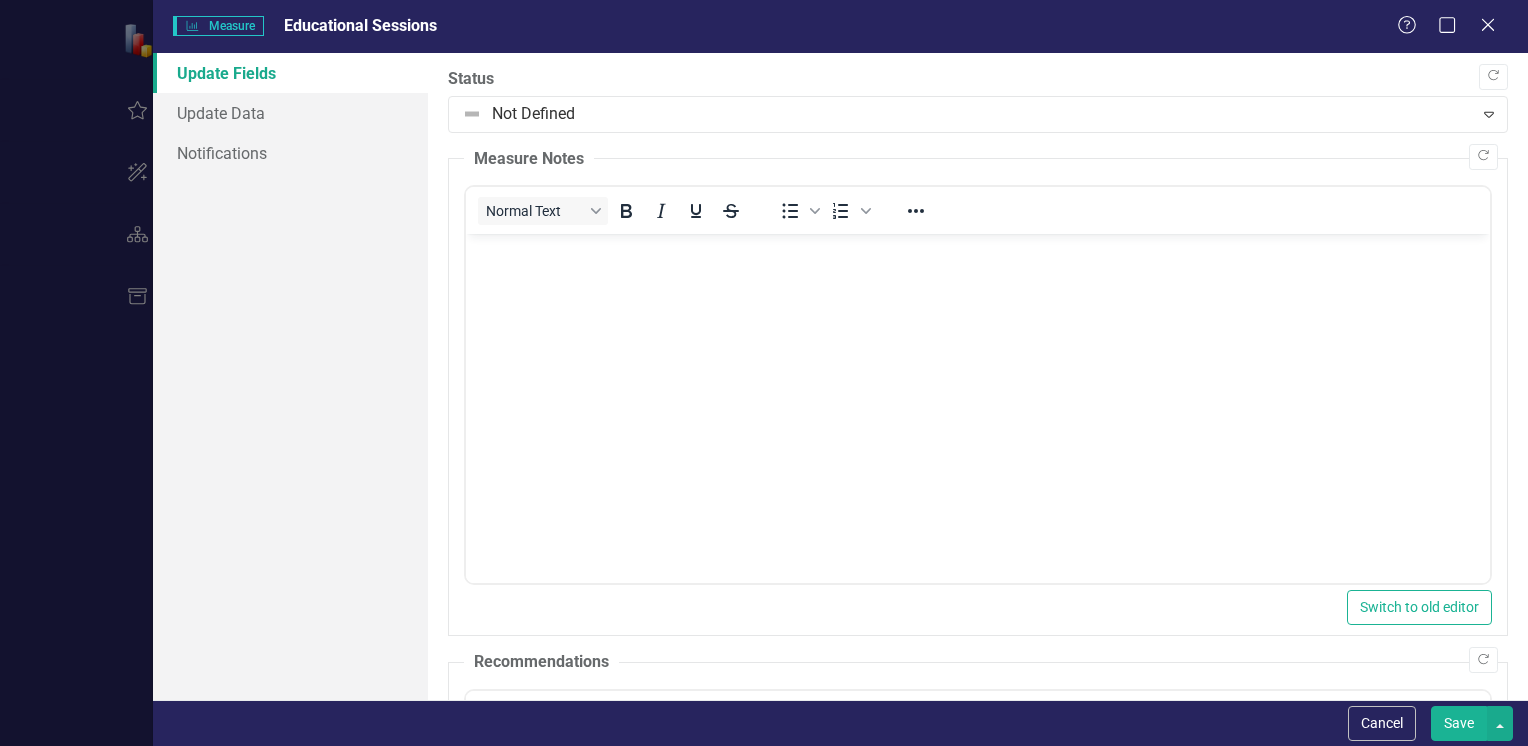 scroll, scrollTop: 0, scrollLeft: 0, axis: both 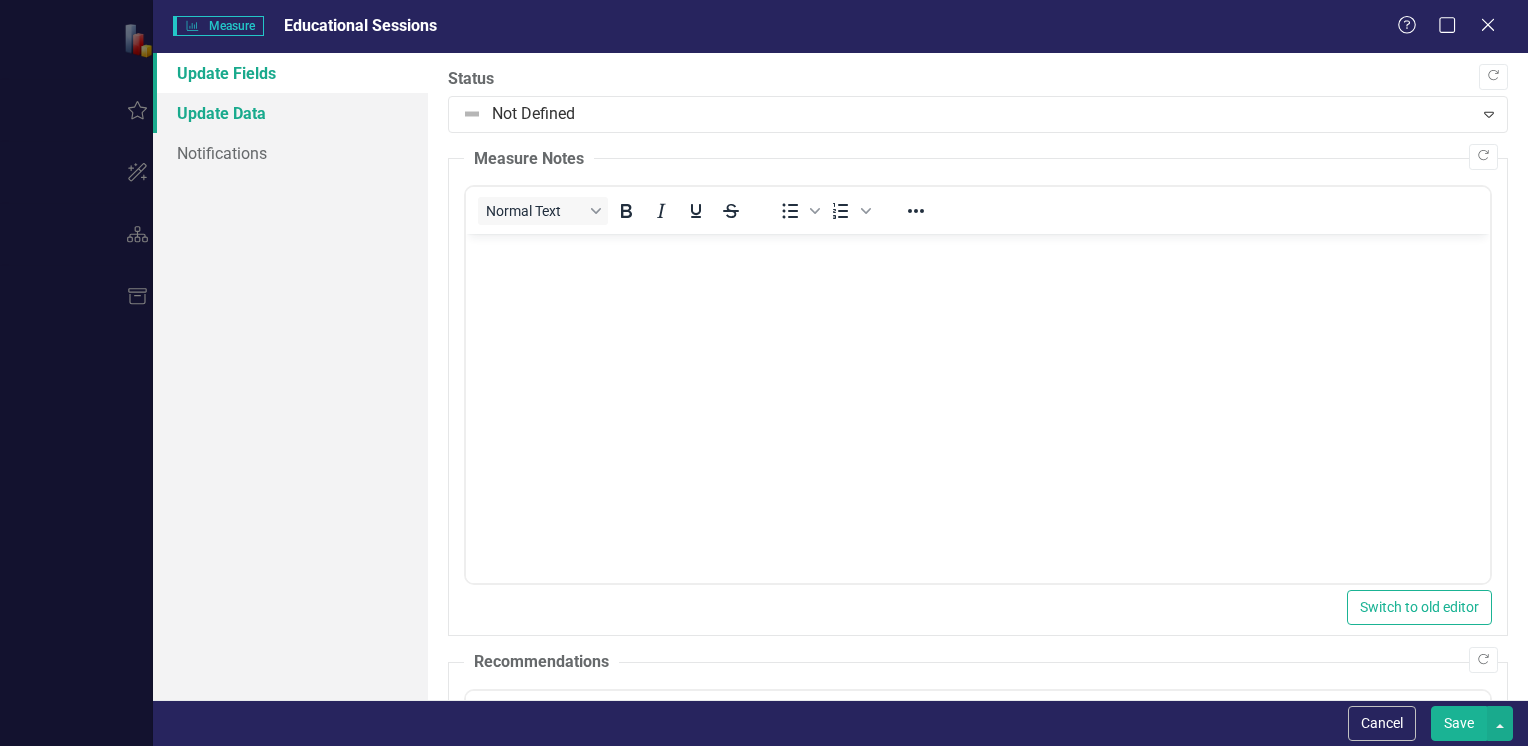 click on "Update  Data" at bounding box center (290, 113) 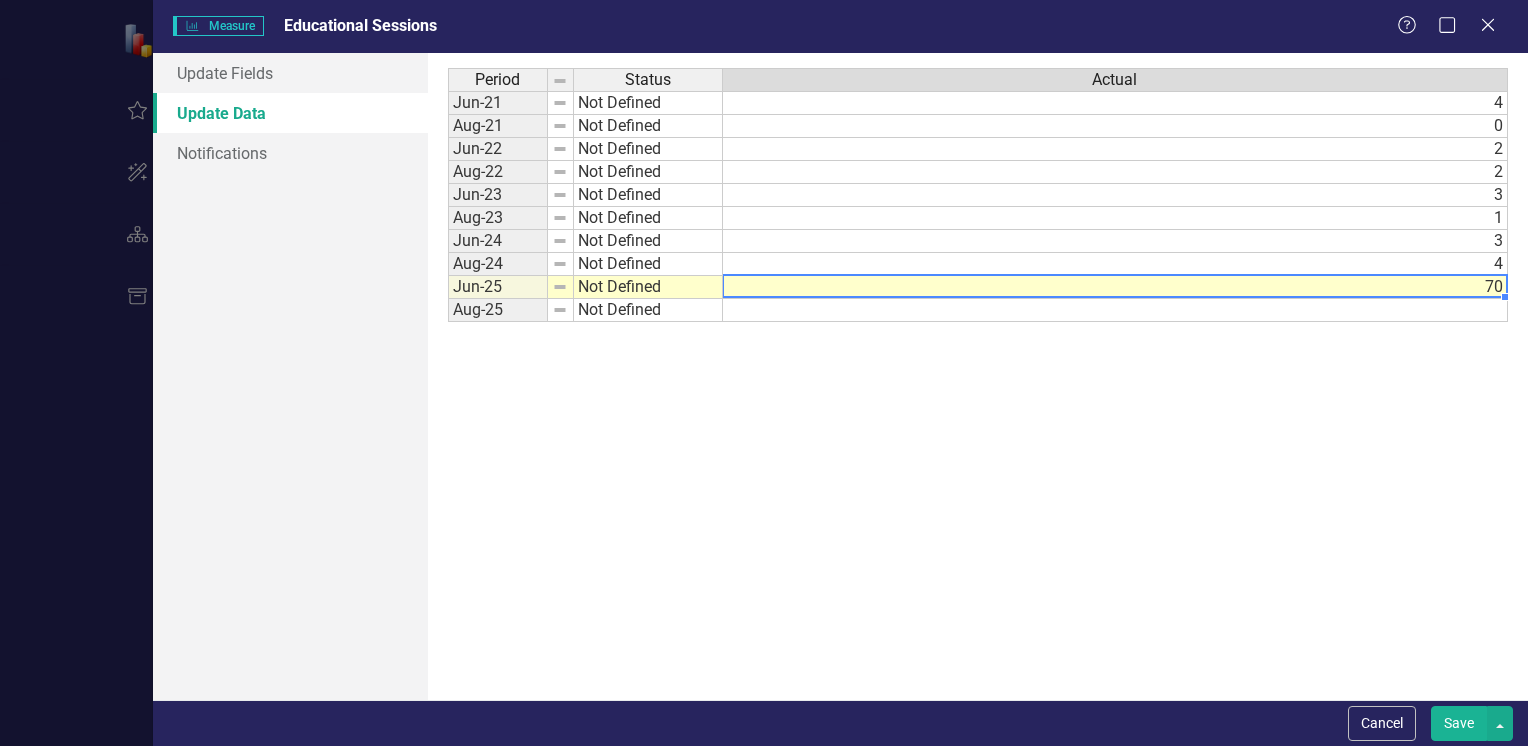 click on "70" at bounding box center [1115, 287] 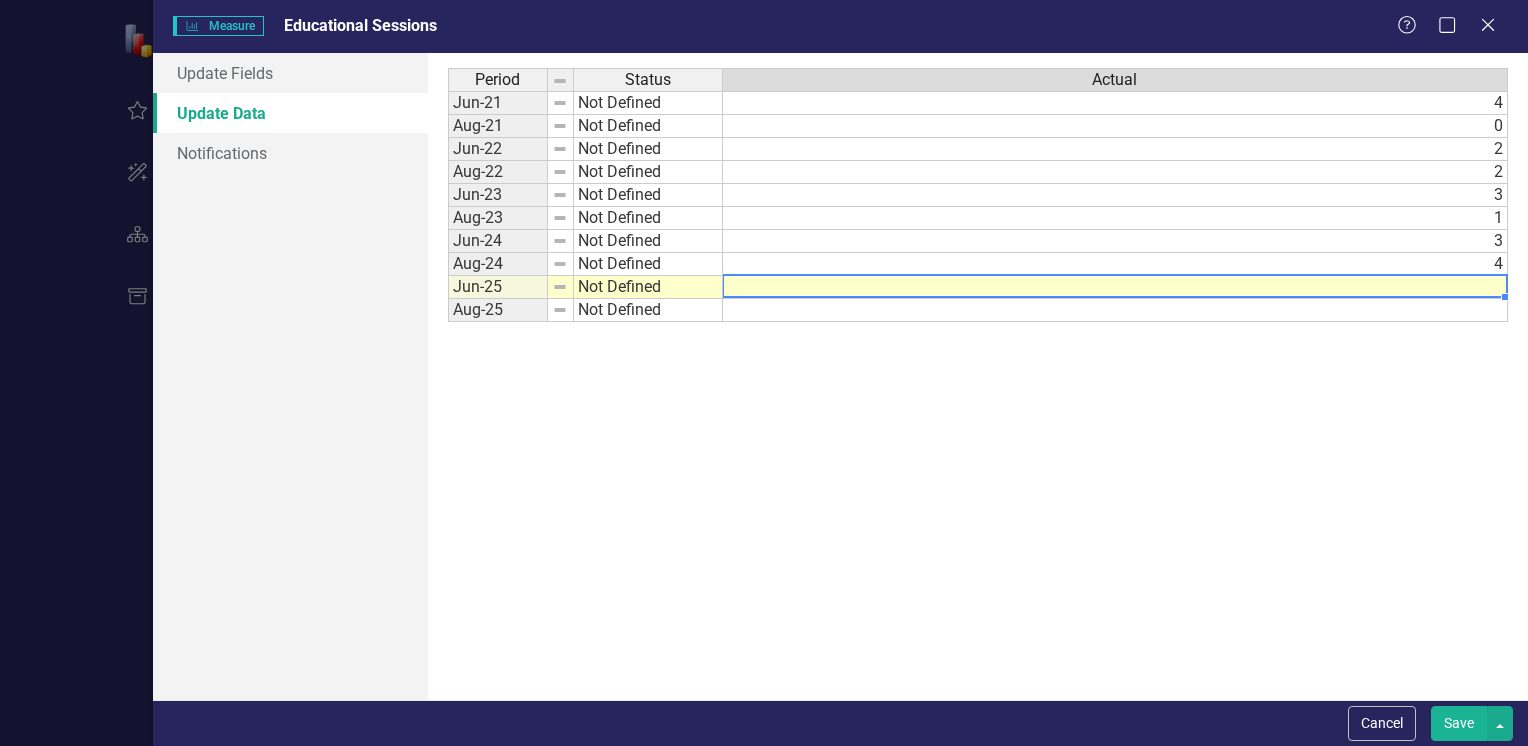 type on "2" 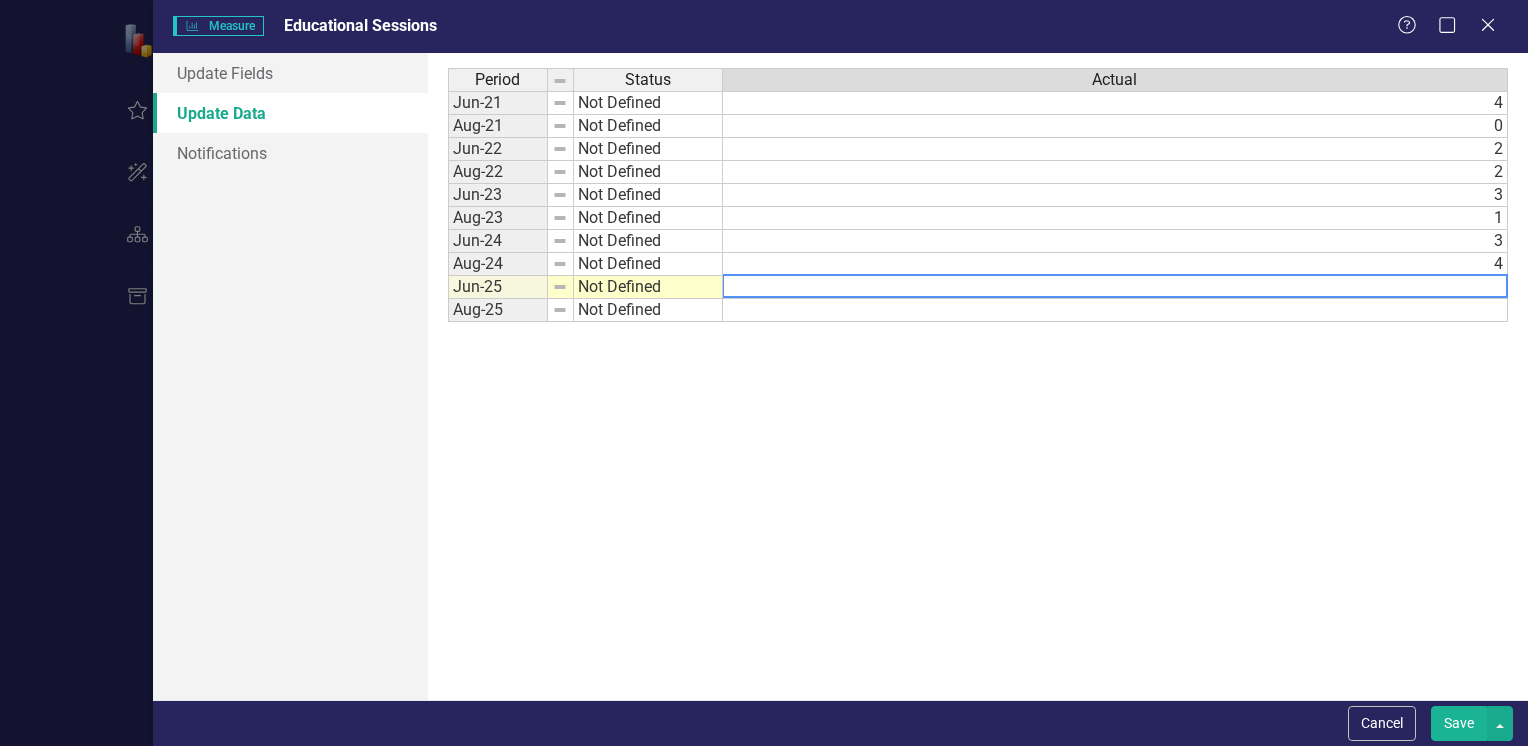 type on "4" 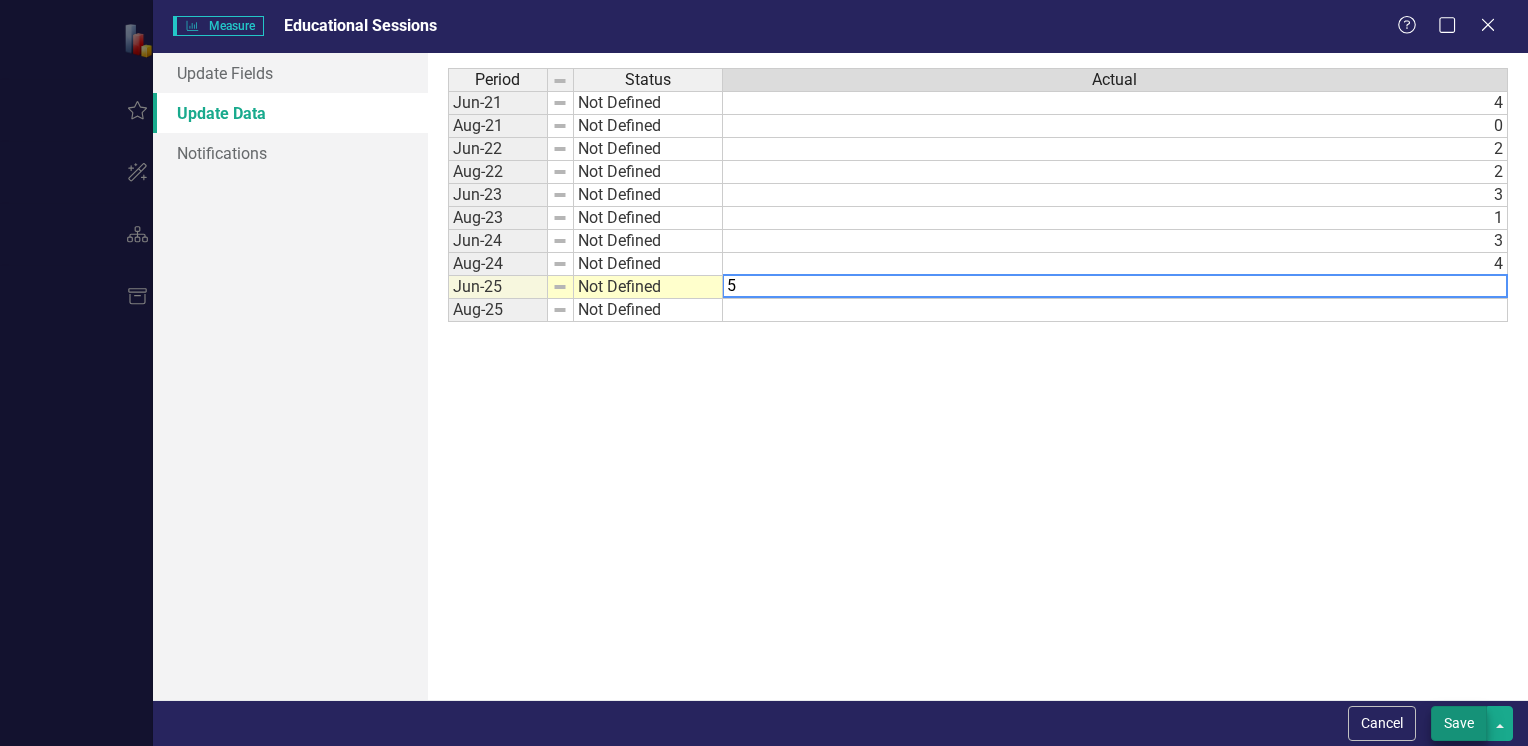 type on "5" 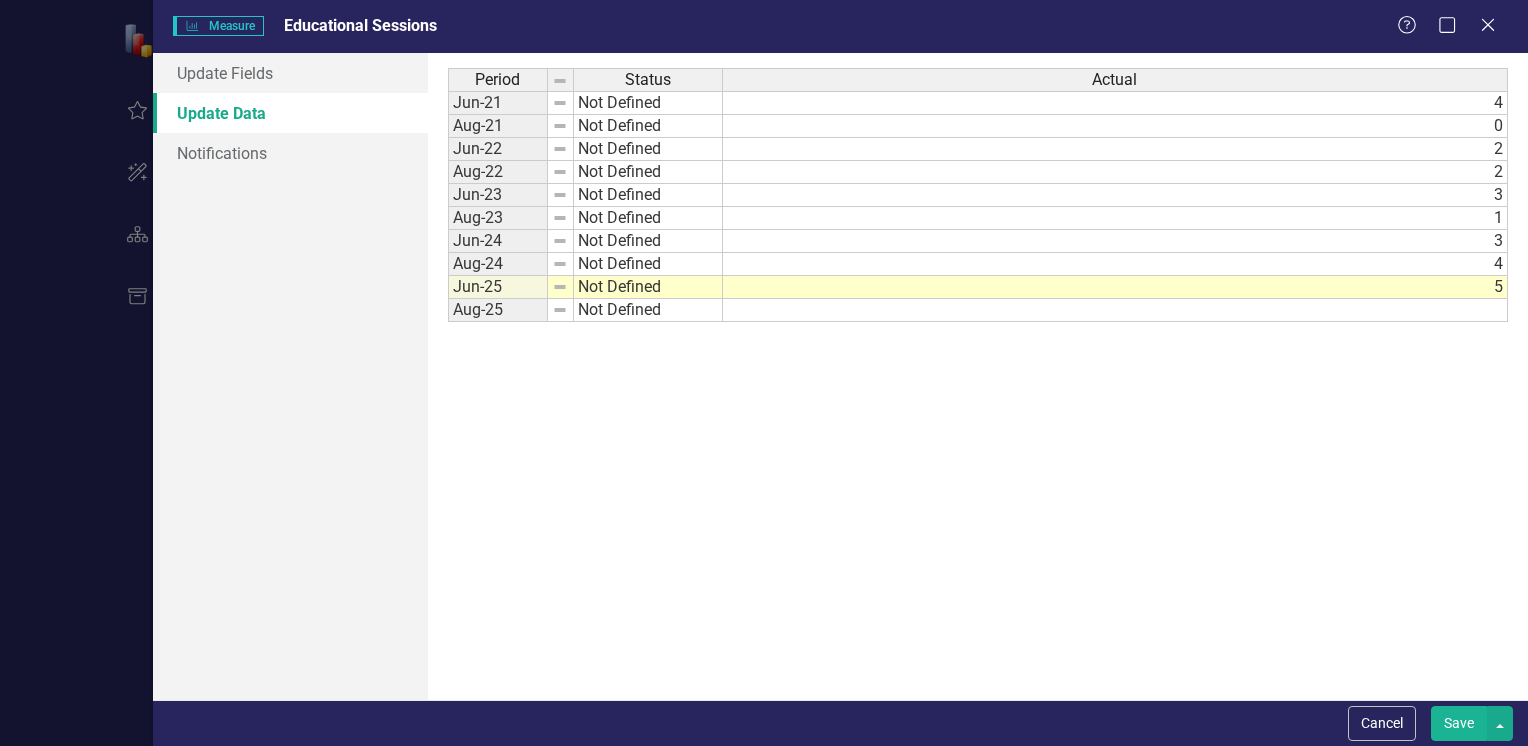 click on "Save" at bounding box center (1459, 723) 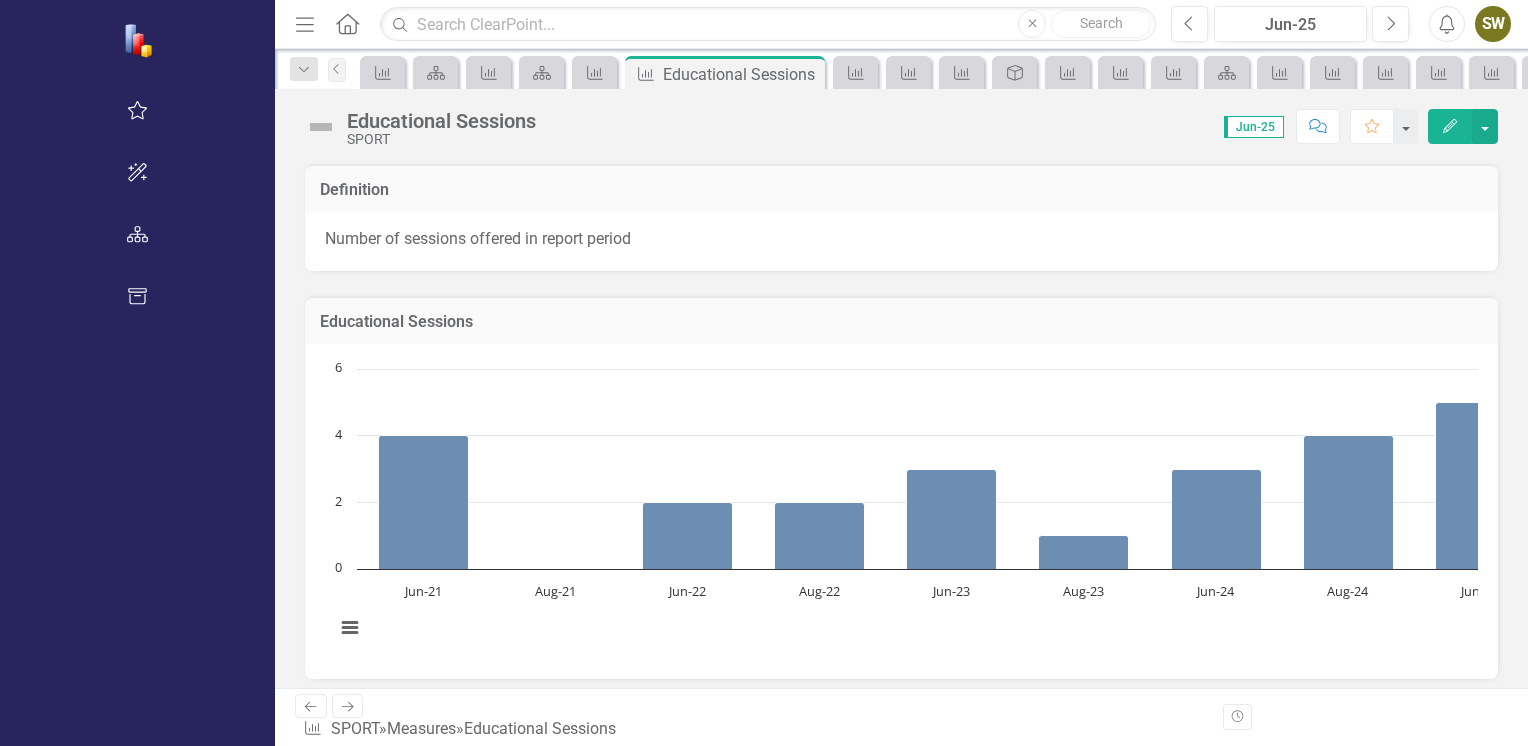 click on "Next" 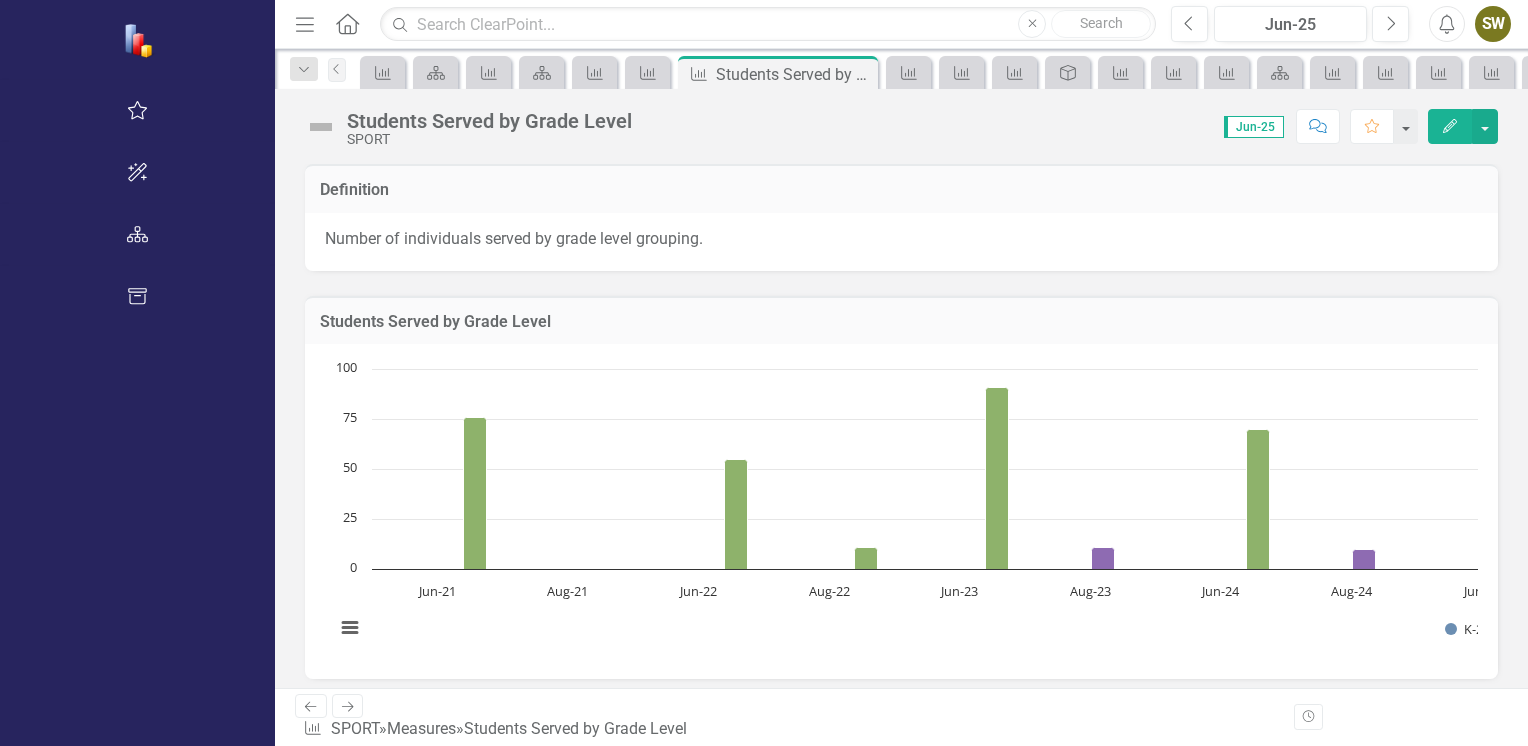 click 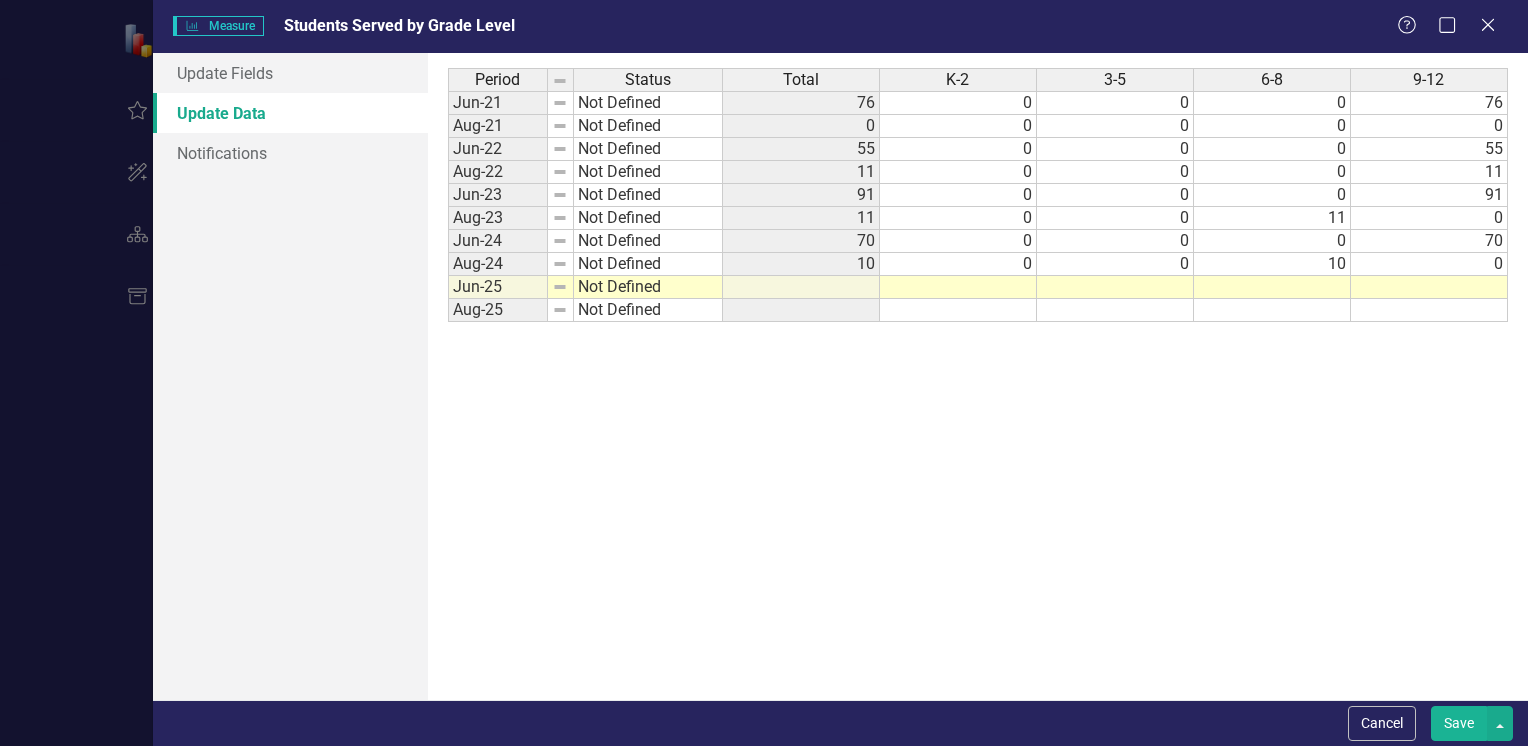 scroll, scrollTop: 0, scrollLeft: 0, axis: both 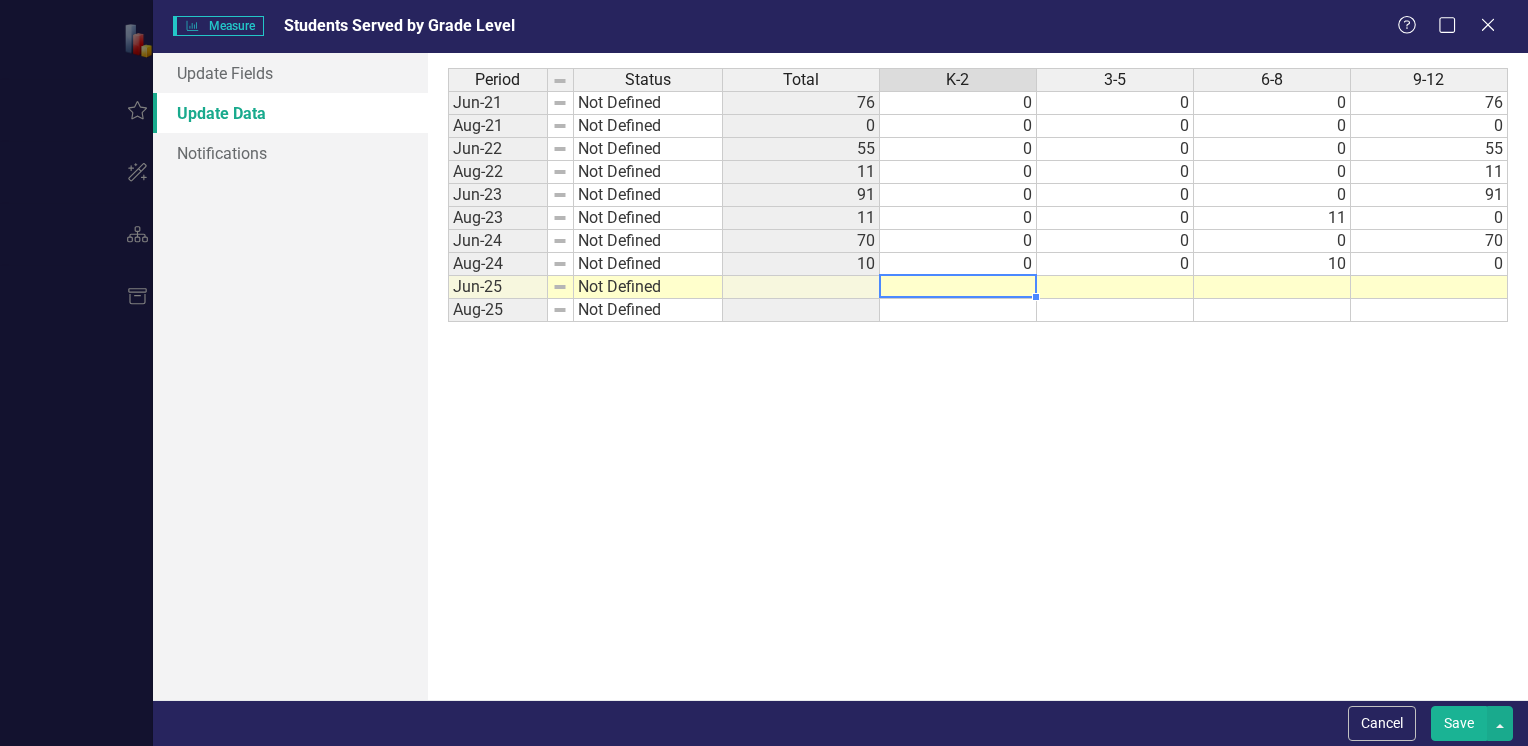 click at bounding box center (958, 287) 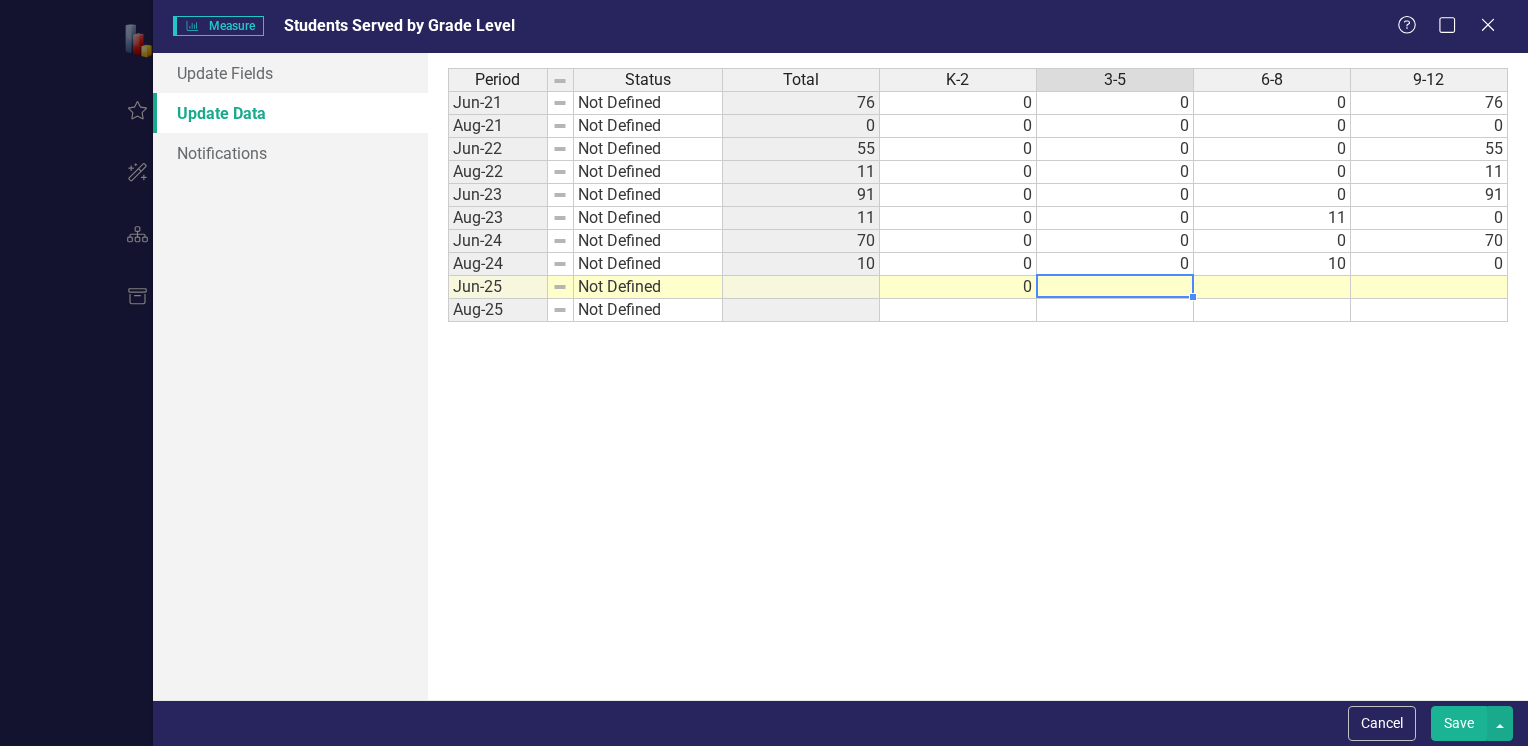 type on "0" 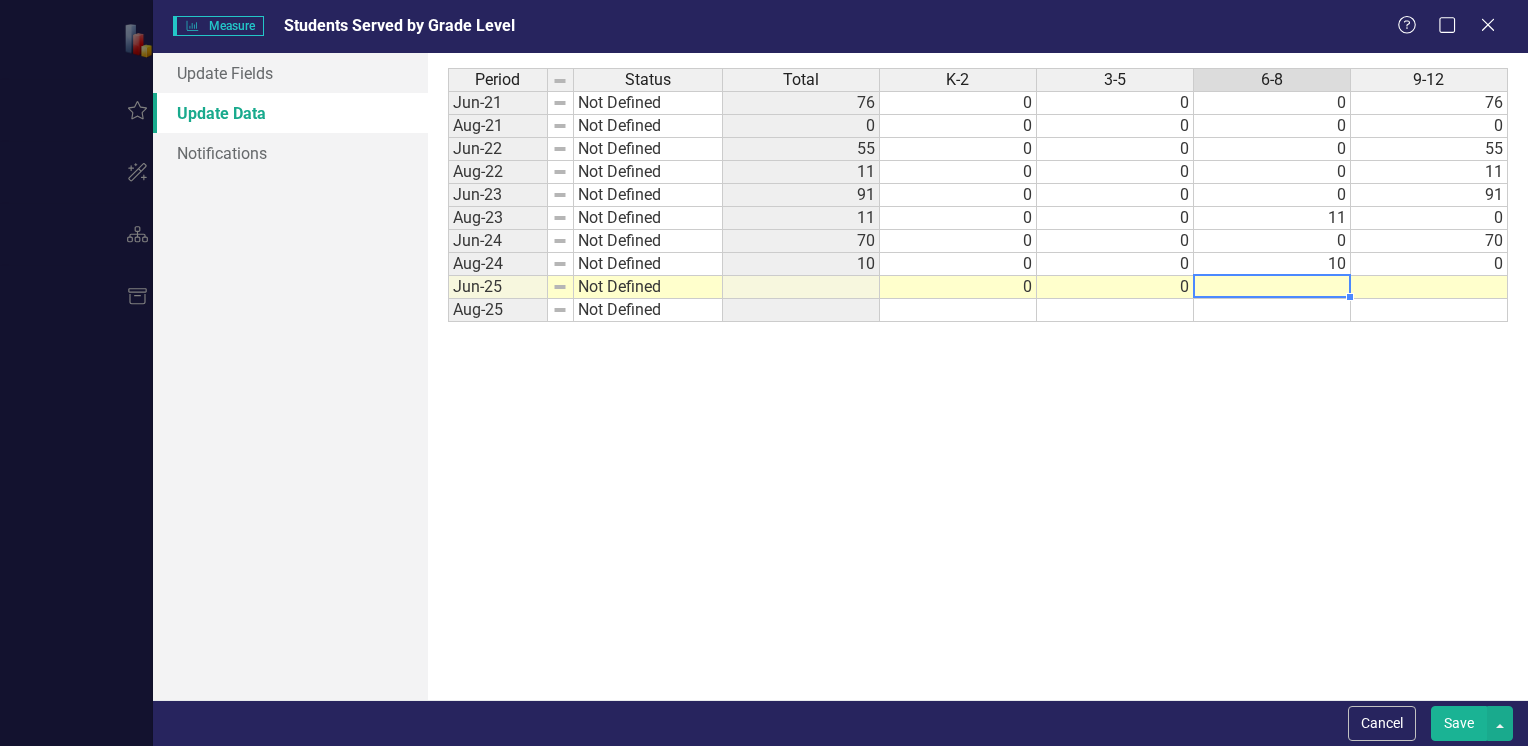type on "0" 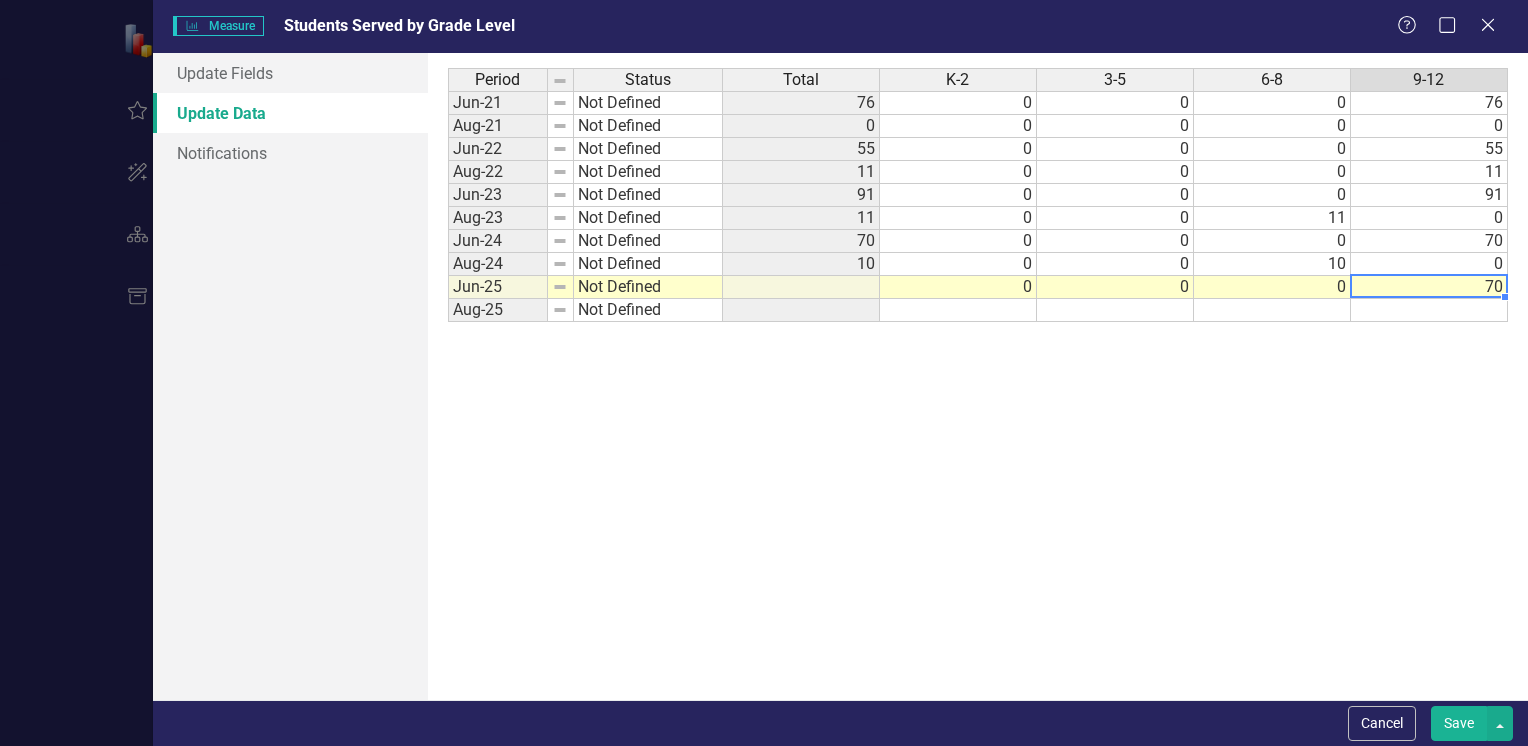 type on "70" 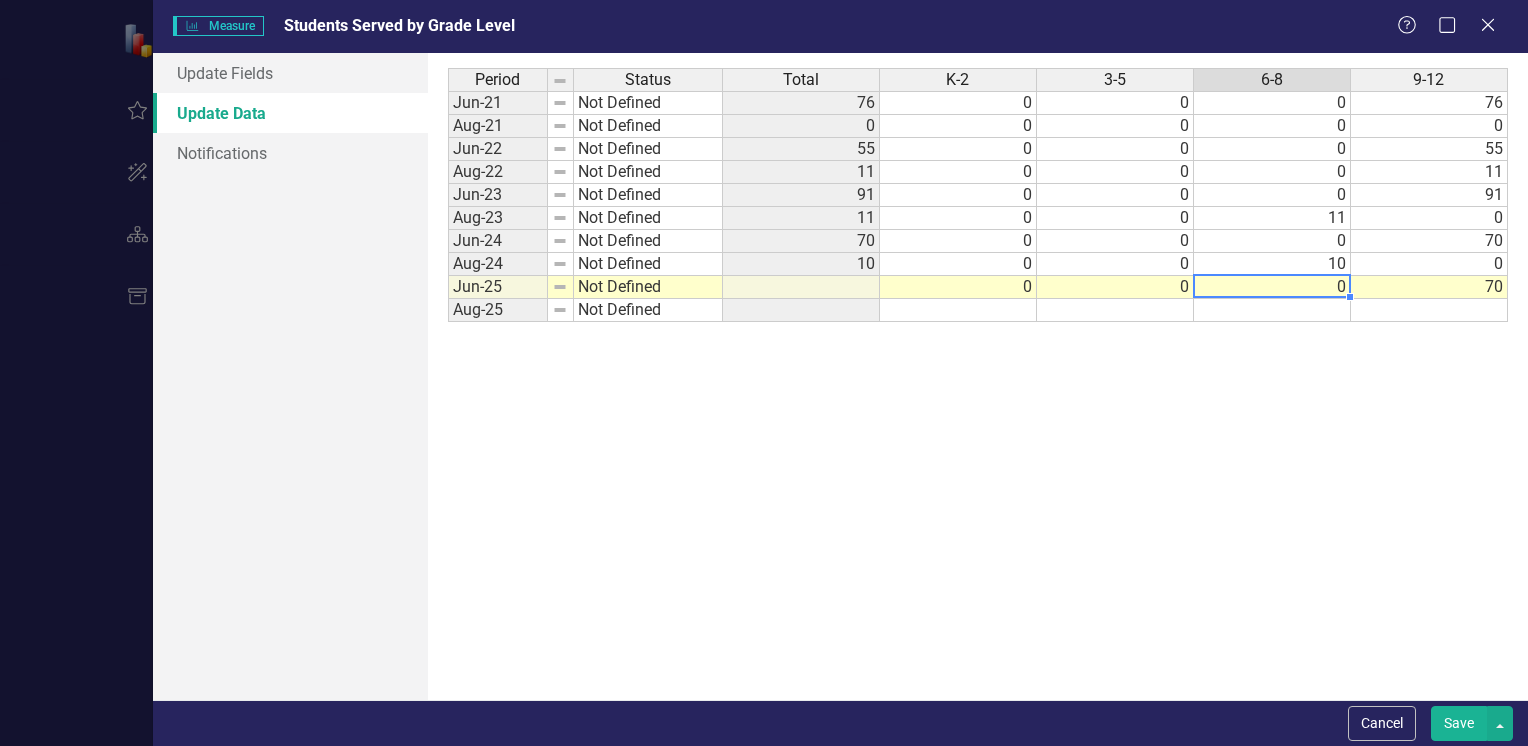 click on "0" at bounding box center [1272, 287] 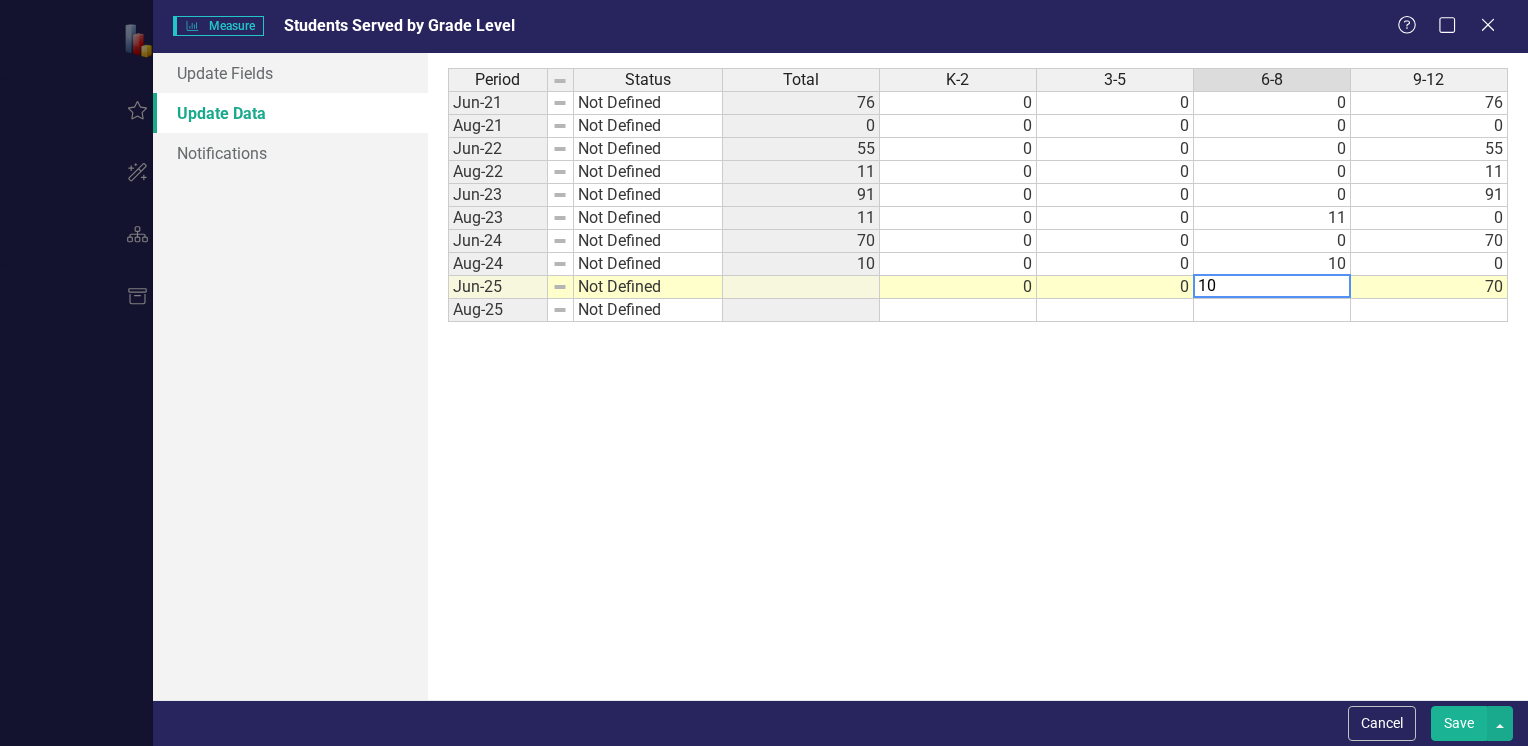 type on "70" 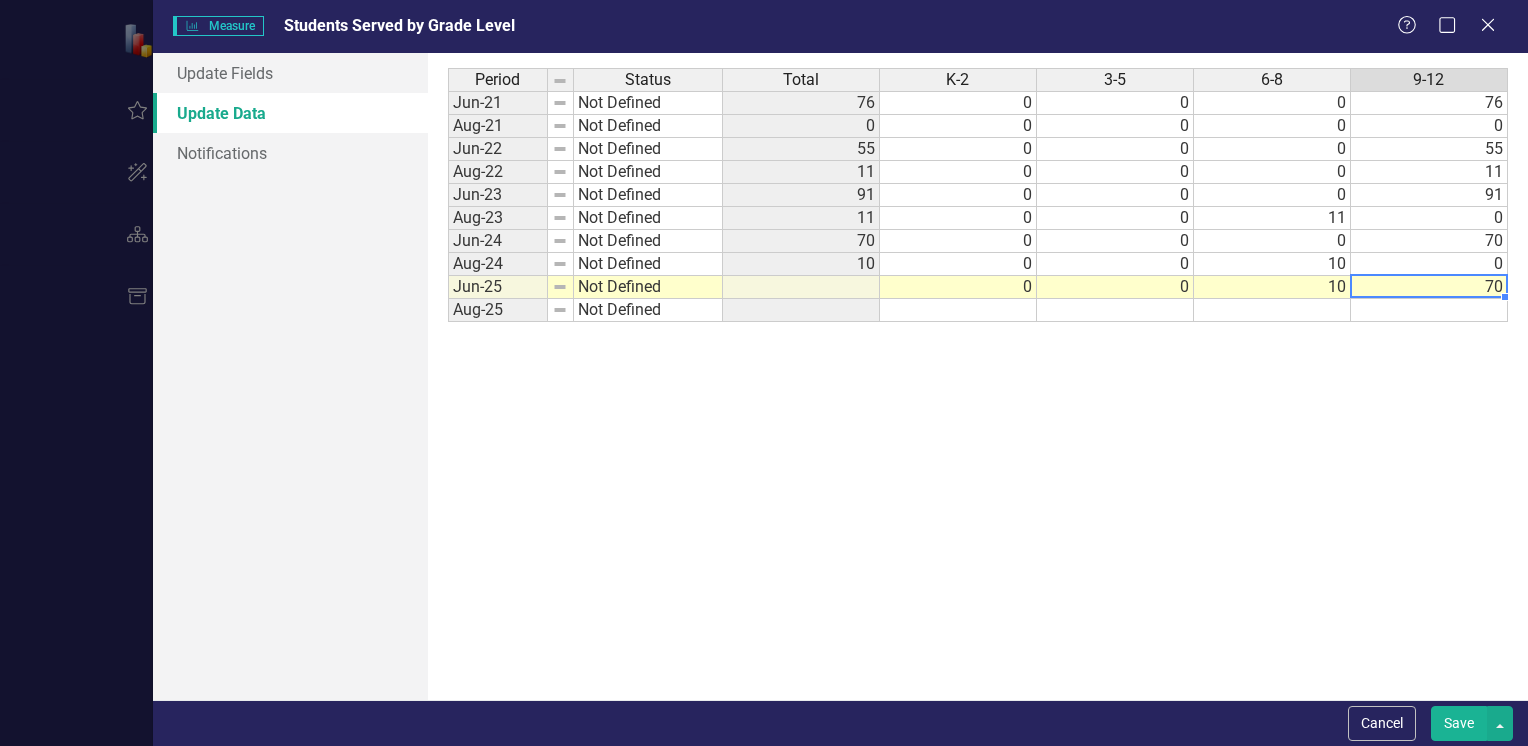 click on "70" at bounding box center [1429, 287] 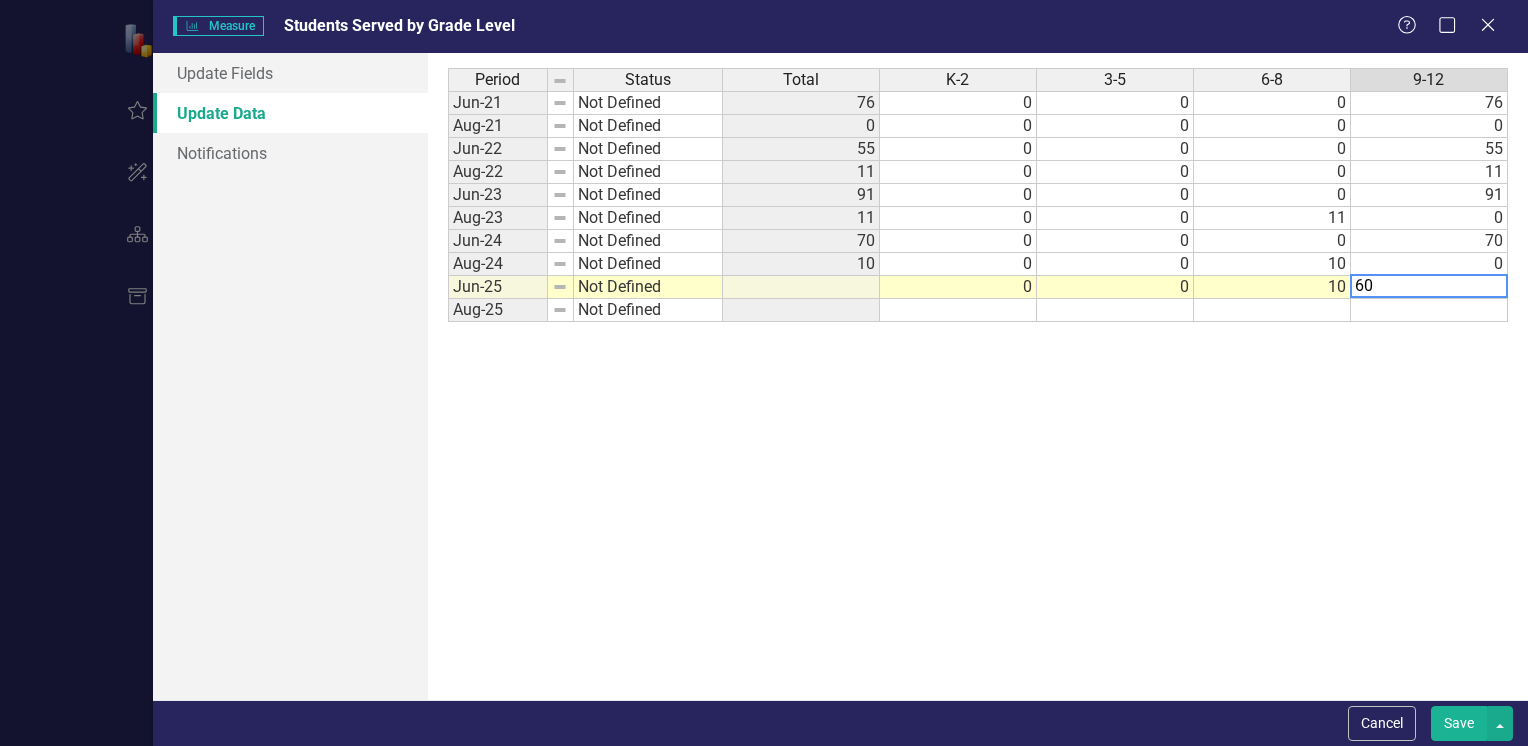 type on "60" 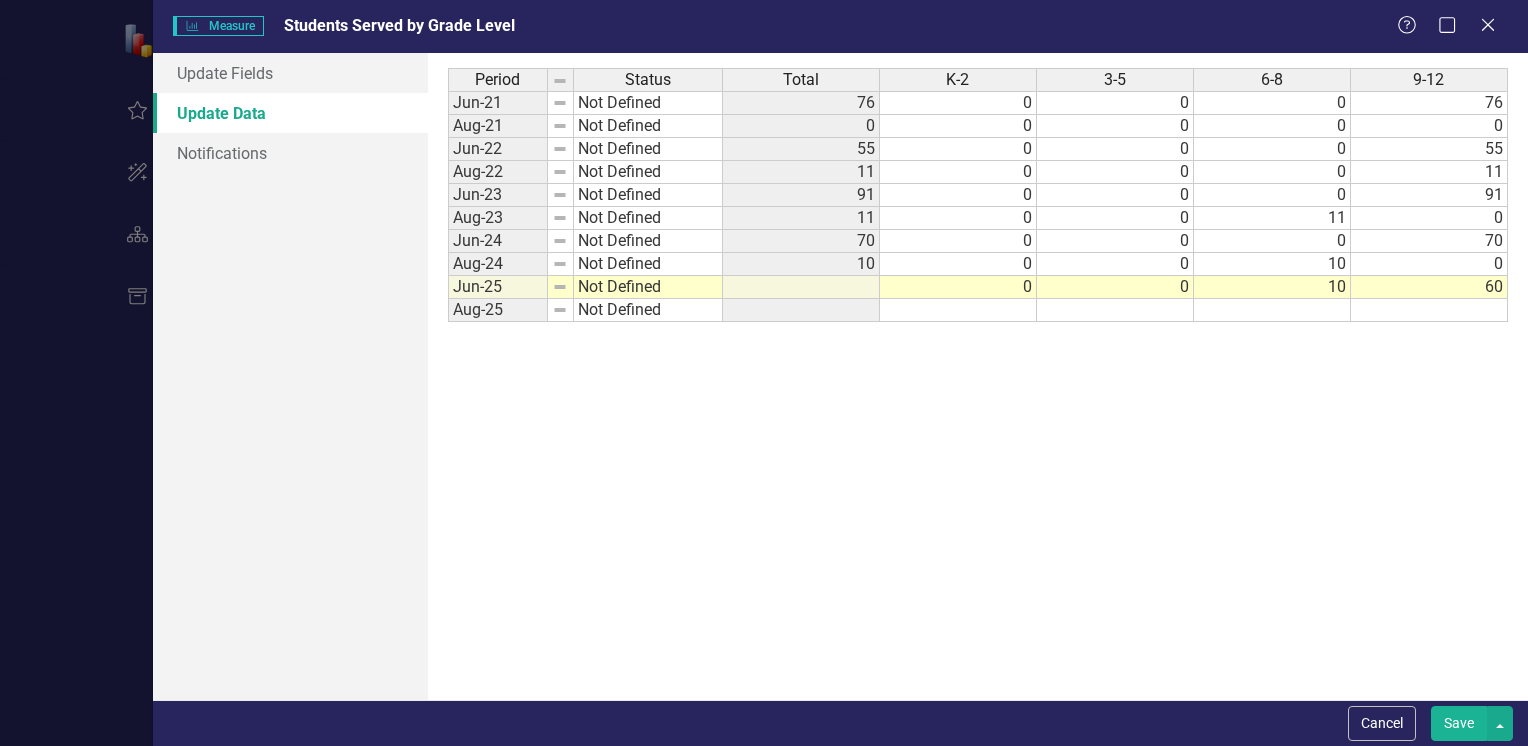 click on "Period Status Total K-2 3-5 6-8 9-12 Jun-21 Not Defined 76 0 0 0 76 Aug-21 Not Defined 0 0 0 0 0 Jun-22 Not Defined 55 0 0 0 55 Aug-22 Not Defined 11 0 0 0 11 Jun-23 Not Defined 91 0 0 0 91 Aug-23 Not Defined 11 0 0 11 0 Jun-24 Not Defined 70 0 0 0 70 Aug-24 Not Defined 10 0 0 10 0 Jun-25 Not Defined 0 0 10 60 Aug-25 Not Defined Period Status Total K-2 3-5 6-8 9-12 Period Status Jun-21 Not Defined Aug-21 Not Defined Jun-22 Not Defined Aug-22 Not Defined Jun-23 Not Defined Aug-23 Not Defined Jun-24 Not Defined Aug-24 Not Defined Jun-25 Not Defined Aug-25 Not Defined Period Status 60" at bounding box center [978, 376] 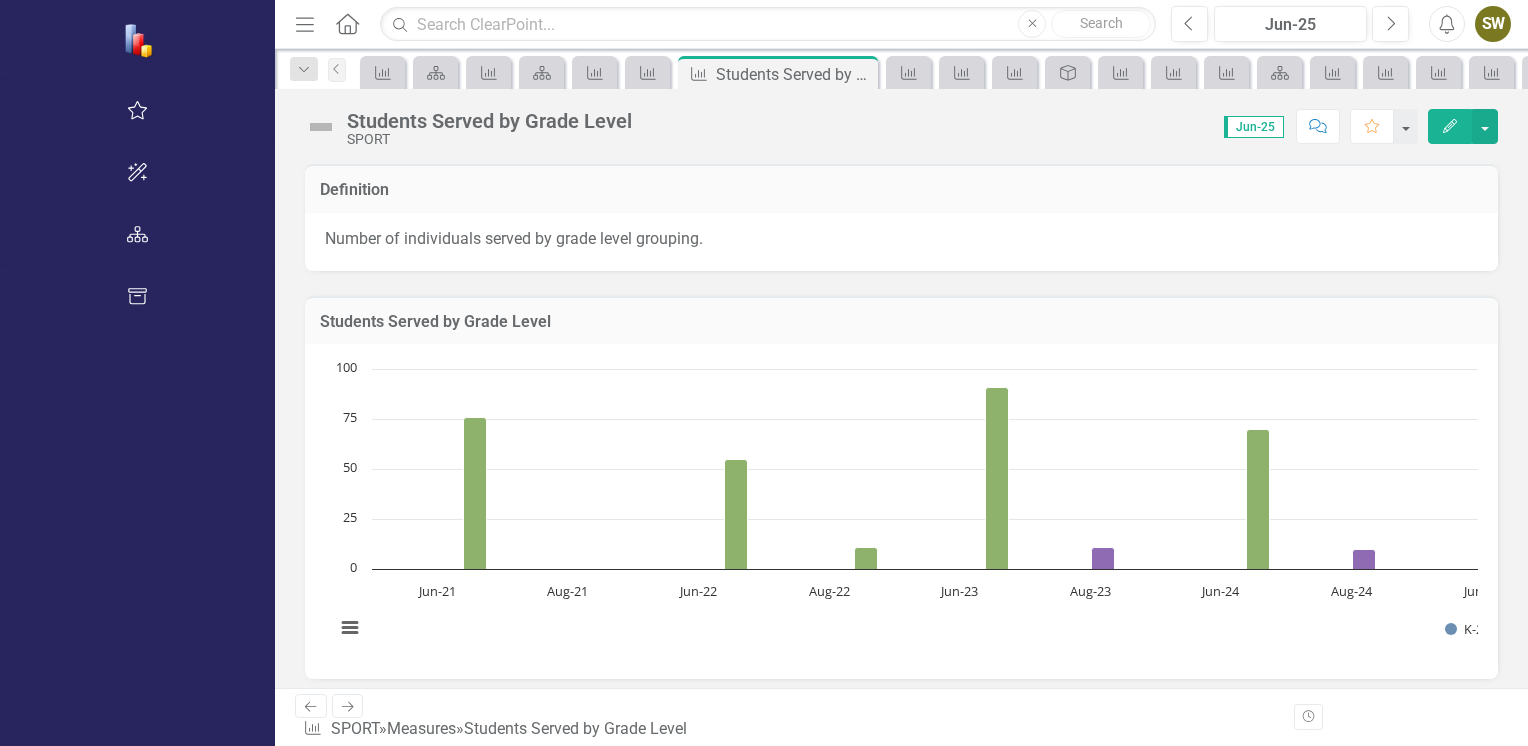 click on "Next" 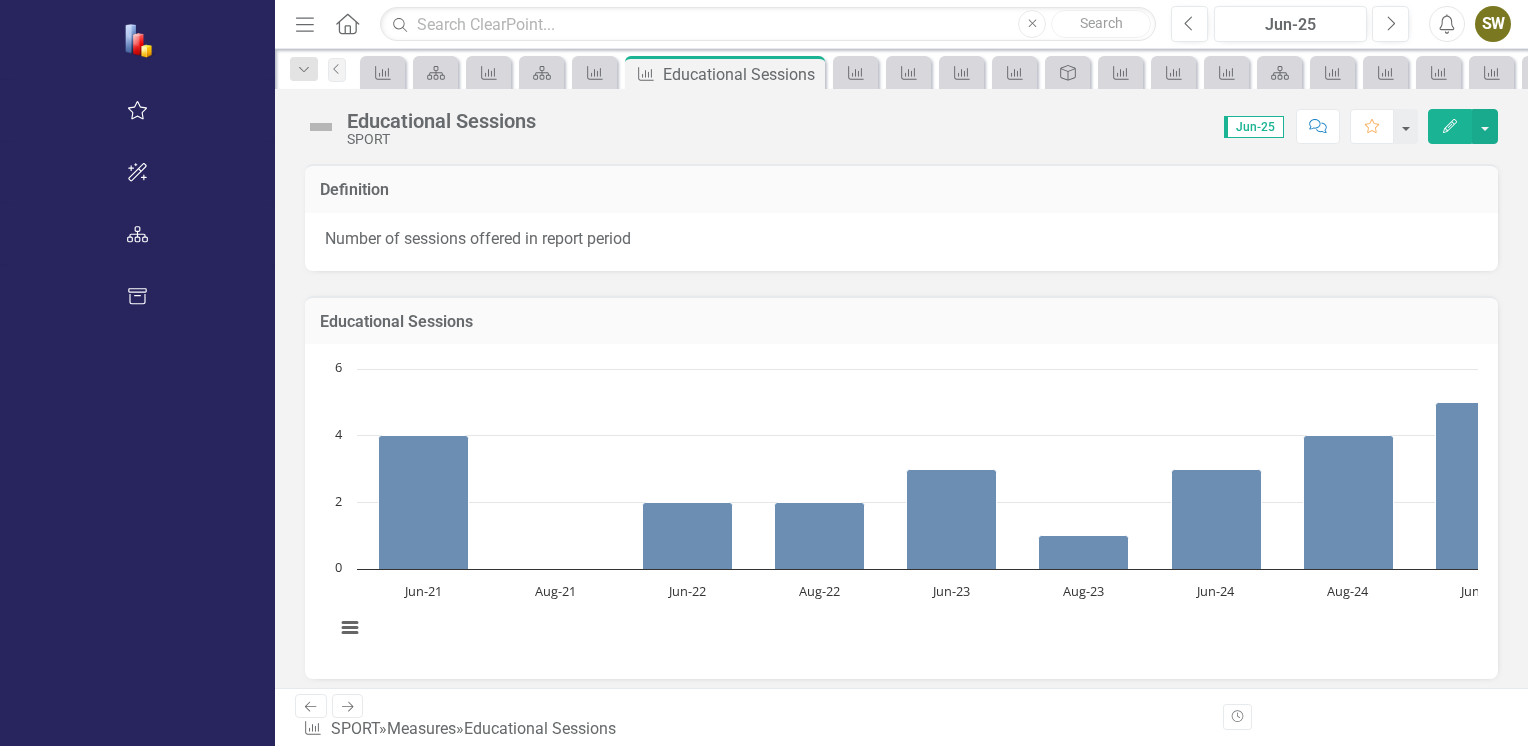 click on "Home" 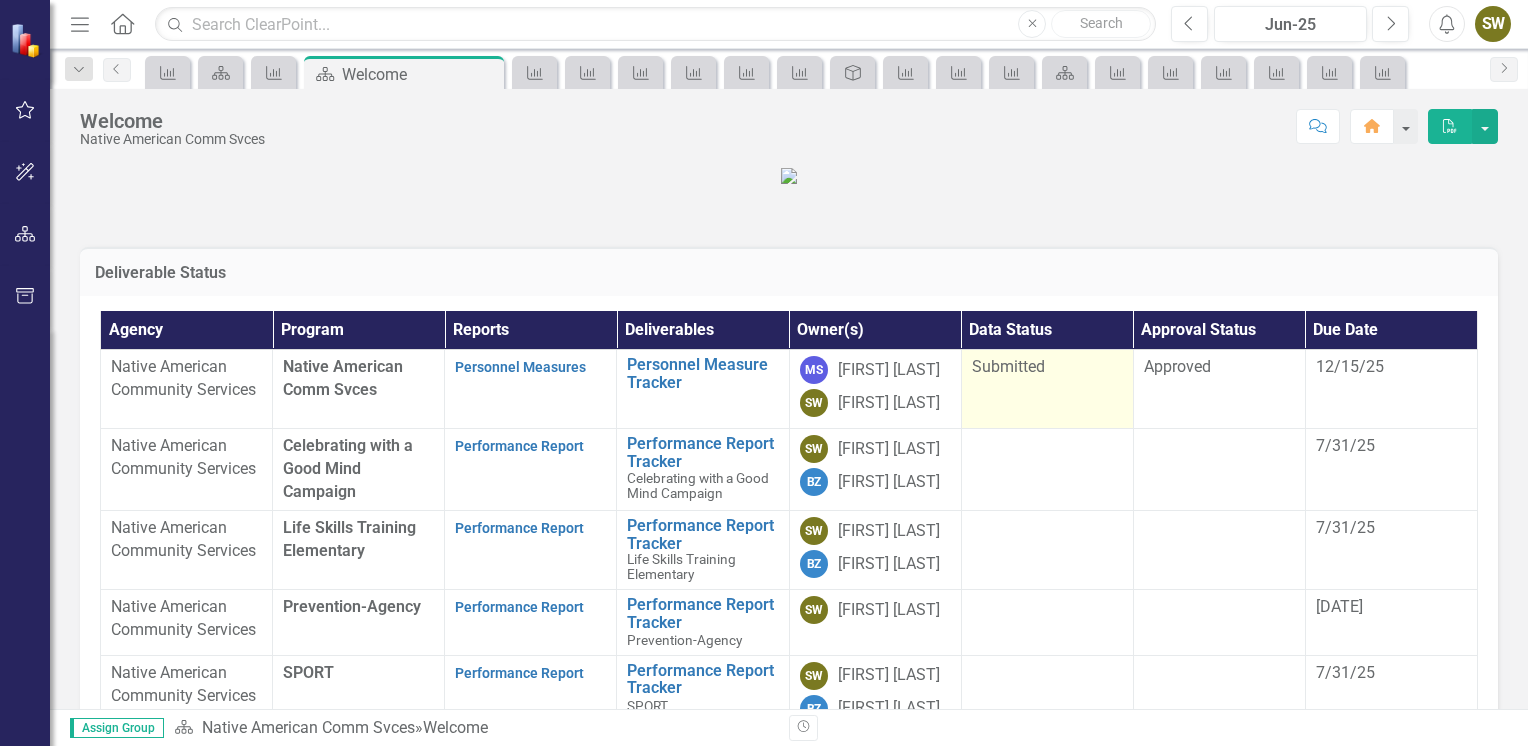 scroll, scrollTop: 0, scrollLeft: 0, axis: both 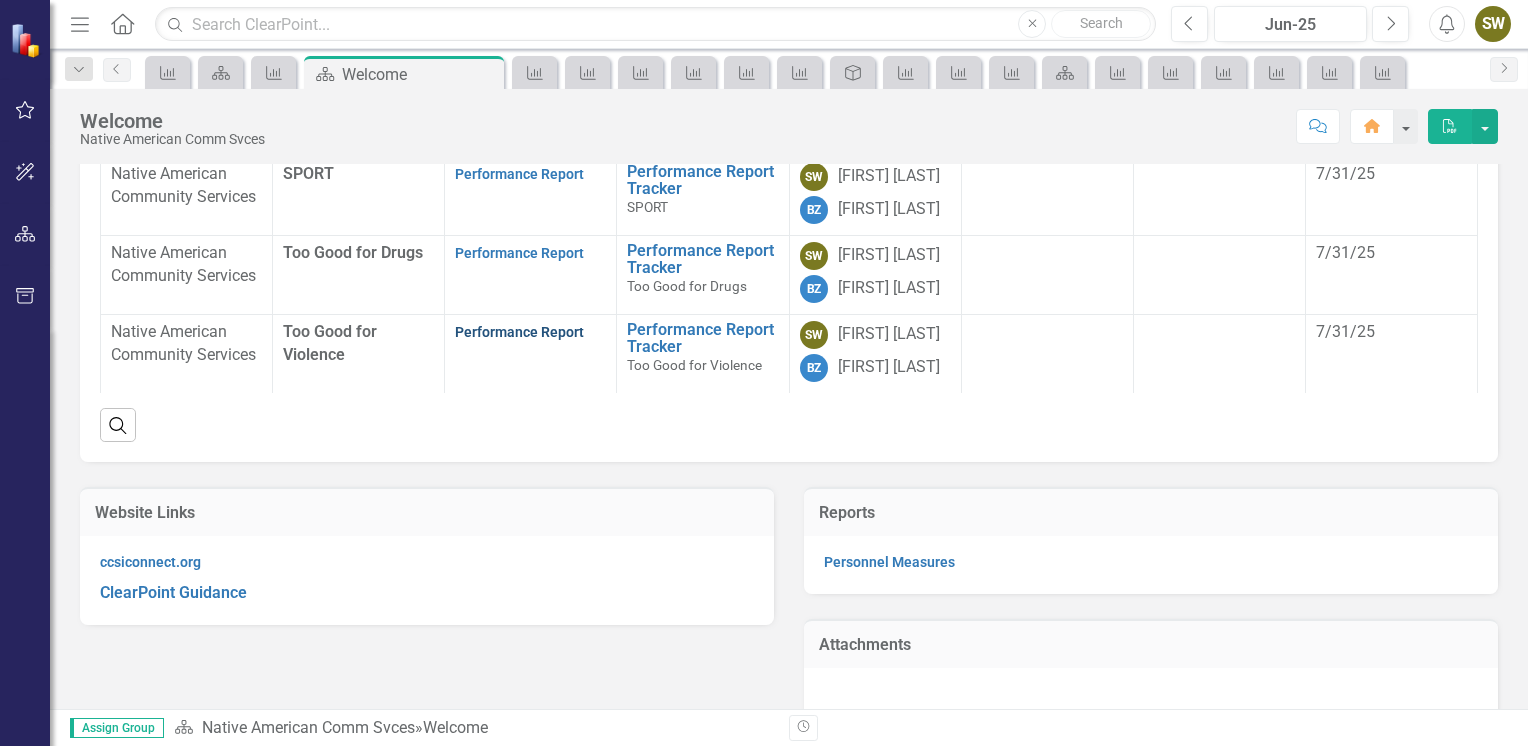 click on "Performance Report" at bounding box center [519, 332] 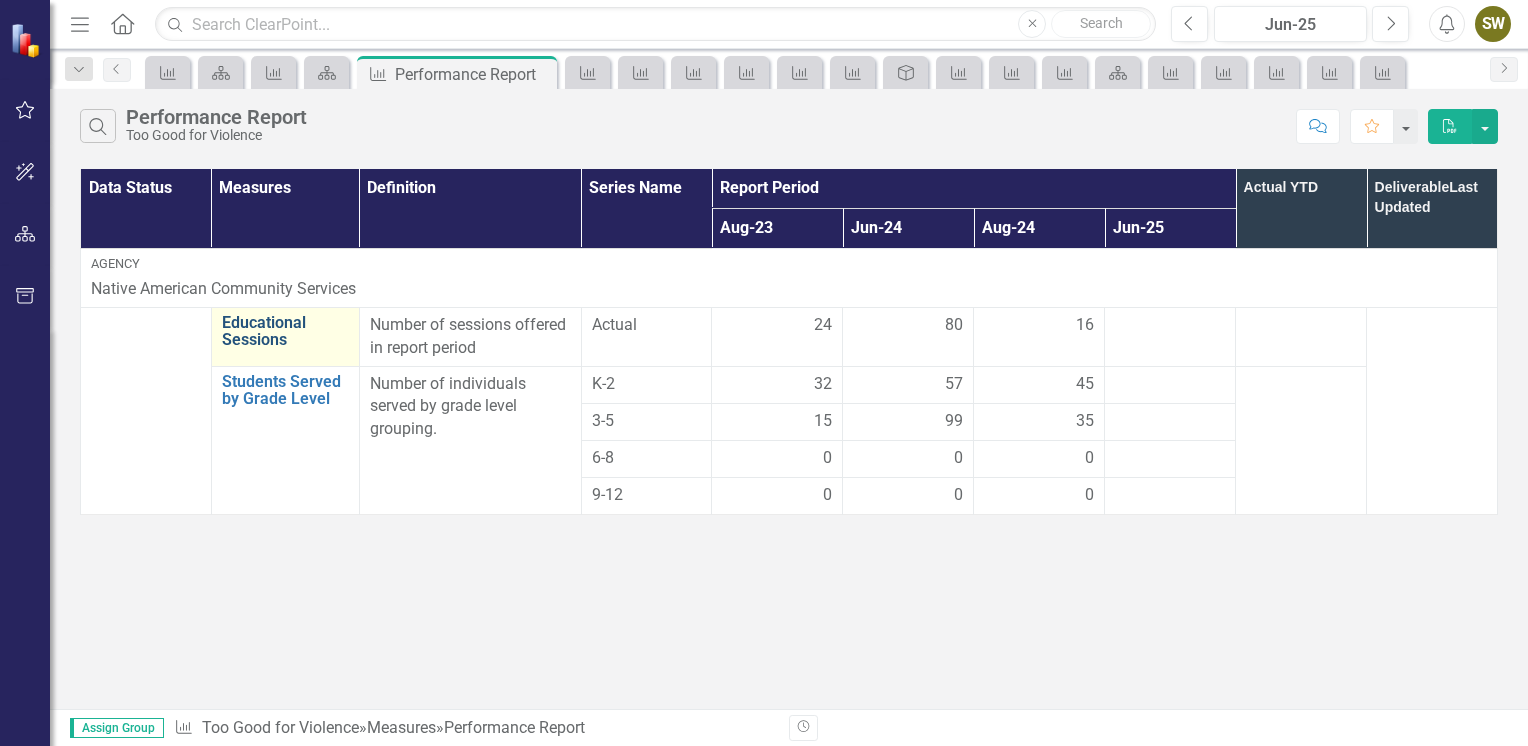 click on "Educational Sessions" at bounding box center [285, 331] 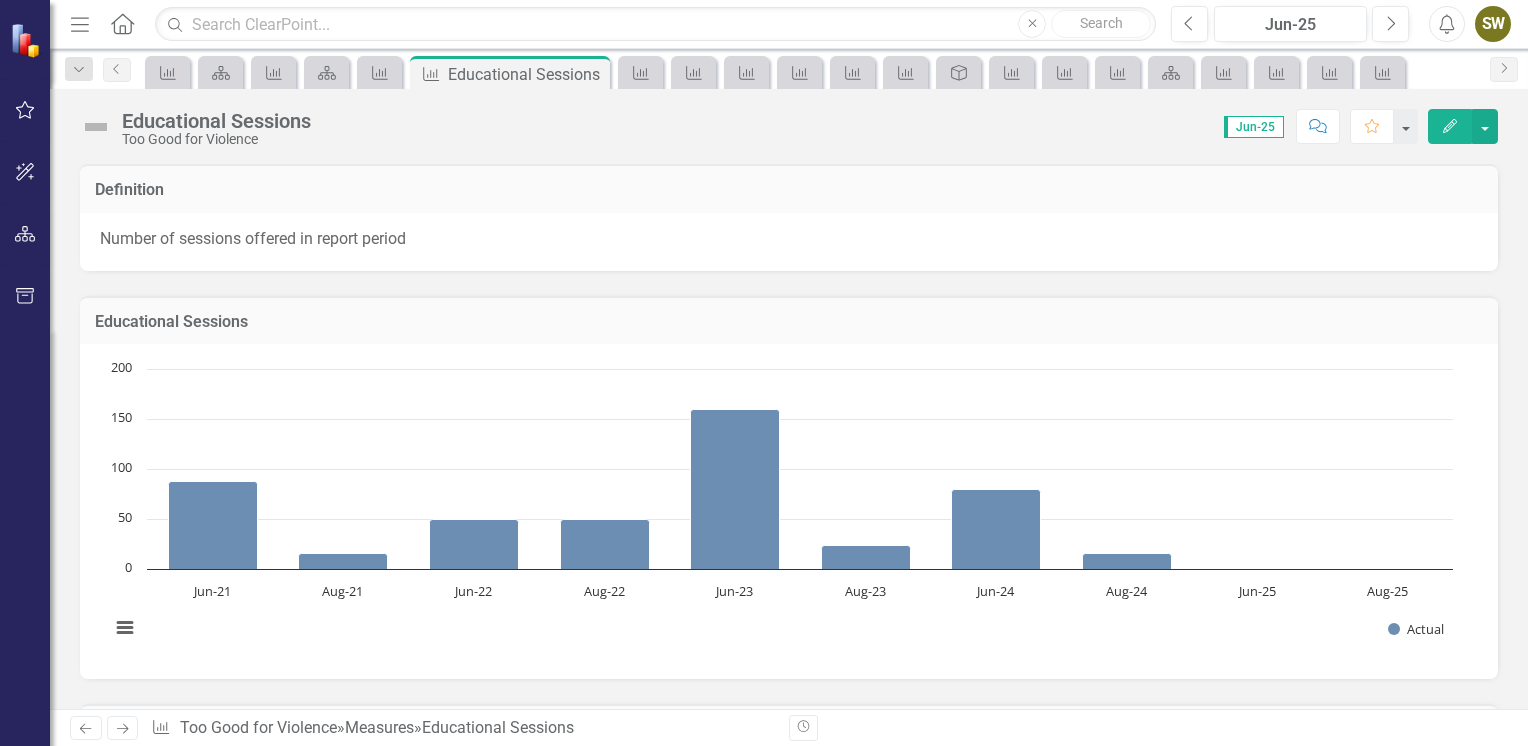 click on "Edit" at bounding box center (1450, 126) 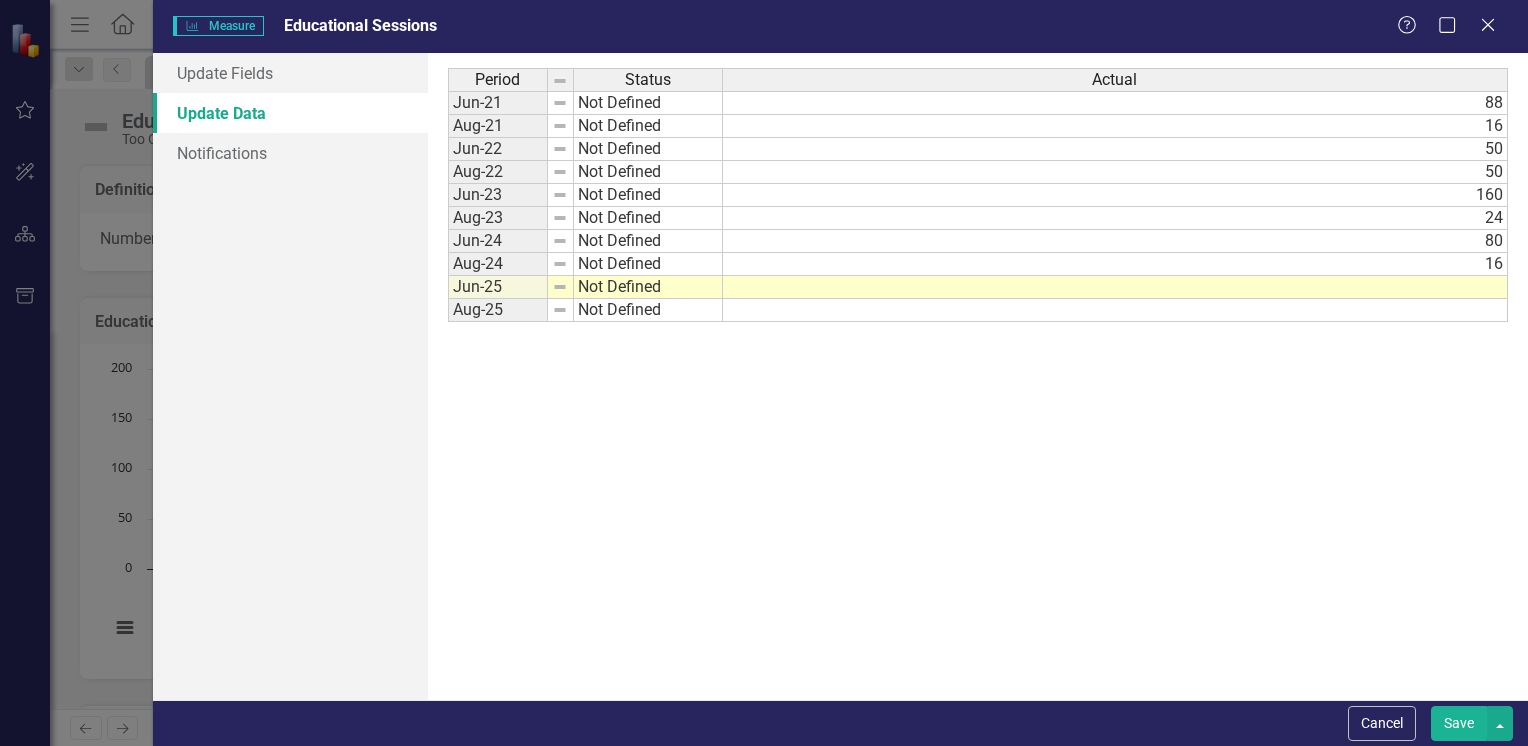scroll, scrollTop: 0, scrollLeft: 0, axis: both 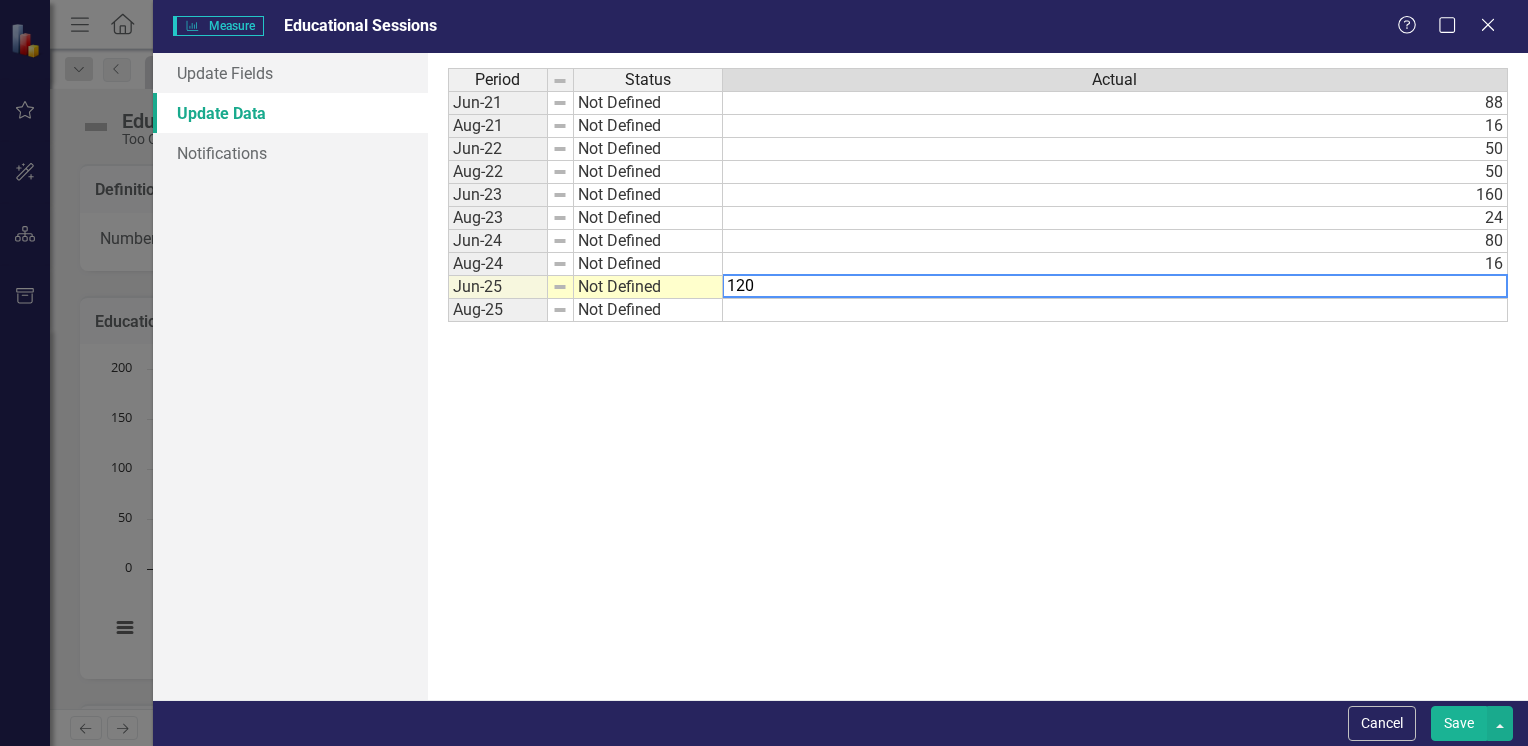 type on "120" 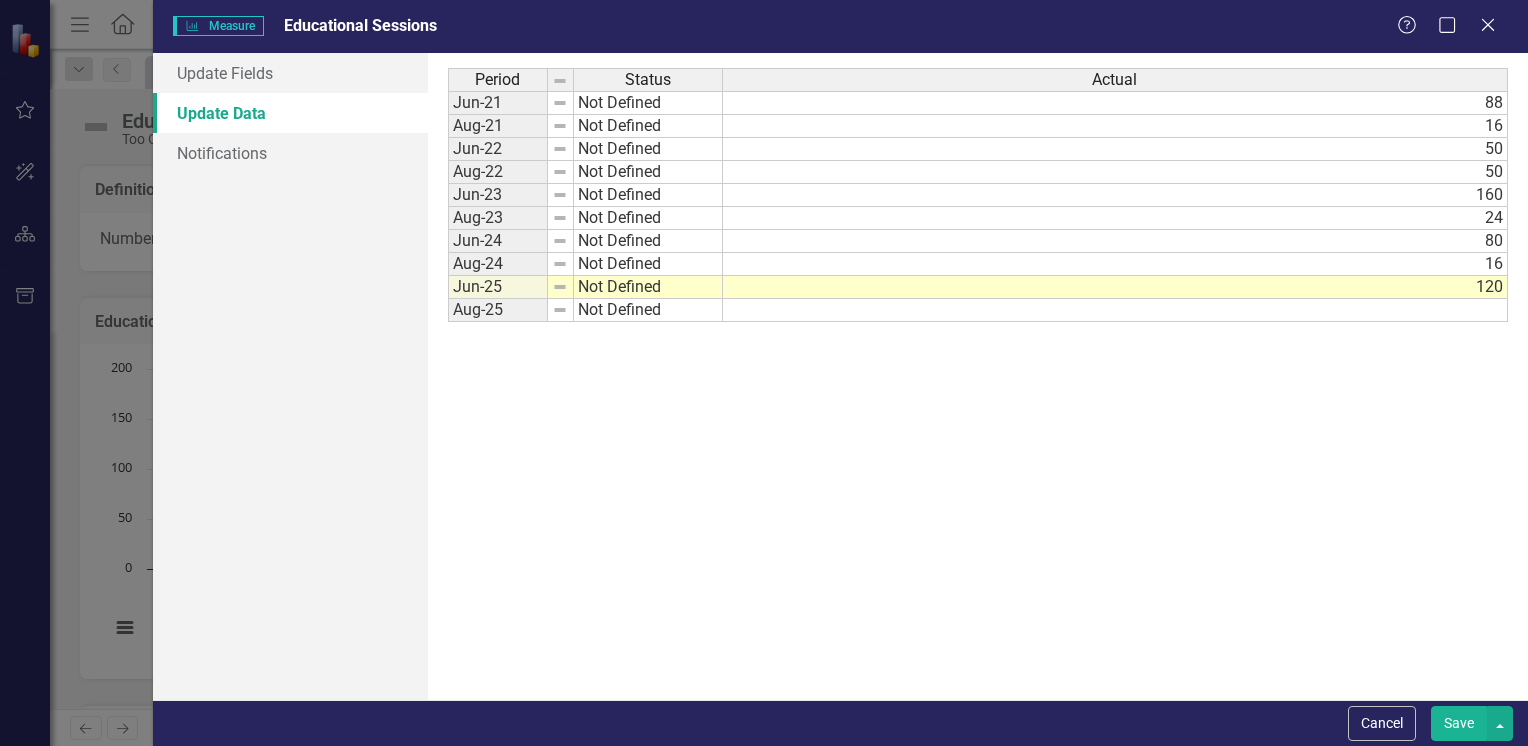 click on "Period Status Actual Jun-21 Not Defined 88 Aug-21 Not Defined 16 Jun-22 Not Defined 50 Aug-22 Not Defined 50 Jun-23 Not Defined 160 Aug-23 Not Defined 24 Jun-24 Not Defined 80 Aug-24 Not Defined 16 Jun-25 Not Defined 120 Aug-25 Not Defined" at bounding box center [978, 377] 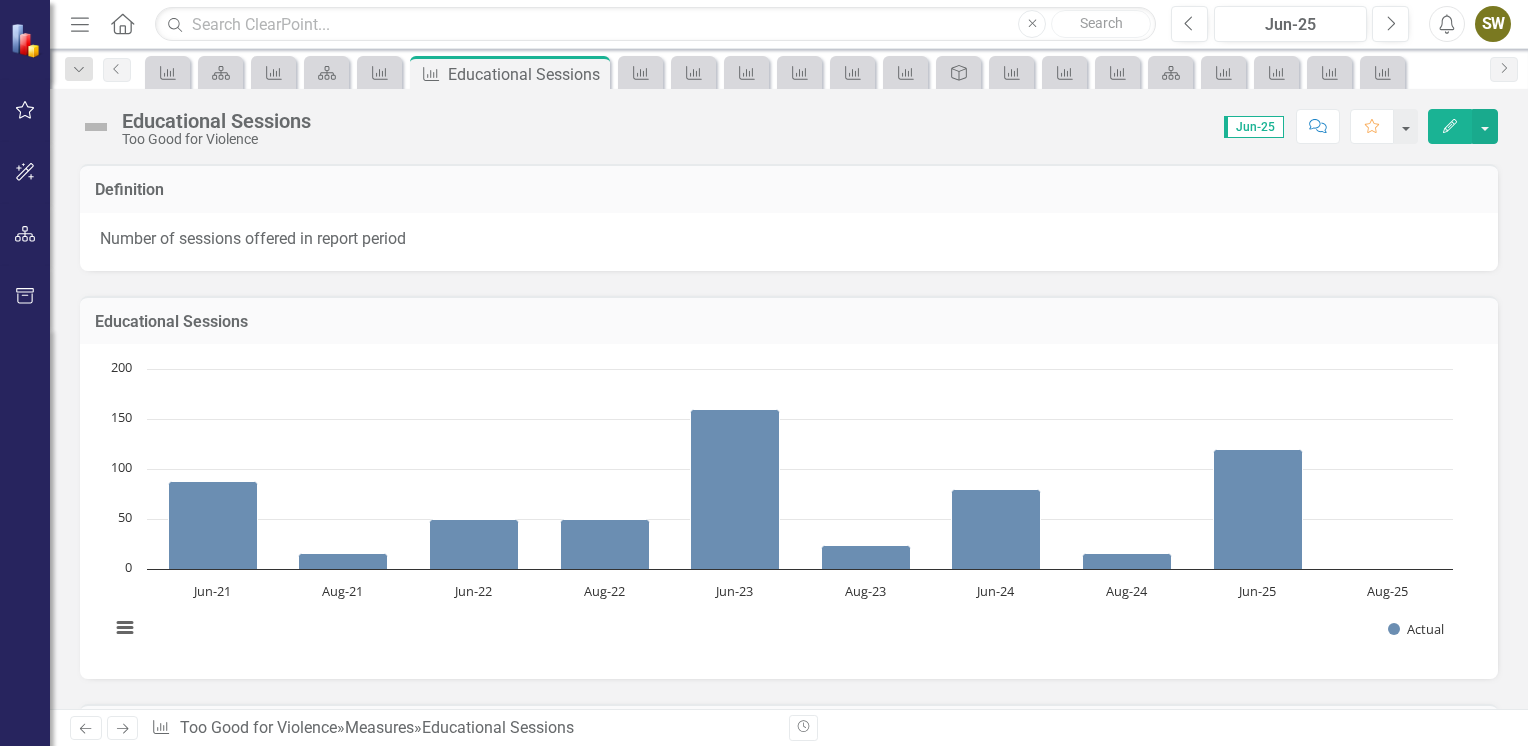 click on "Next" 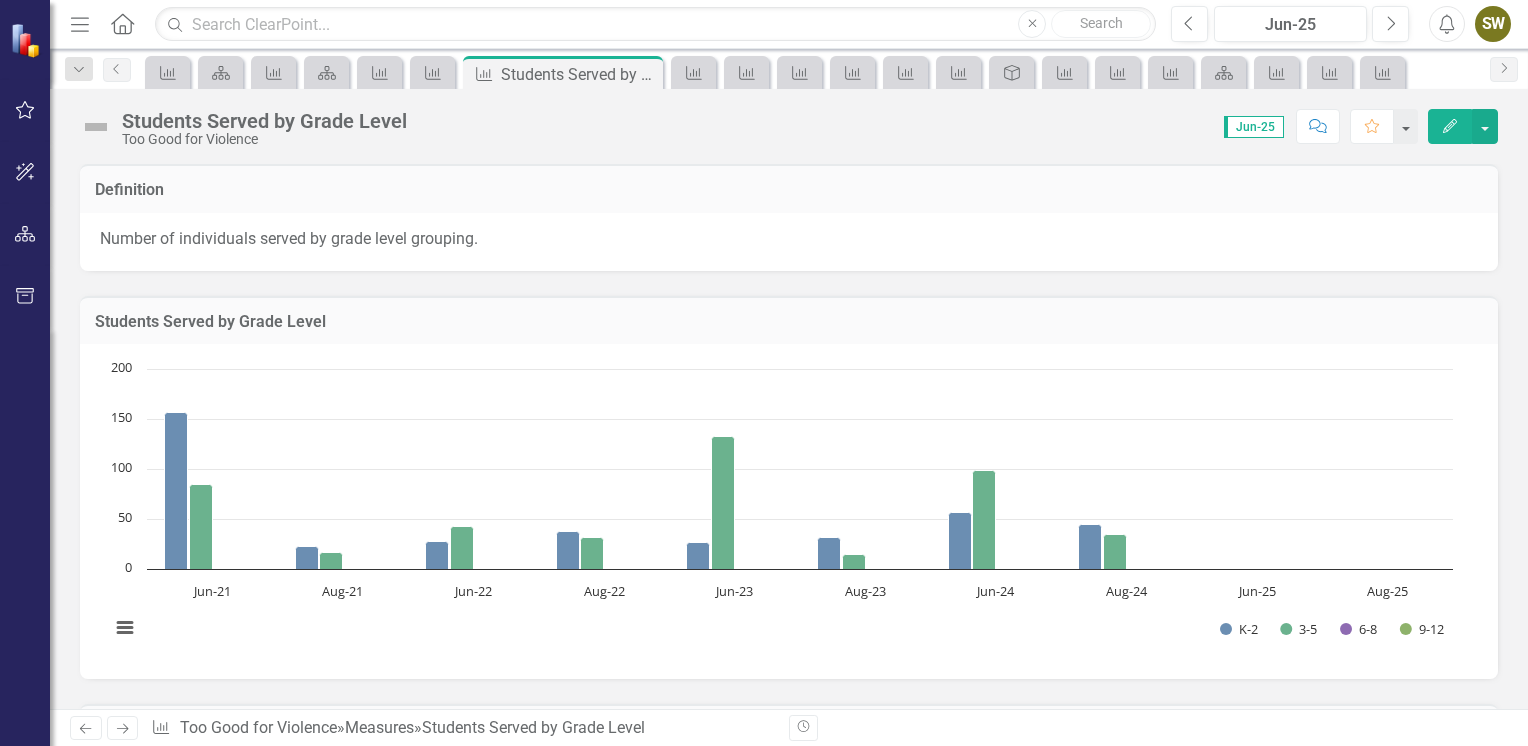 click on "Edit" 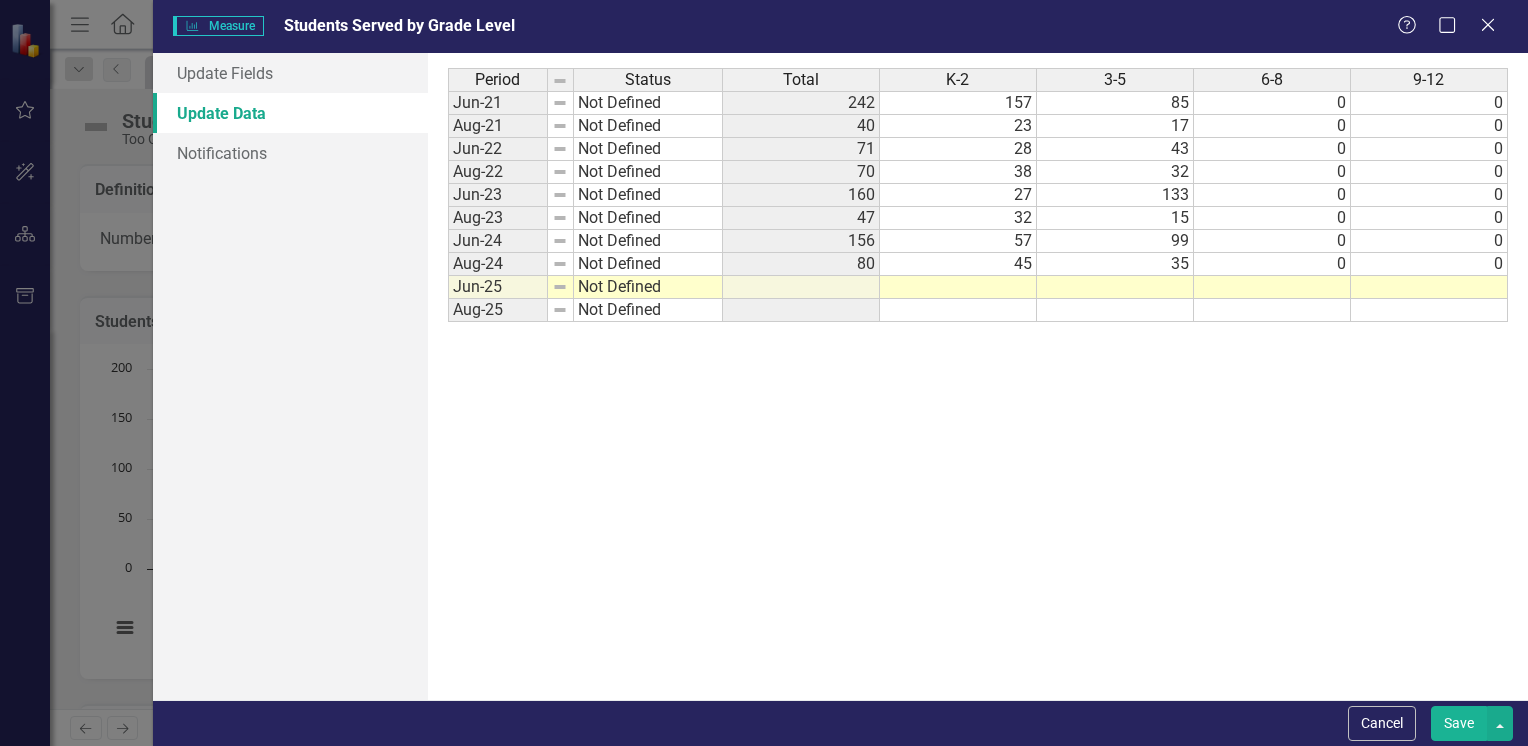 scroll, scrollTop: 0, scrollLeft: 0, axis: both 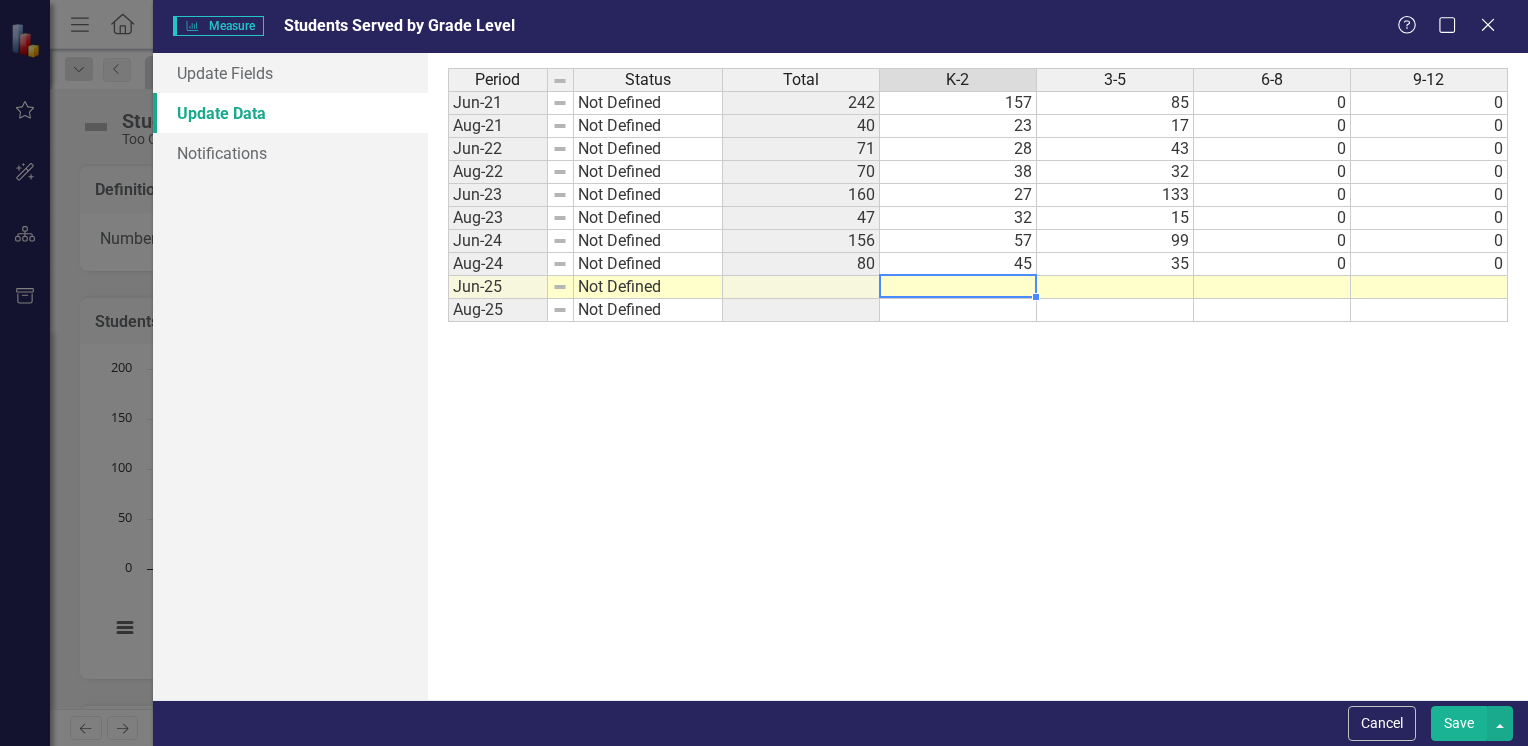 click at bounding box center (958, 287) 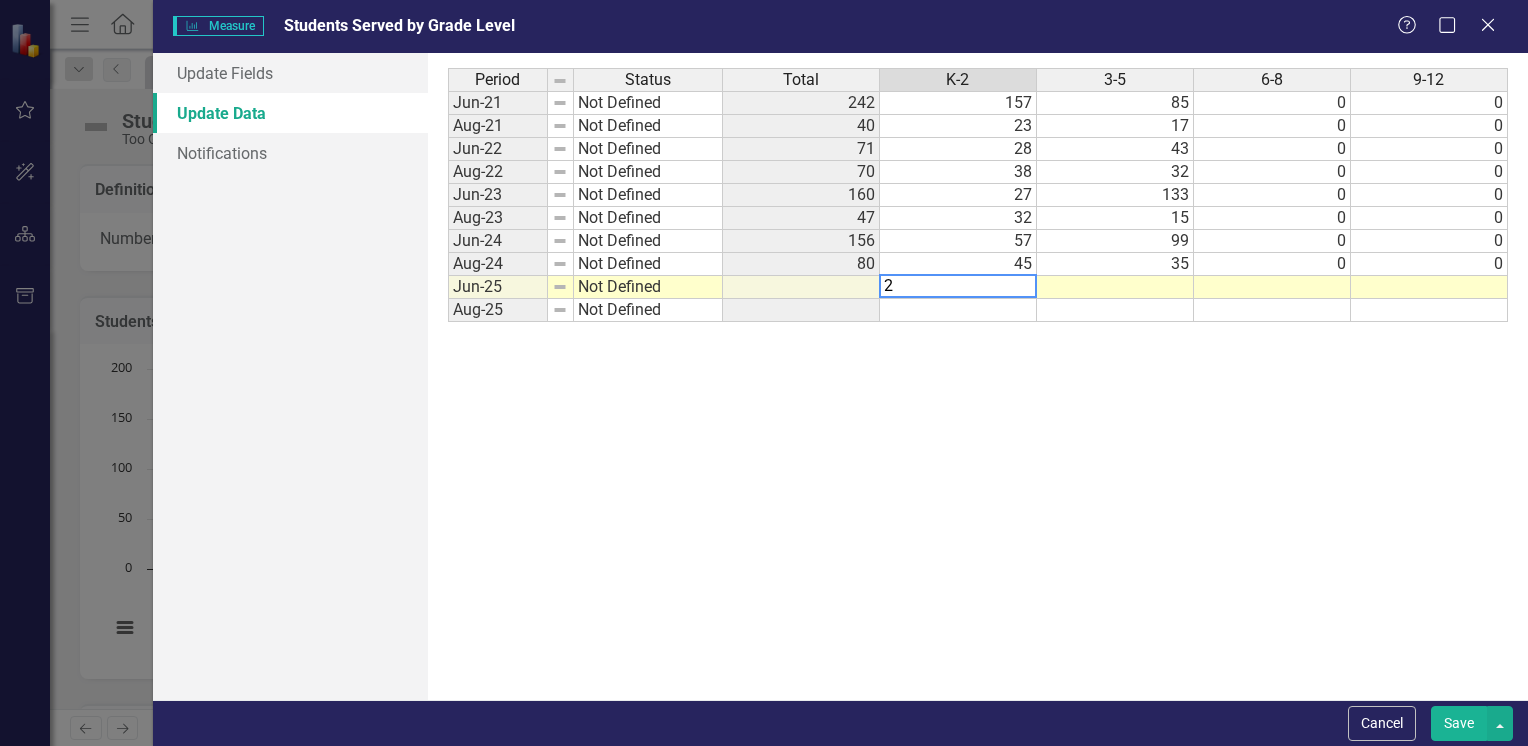 type on "25" 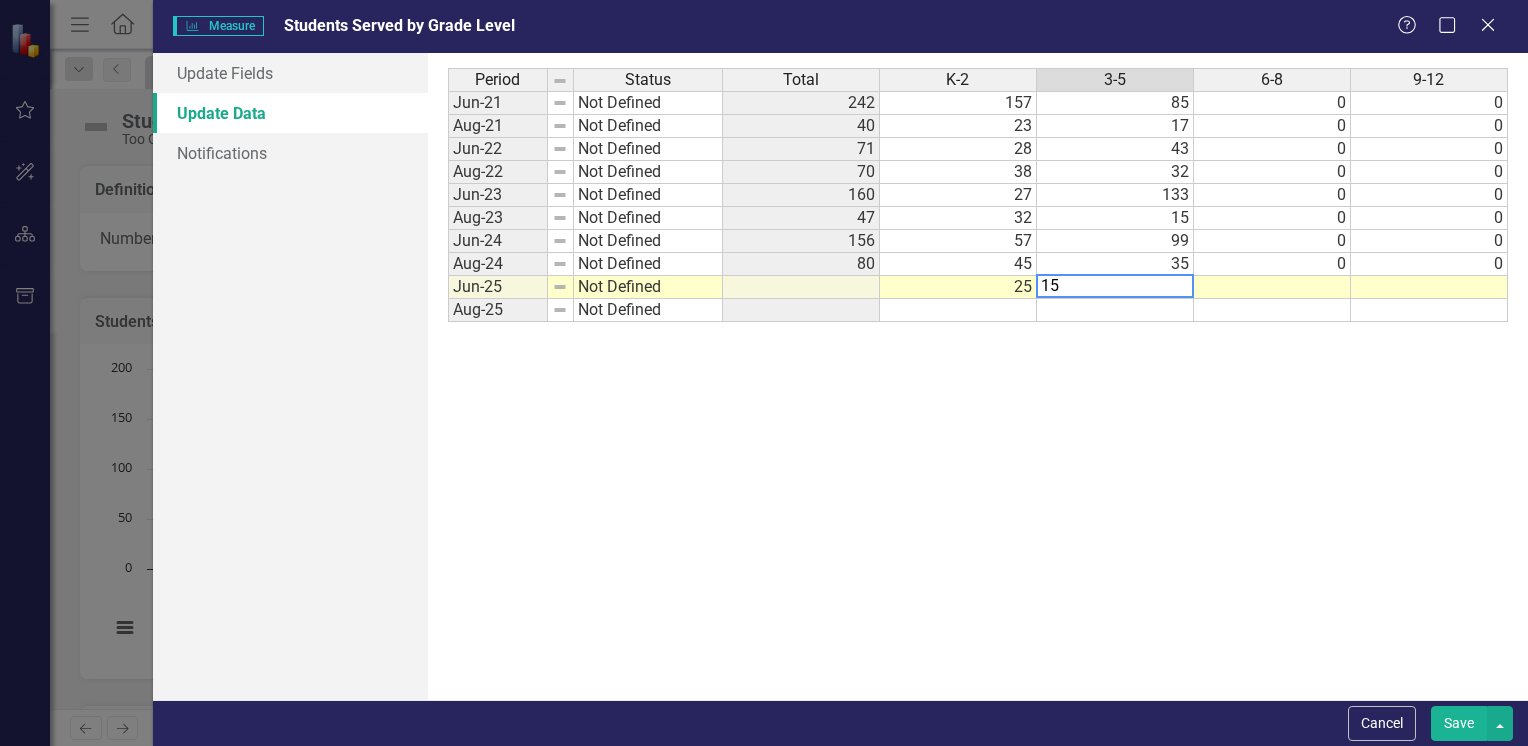 type on "157" 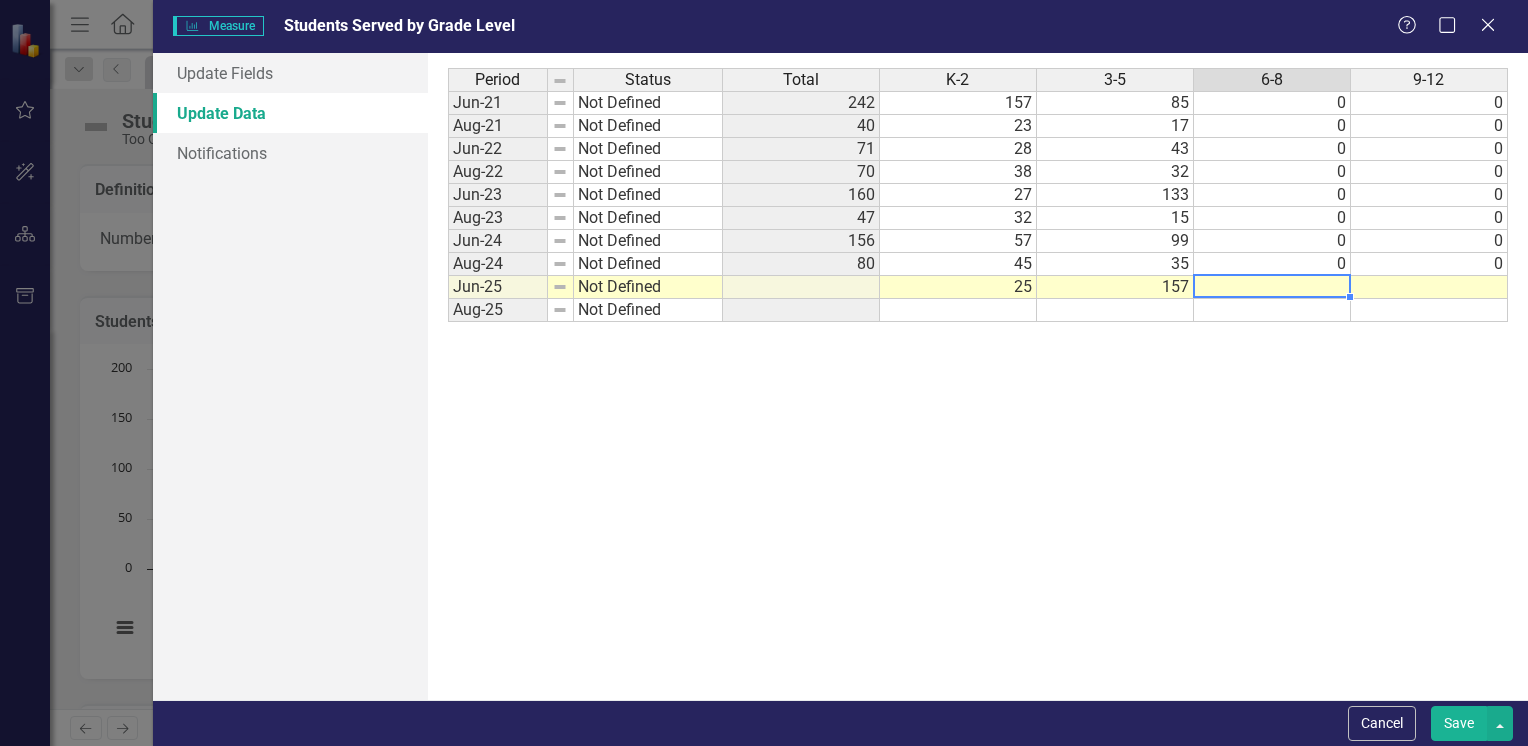 type on "0" 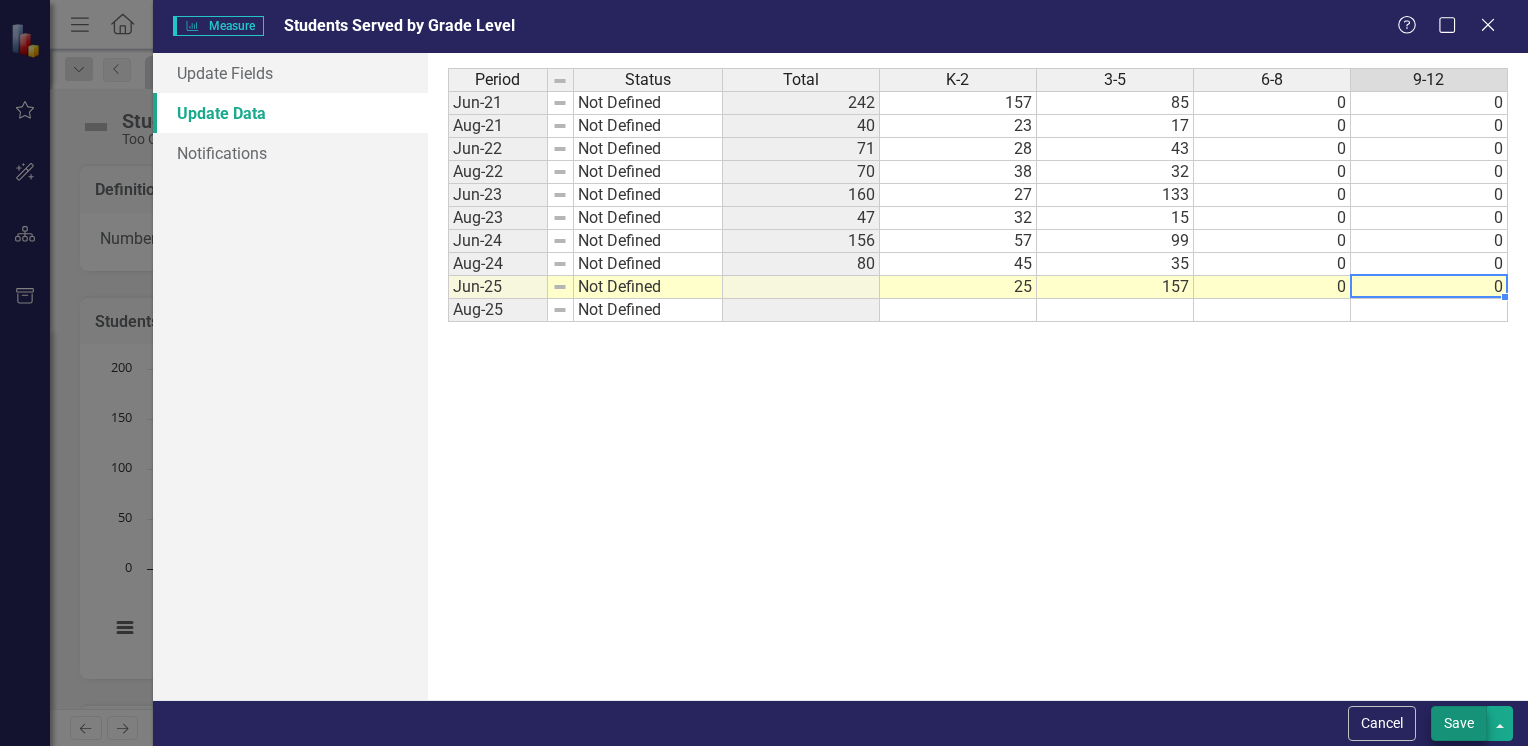 type on "0" 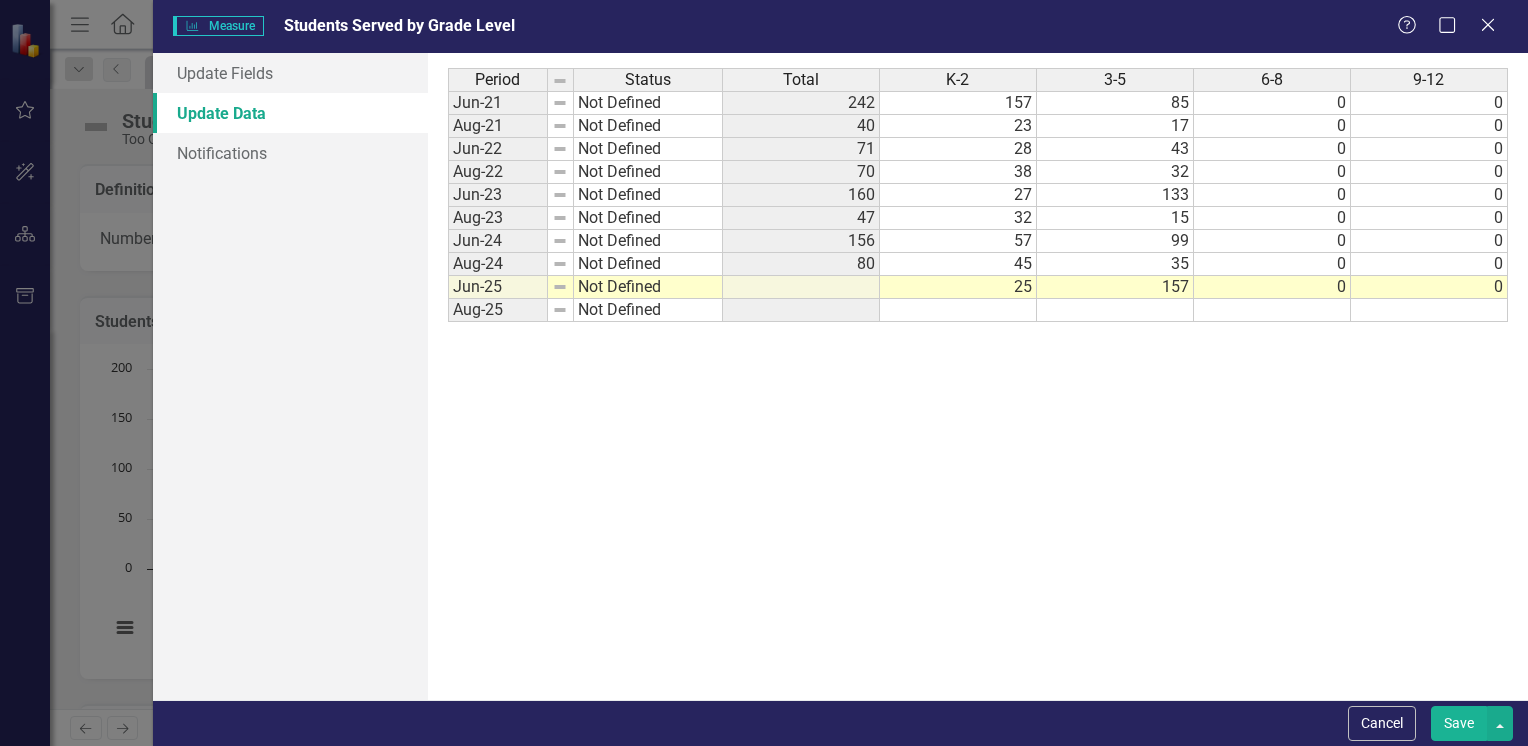 click on "Save" at bounding box center (1459, 723) 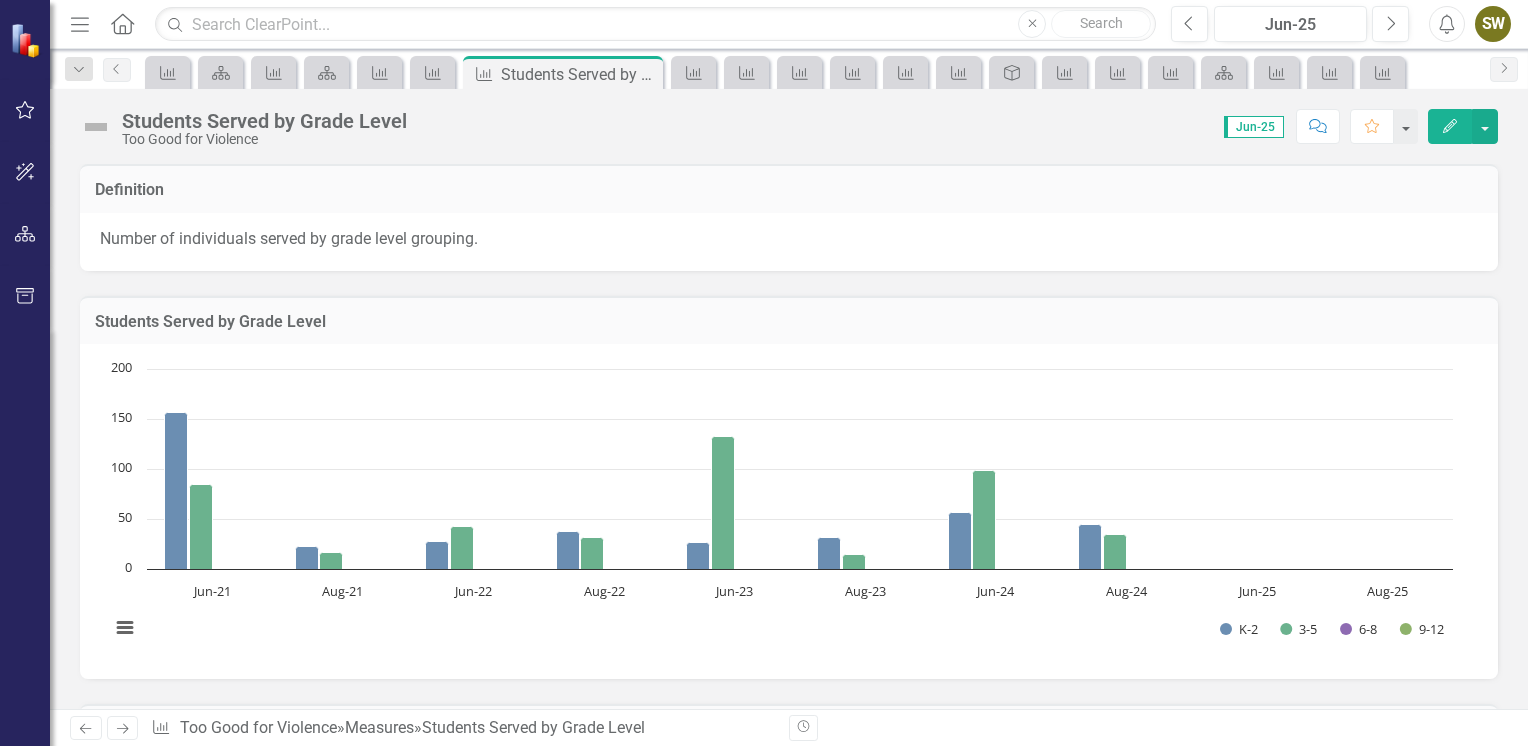 click on "Jun-25" 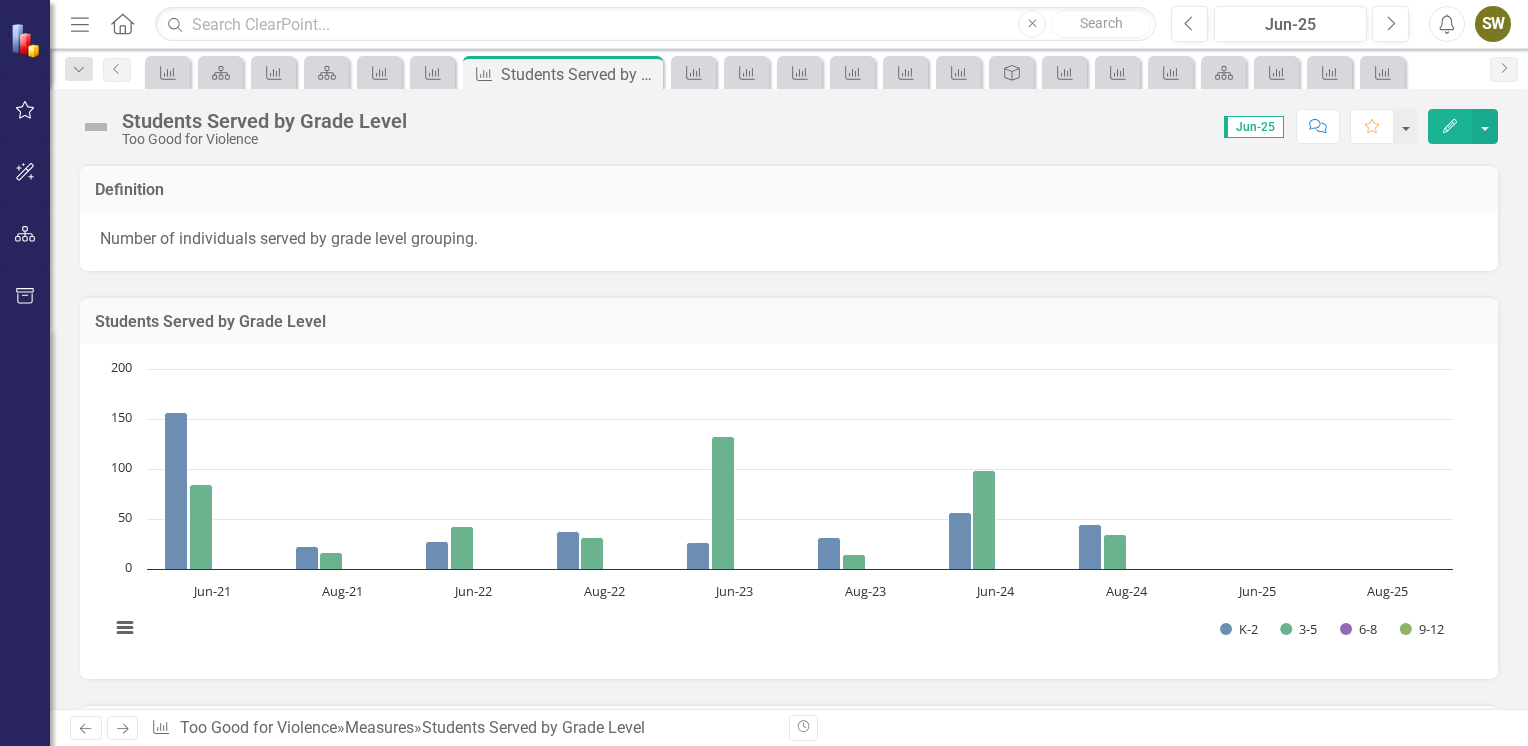 click 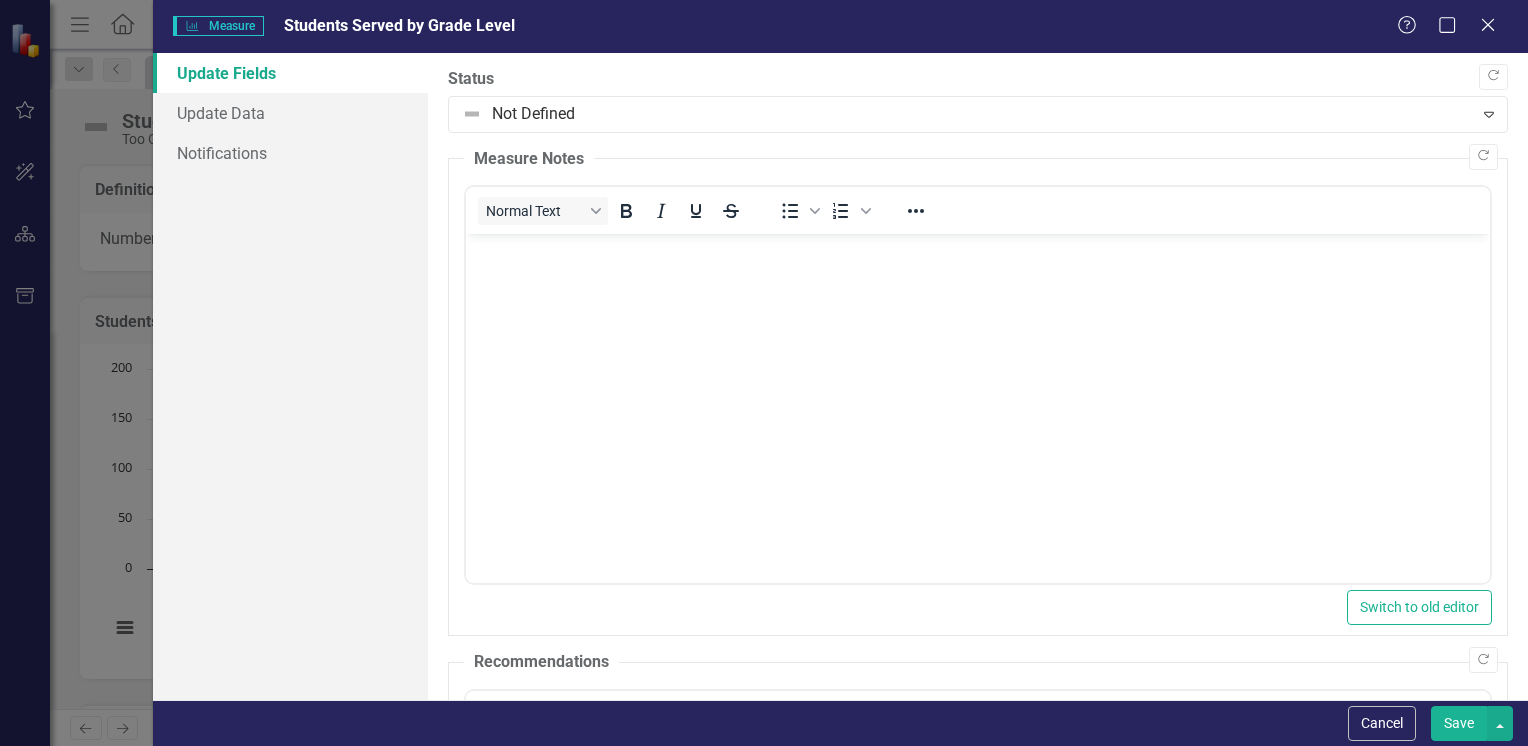 scroll, scrollTop: 0, scrollLeft: 0, axis: both 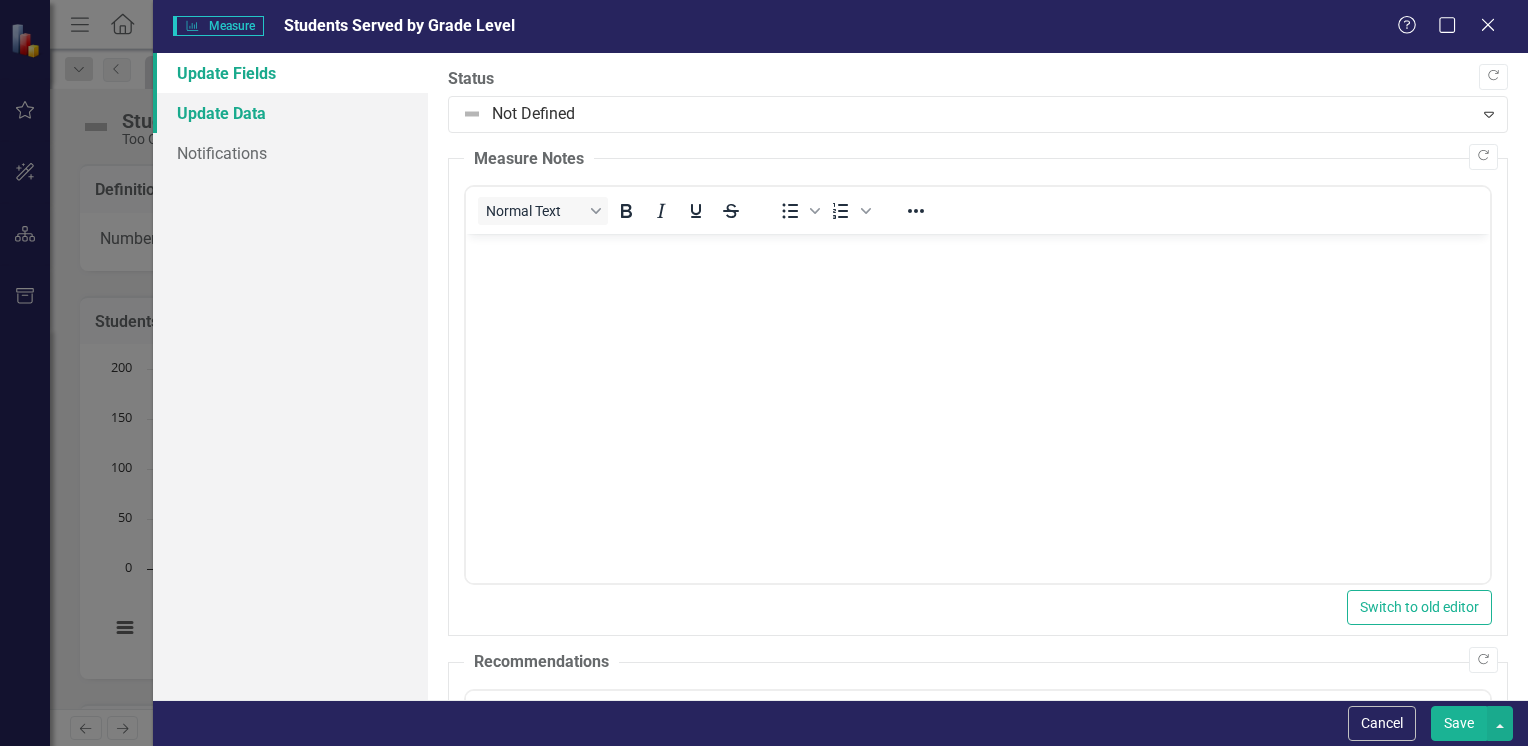 click on "Update  Data" at bounding box center [290, 113] 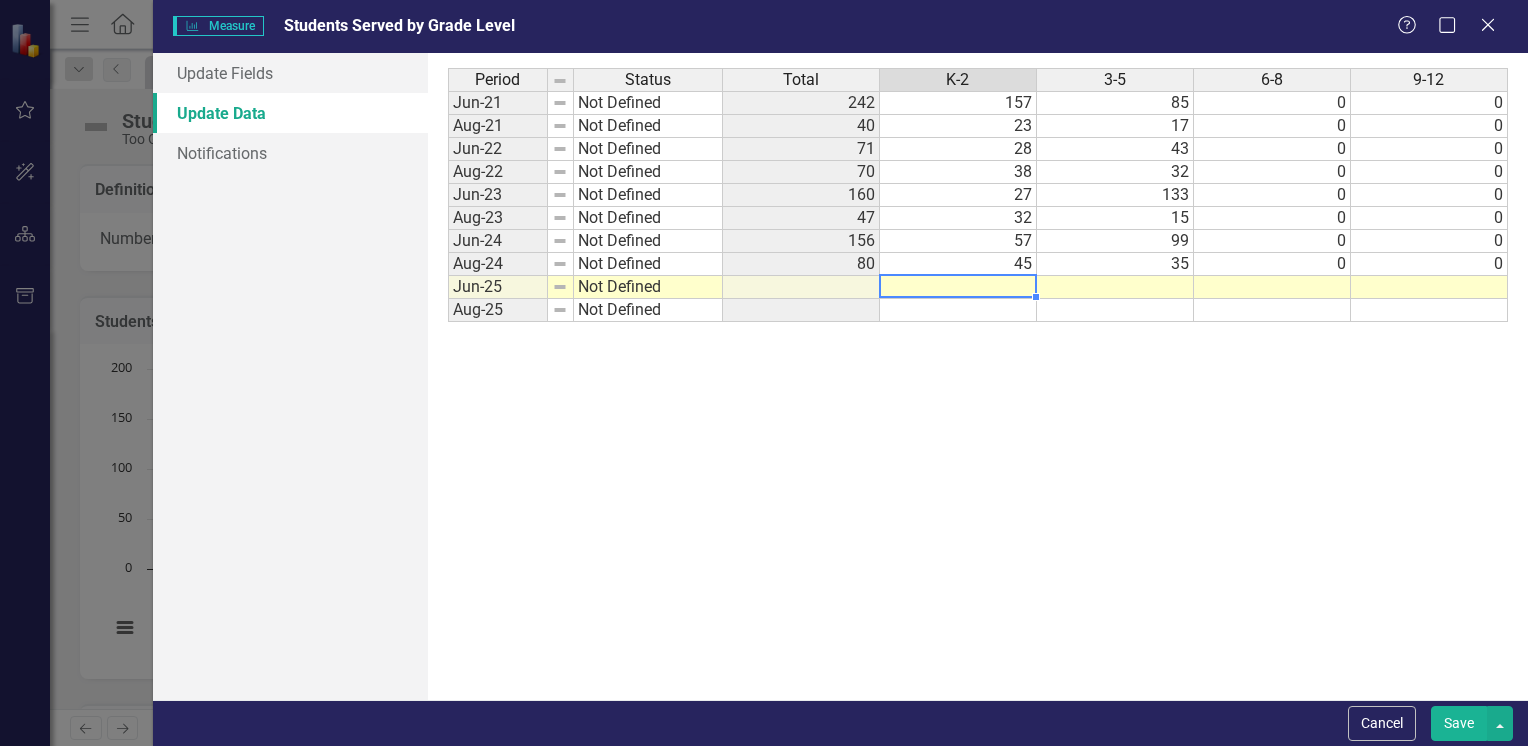 click at bounding box center (958, 287) 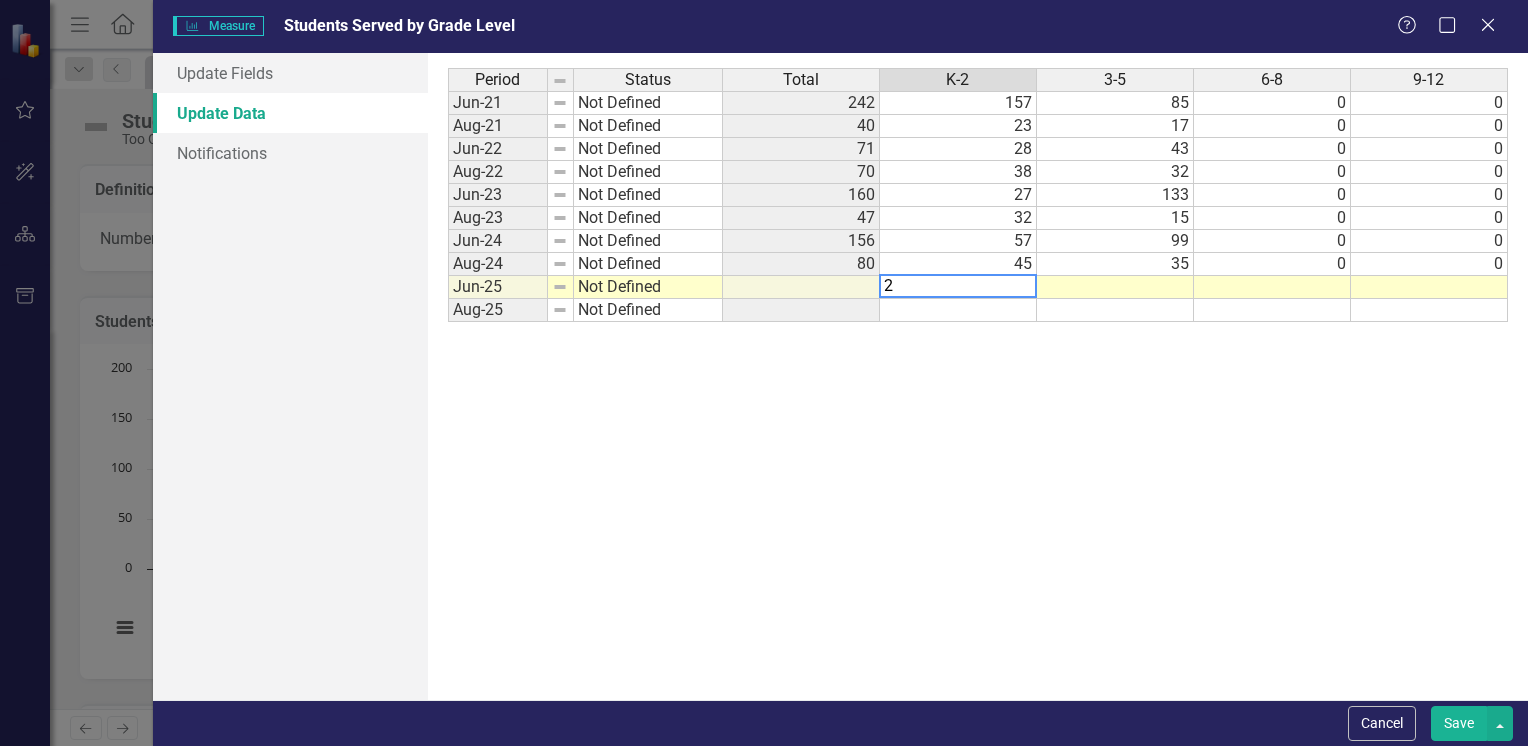 type on "25" 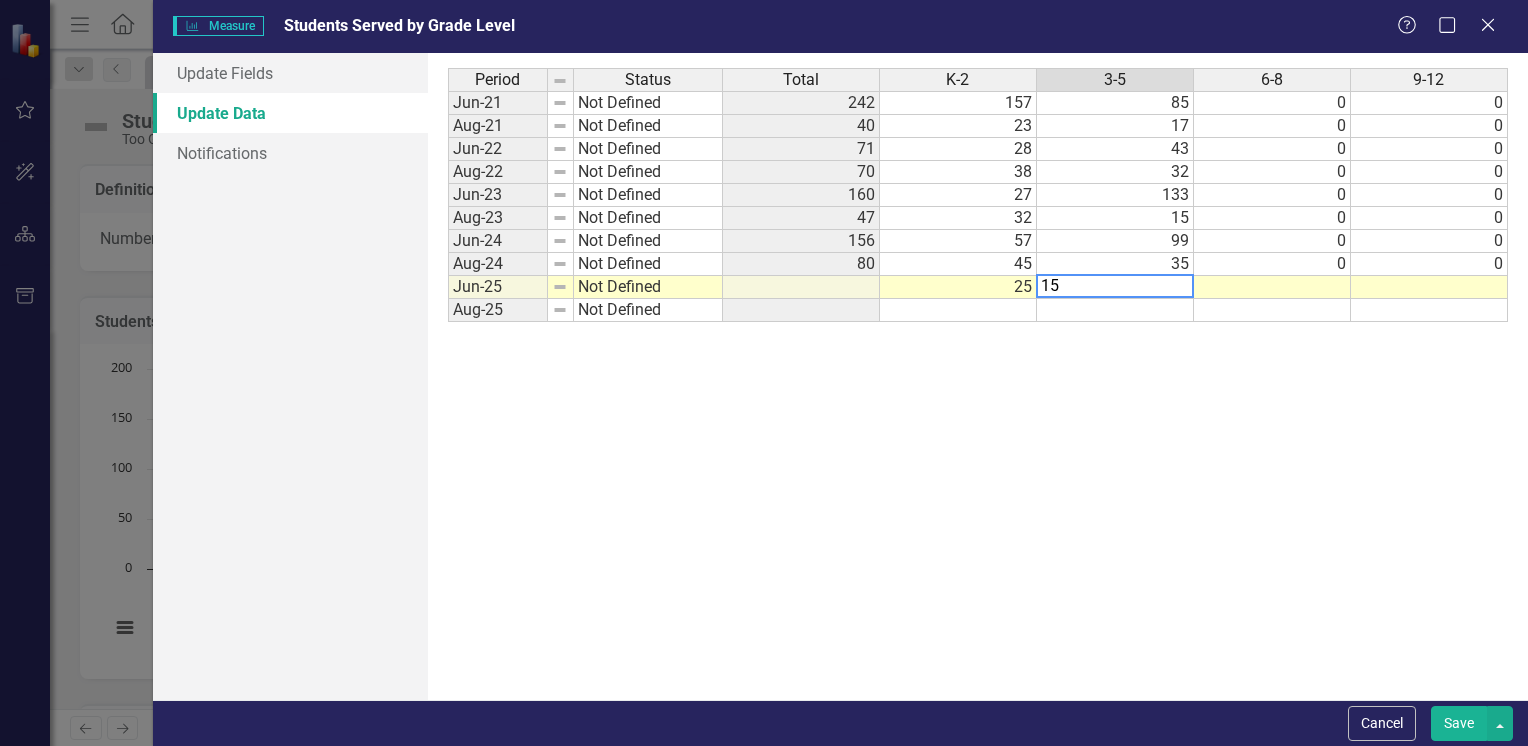 type on "157" 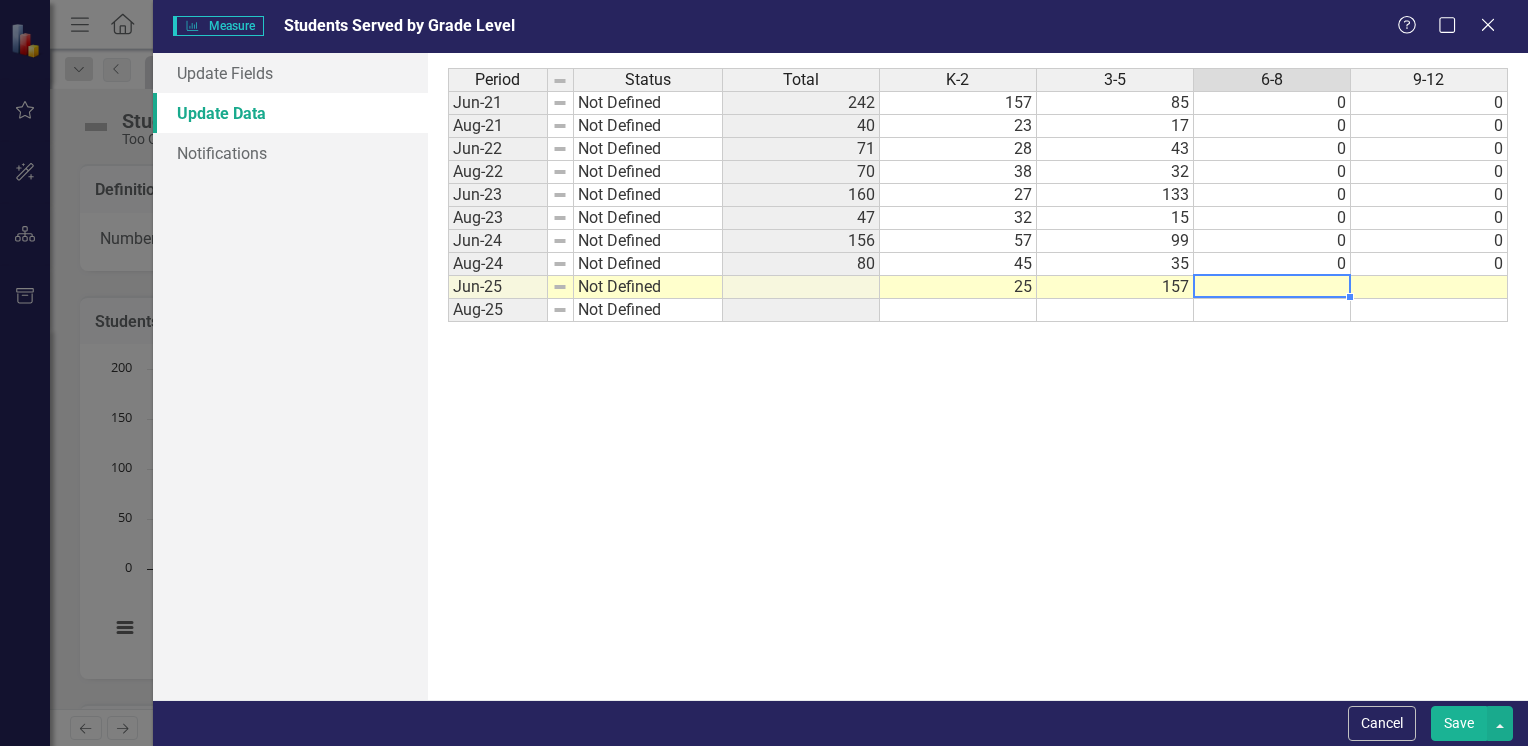 type on "0" 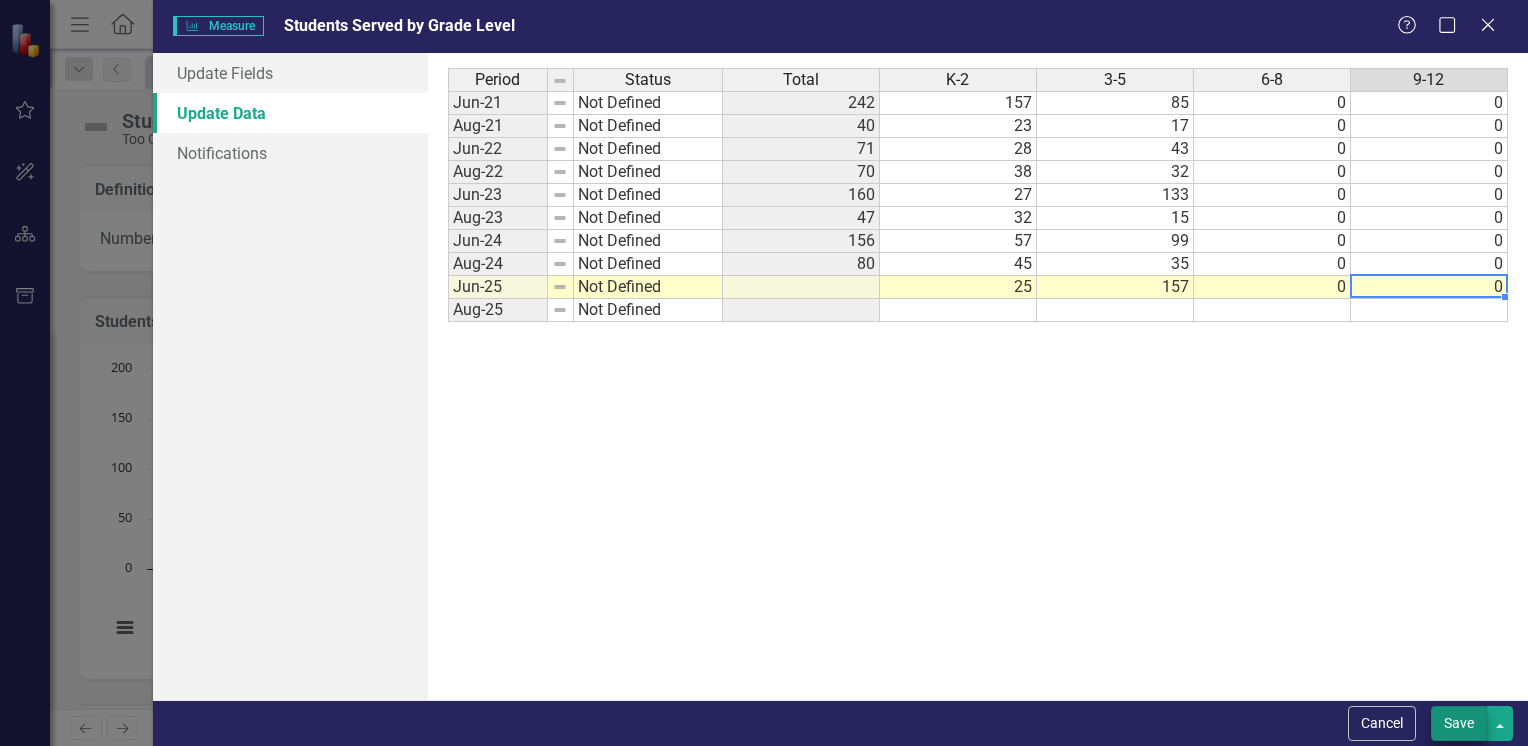 type on "0" 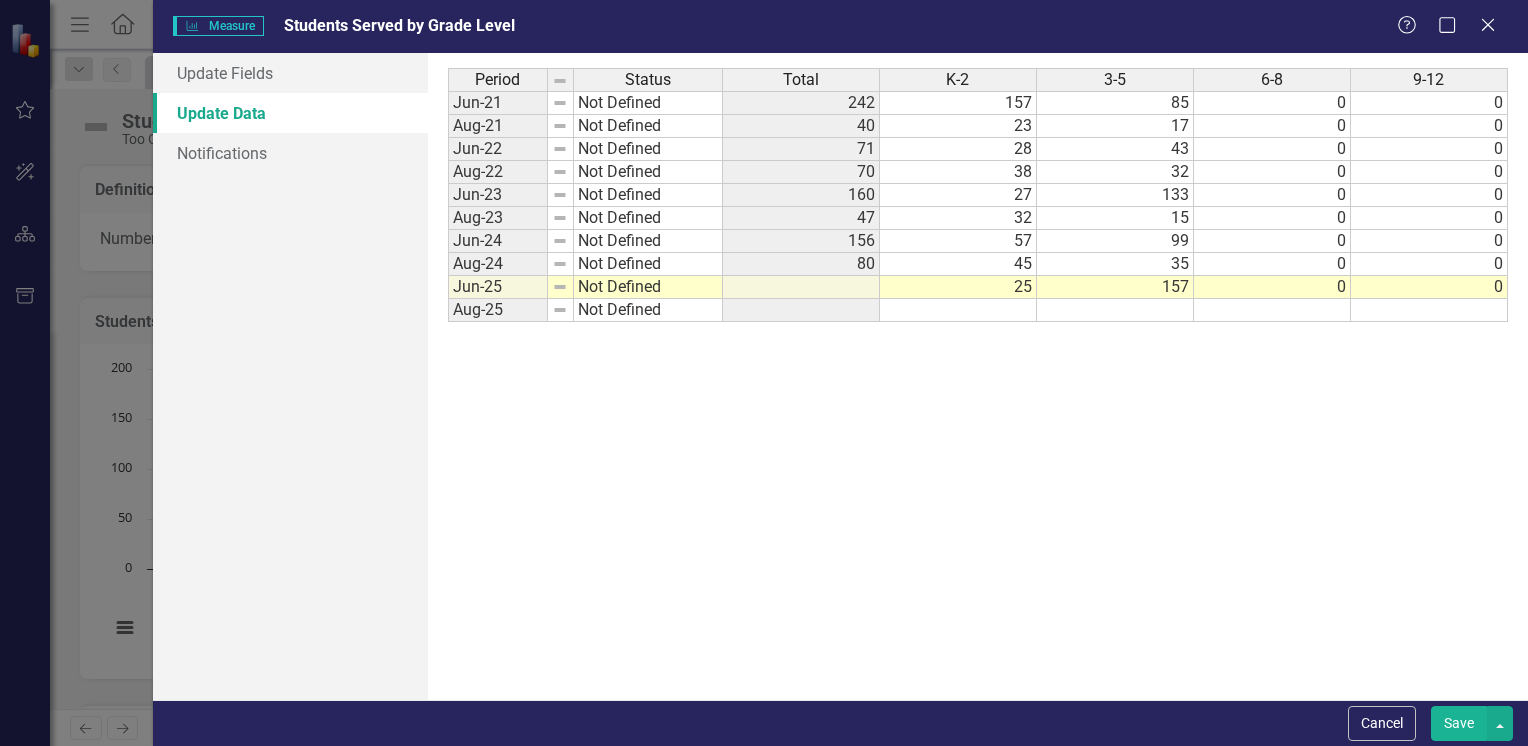 click on "Save" at bounding box center (1459, 723) 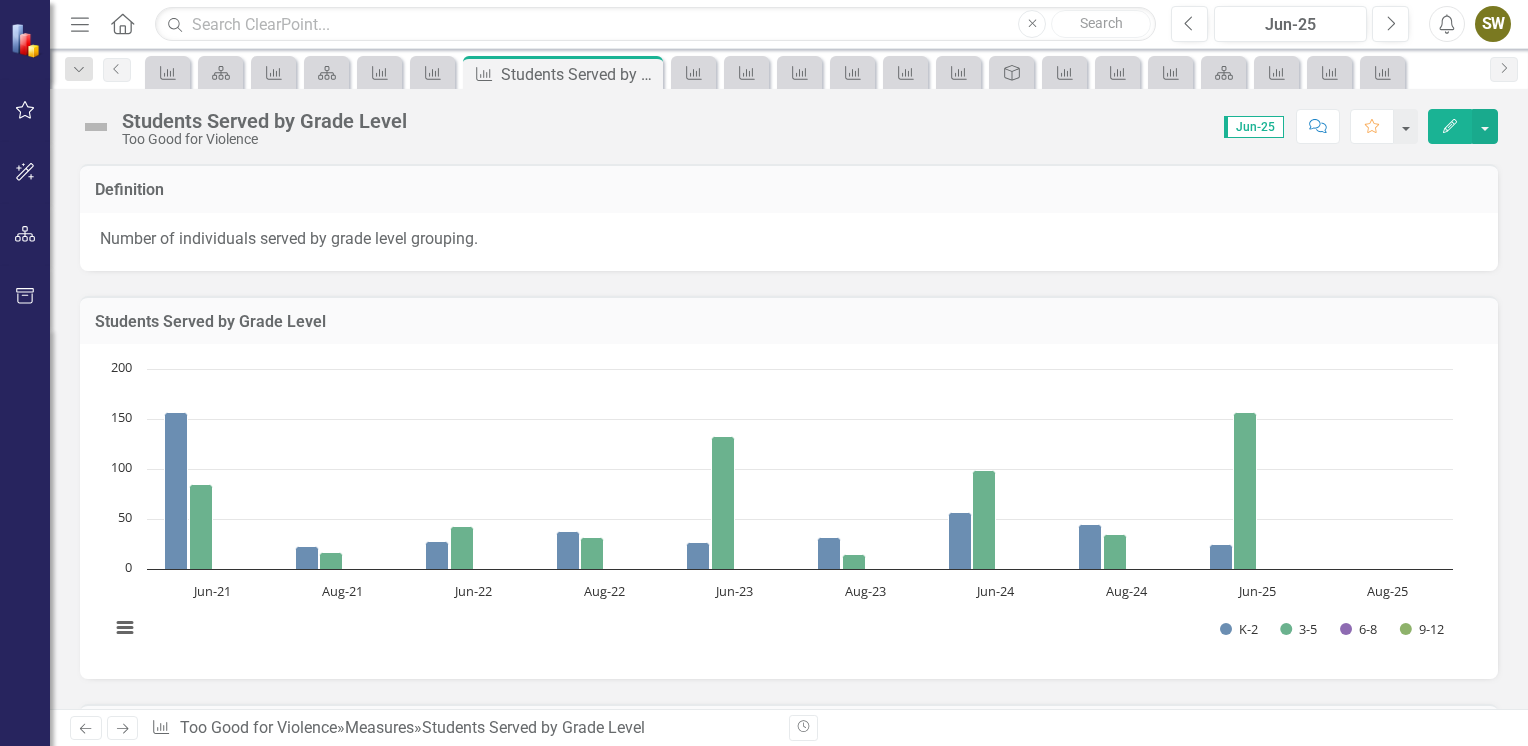 click on "Next" 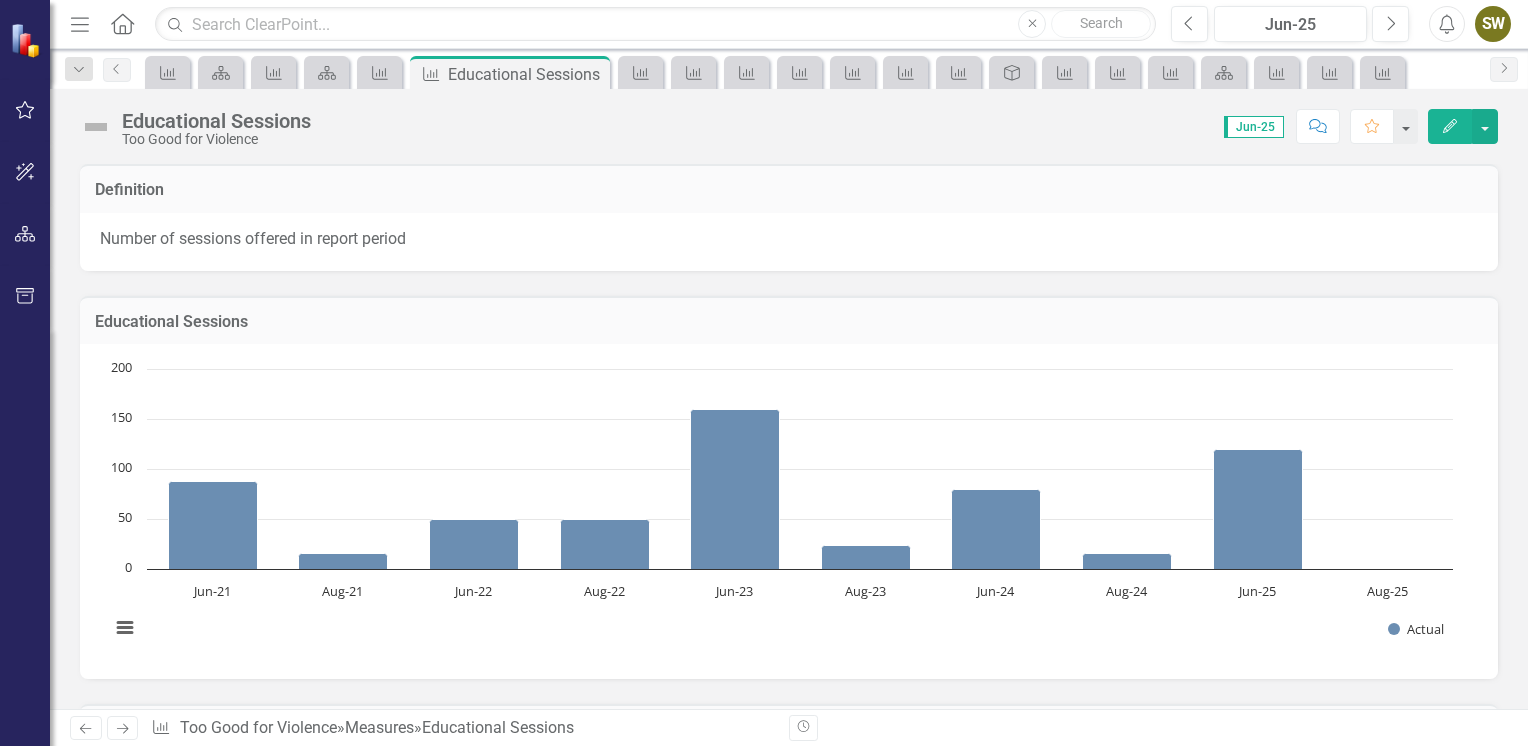 click on "Home" 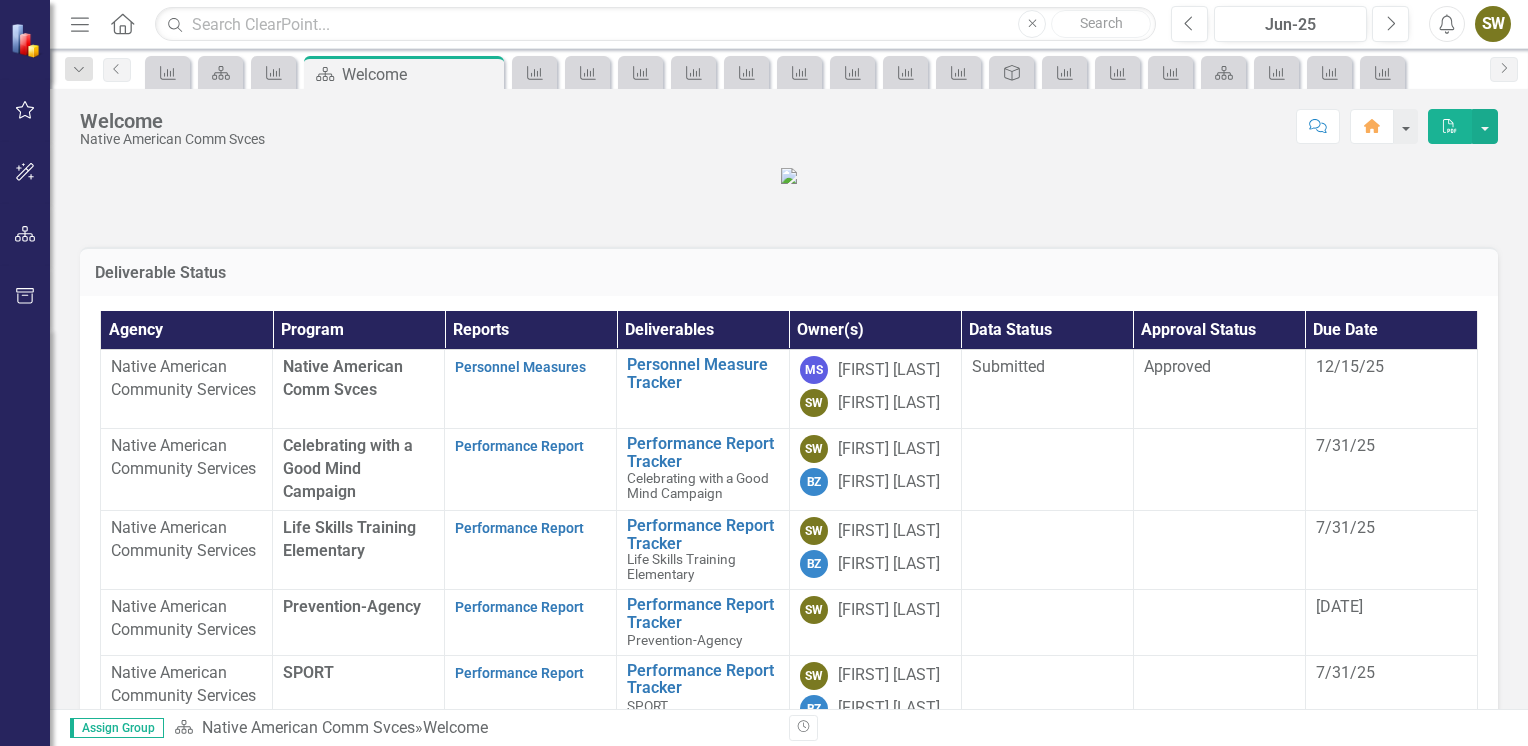 scroll, scrollTop: 477, scrollLeft: 0, axis: vertical 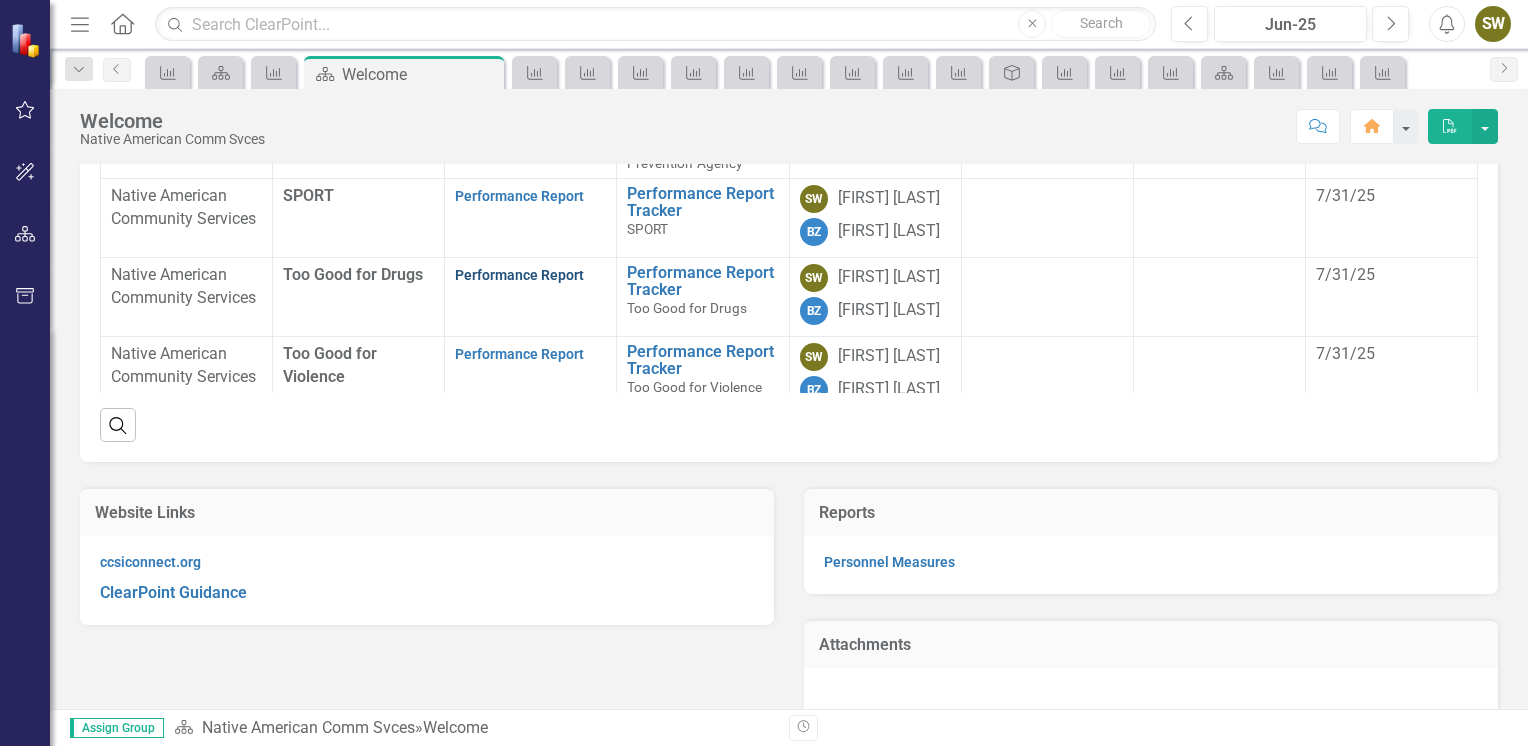 click on "Performance Report" at bounding box center (519, 275) 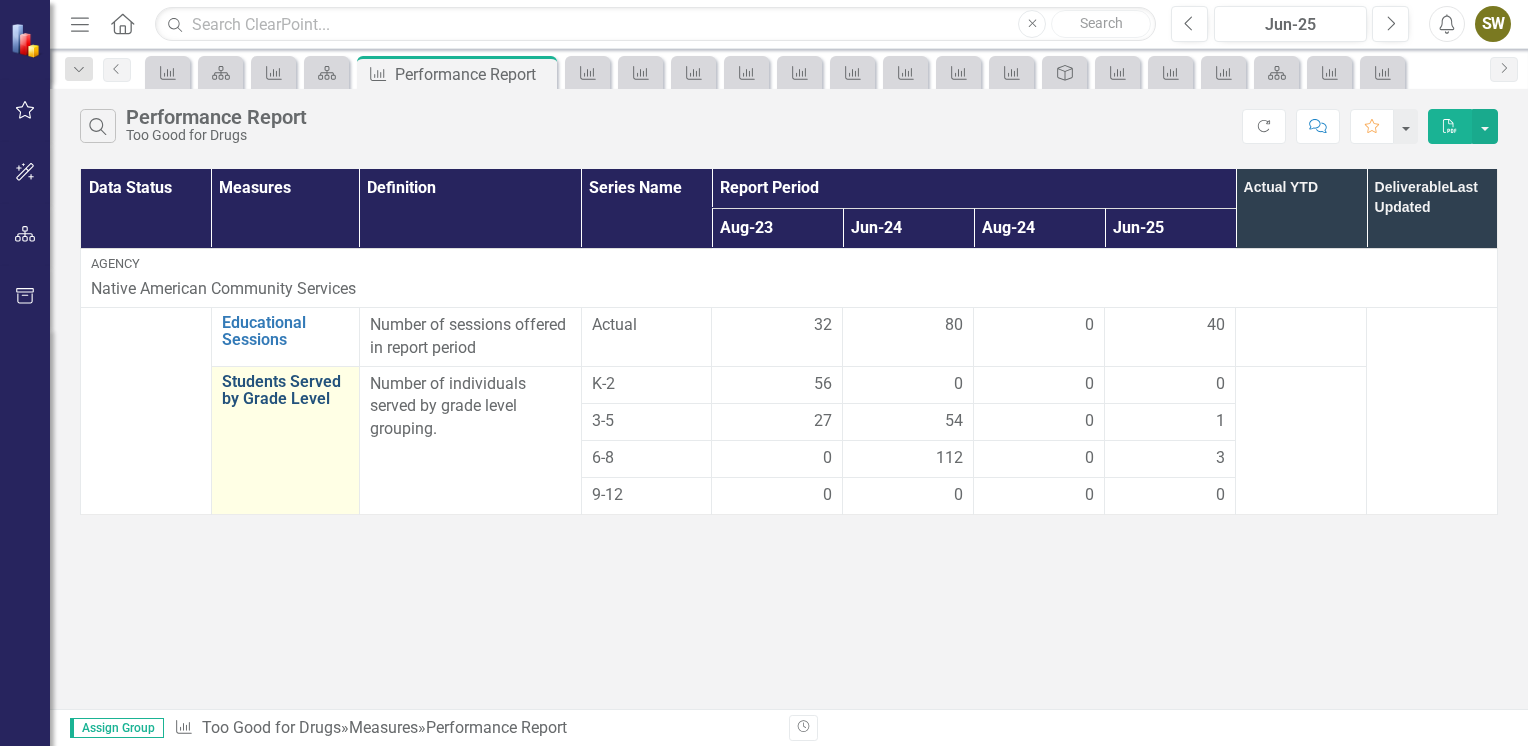 click on "Students Served by Grade Level" at bounding box center (285, 390) 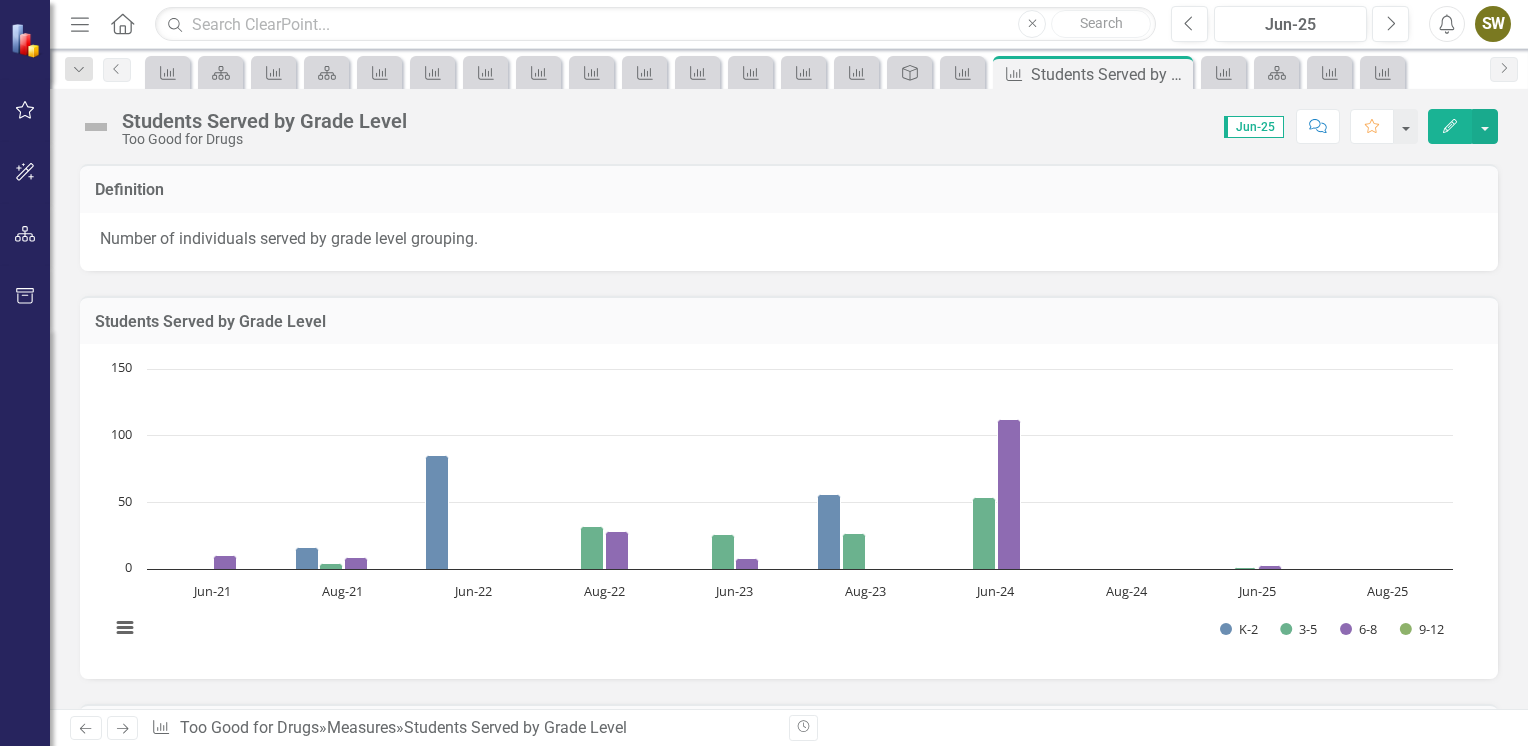 click on "Edit" 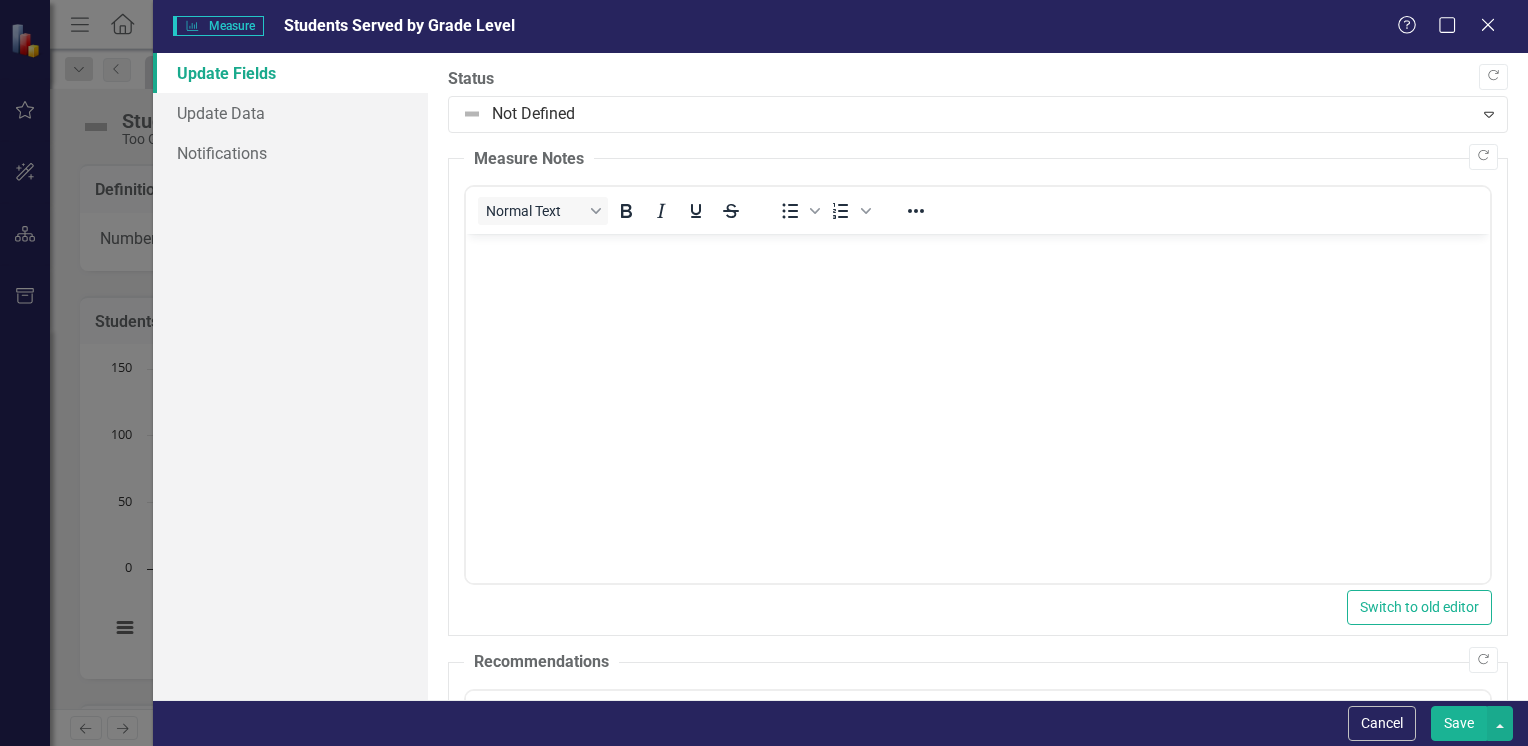 scroll, scrollTop: 0, scrollLeft: 0, axis: both 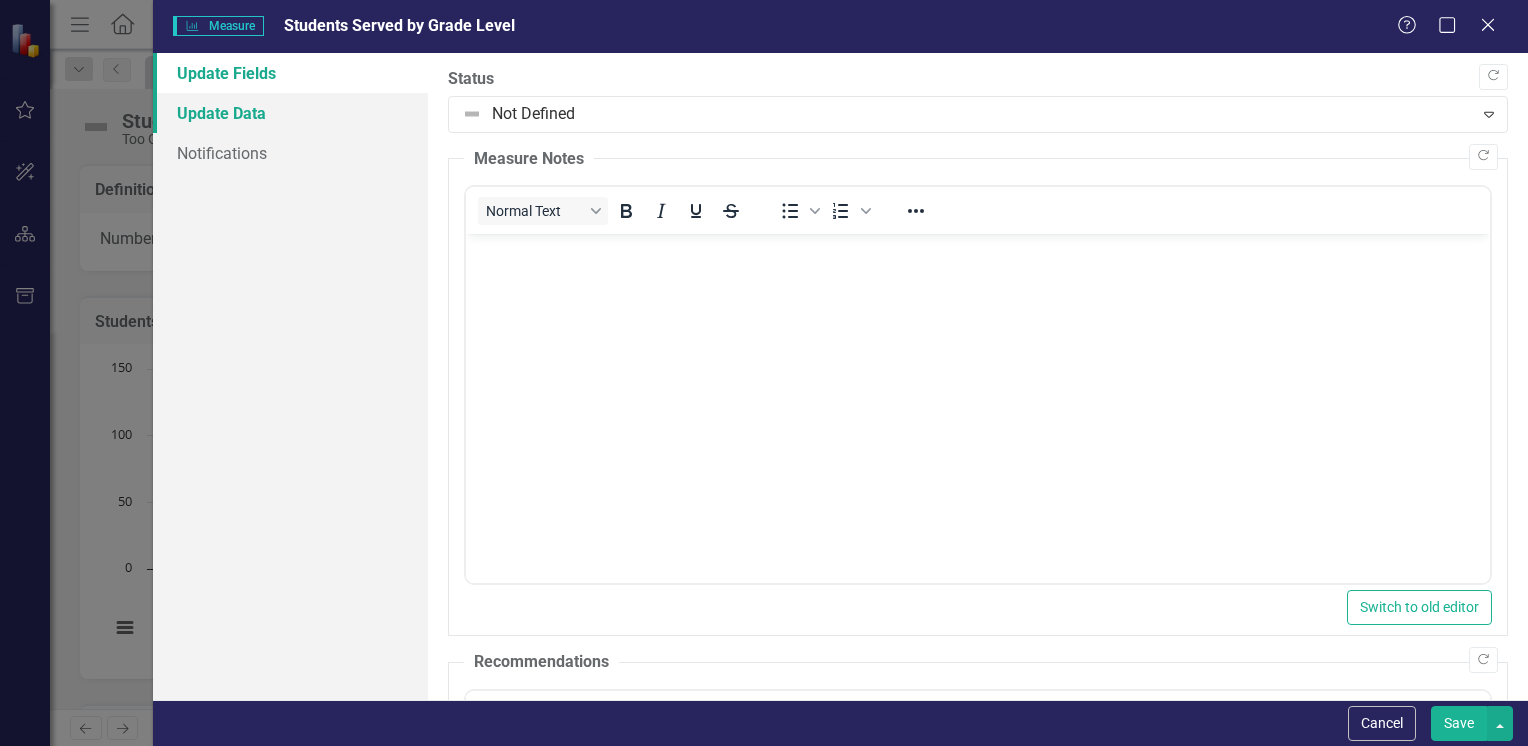 click on "Update  Data" at bounding box center (290, 113) 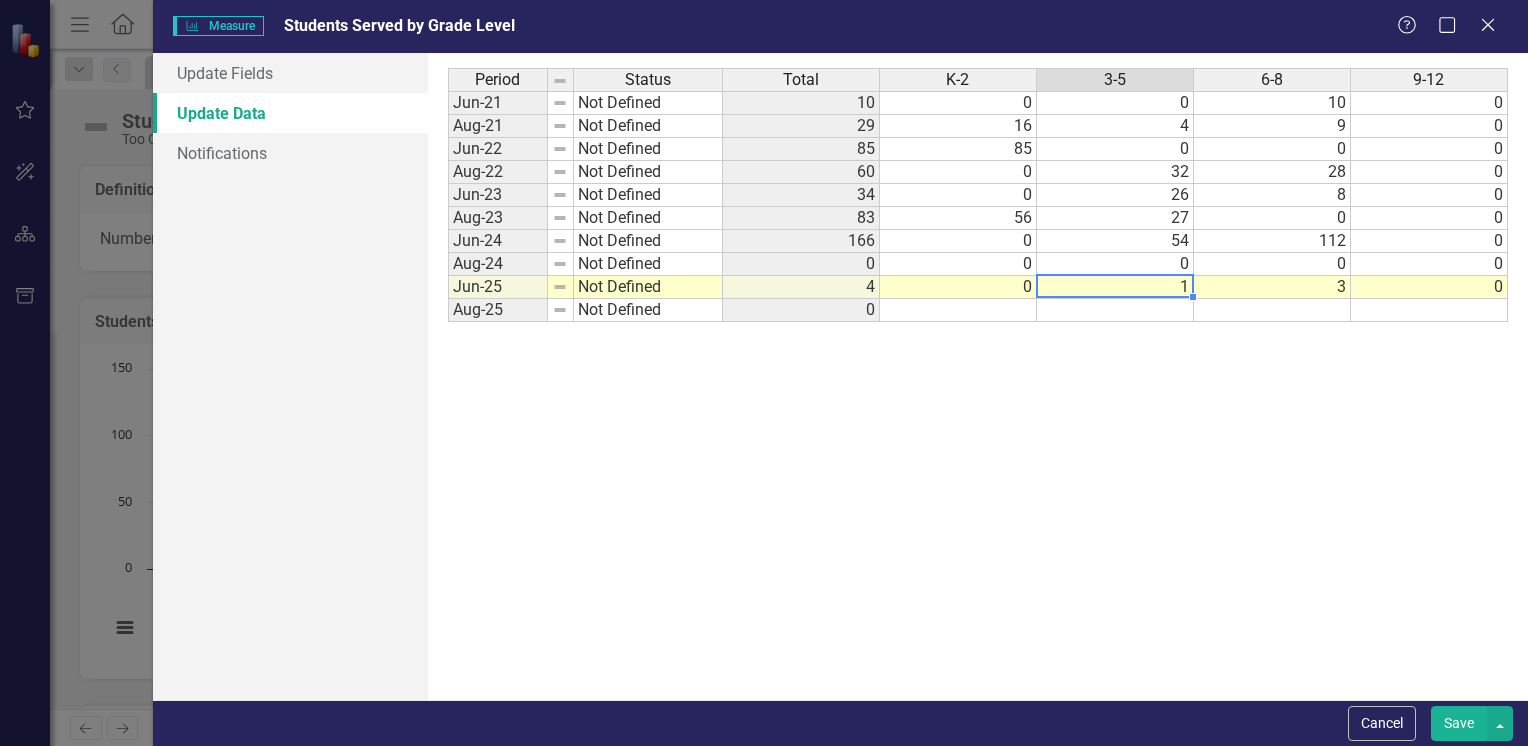 click on "1" at bounding box center [1115, 287] 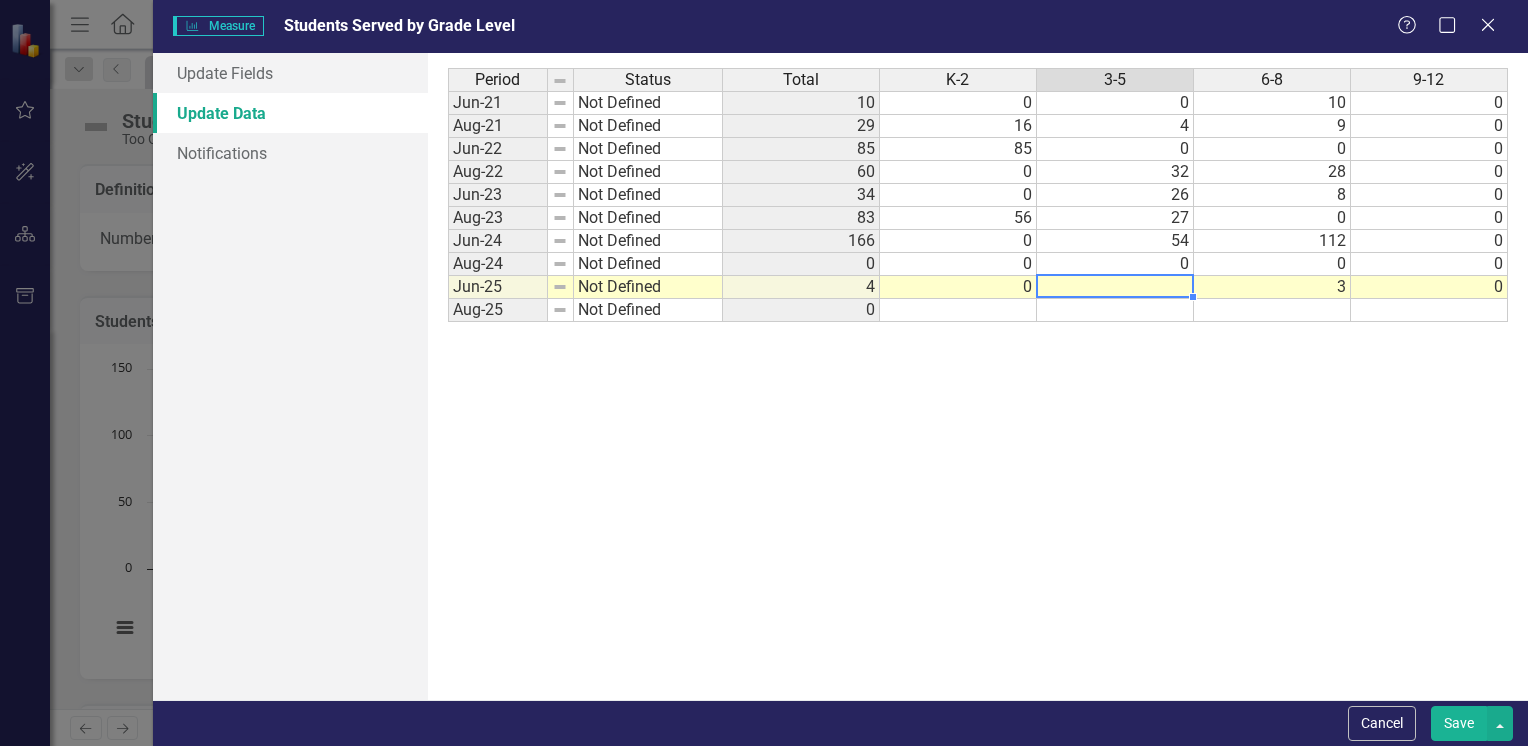 click on "3" at bounding box center (1272, 287) 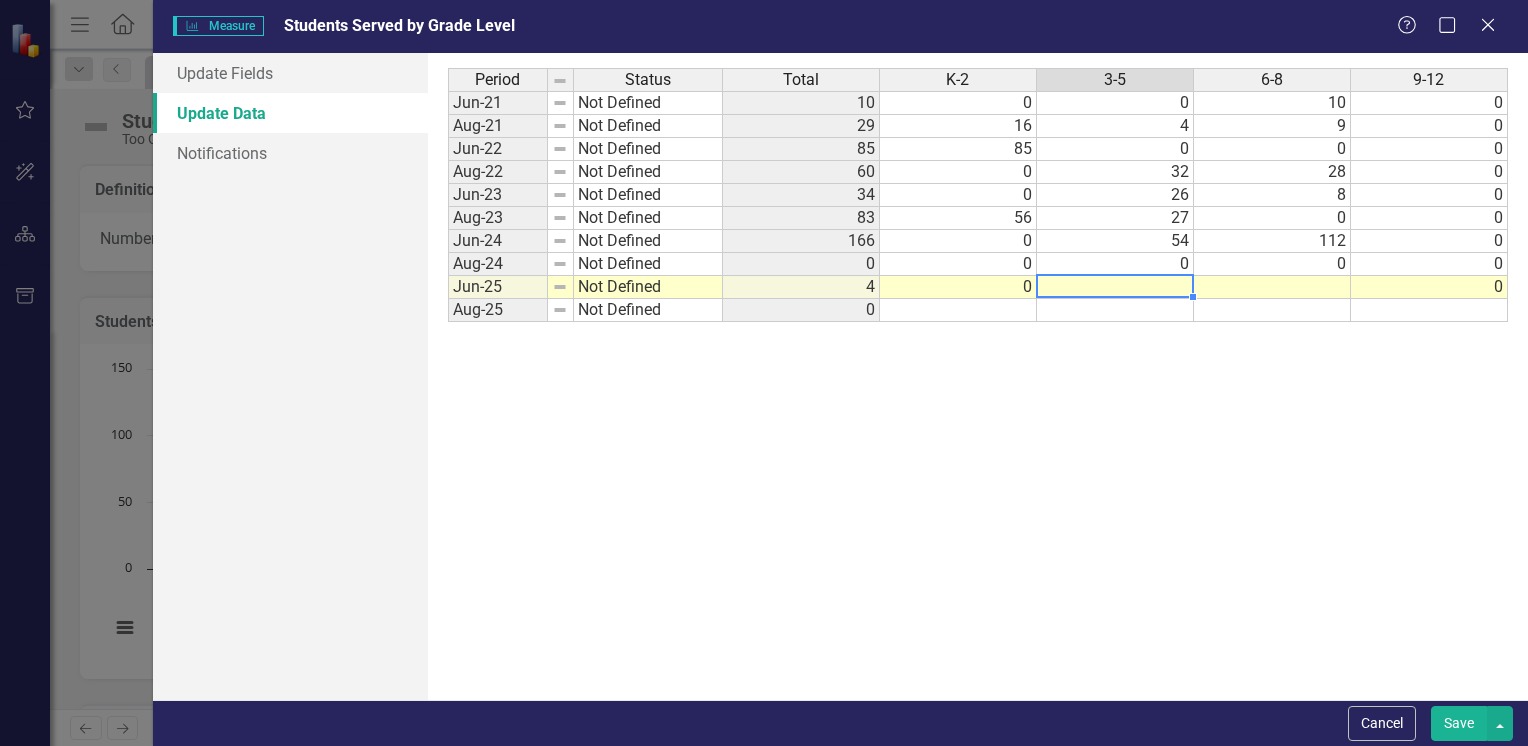 click at bounding box center [1115, 287] 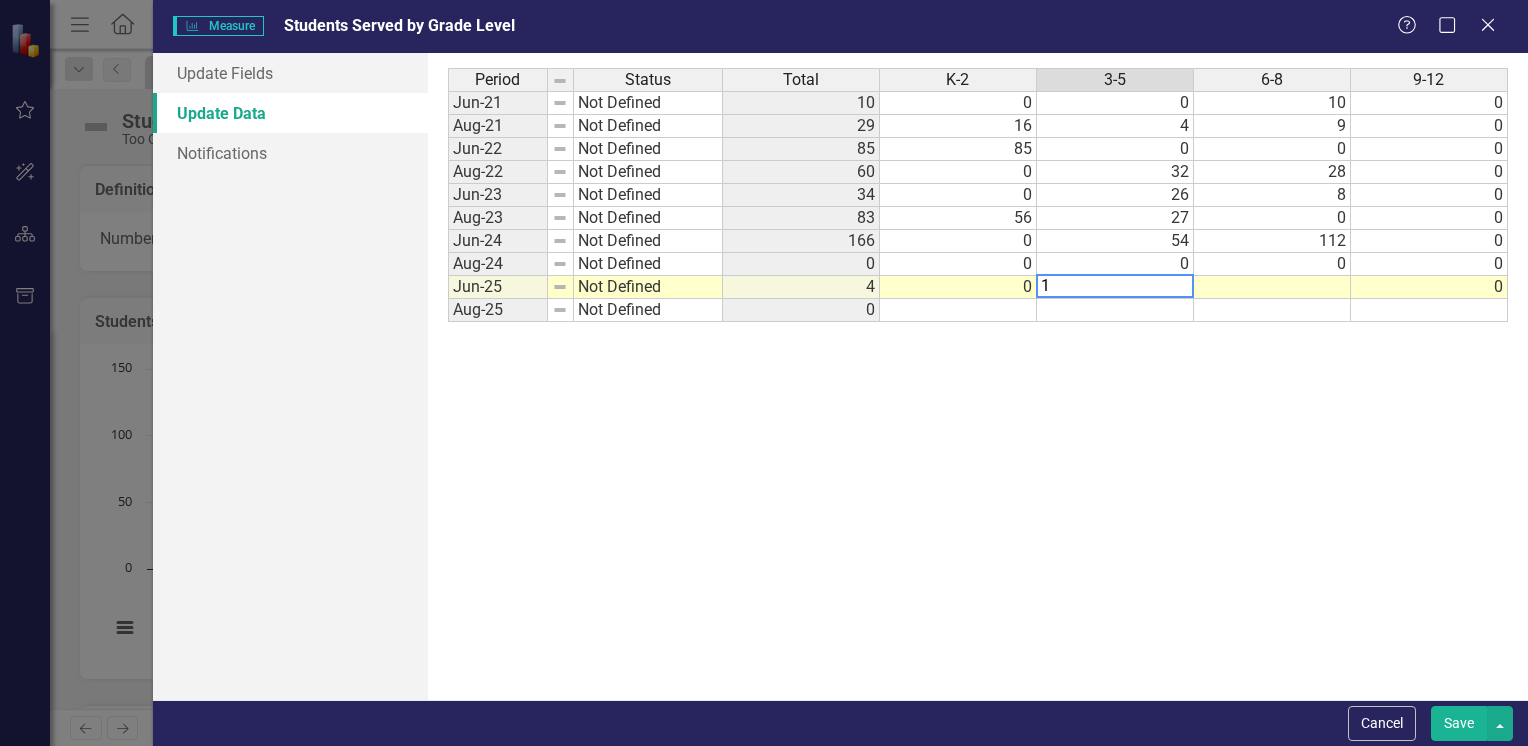 type on "13" 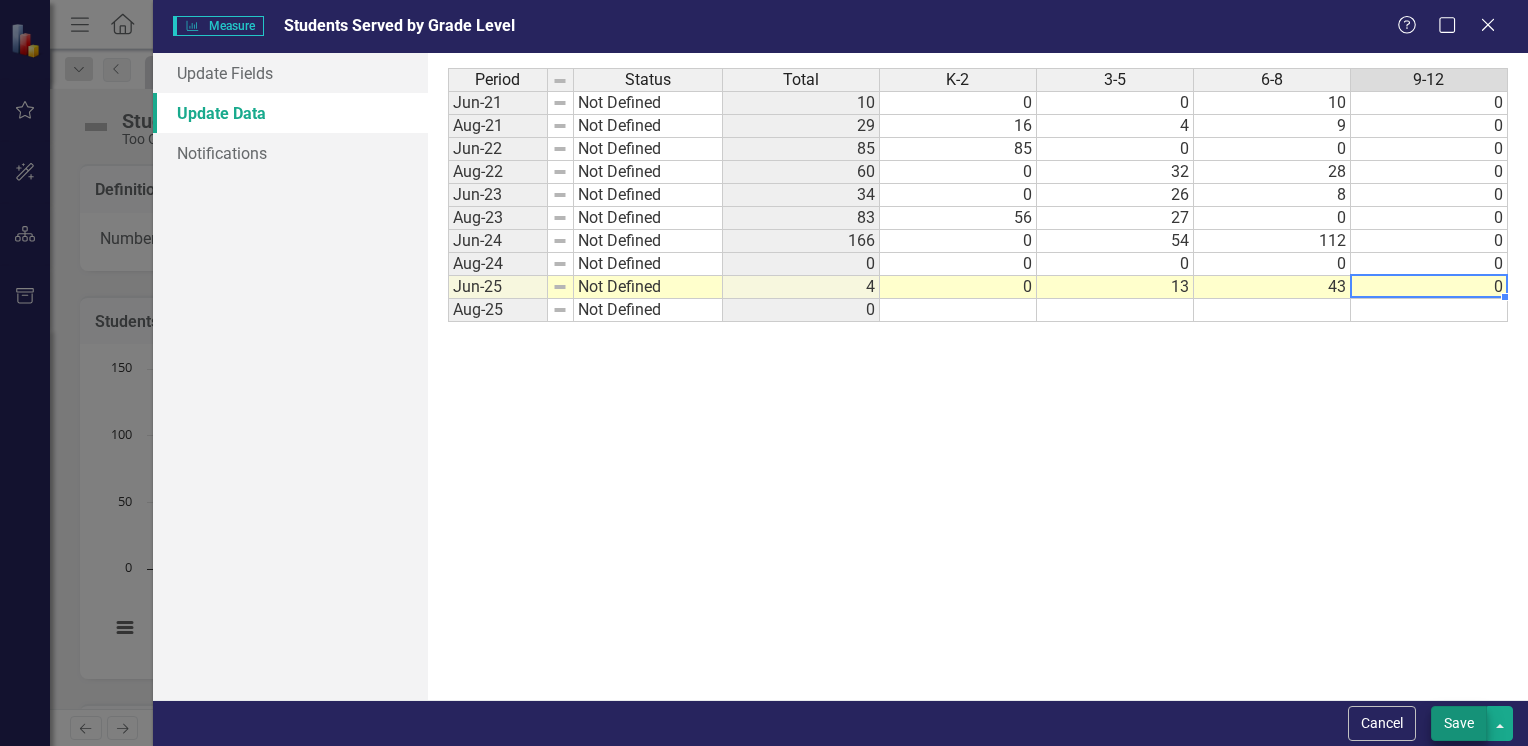 type on "0" 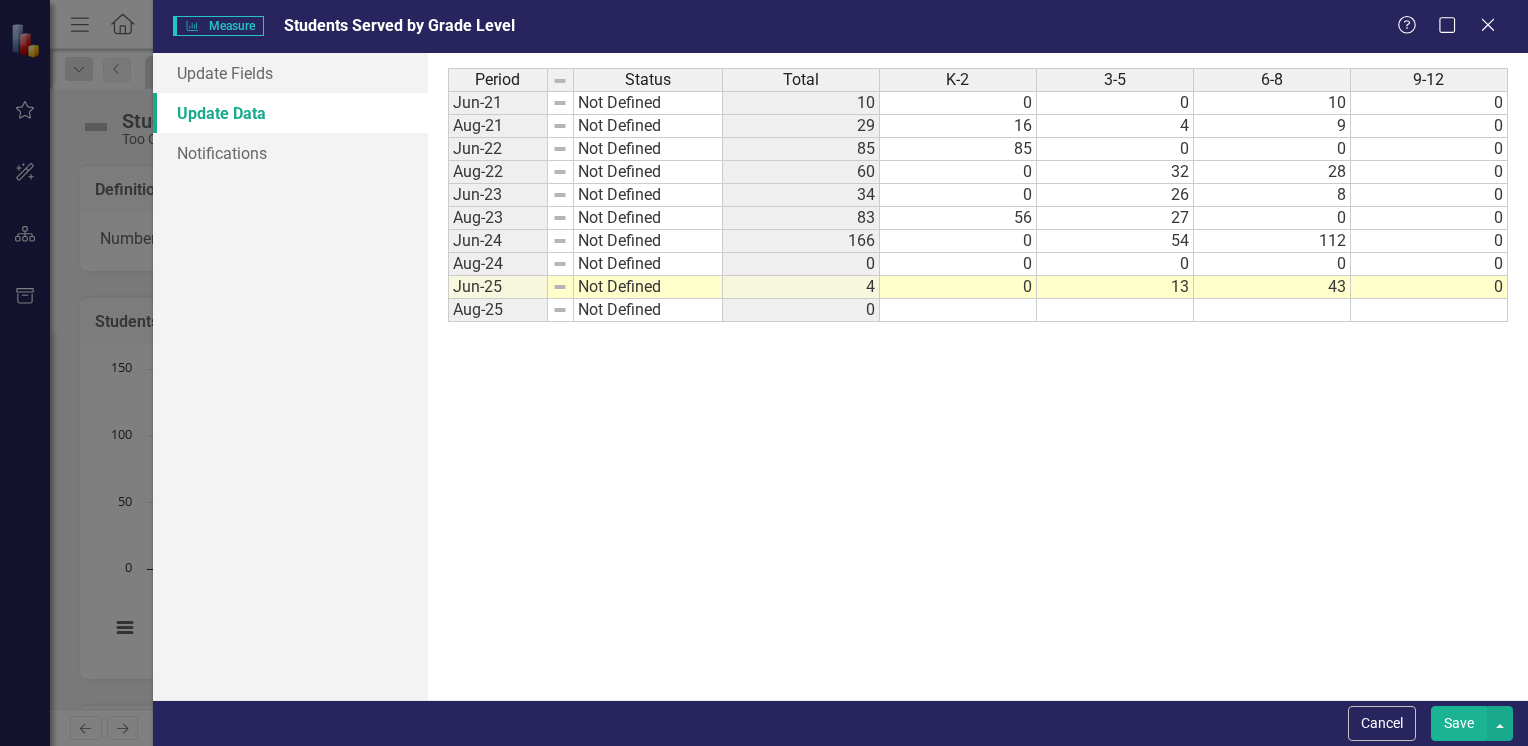 click on "Save" at bounding box center [1459, 723] 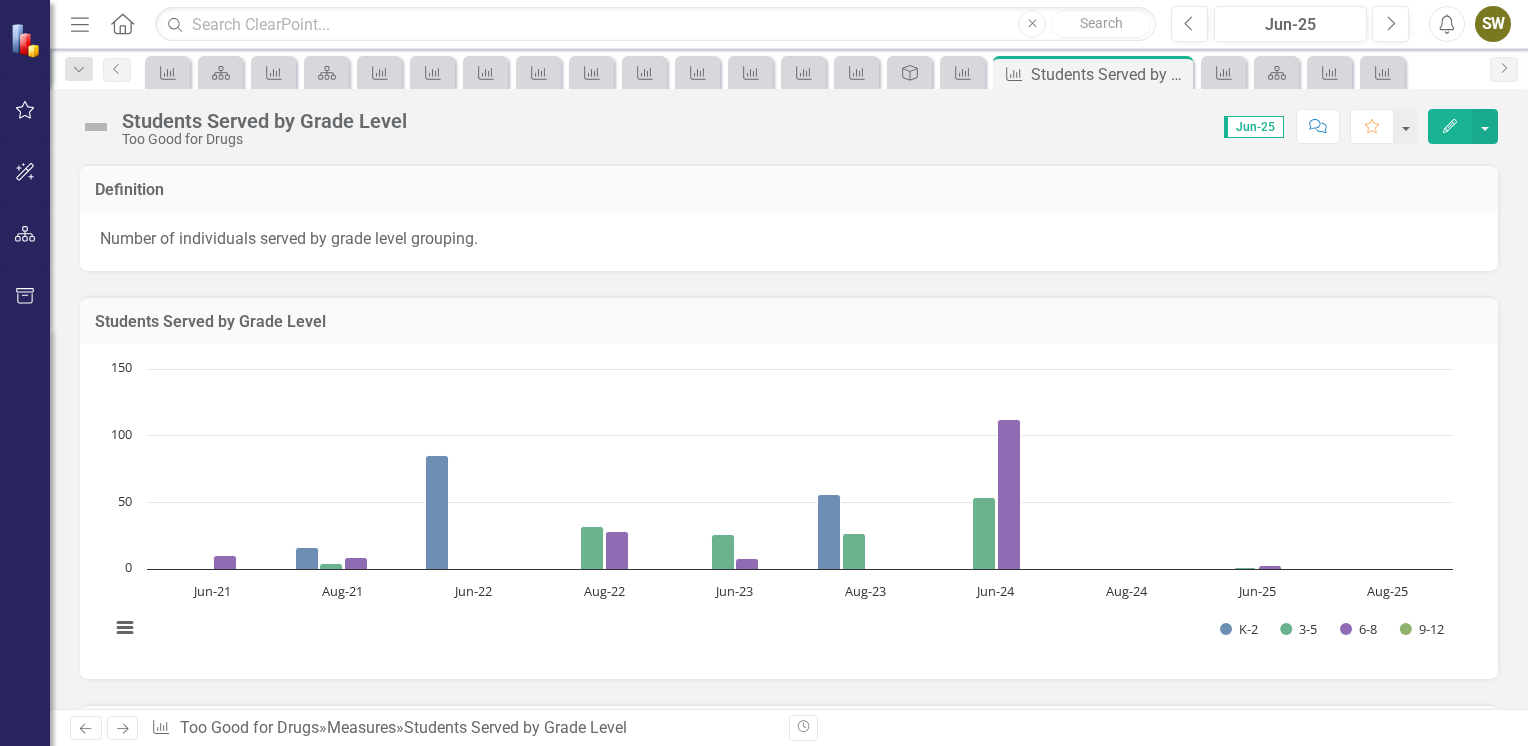 click on "Home" 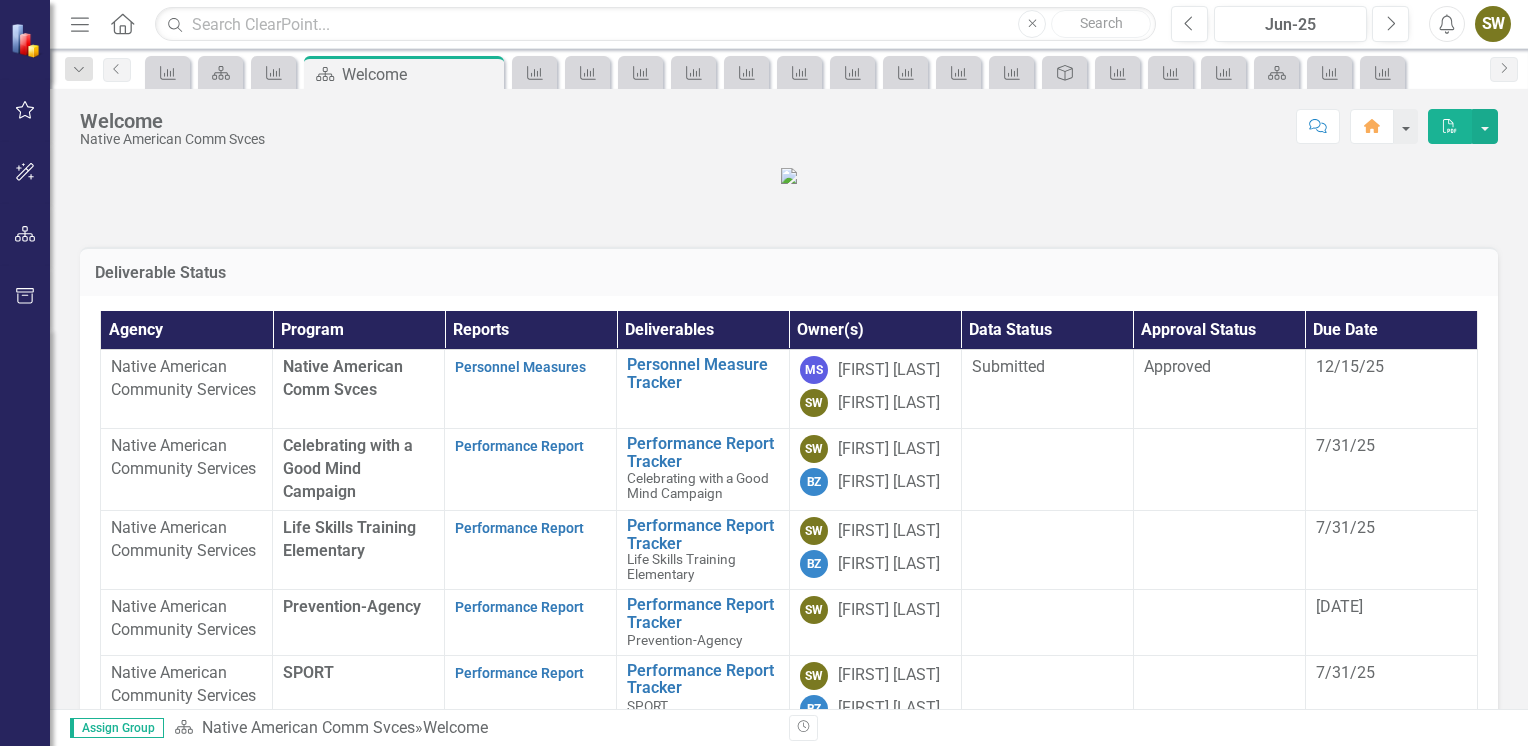 scroll, scrollTop: 477, scrollLeft: 0, axis: vertical 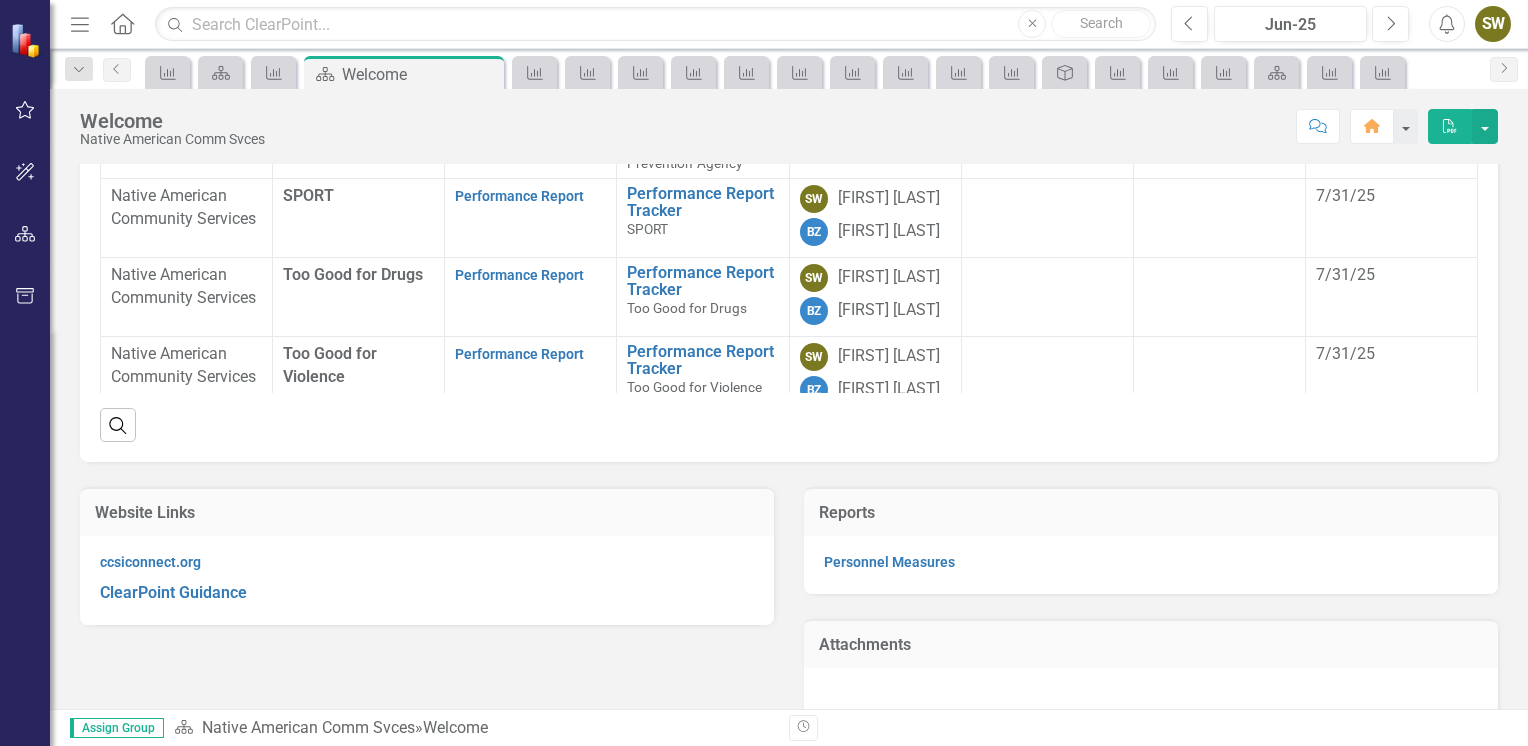 click on "Performance Report" at bounding box center [519, 51] 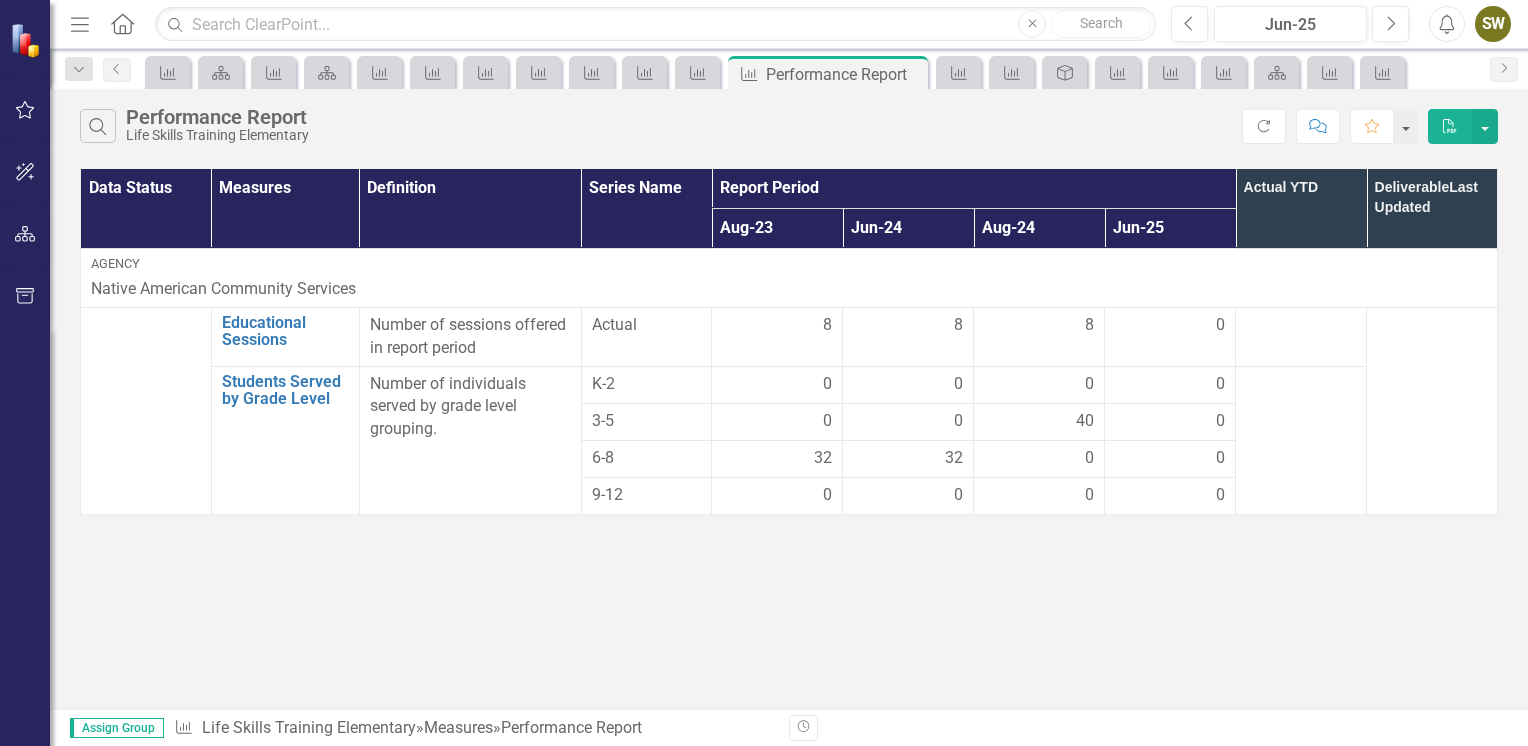 click 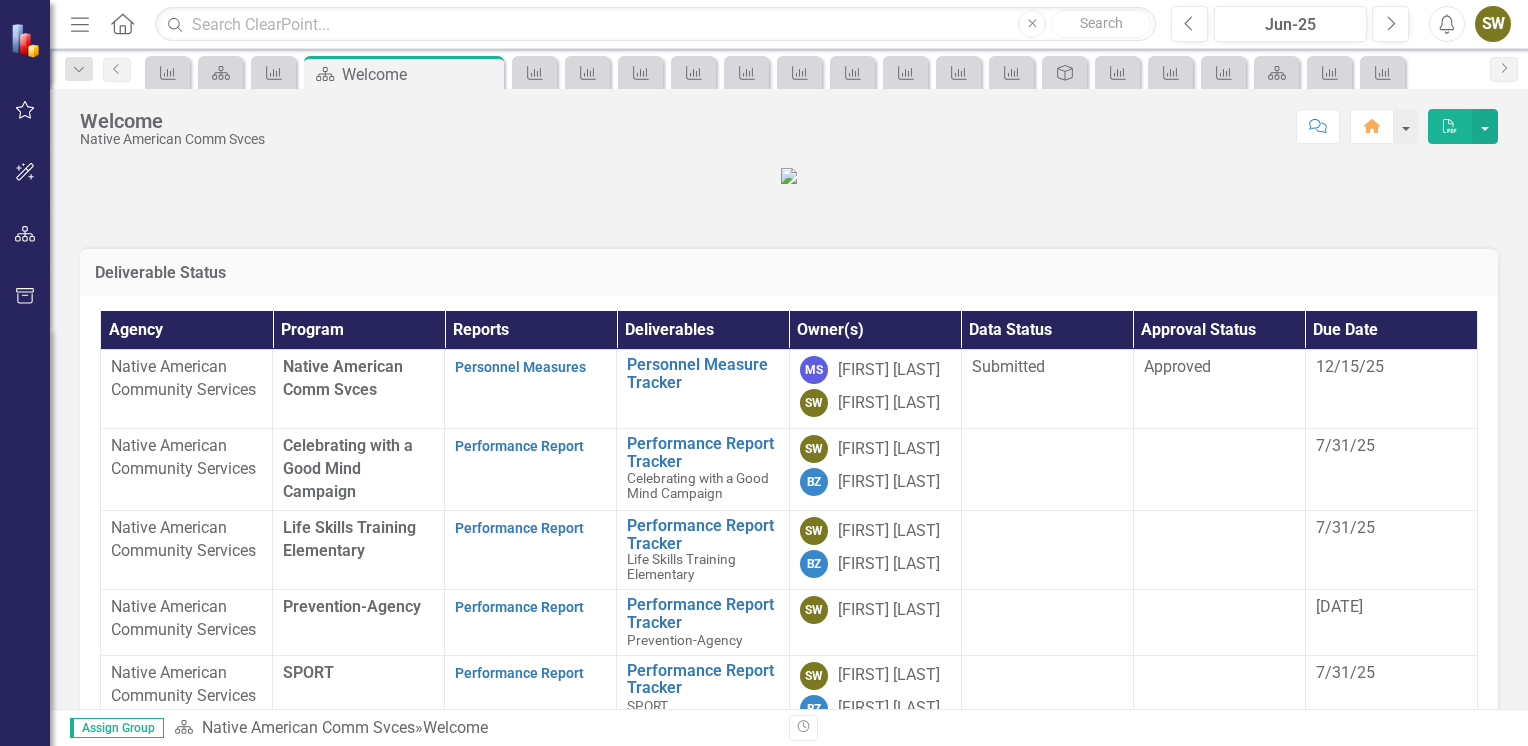 scroll, scrollTop: 477, scrollLeft: 0, axis: vertical 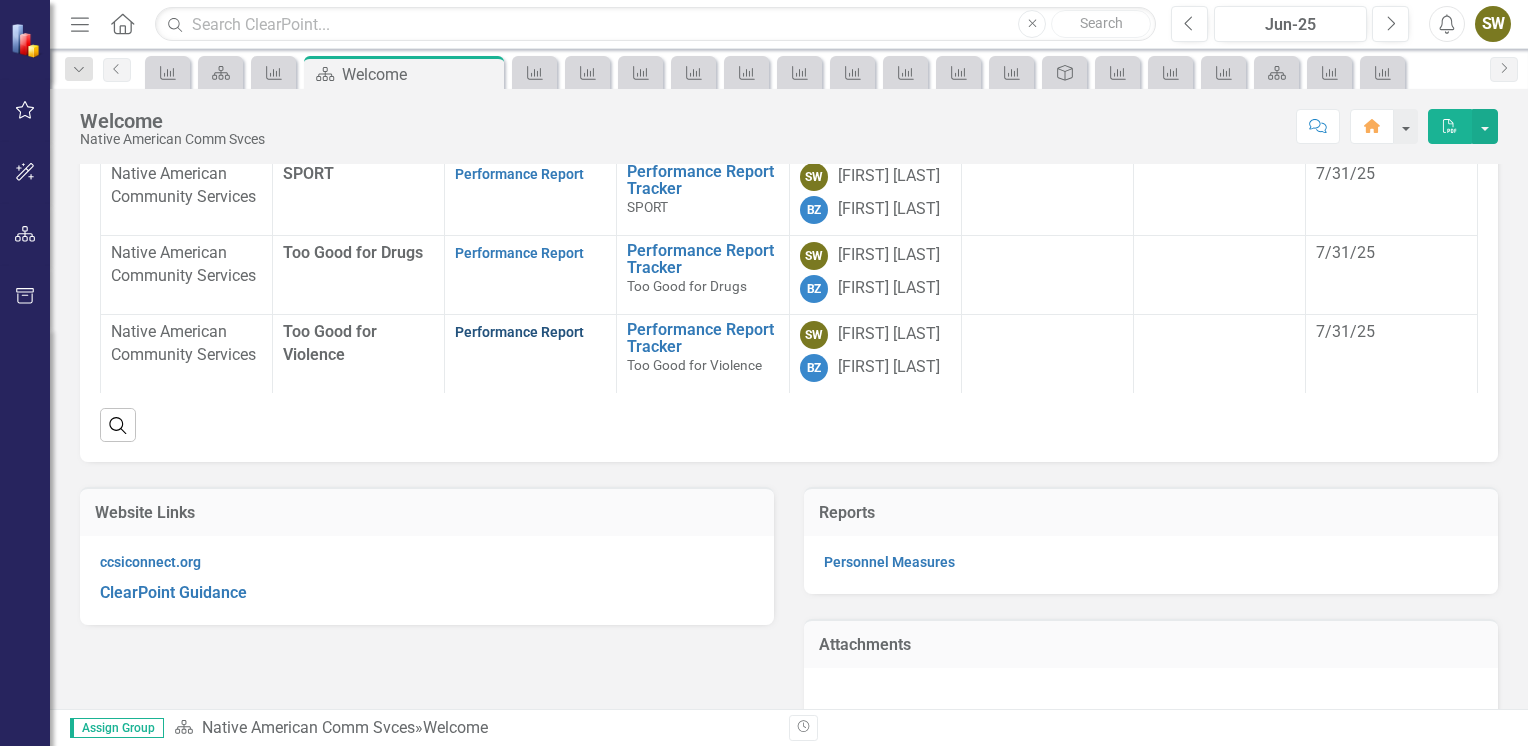 click on "Performance Report" at bounding box center [519, 332] 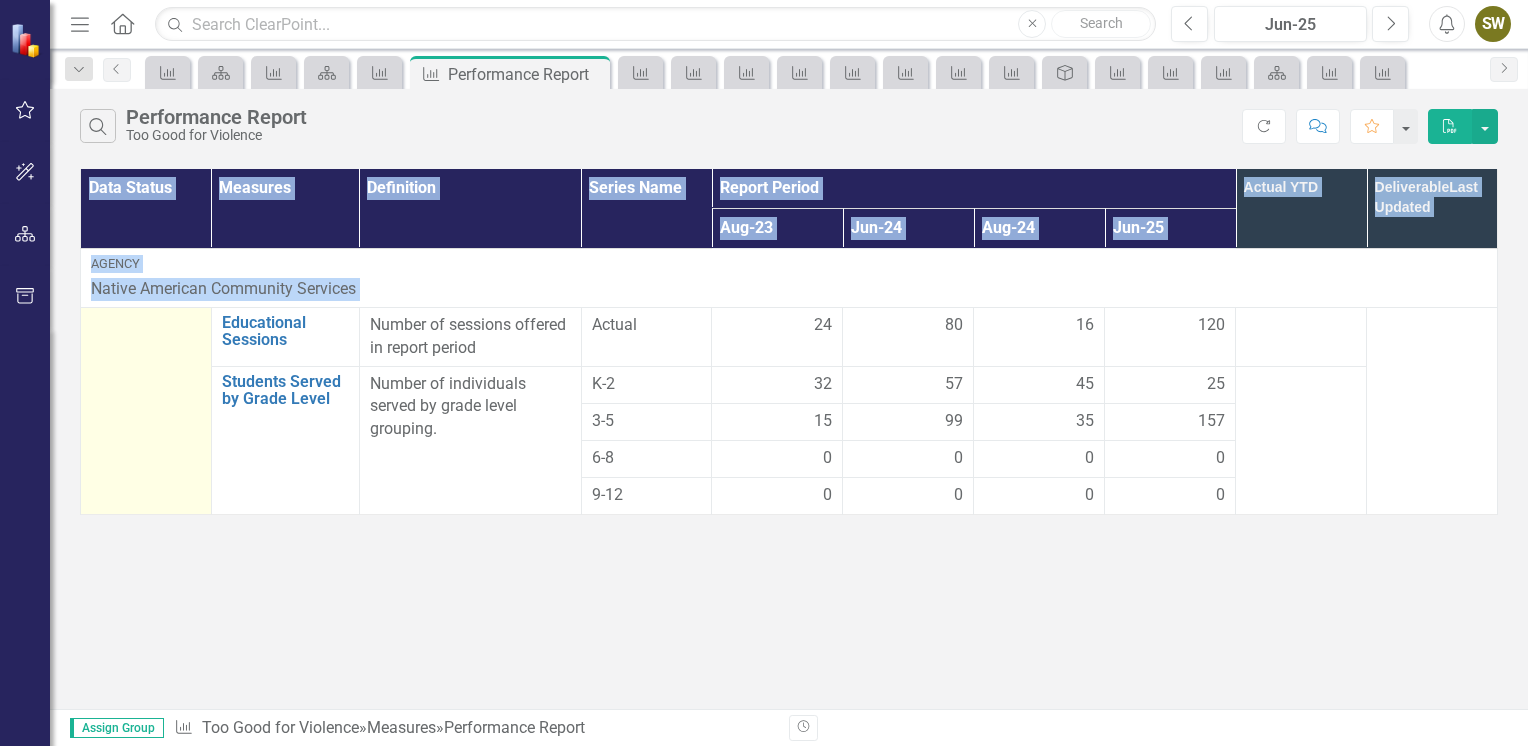 drag, startPoint x: 337, startPoint y: 556, endPoint x: 140, endPoint y: 389, distance: 258.25955 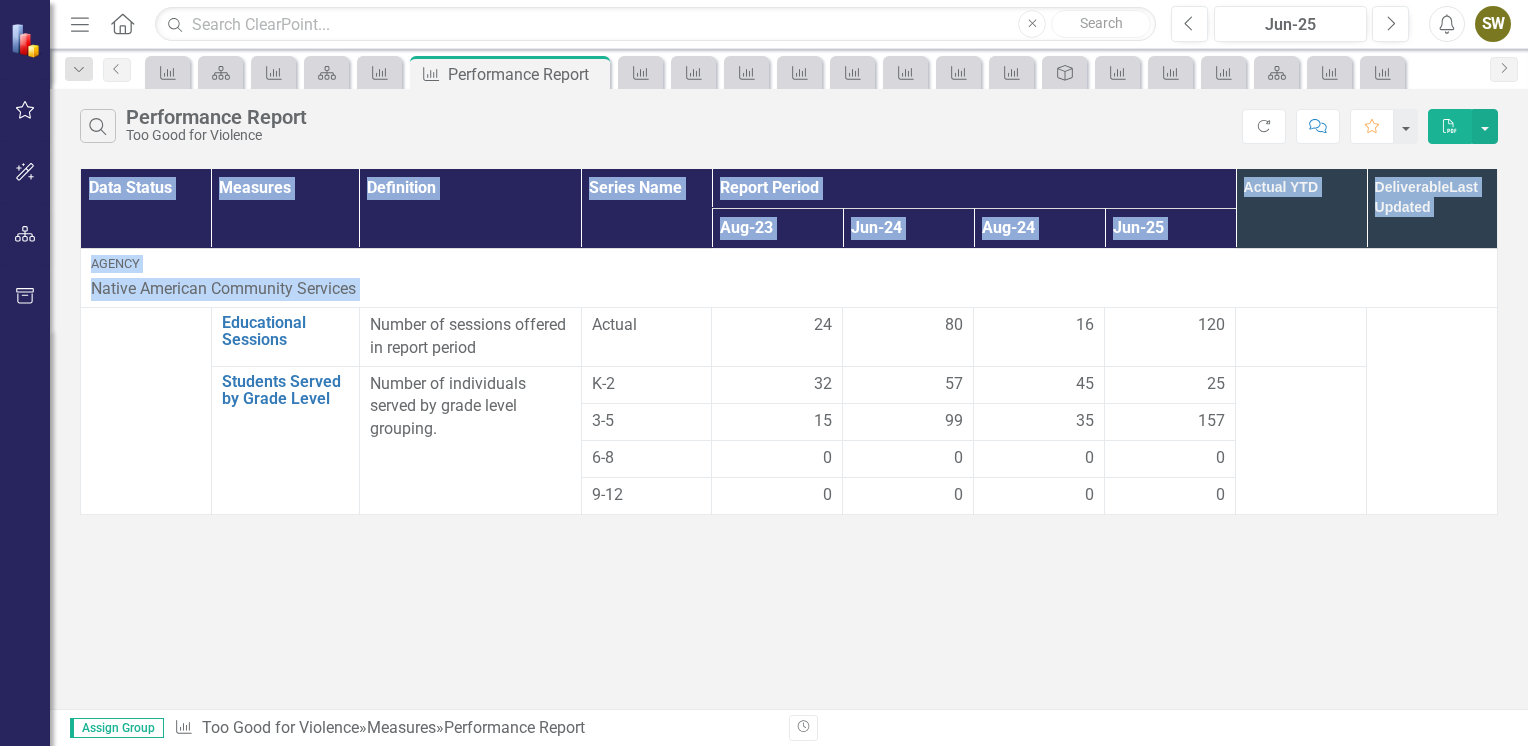 click on "Home" 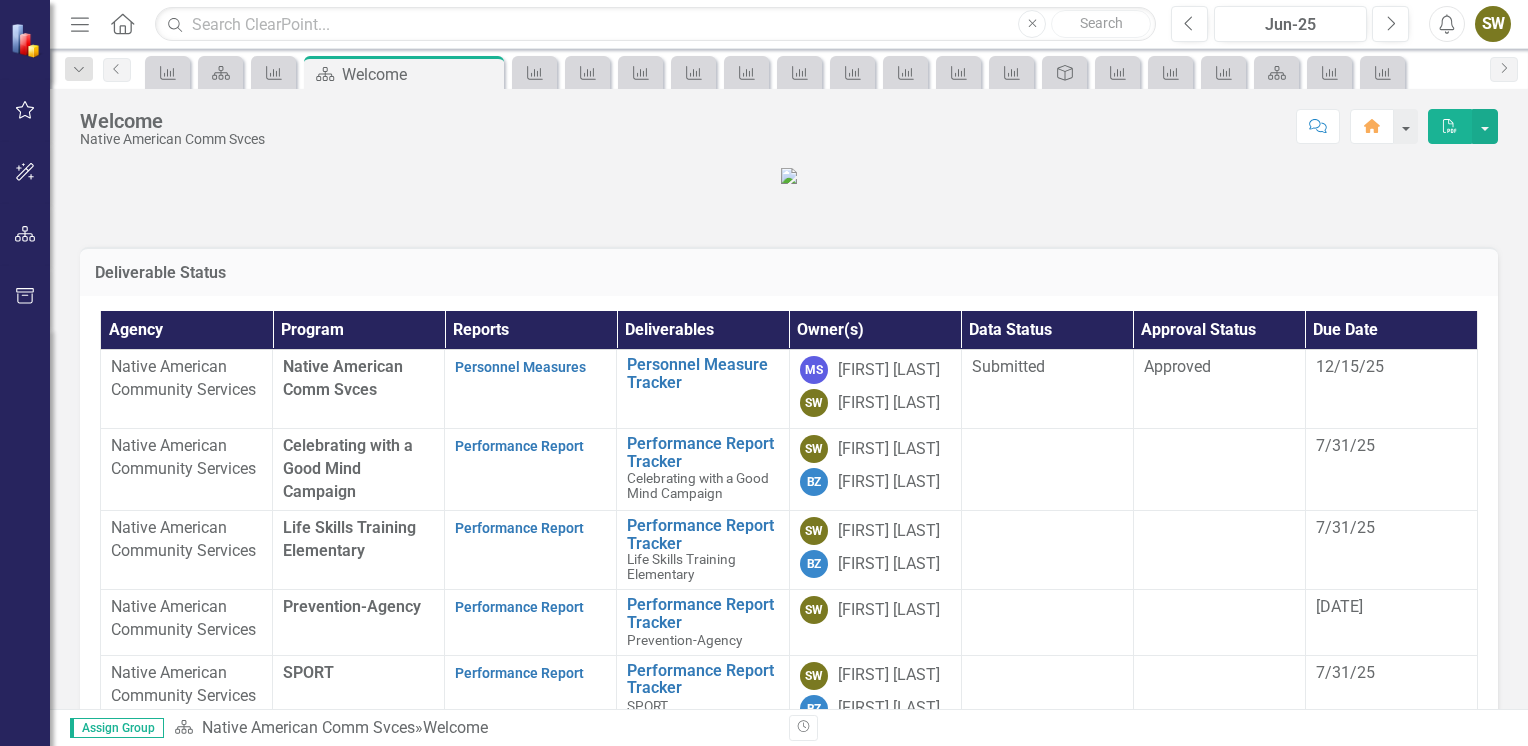 click at bounding box center (789, 175) 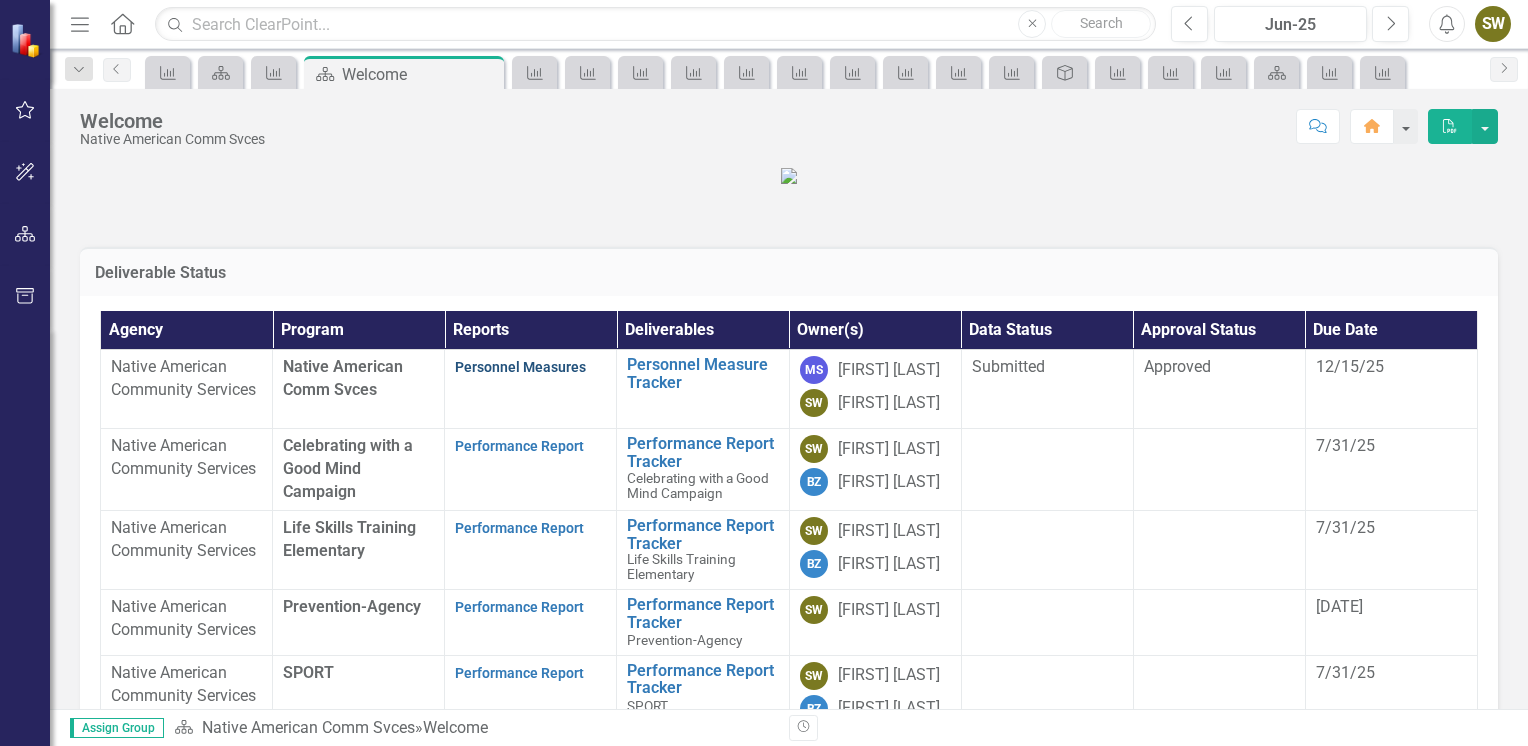 click on "Personnel Measures" at bounding box center (520, 367) 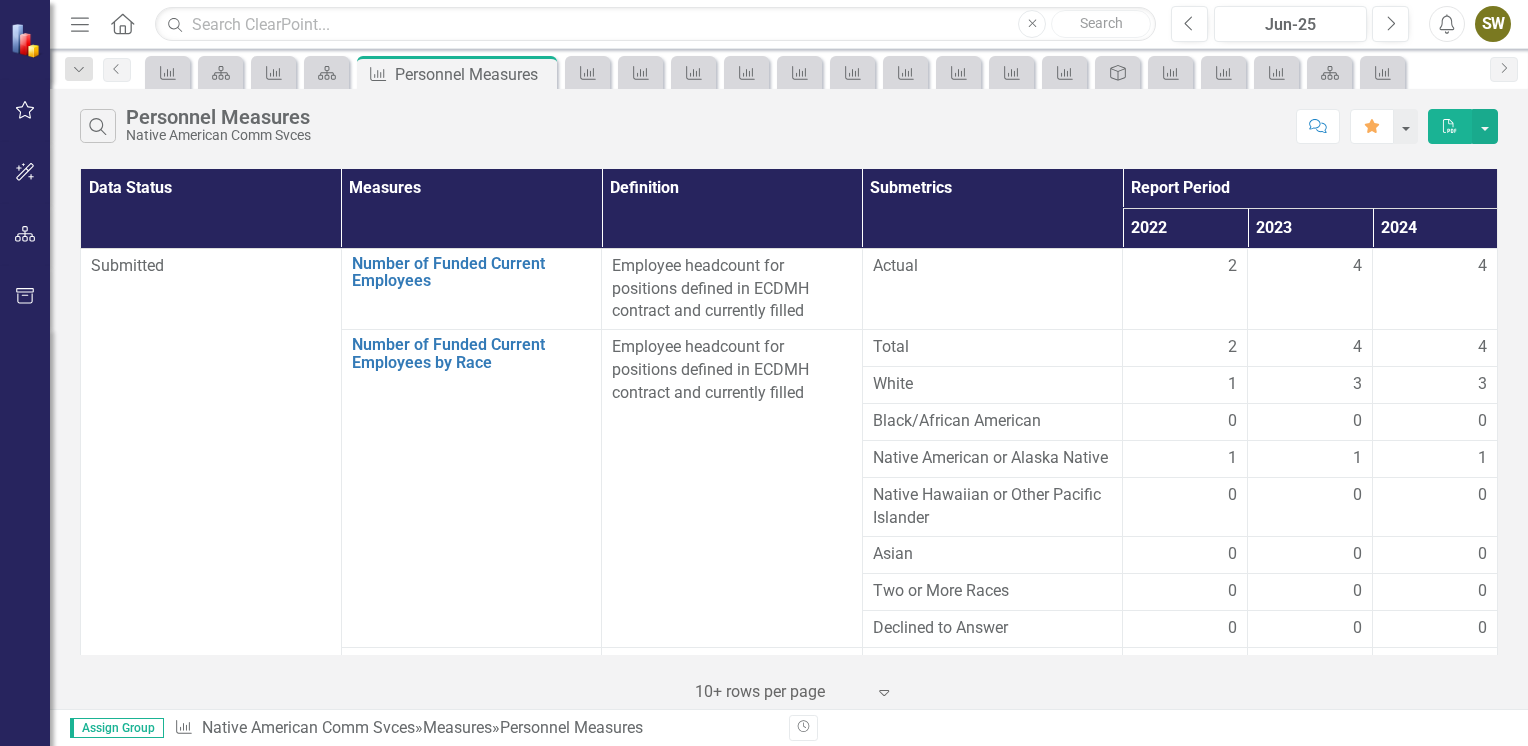 click on "Revision History" at bounding box center [1508, 728] 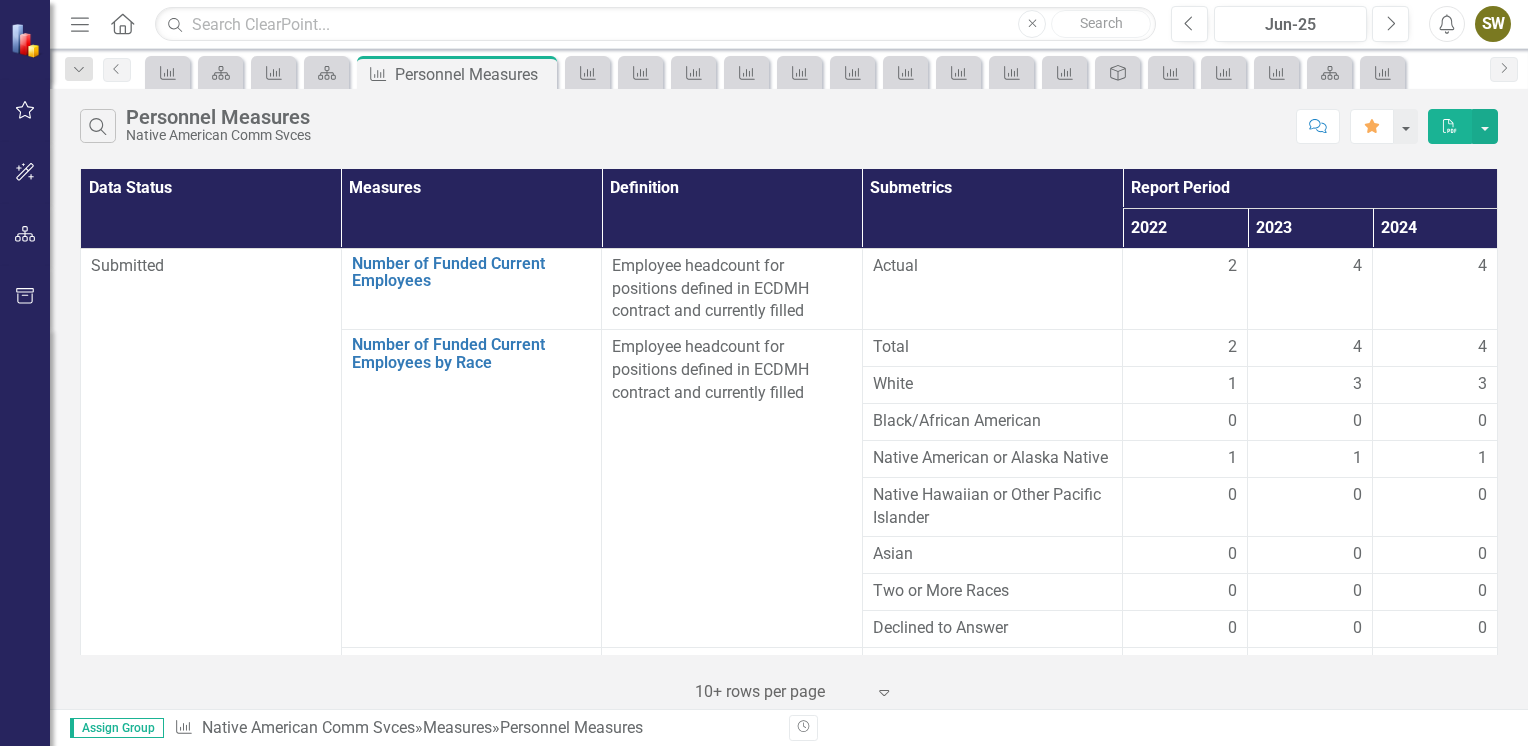 click on "Home" 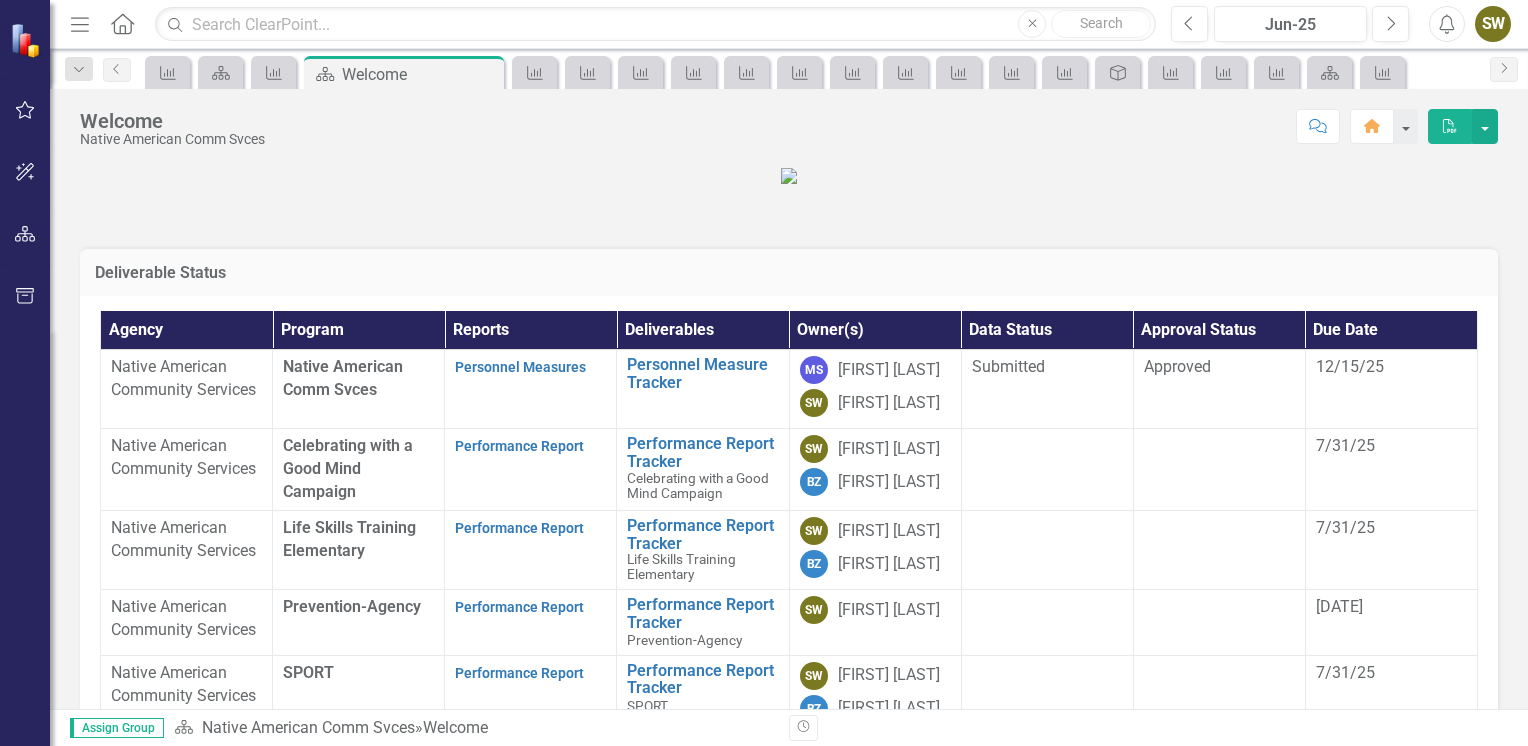 scroll, scrollTop: 477, scrollLeft: 0, axis: vertical 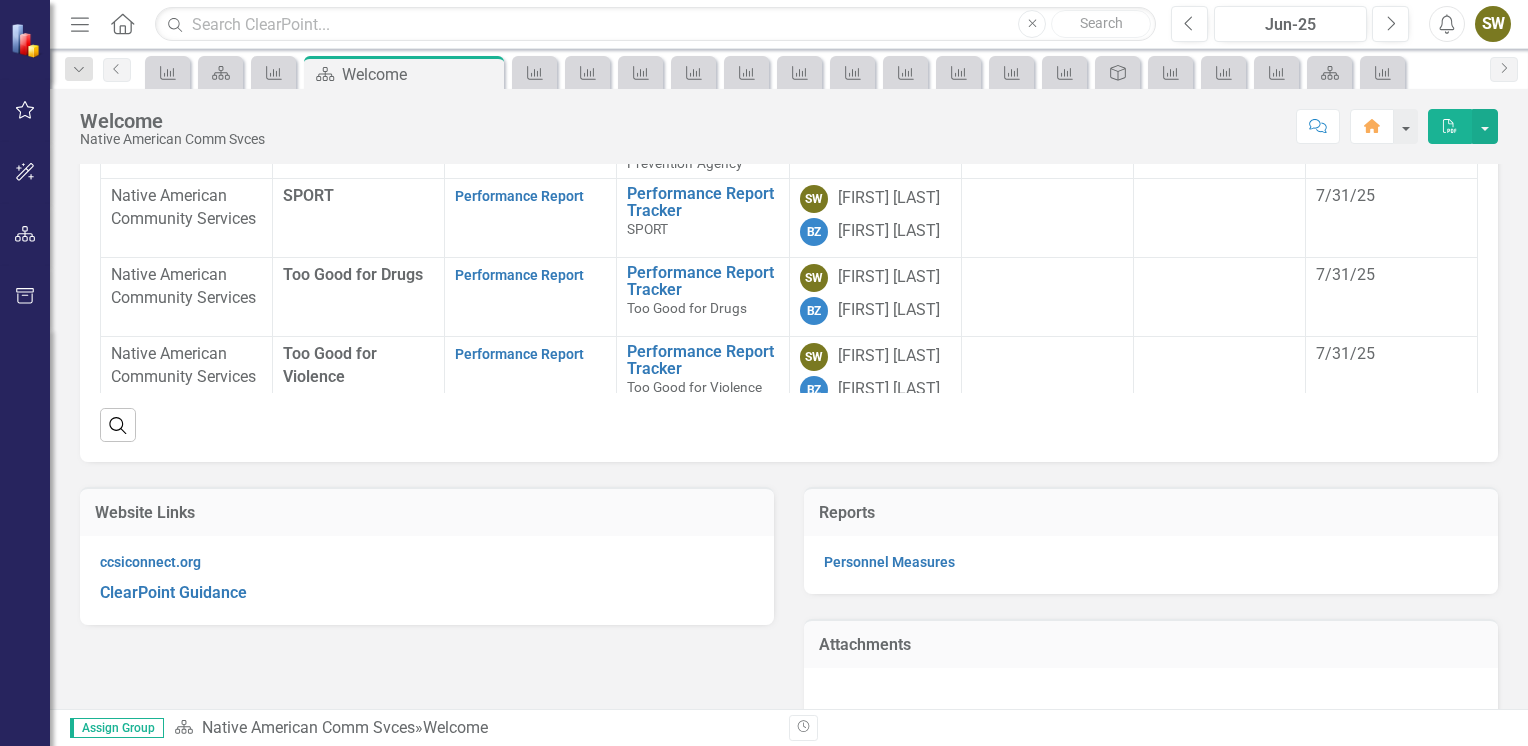 click on "Performance Report" at bounding box center [519, 130] 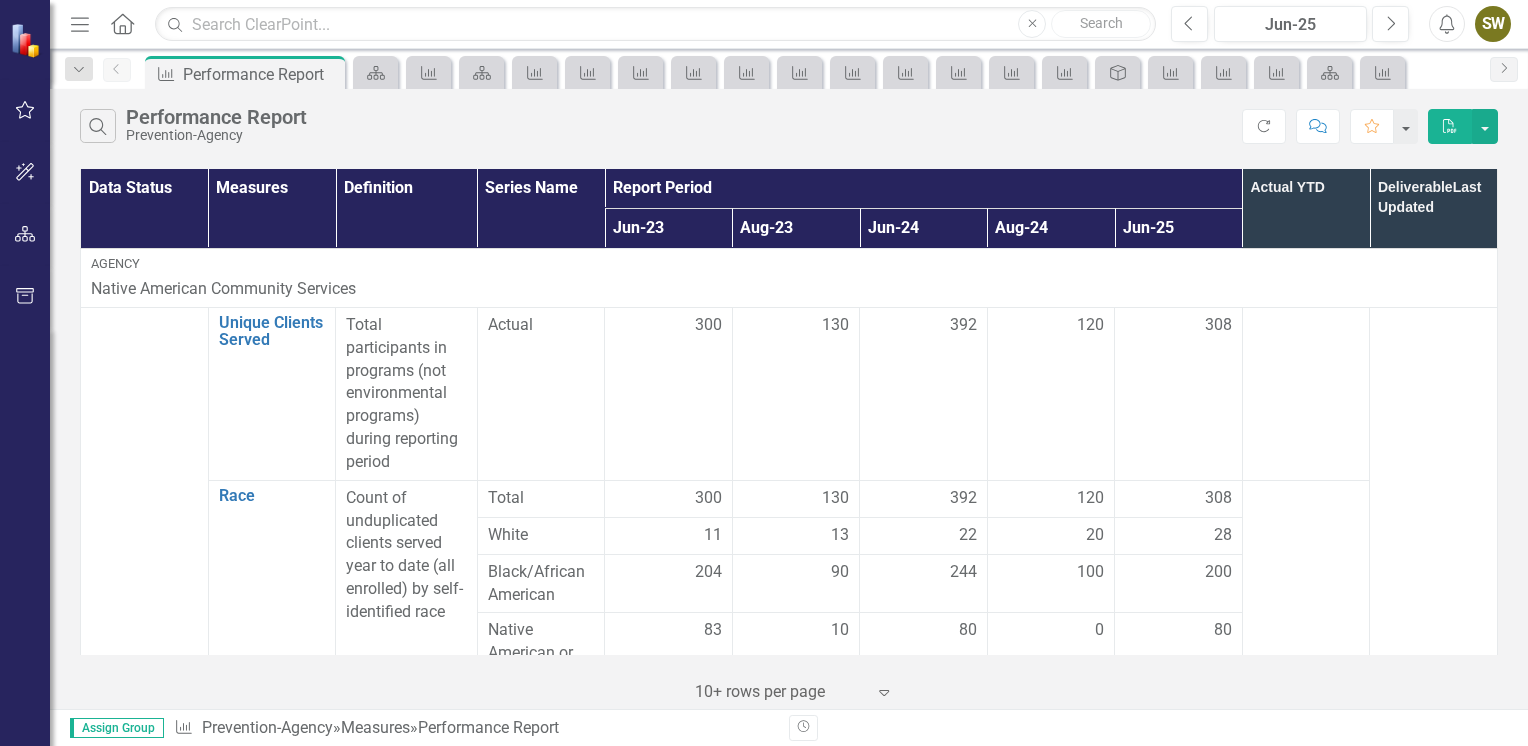 scroll, scrollTop: 426, scrollLeft: 0, axis: vertical 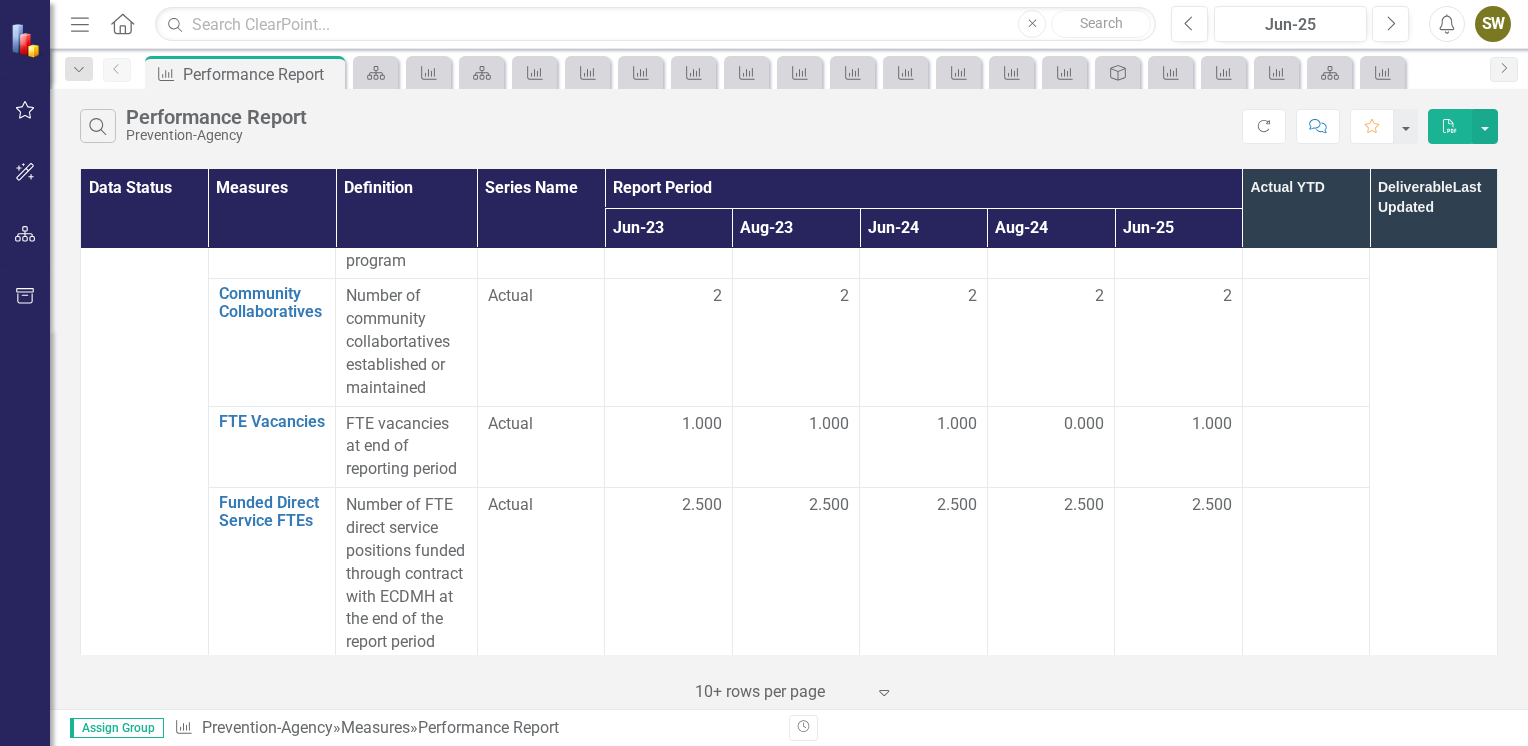 click on "SW" at bounding box center [1493, 24] 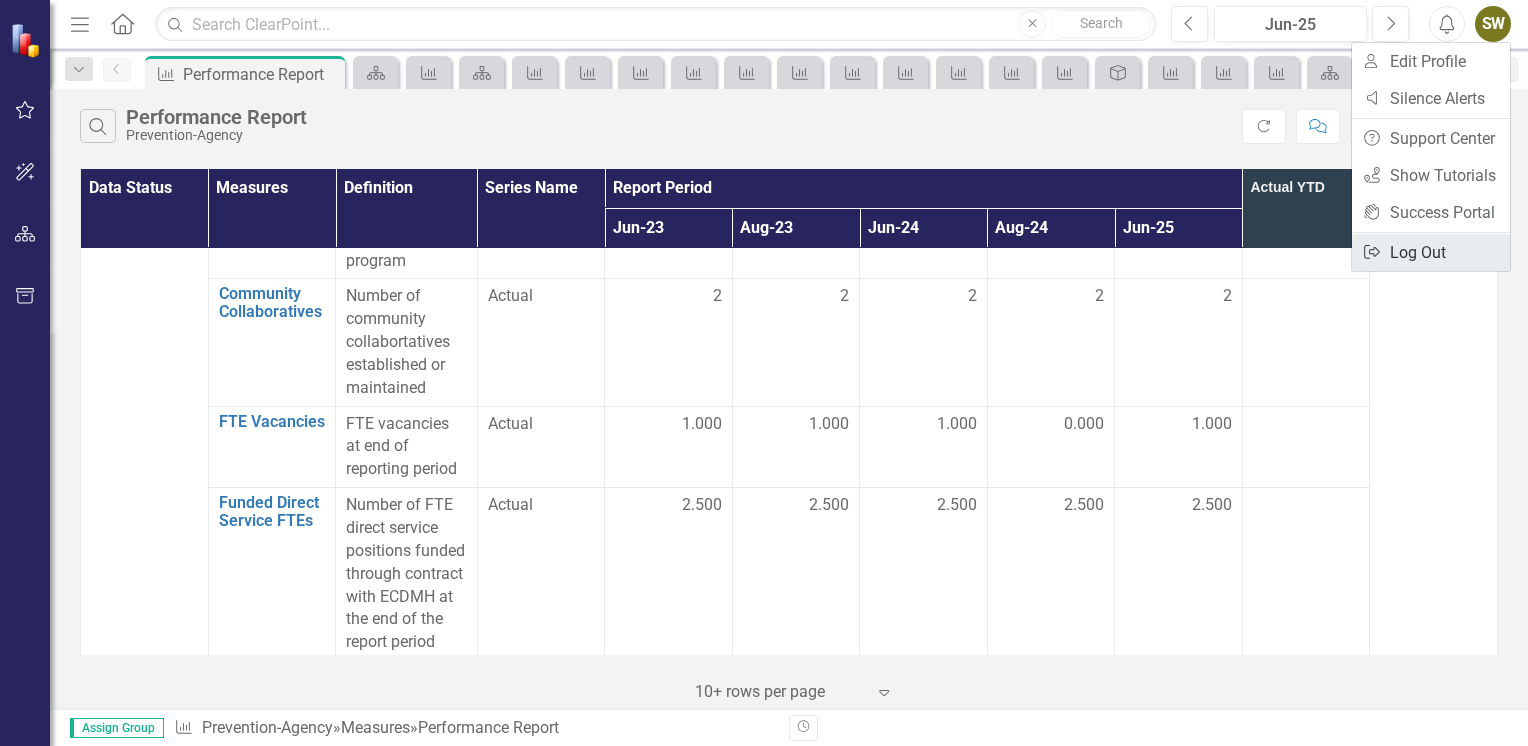 click on "Logout Log Out" at bounding box center (1431, 252) 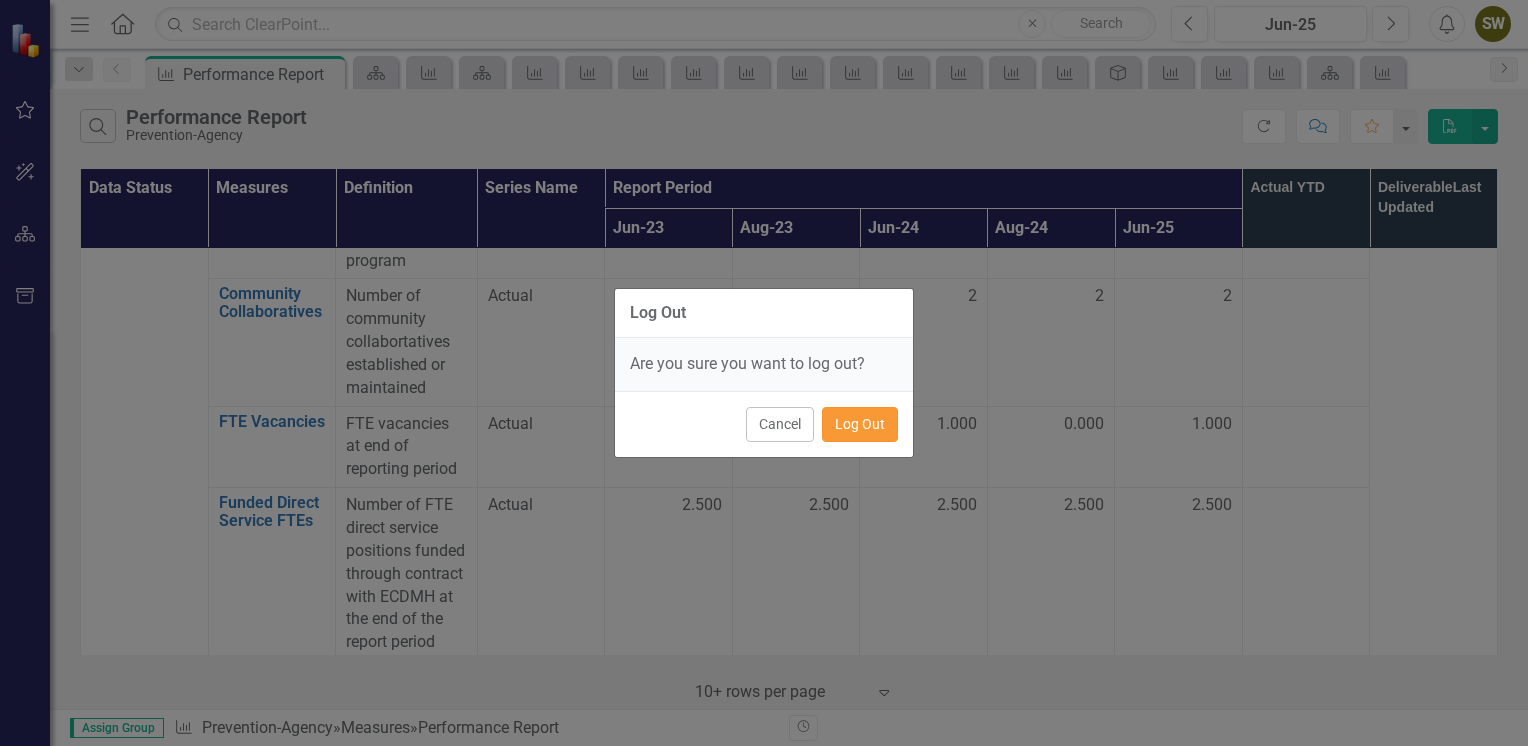 click on "Log Out" at bounding box center (860, 424) 